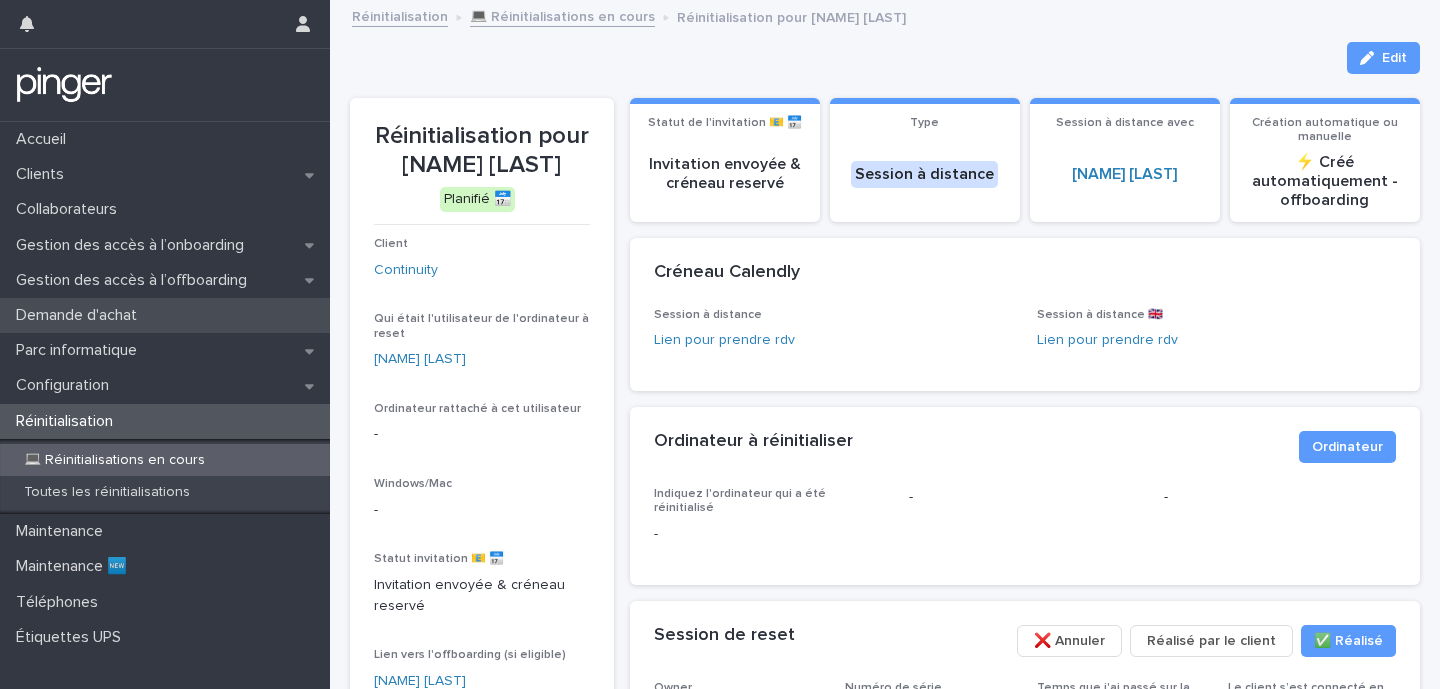 scroll, scrollTop: 0, scrollLeft: 0, axis: both 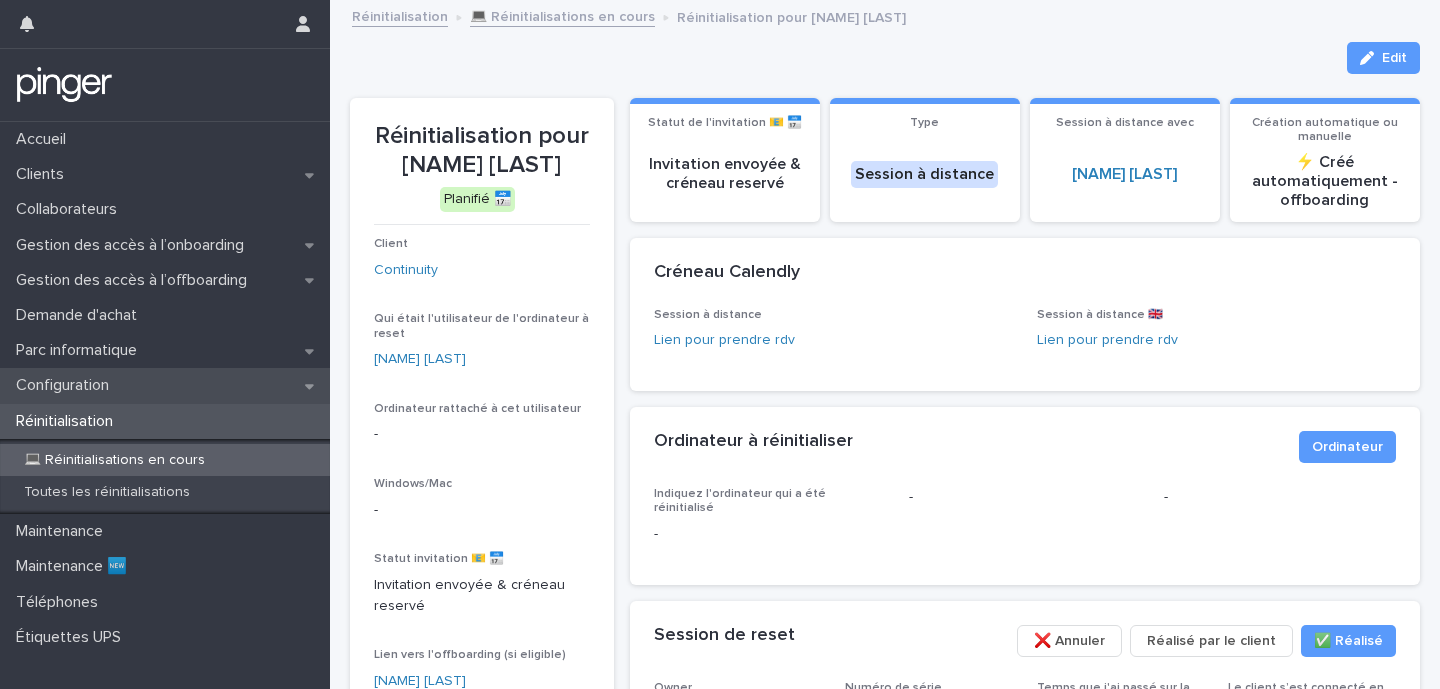 click on "Configuration" at bounding box center [66, 385] 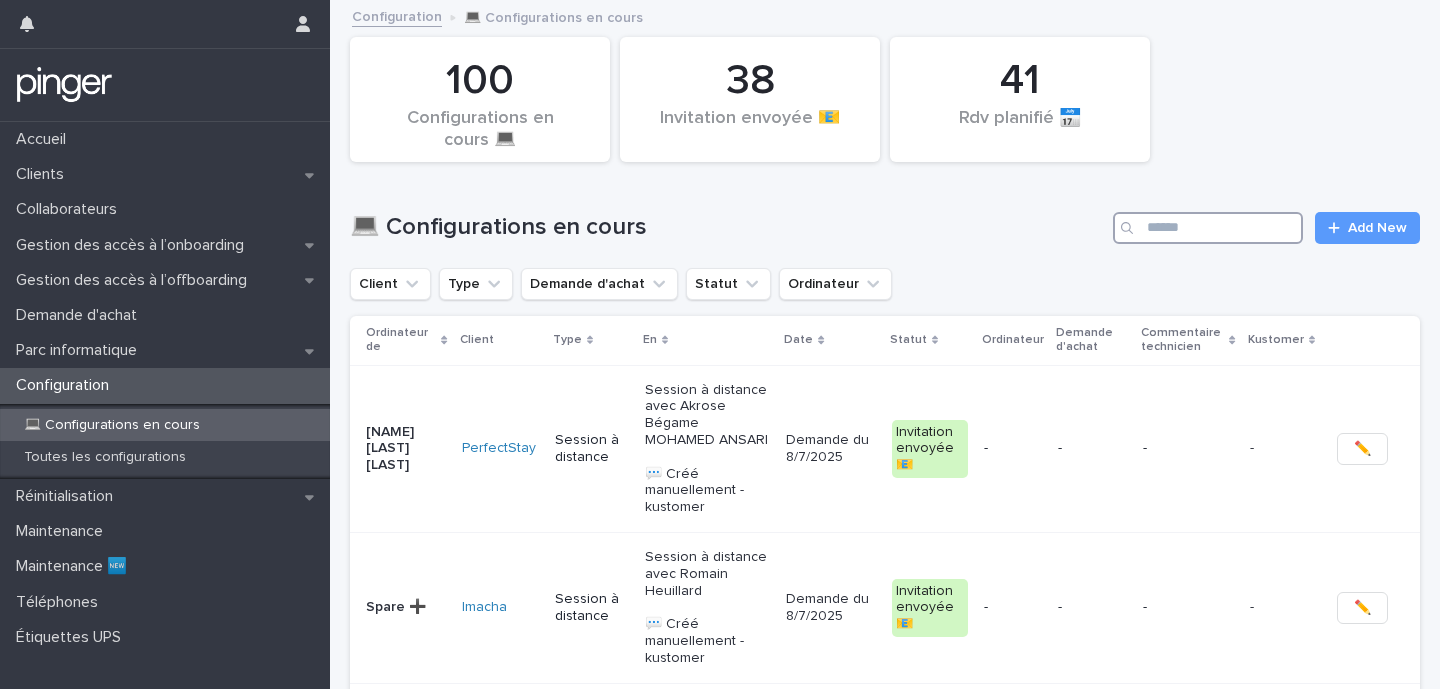 click at bounding box center (1208, 228) 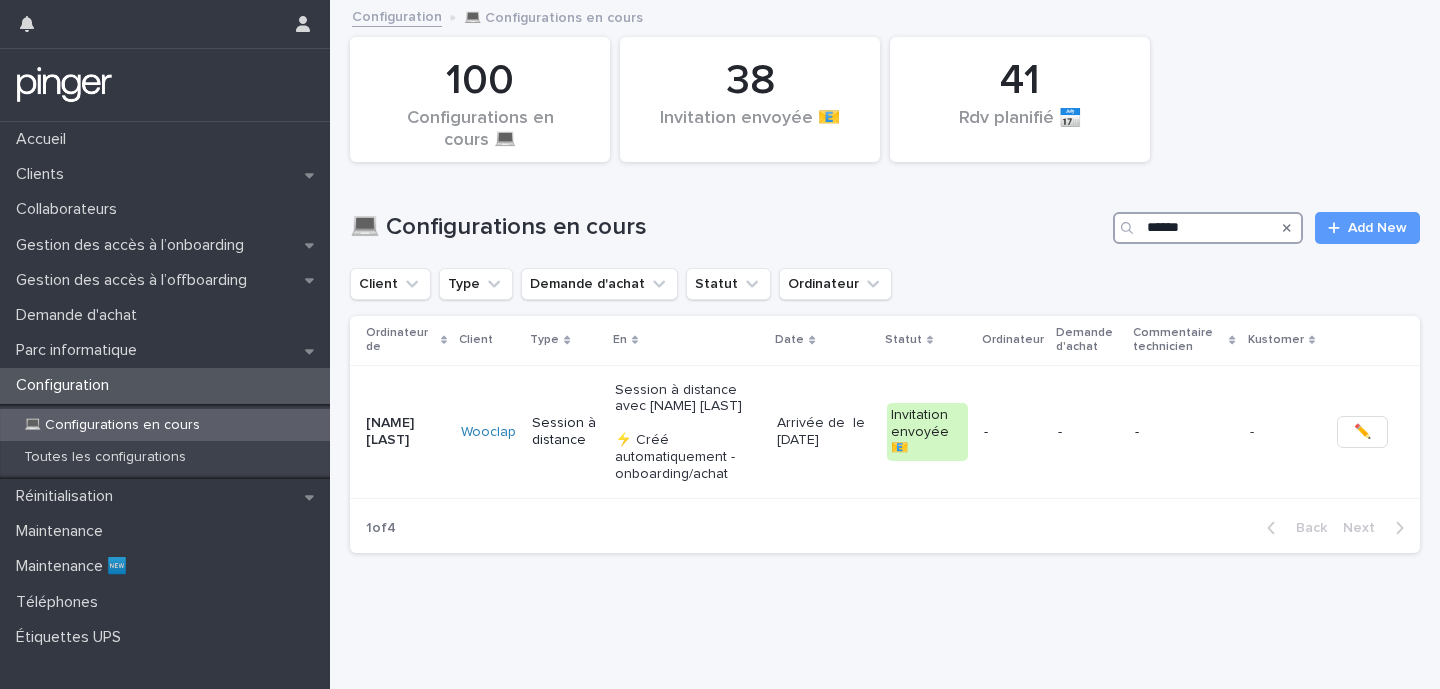 type on "******" 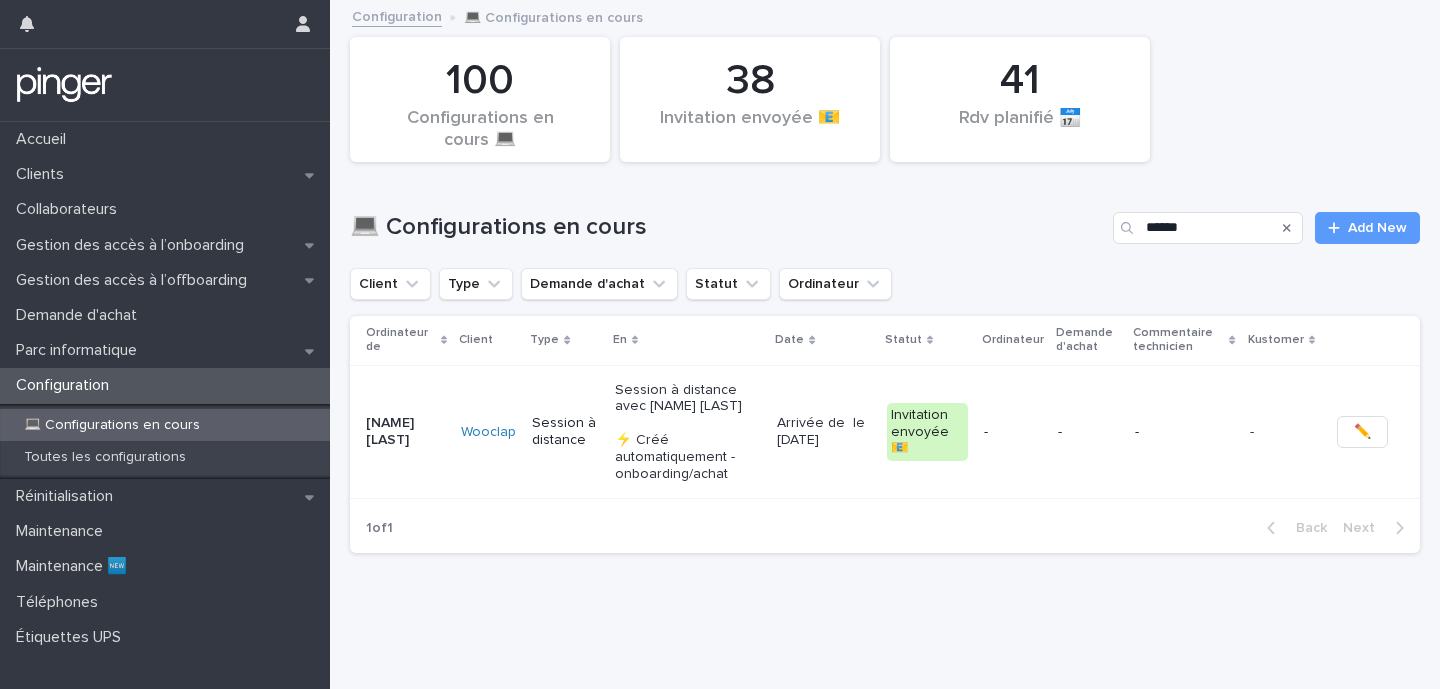 click on "Arrivée de  le 11/8/2025" at bounding box center [823, 432] 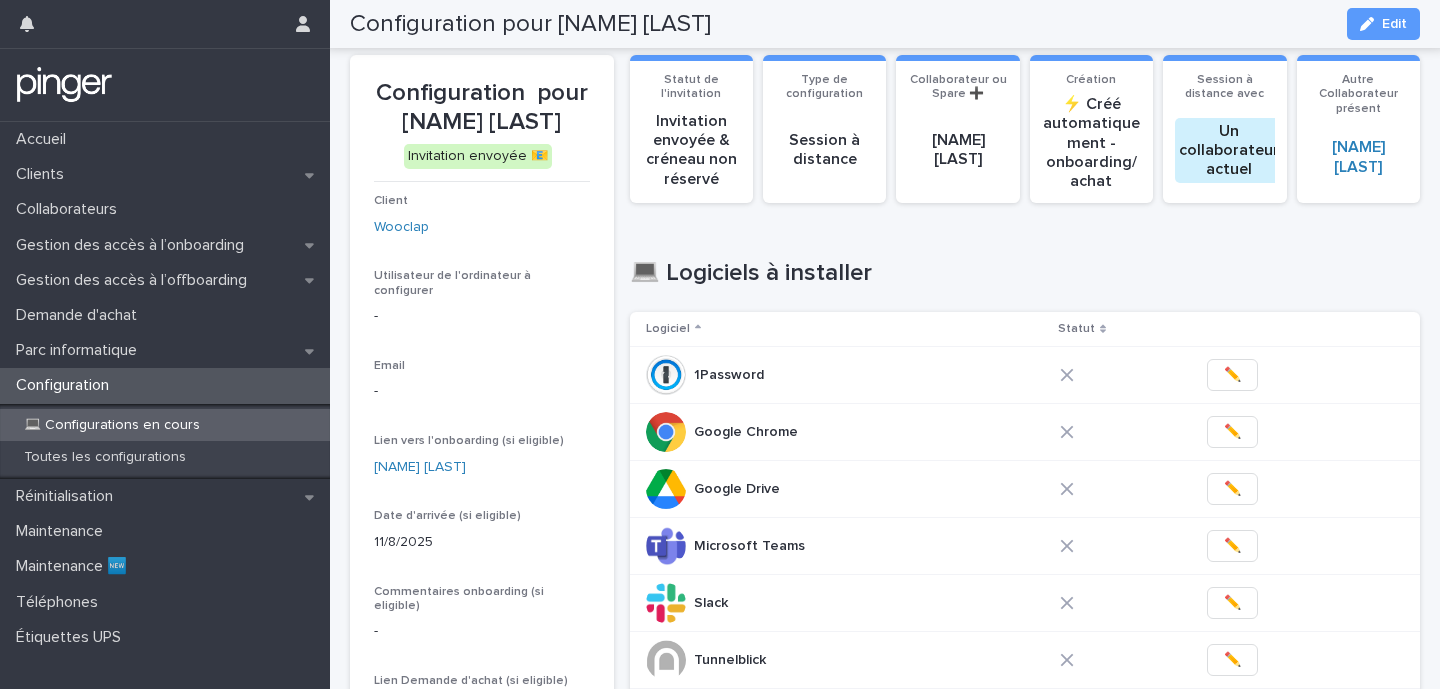scroll, scrollTop: 41, scrollLeft: 0, axis: vertical 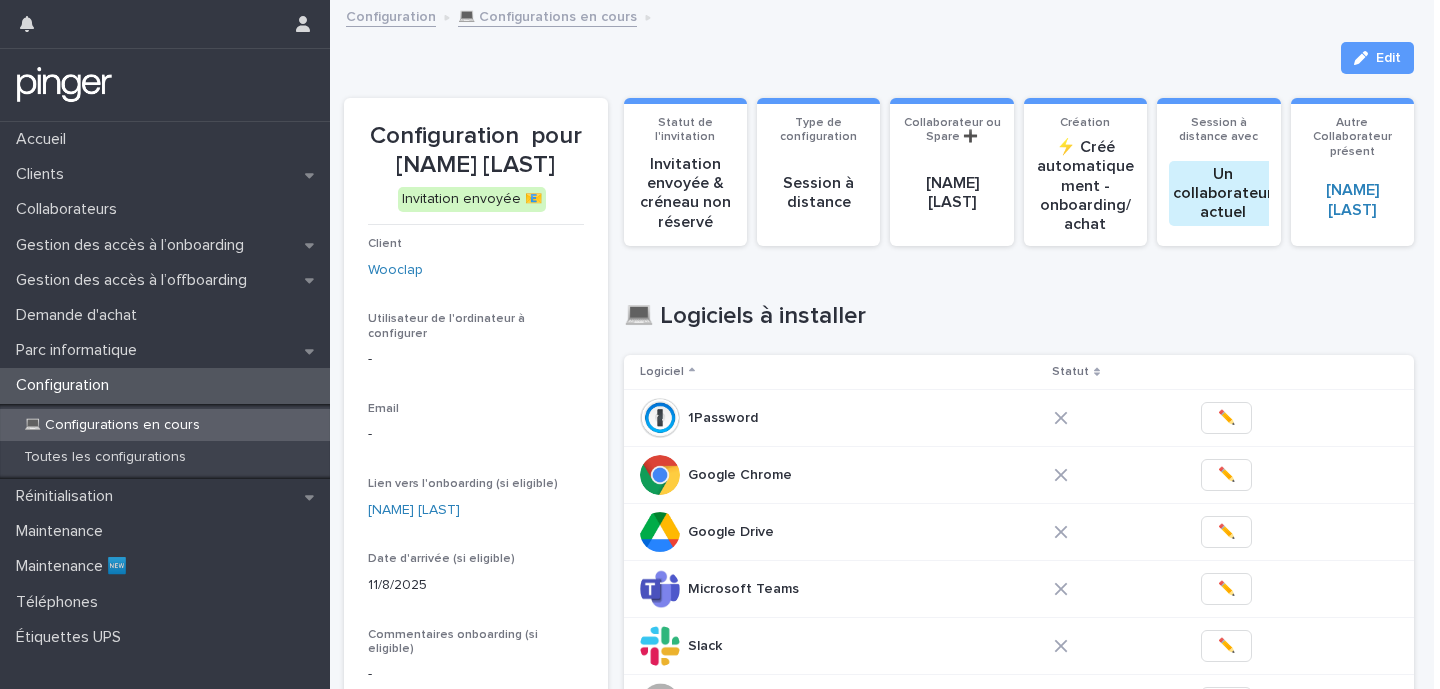 click on "💻 Logiciels à installer" at bounding box center (1019, 316) 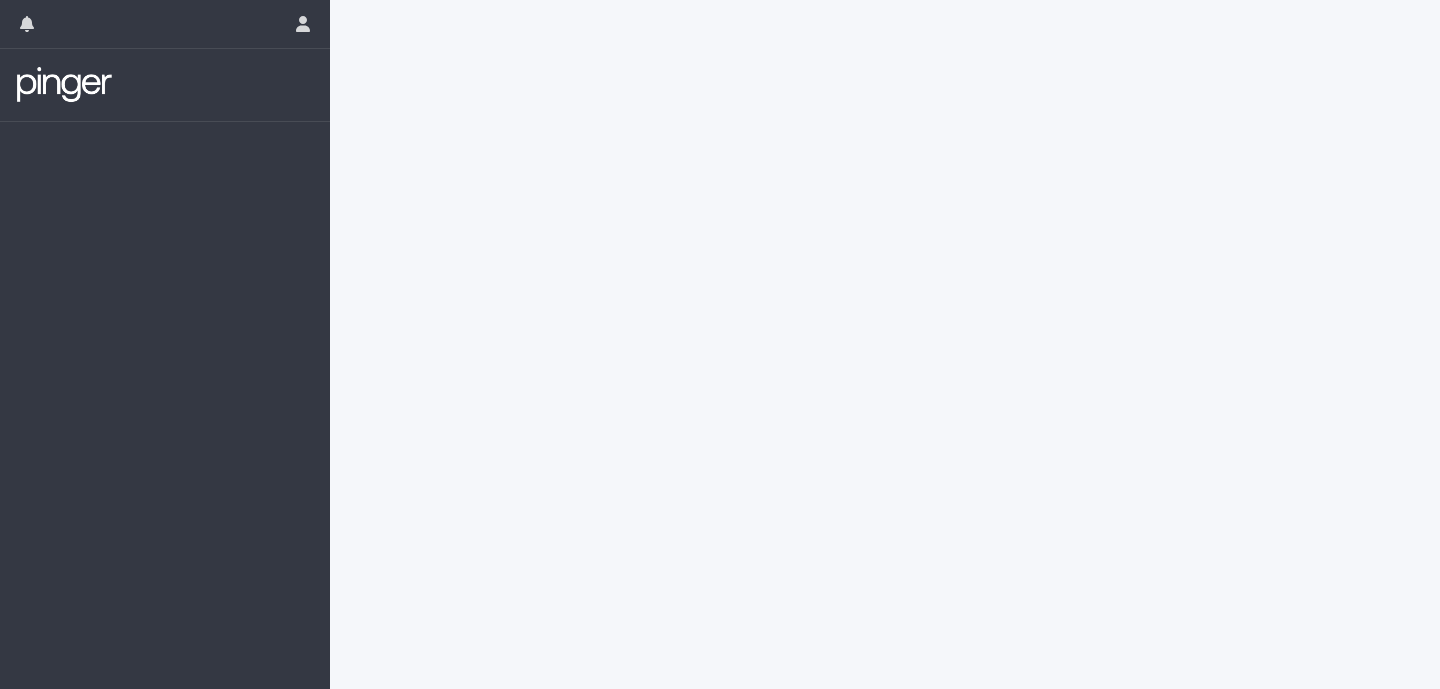 scroll, scrollTop: 0, scrollLeft: 0, axis: both 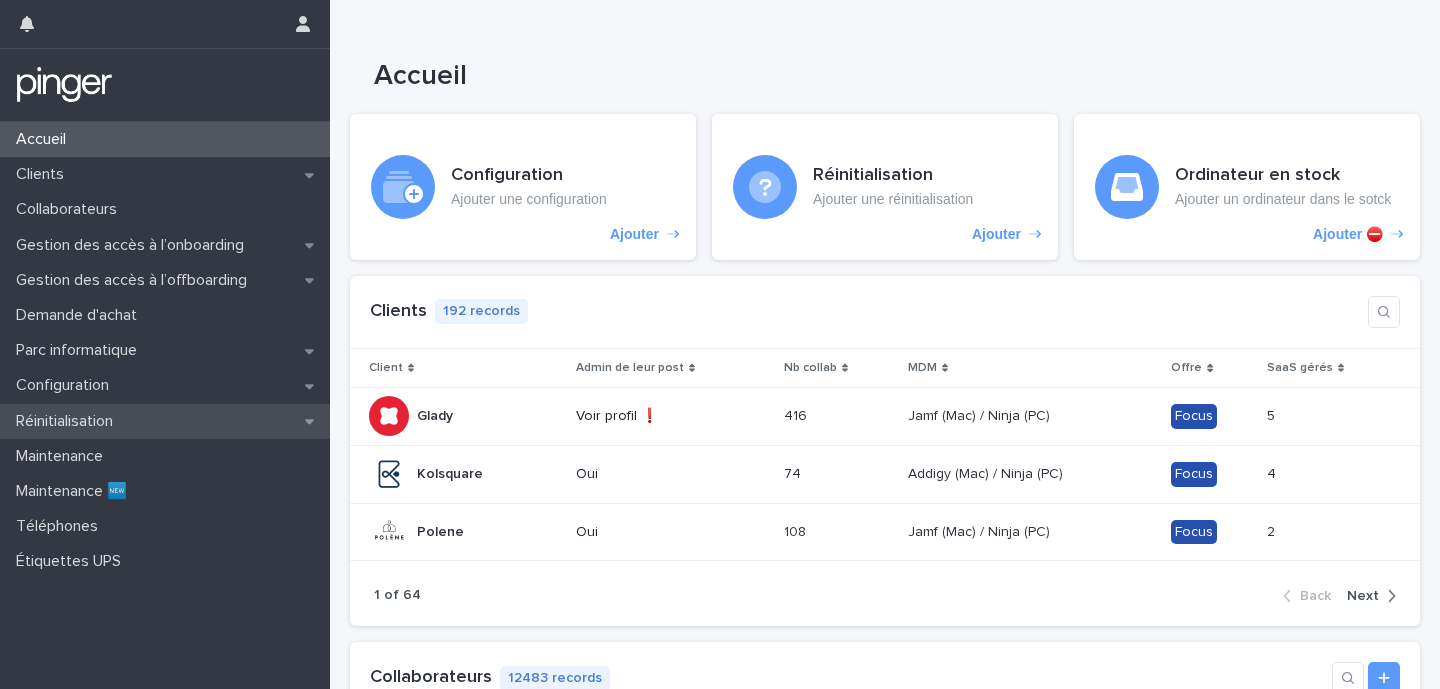 click on "Réinitialisation" at bounding box center (68, 421) 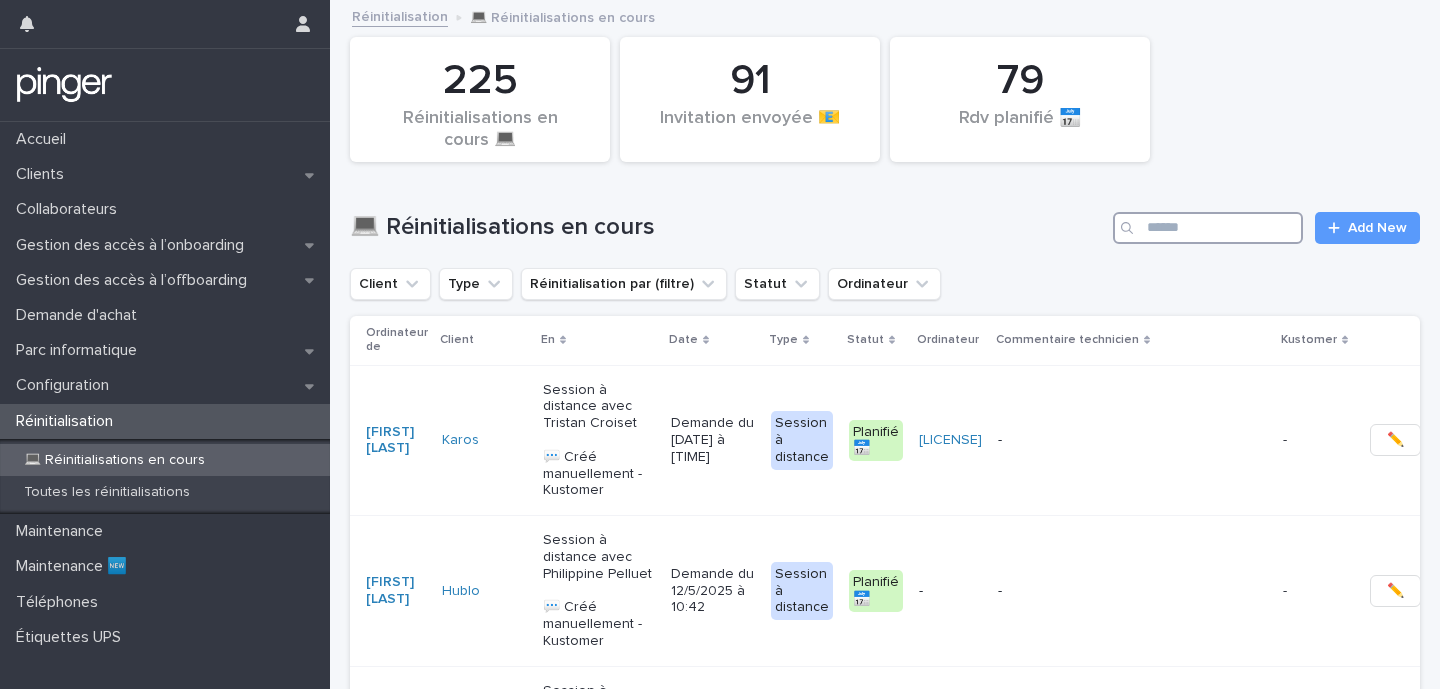 click at bounding box center [1208, 228] 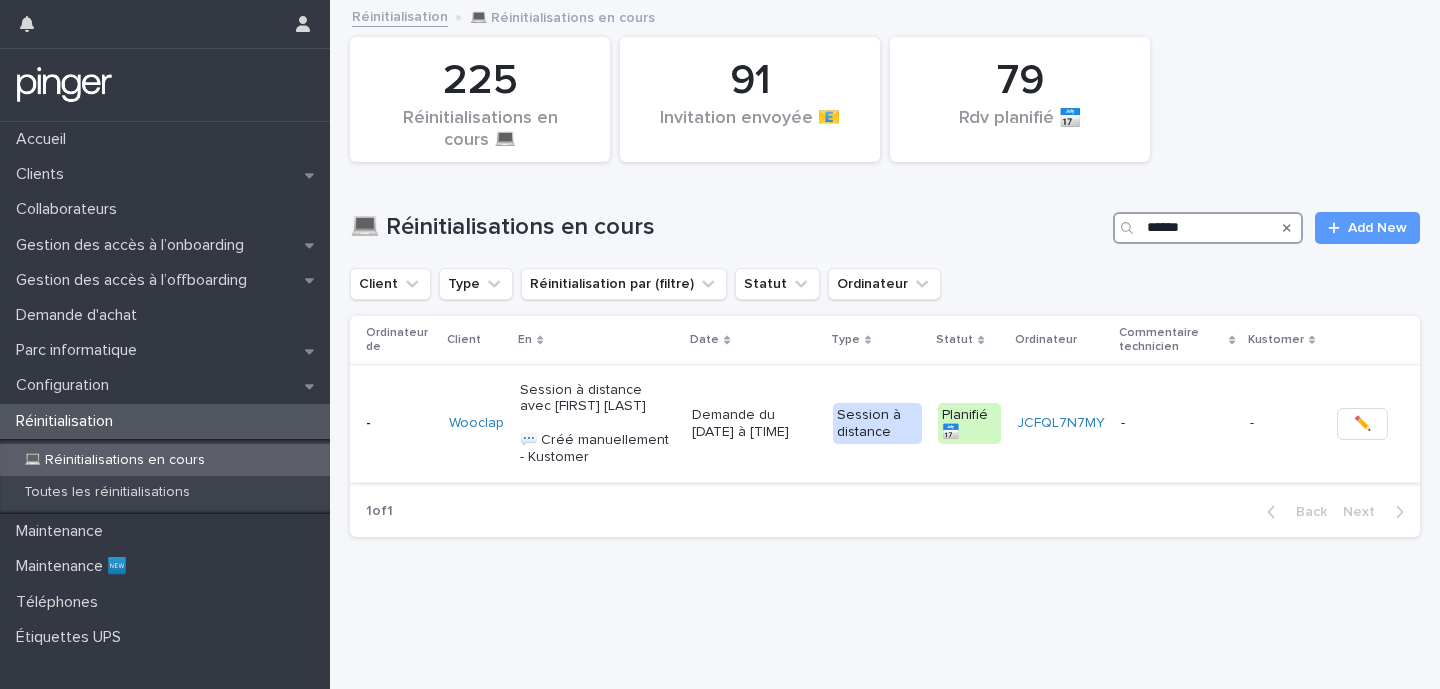 type on "******" 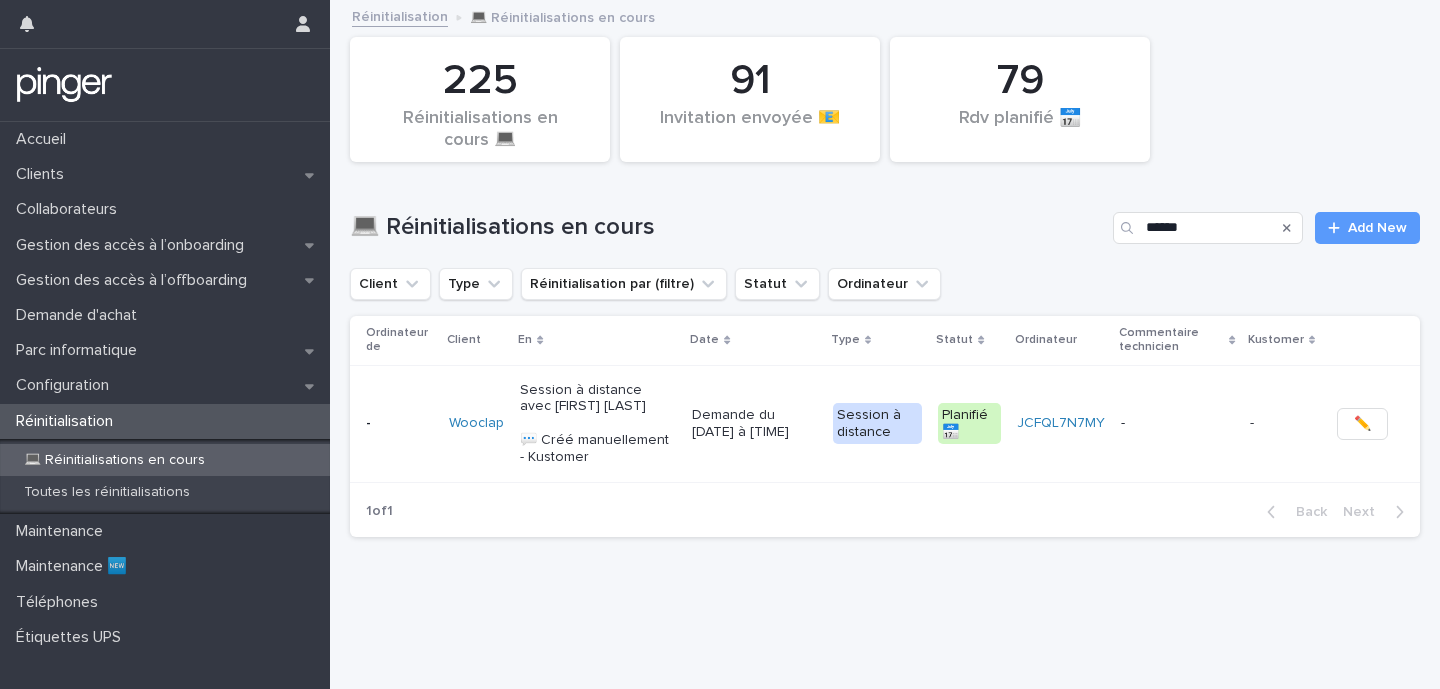 click on "-" at bounding box center (1177, 423) 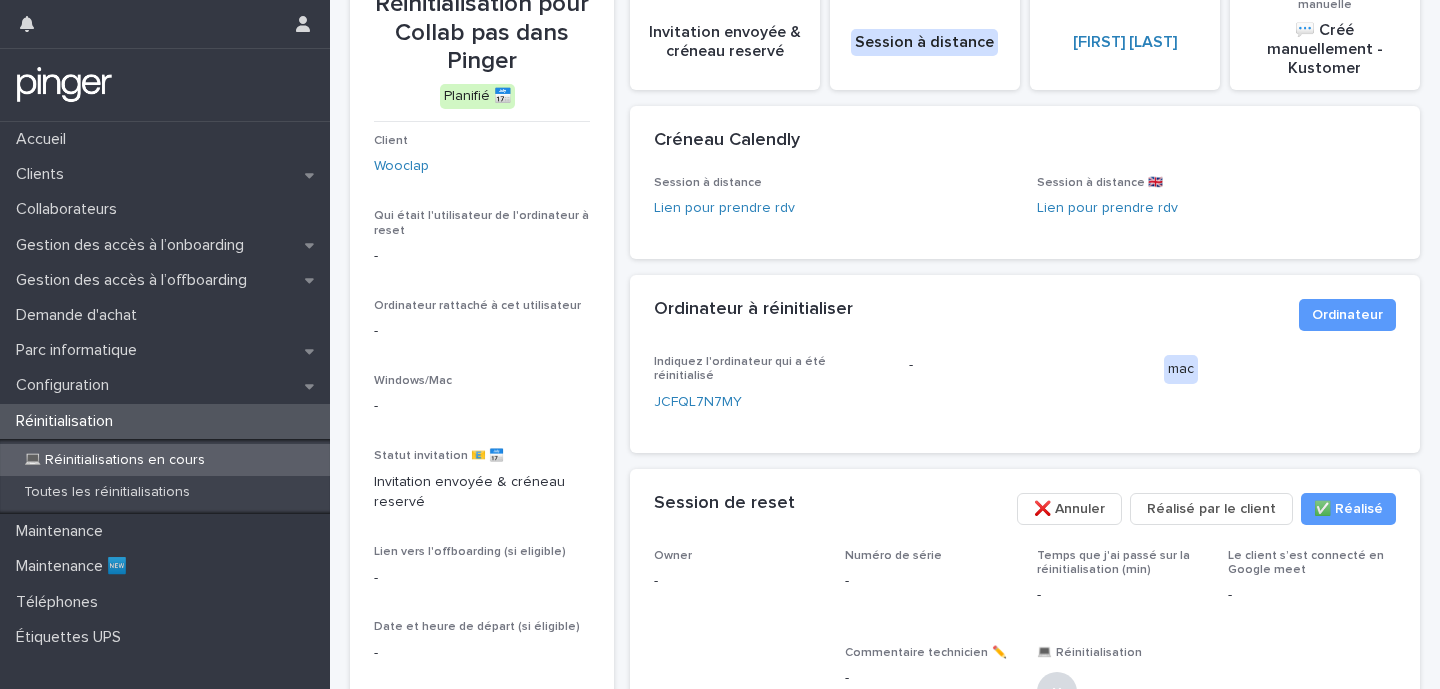 scroll, scrollTop: 143, scrollLeft: 0, axis: vertical 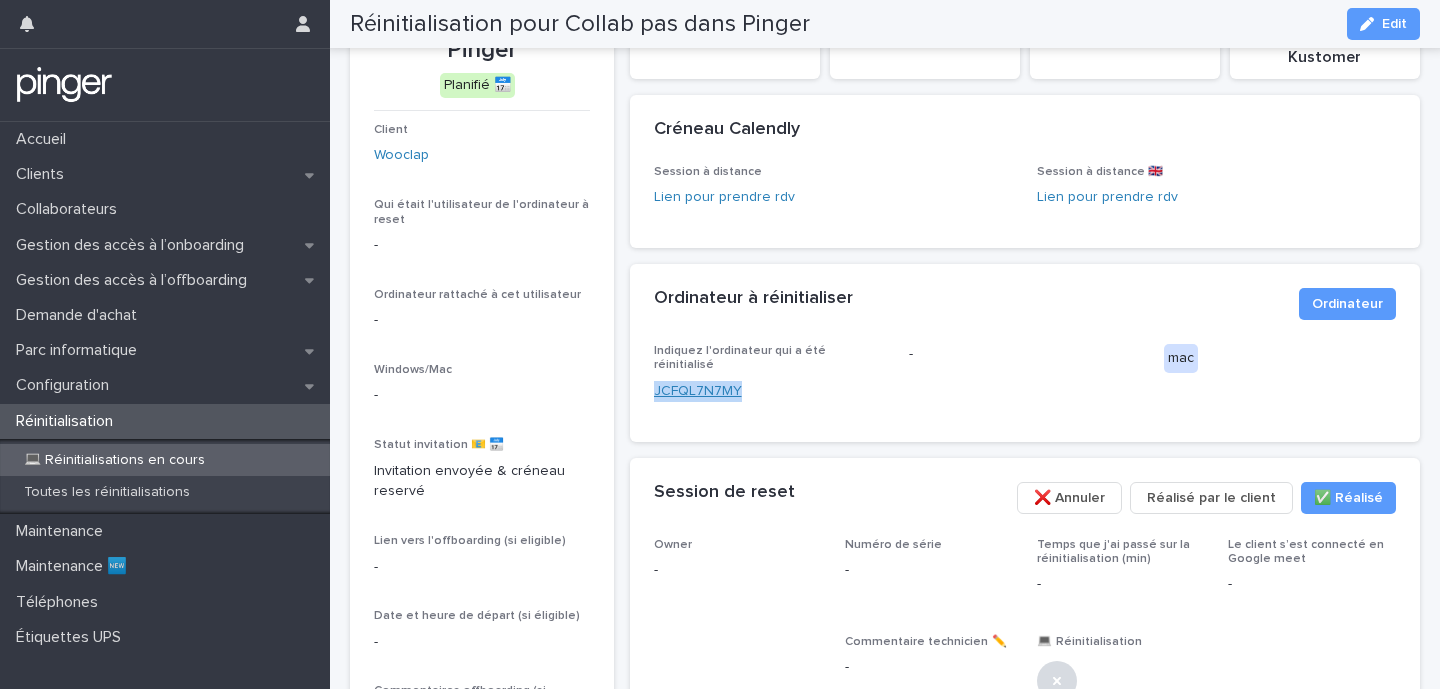 drag, startPoint x: 759, startPoint y: 361, endPoint x: 654, endPoint y: 364, distance: 105.04285 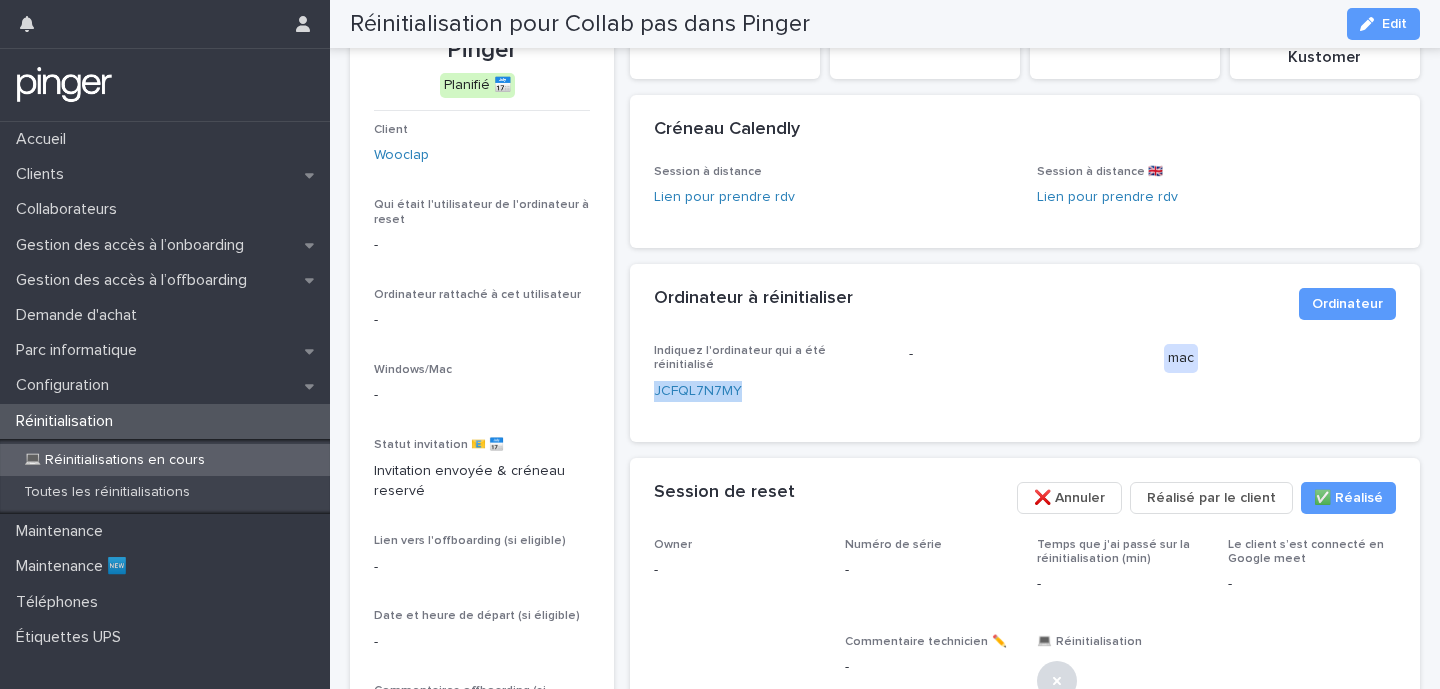 copy on "JCFQL7N7MY" 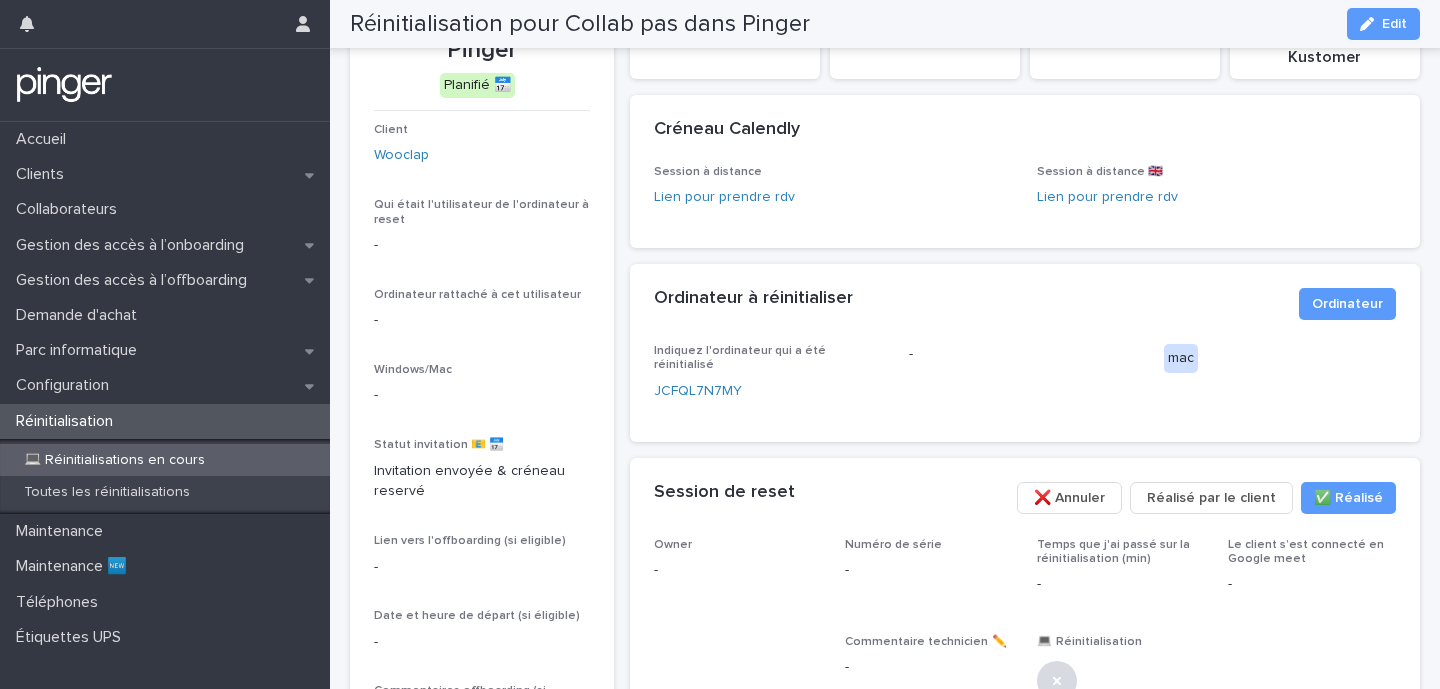click on "-" at bounding box center [929, 570] 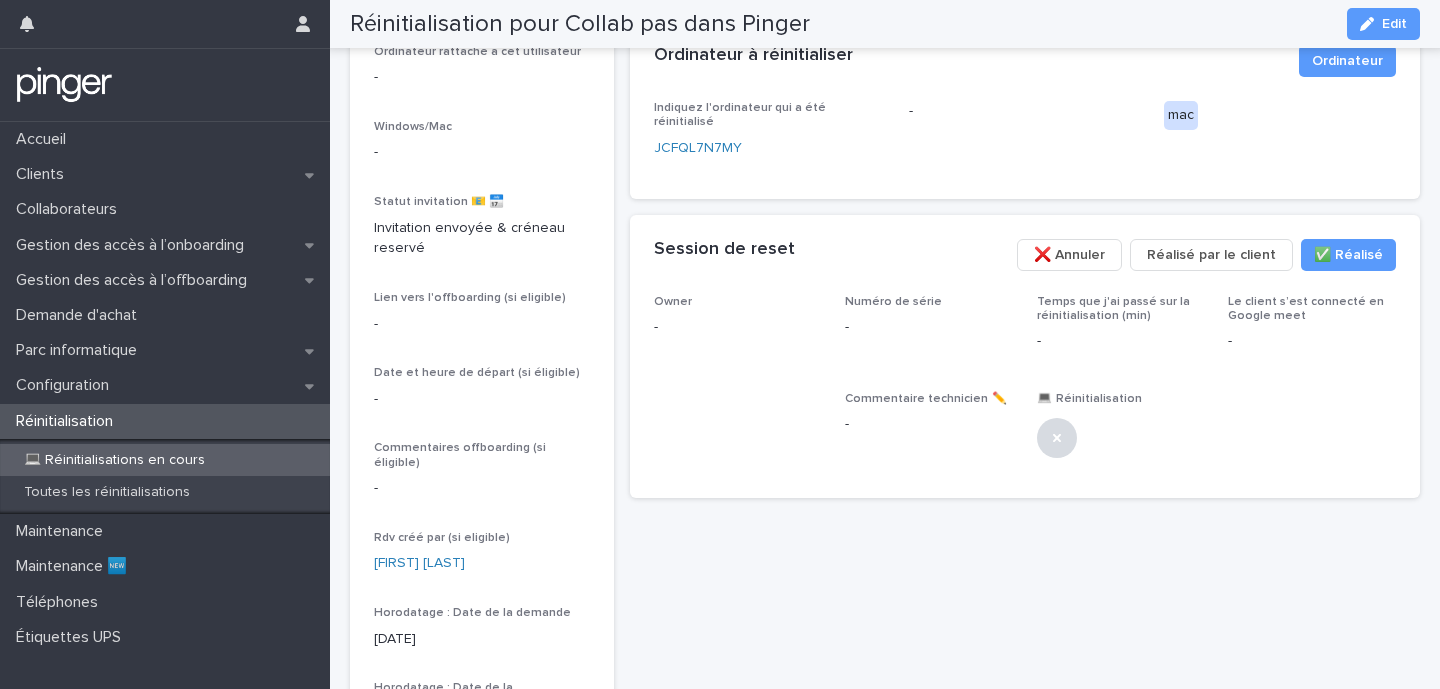 scroll, scrollTop: 366, scrollLeft: 0, axis: vertical 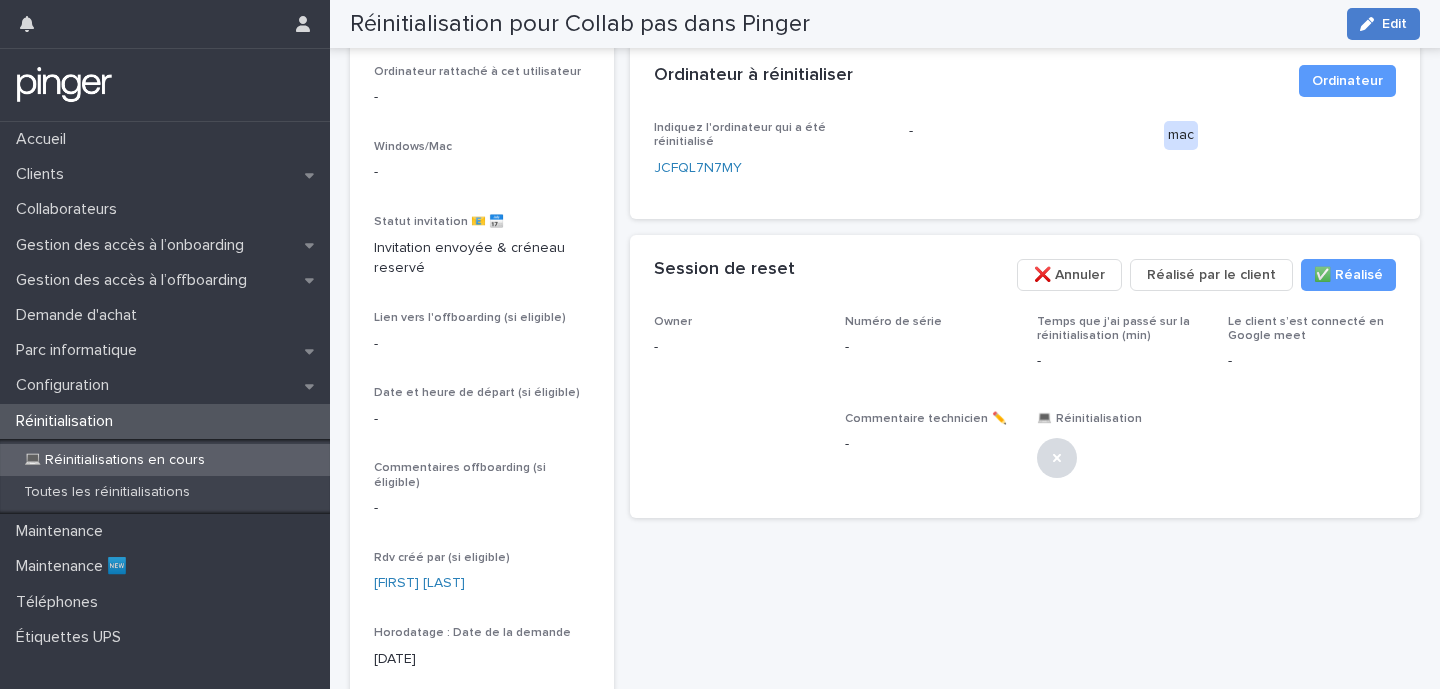 click at bounding box center [1371, 24] 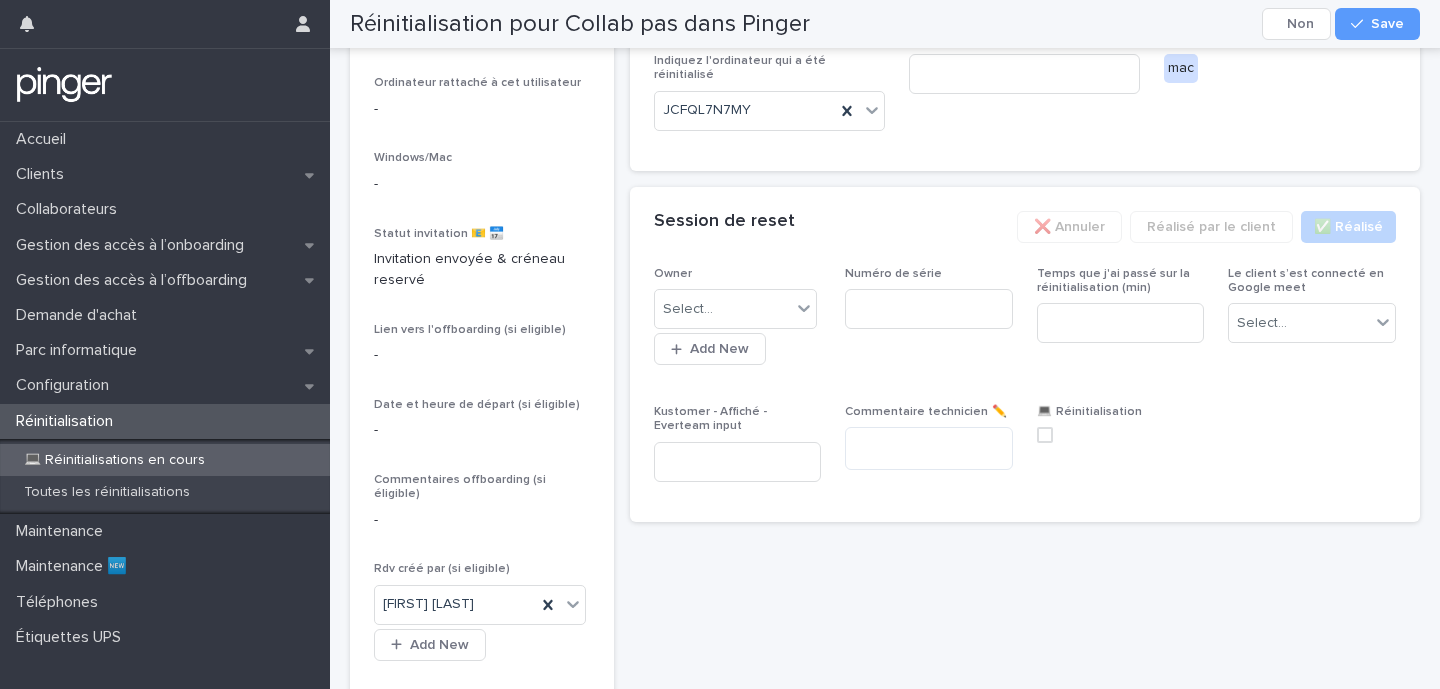 scroll, scrollTop: 397, scrollLeft: 0, axis: vertical 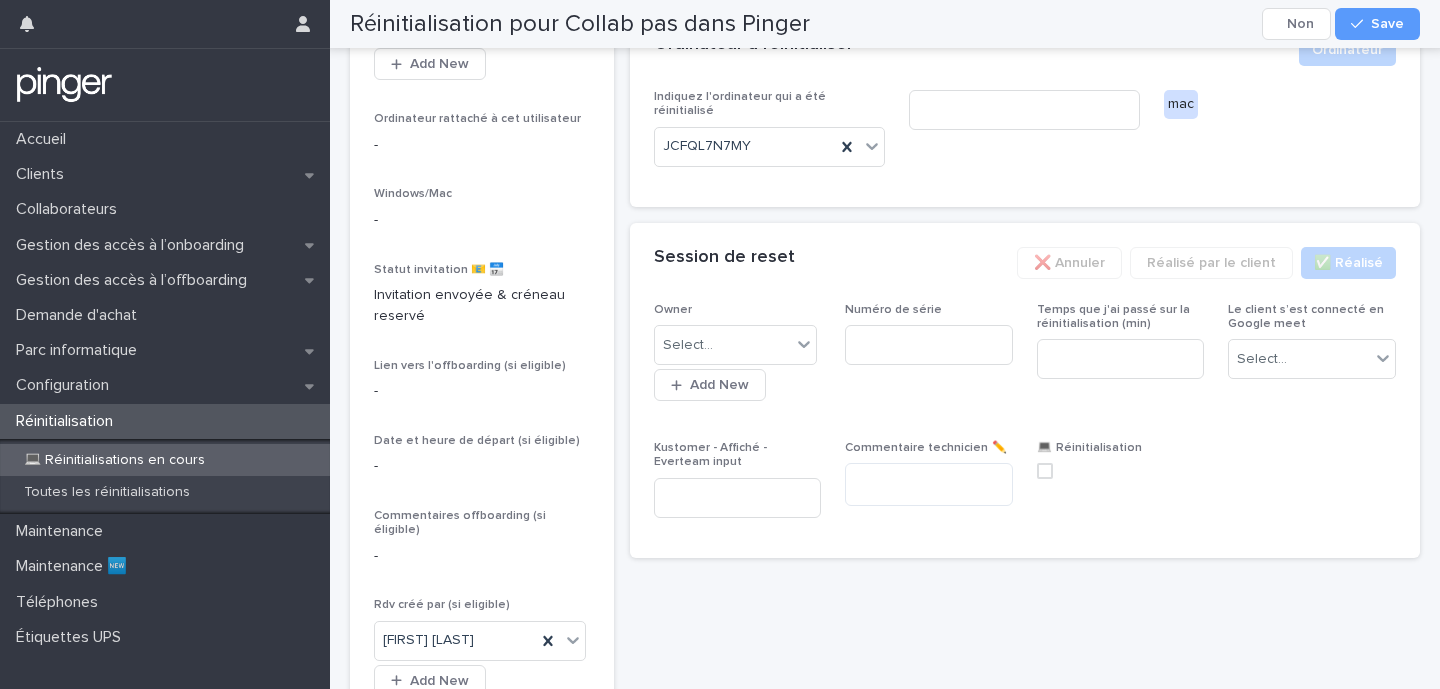 click on "💻 Réinitialisations en cours" at bounding box center (114, 460) 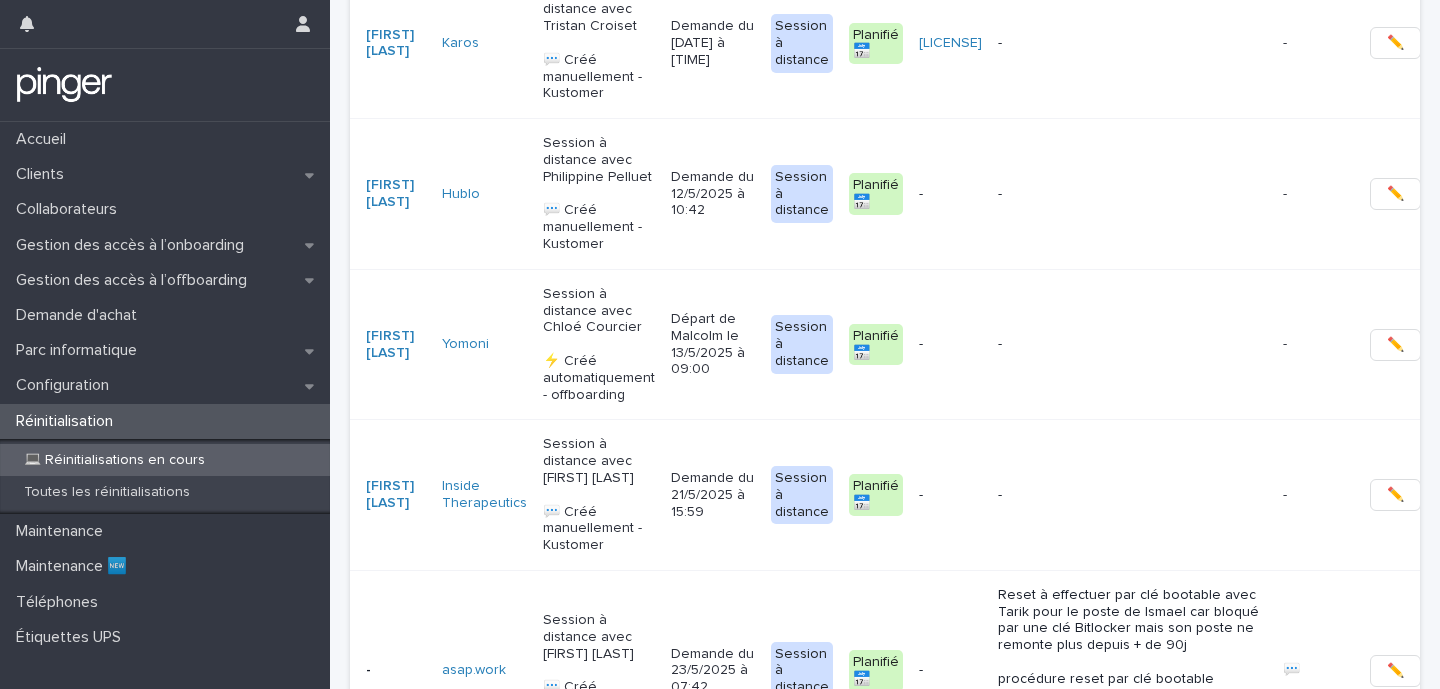 scroll, scrollTop: 0, scrollLeft: 0, axis: both 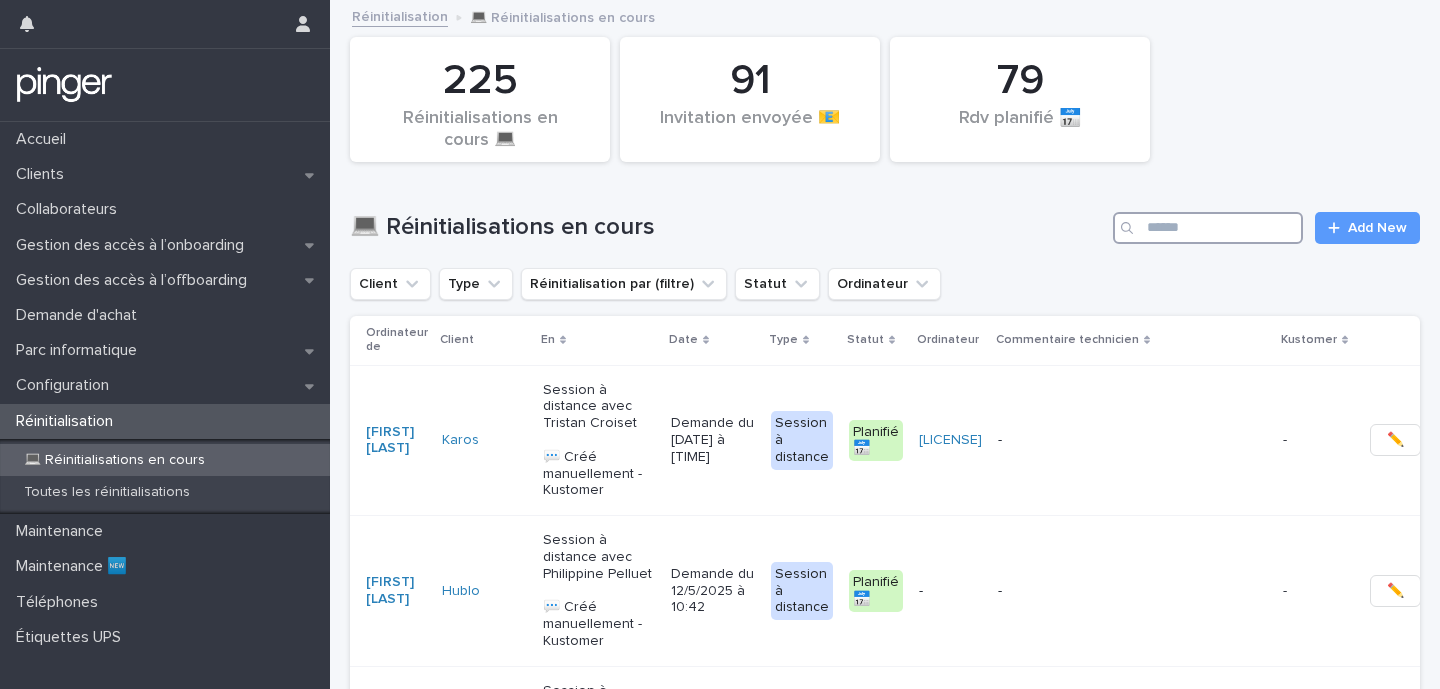 click at bounding box center (1208, 228) 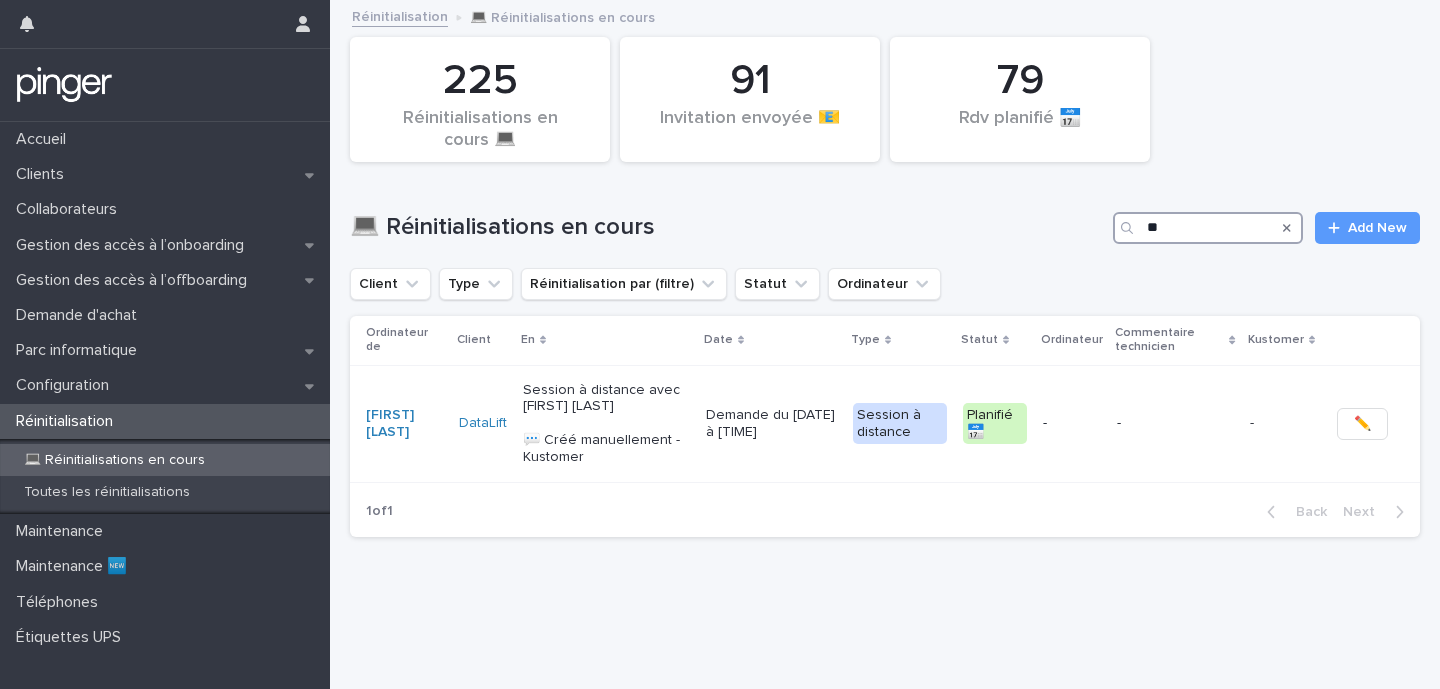type on "*" 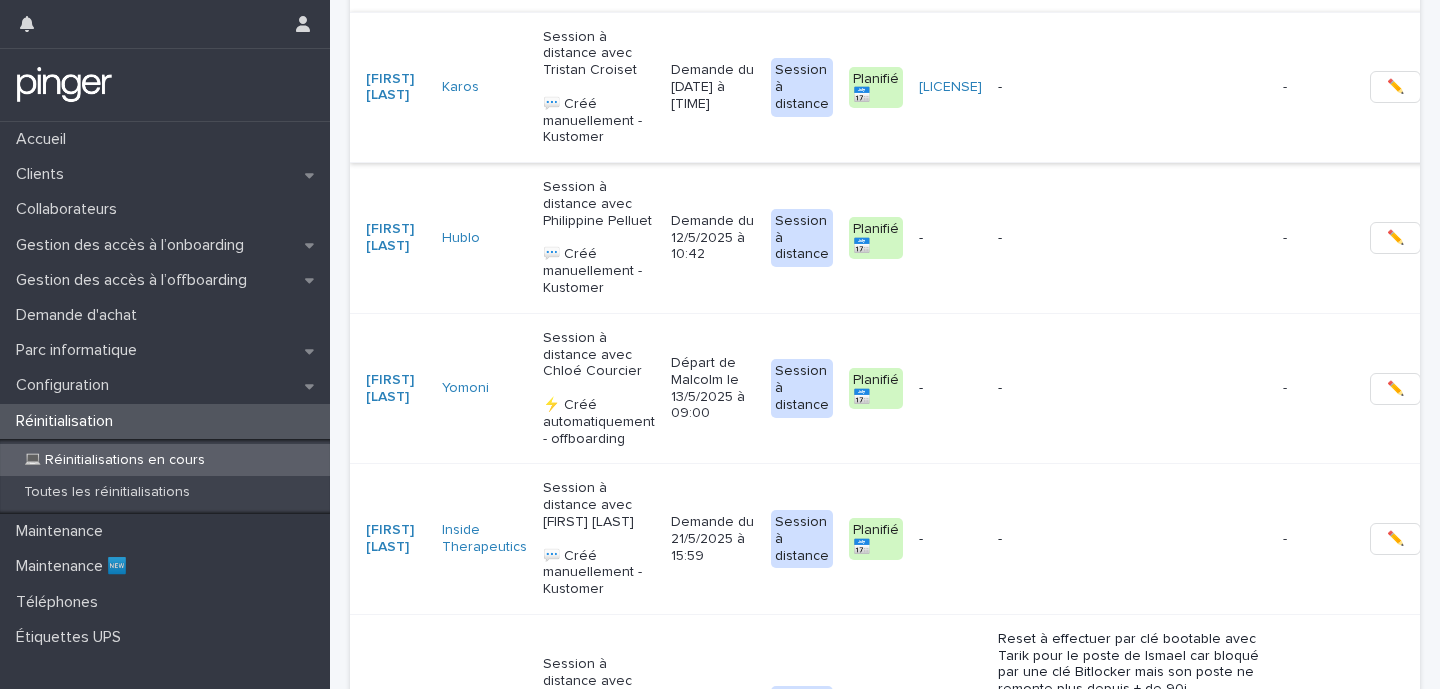 scroll, scrollTop: 0, scrollLeft: 0, axis: both 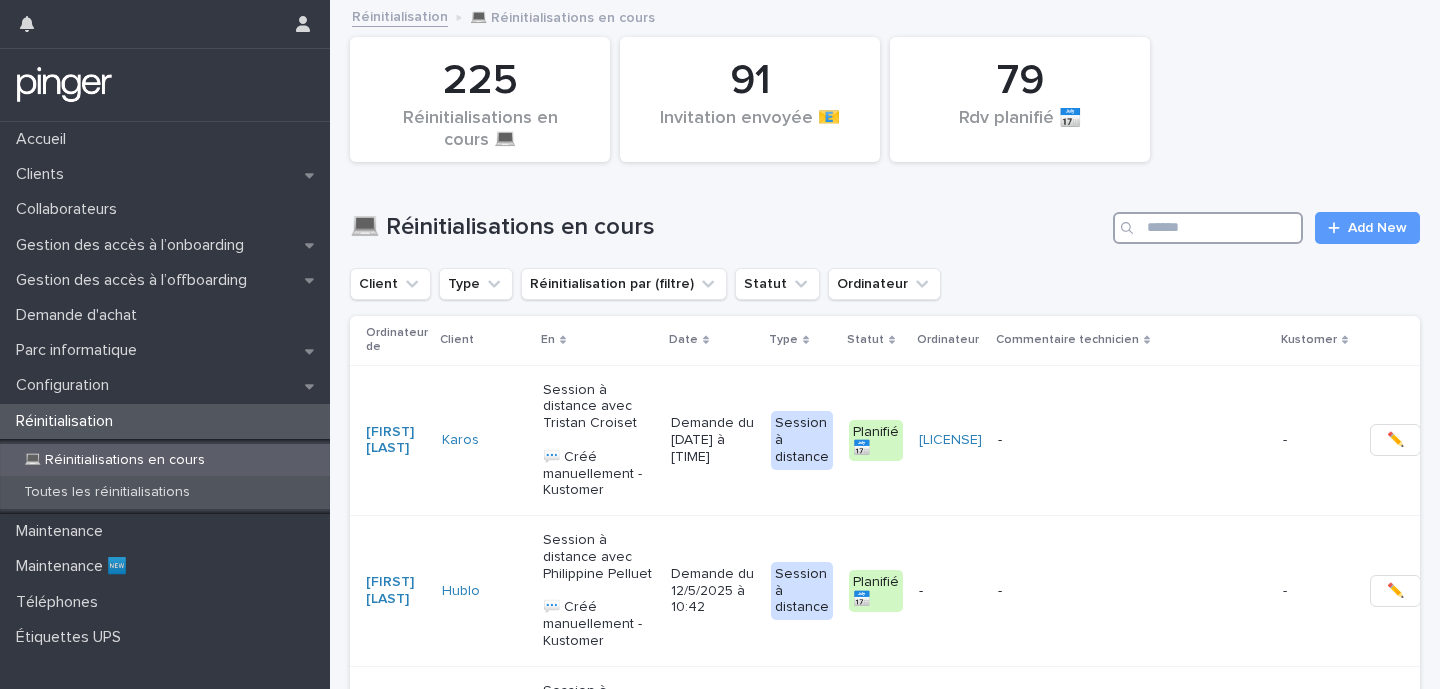type 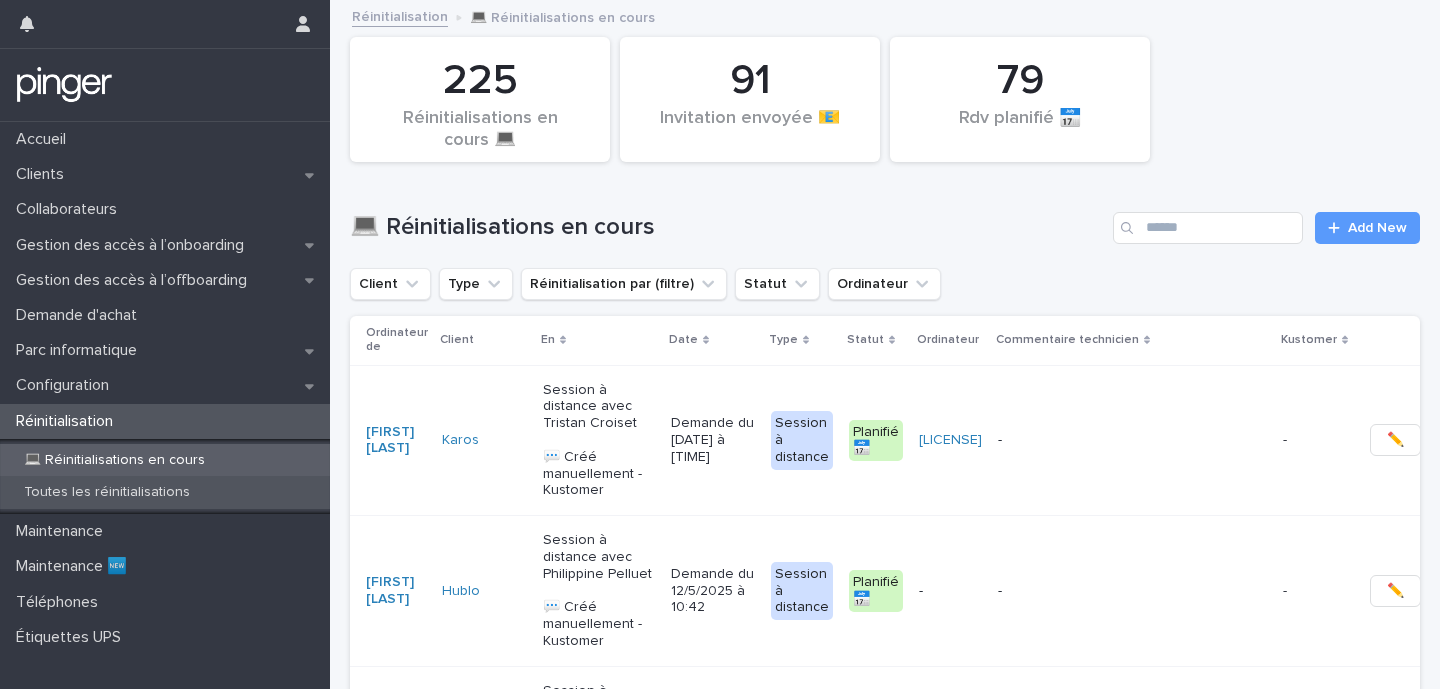 click on "Toutes les réinitialisations" at bounding box center (107, 492) 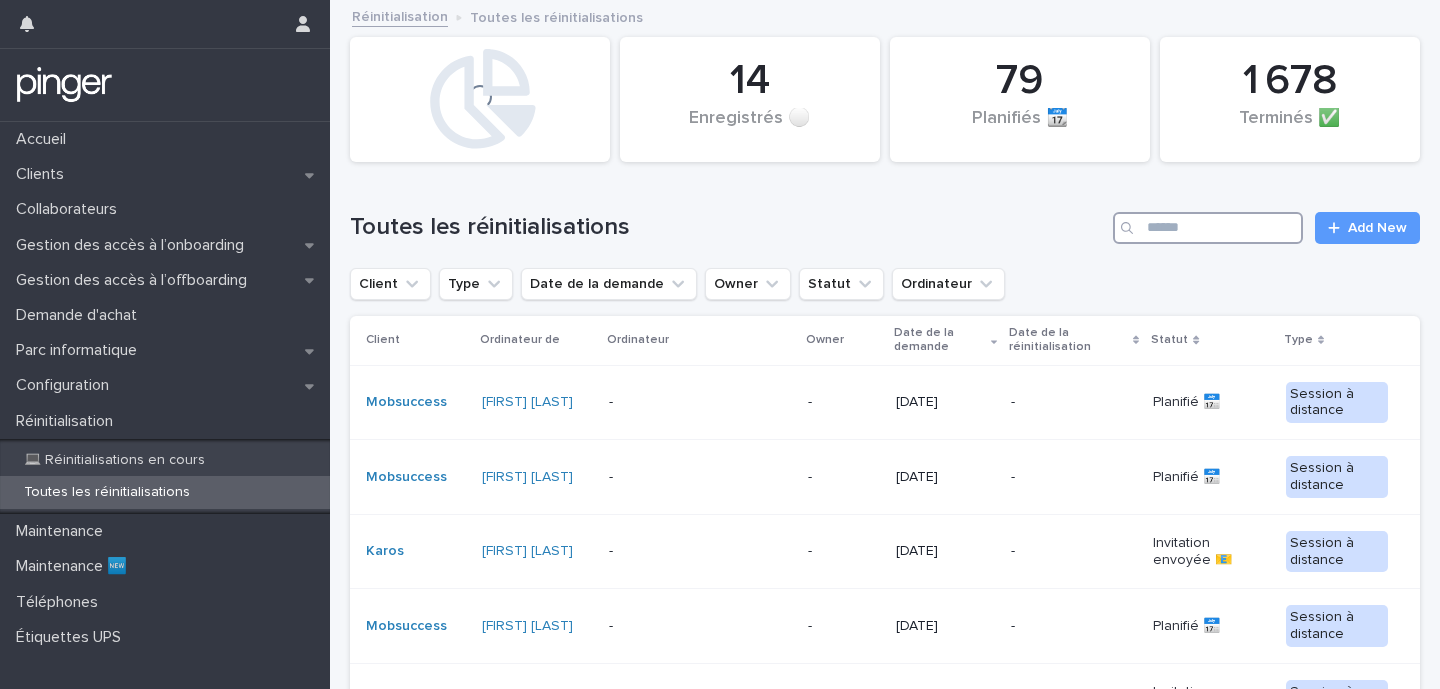 click at bounding box center [1208, 228] 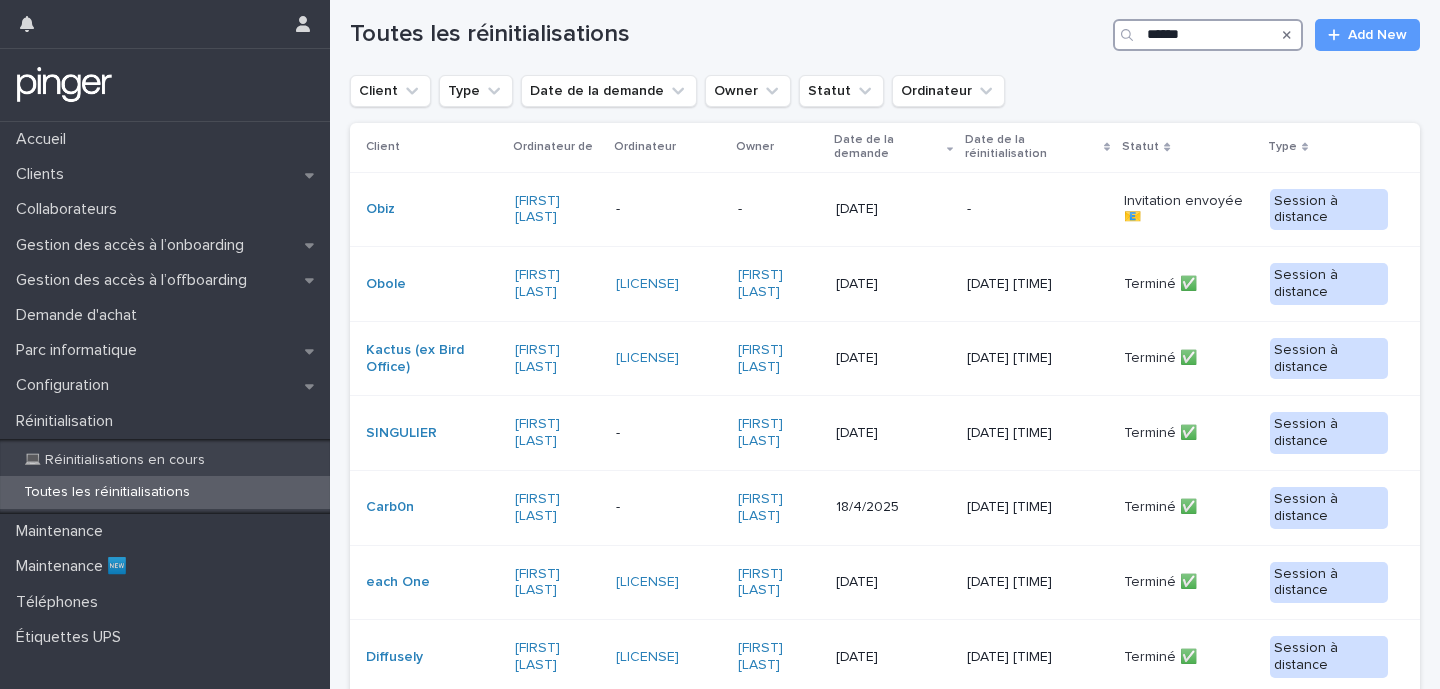 scroll, scrollTop: 0, scrollLeft: 0, axis: both 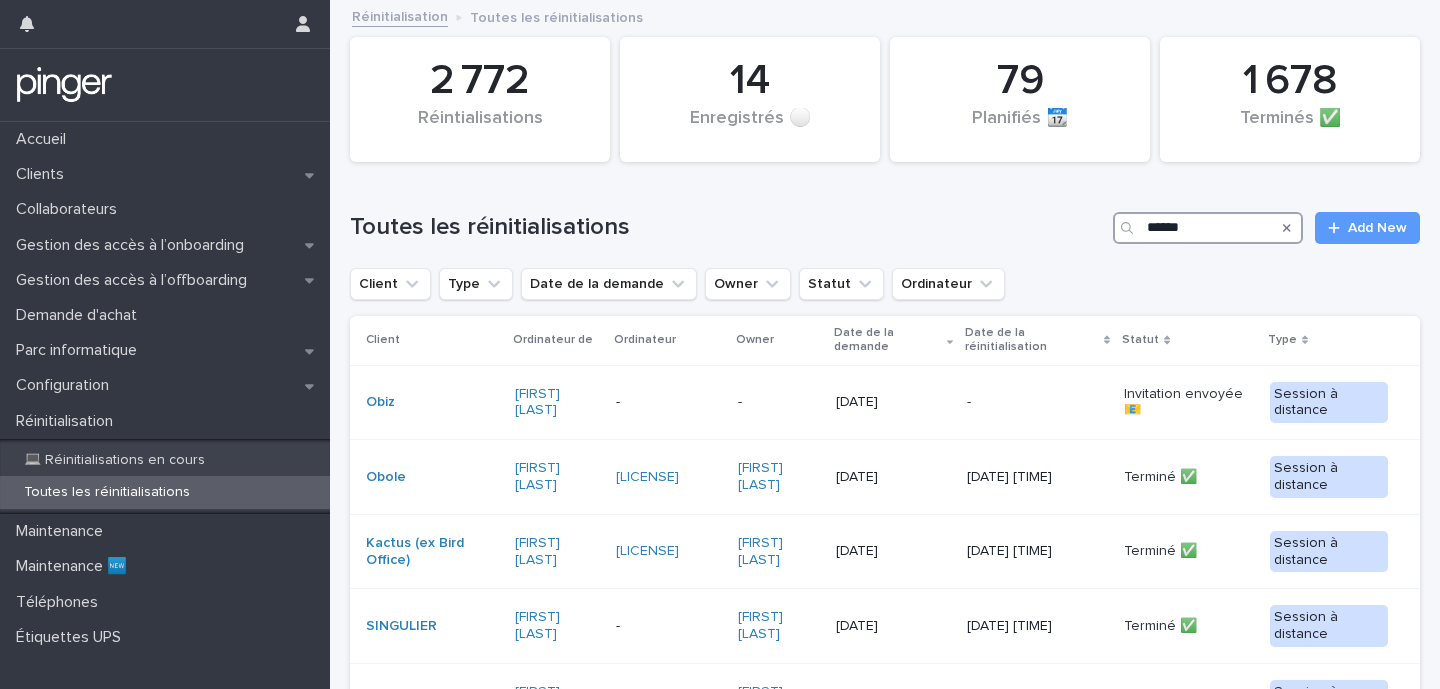 drag, startPoint x: 1211, startPoint y: 238, endPoint x: 1101, endPoint y: 239, distance: 110.00455 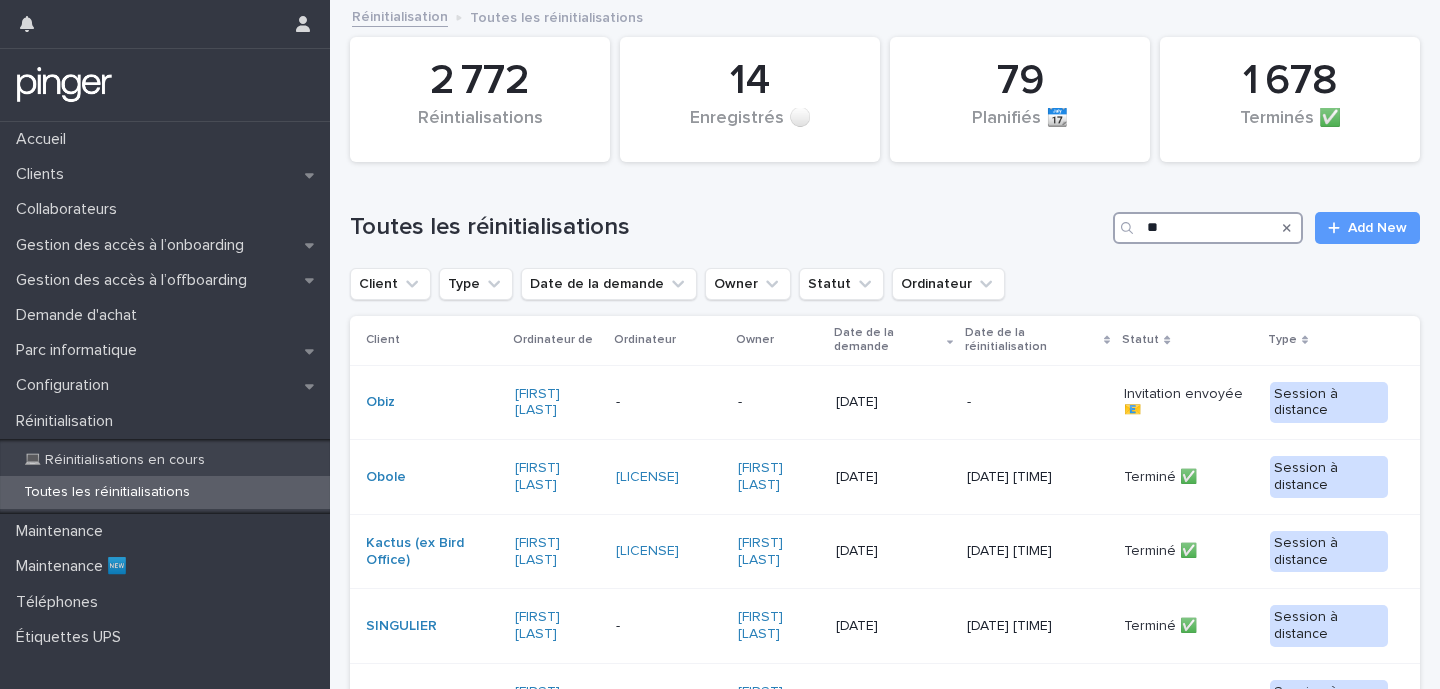 type on "*" 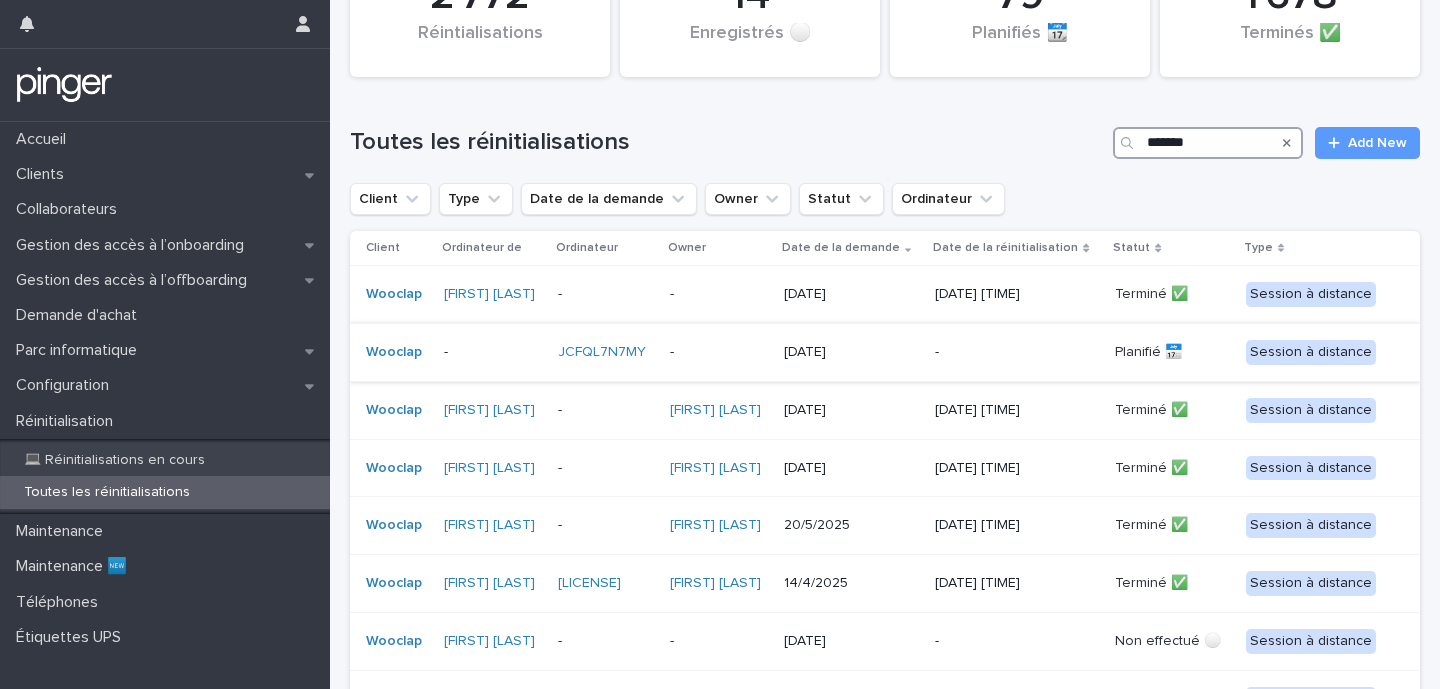 scroll, scrollTop: 79, scrollLeft: 0, axis: vertical 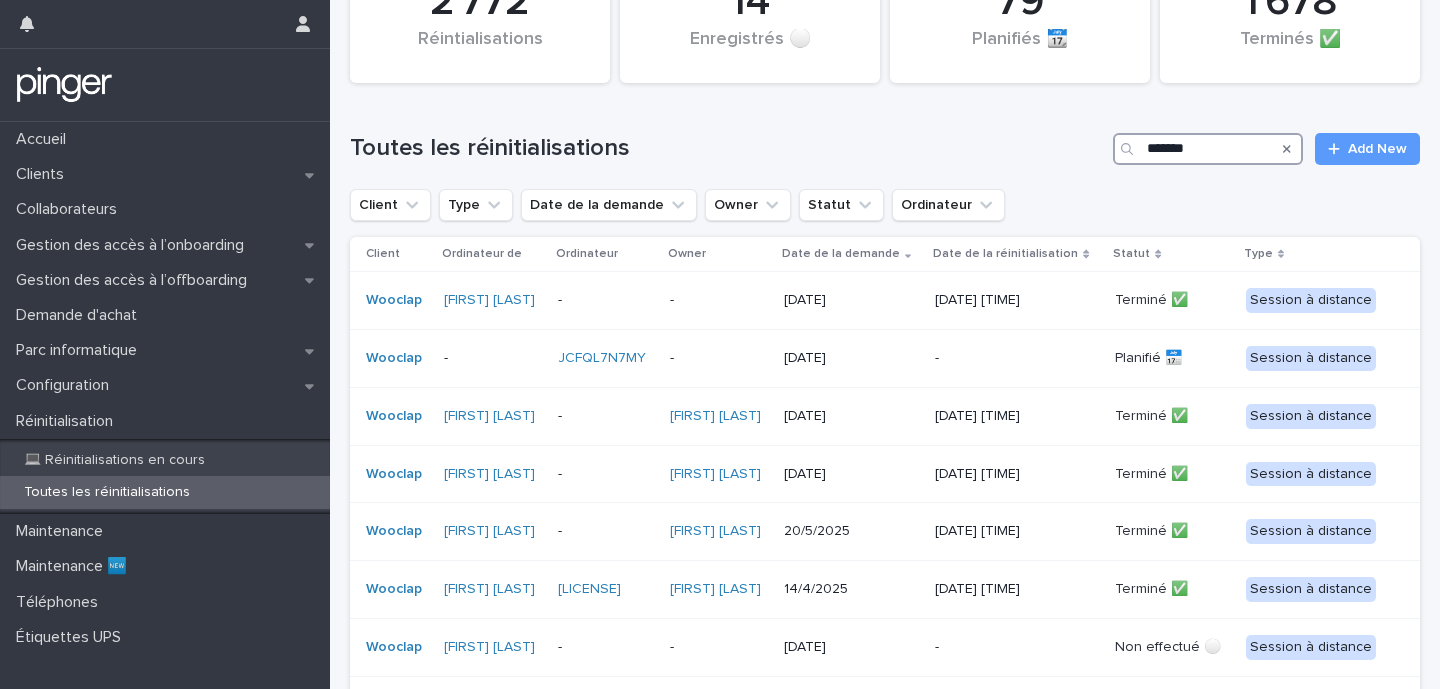 drag, startPoint x: 1245, startPoint y: 151, endPoint x: 1077, endPoint y: 153, distance: 168.0119 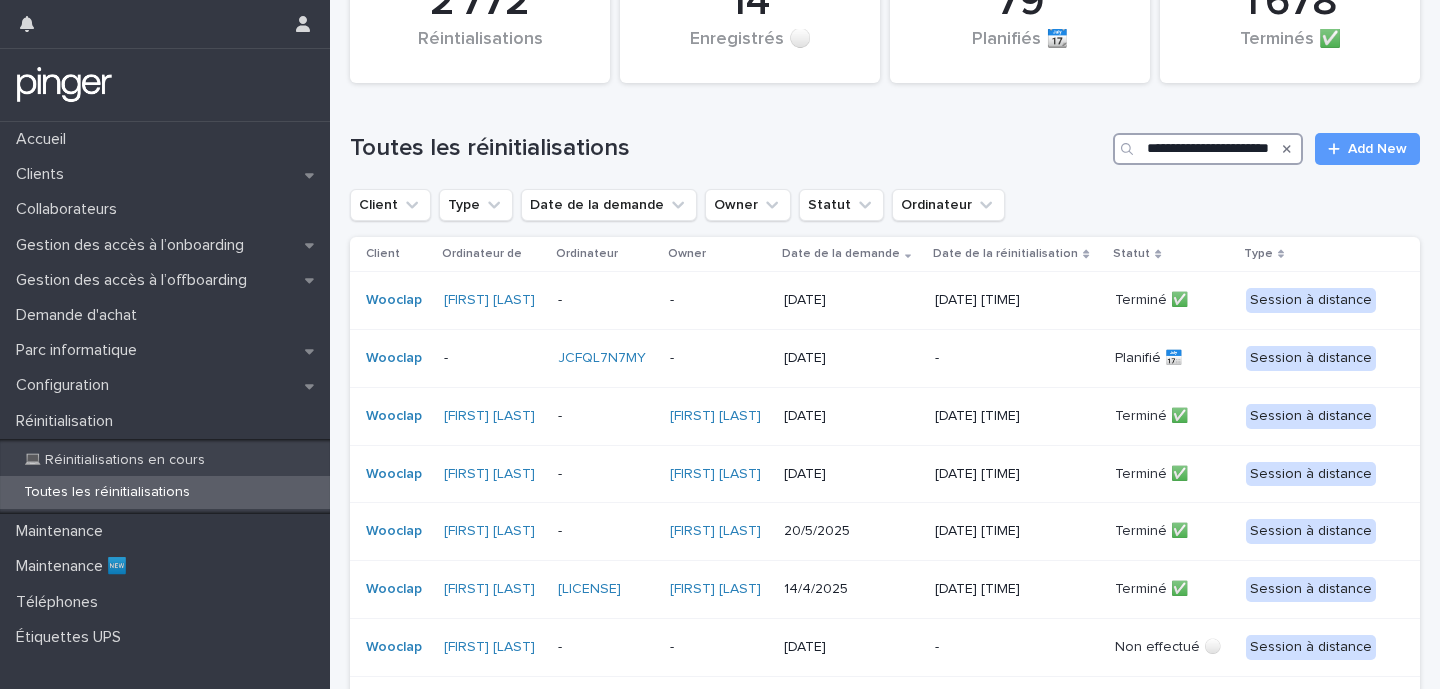 scroll, scrollTop: 0, scrollLeft: 41, axis: horizontal 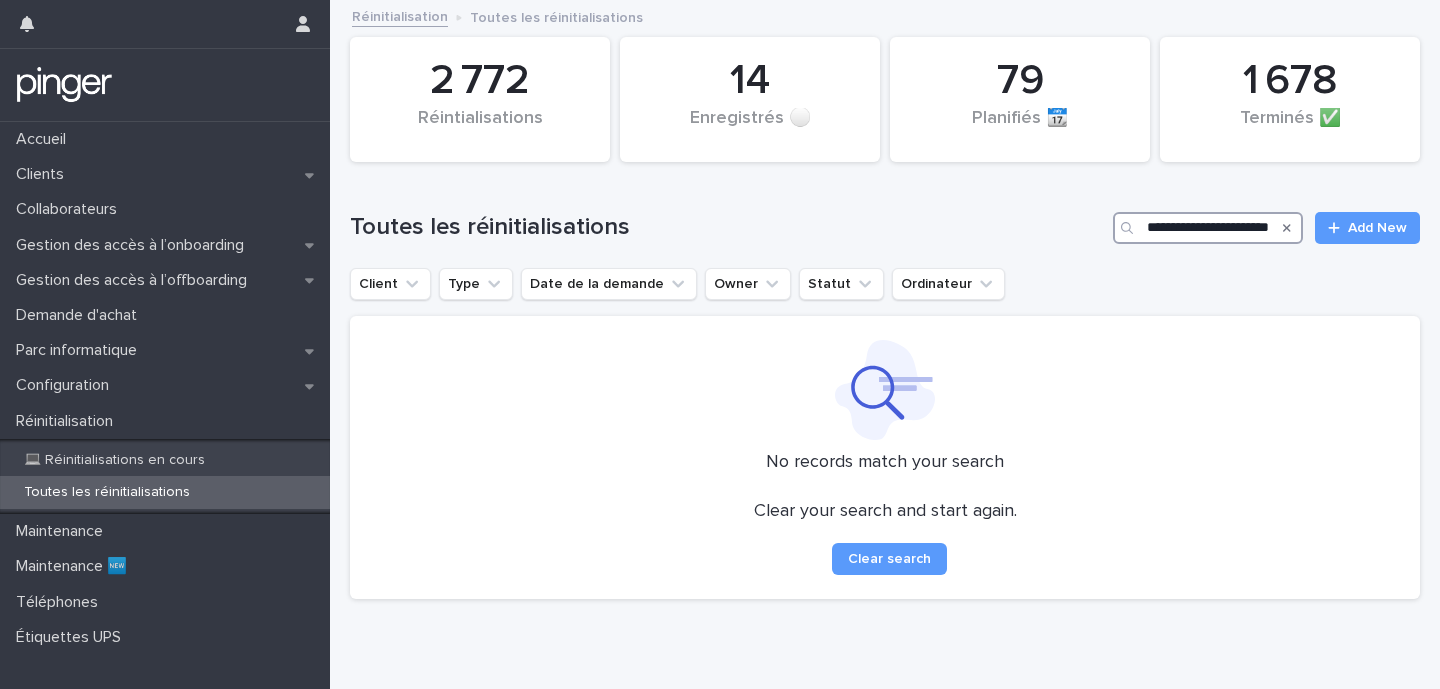 click on "**********" at bounding box center (1208, 228) 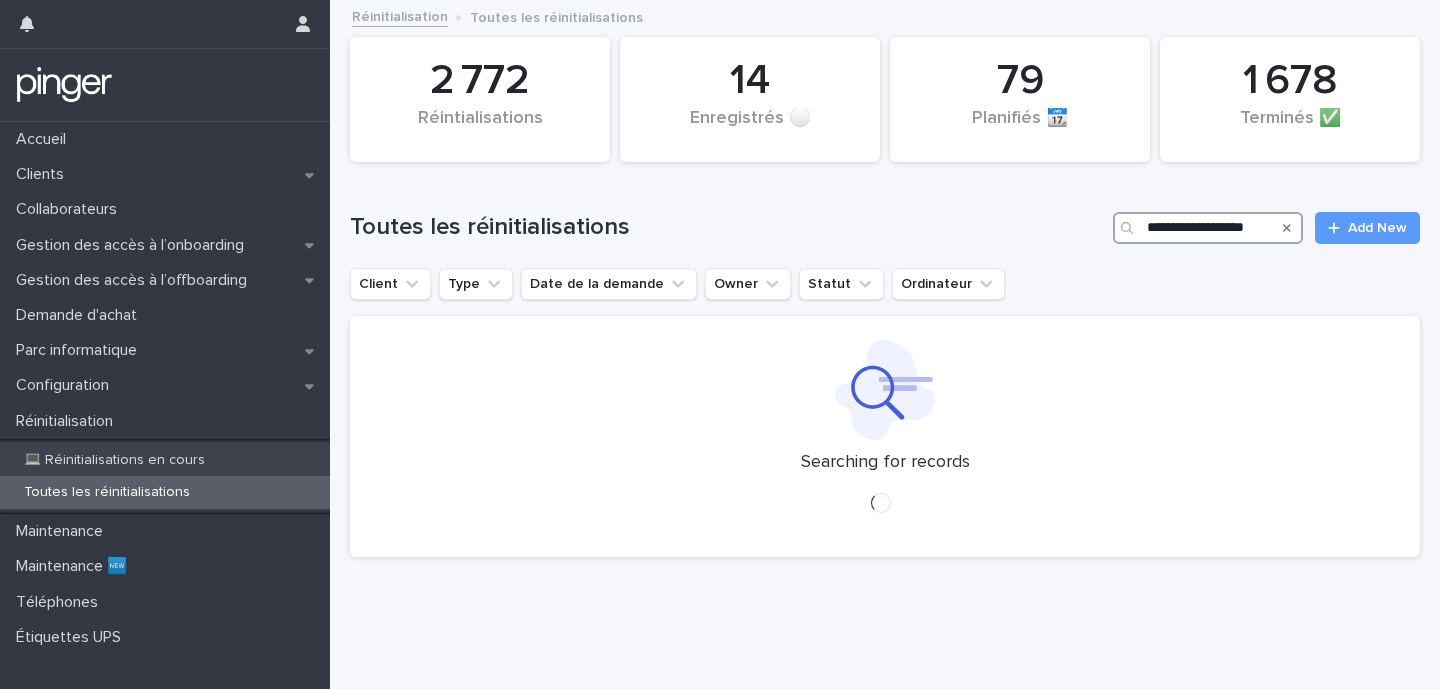 scroll, scrollTop: 0, scrollLeft: 7, axis: horizontal 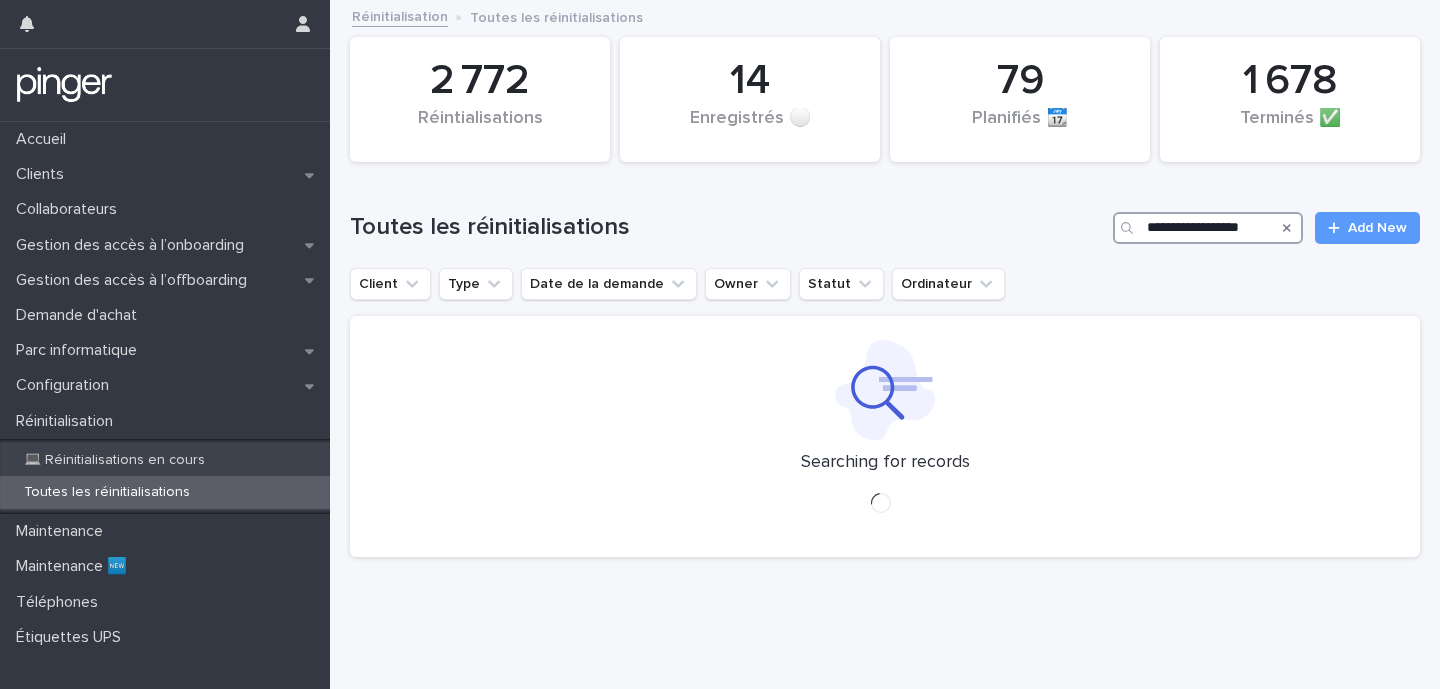 type on "**********" 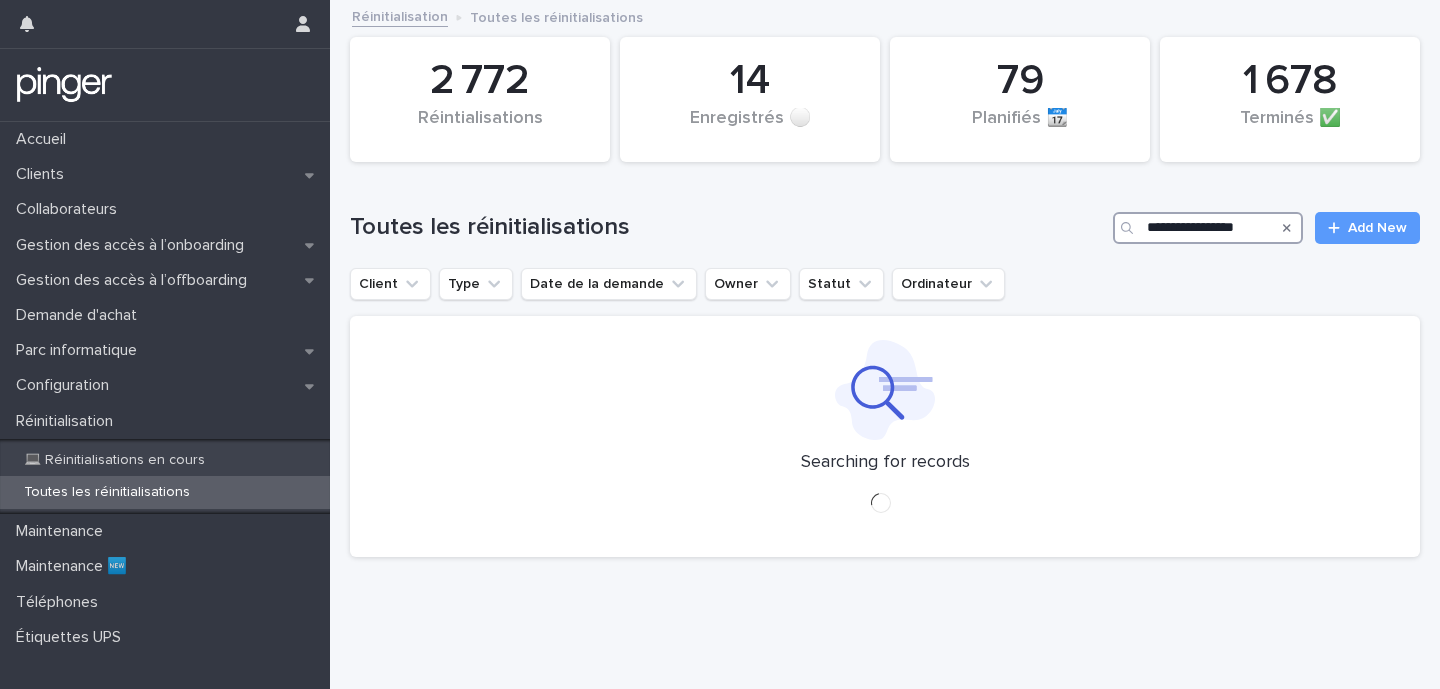 scroll, scrollTop: 0, scrollLeft: 0, axis: both 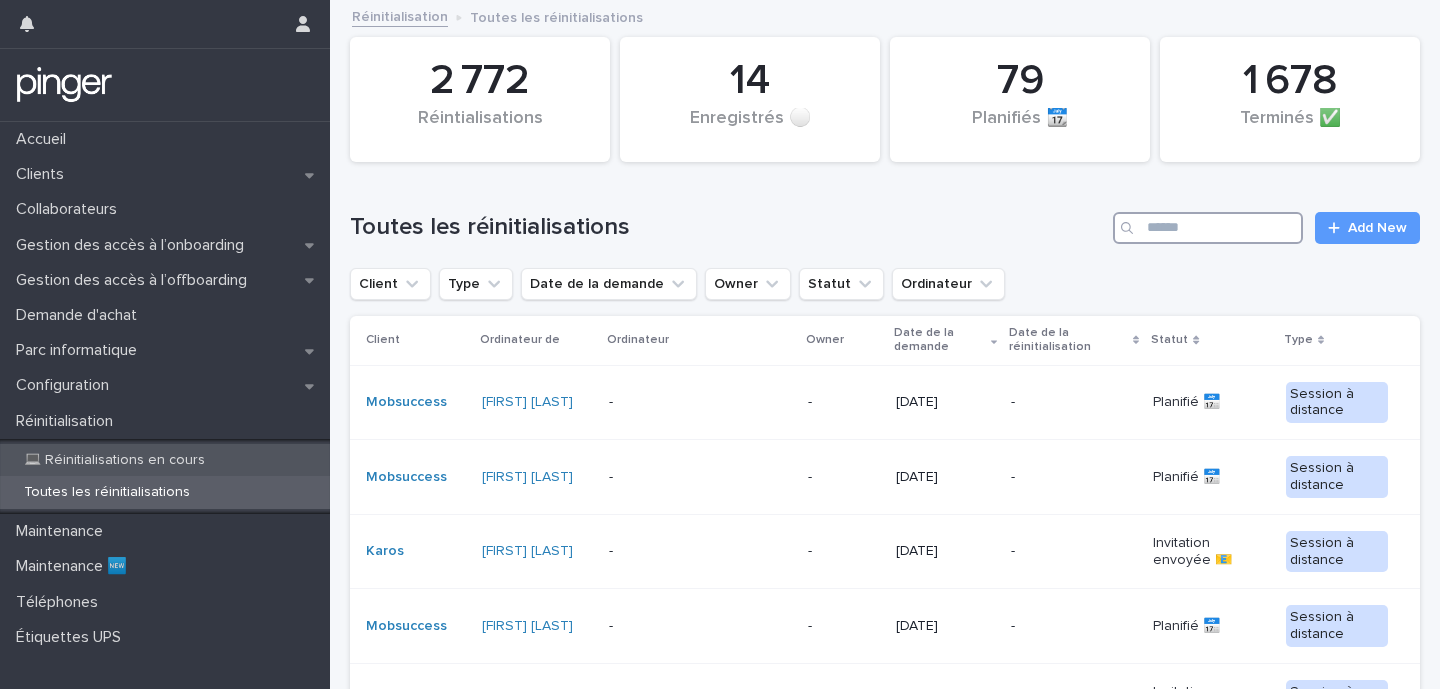 type 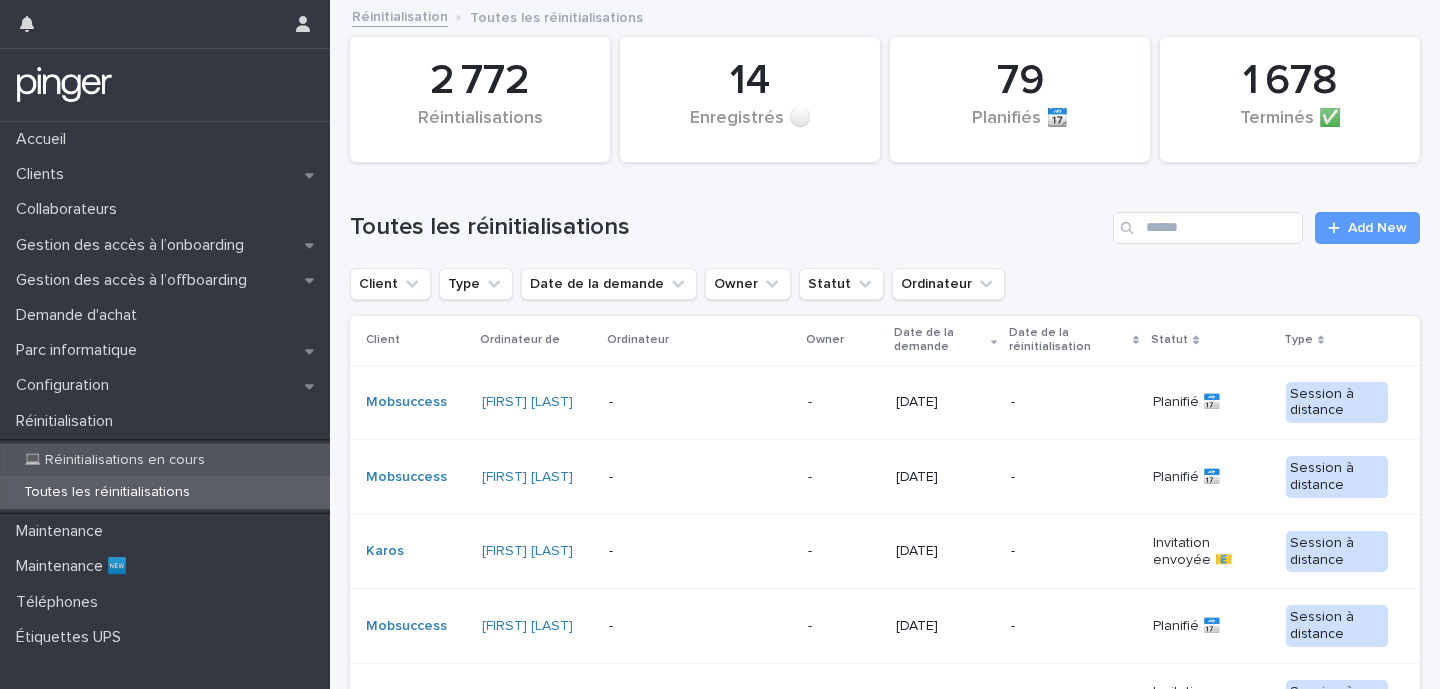 click on "💻 Réinitialisations en cours" at bounding box center (165, 460) 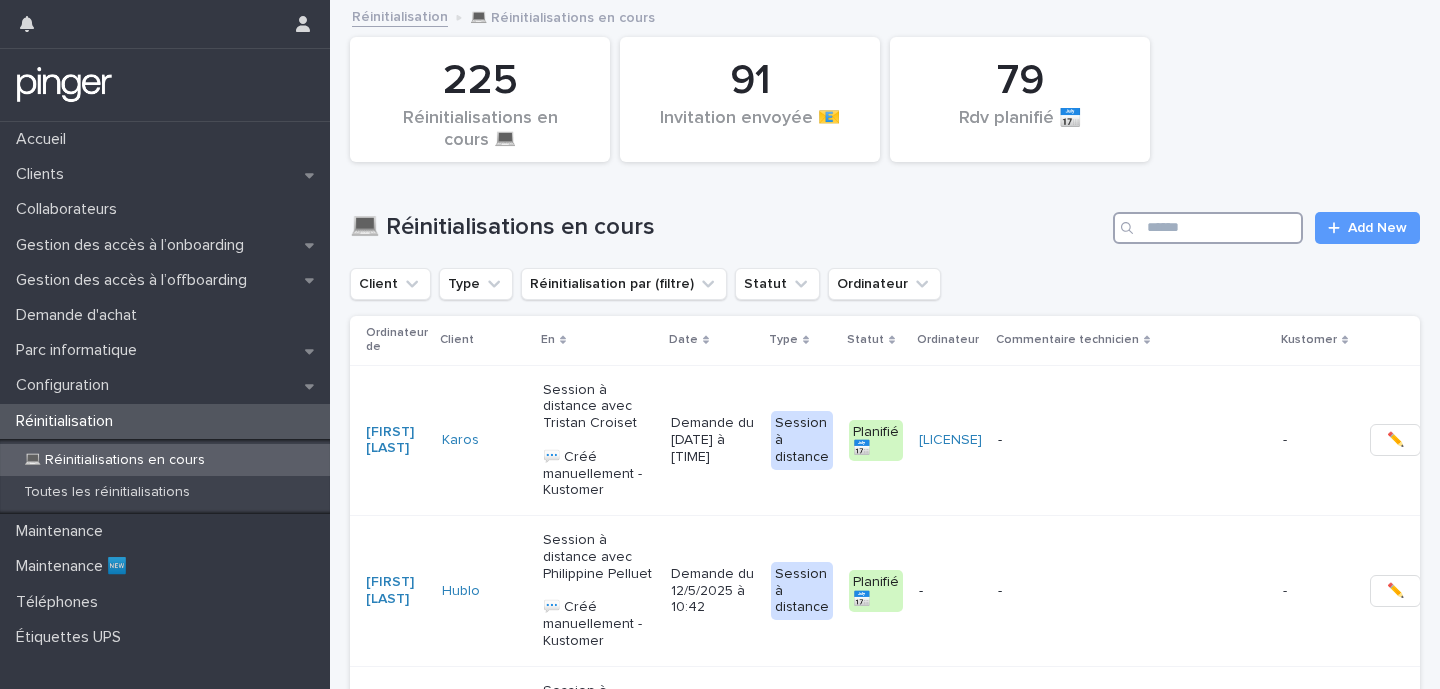 click at bounding box center (1208, 228) 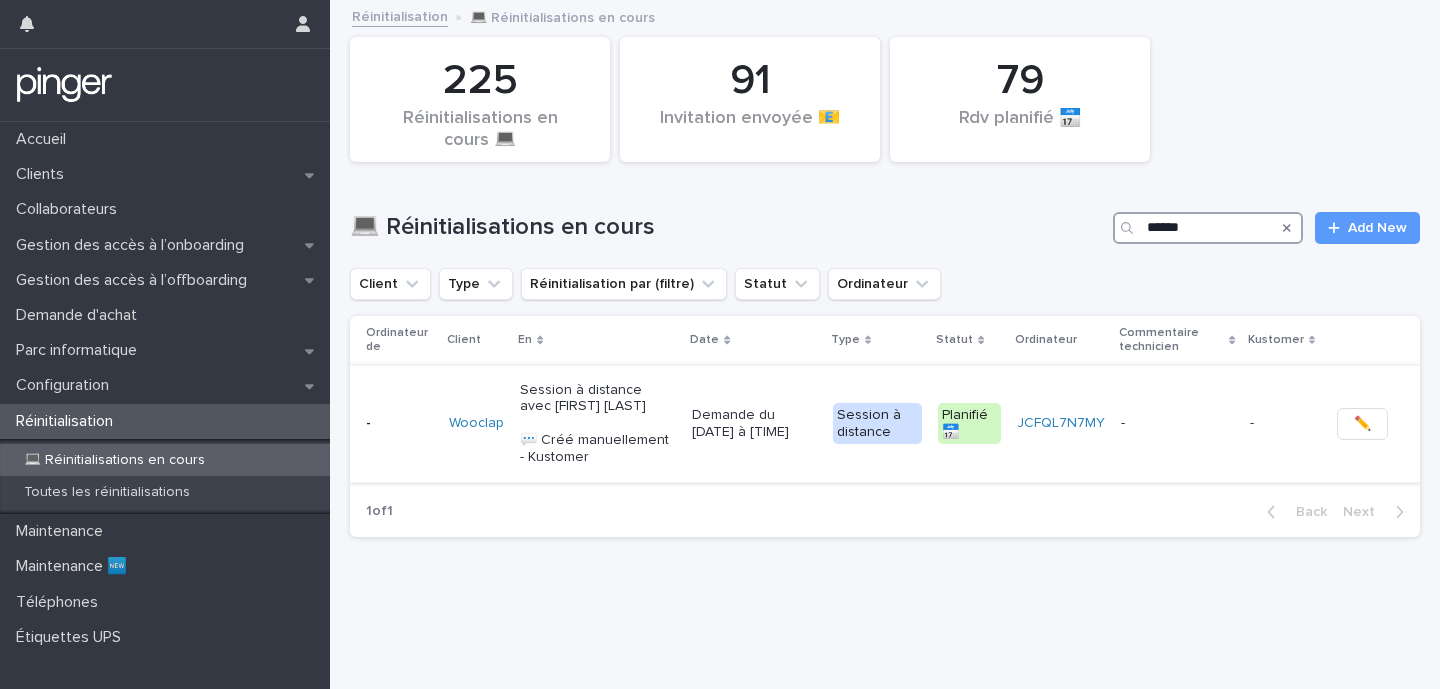 type on "******" 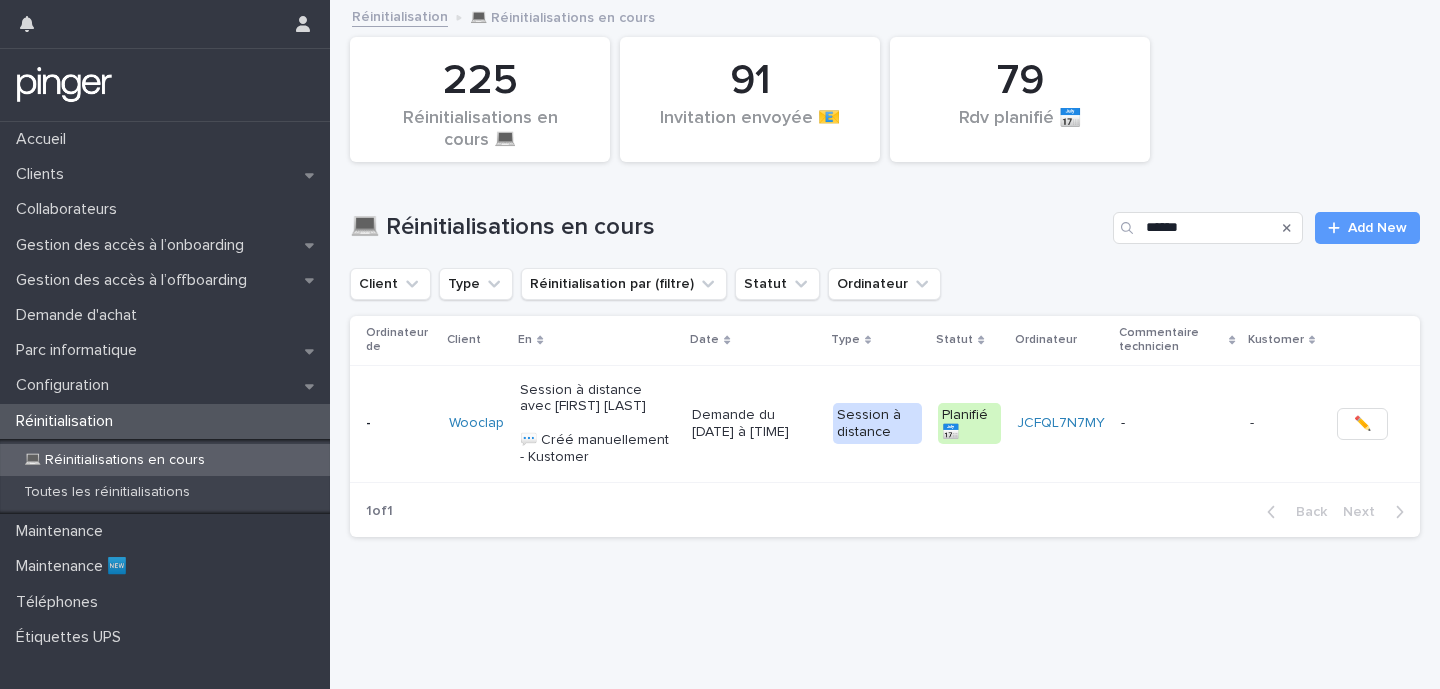 click on "Session à distance avec Astrid Playoust
💬​ Créé manuellement - Kustomer" at bounding box center [598, 424] 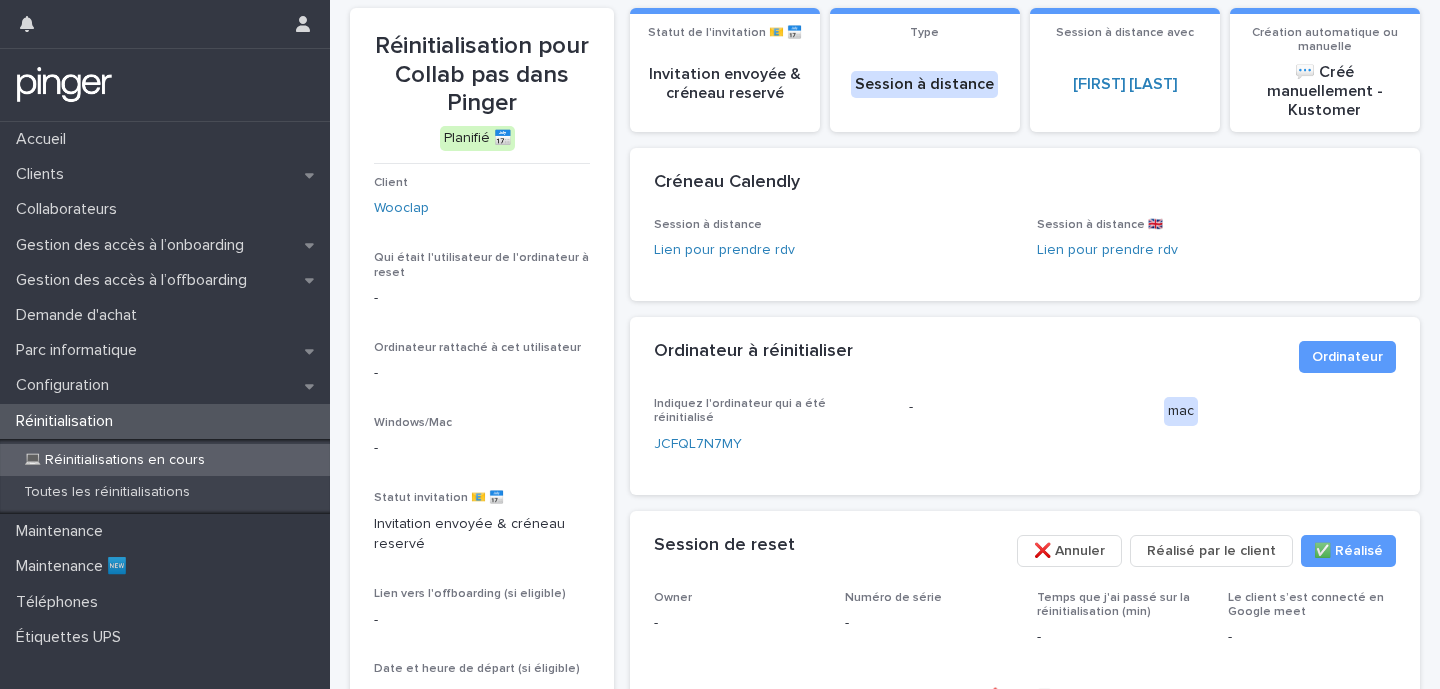 scroll, scrollTop: 92, scrollLeft: 0, axis: vertical 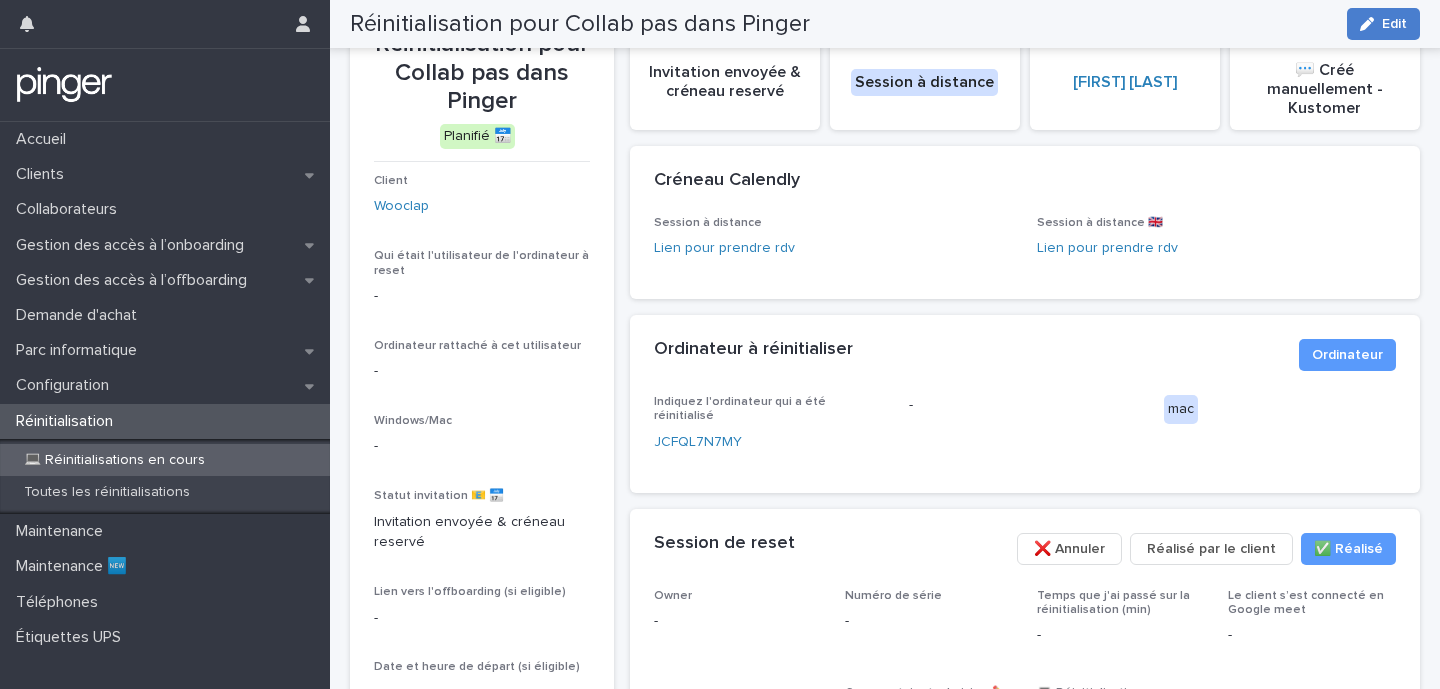 click at bounding box center [1371, 24] 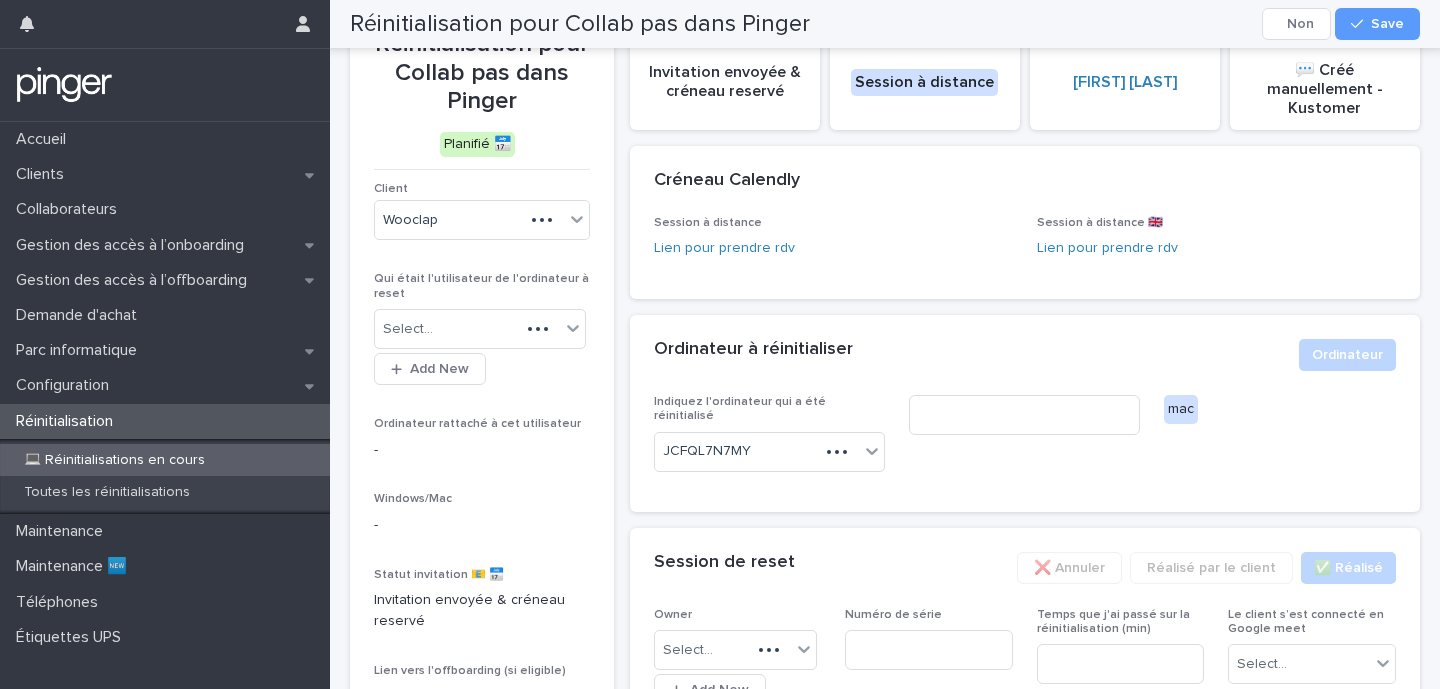 scroll, scrollTop: 159, scrollLeft: 0, axis: vertical 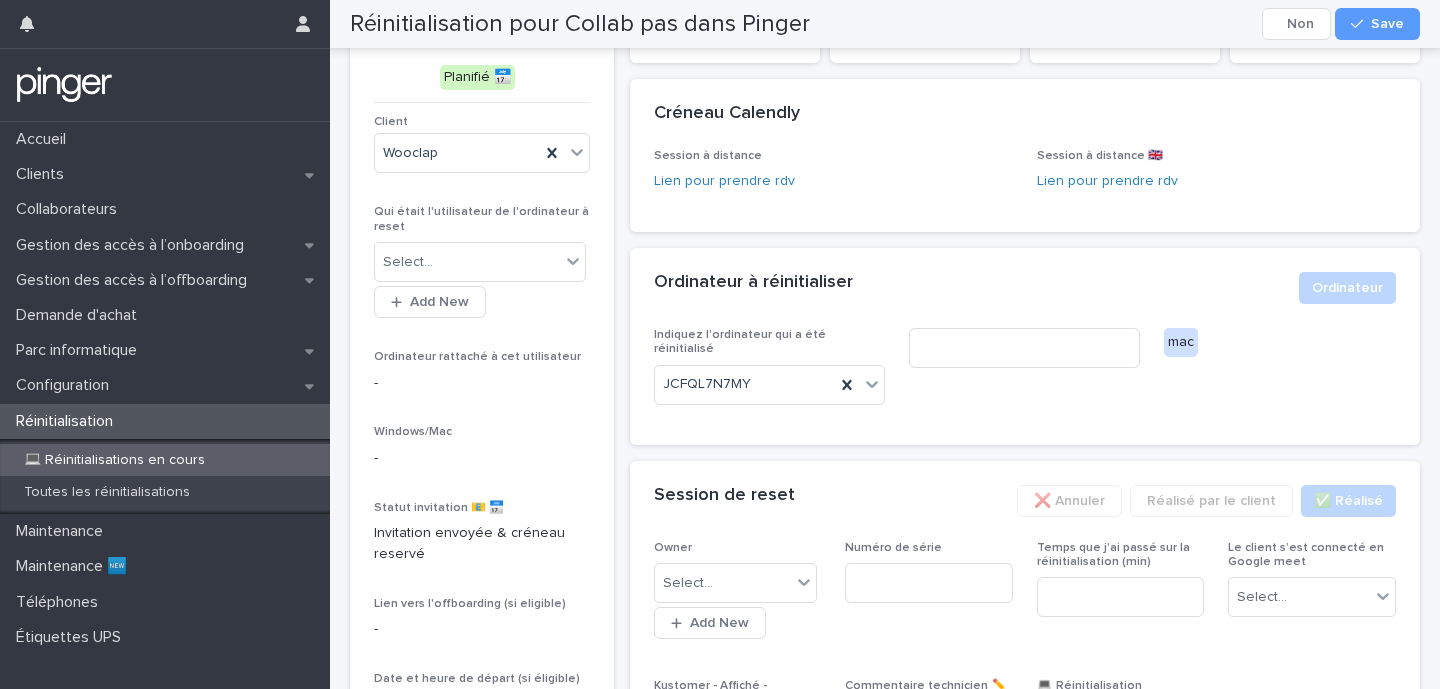 click on "-" at bounding box center [482, 458] 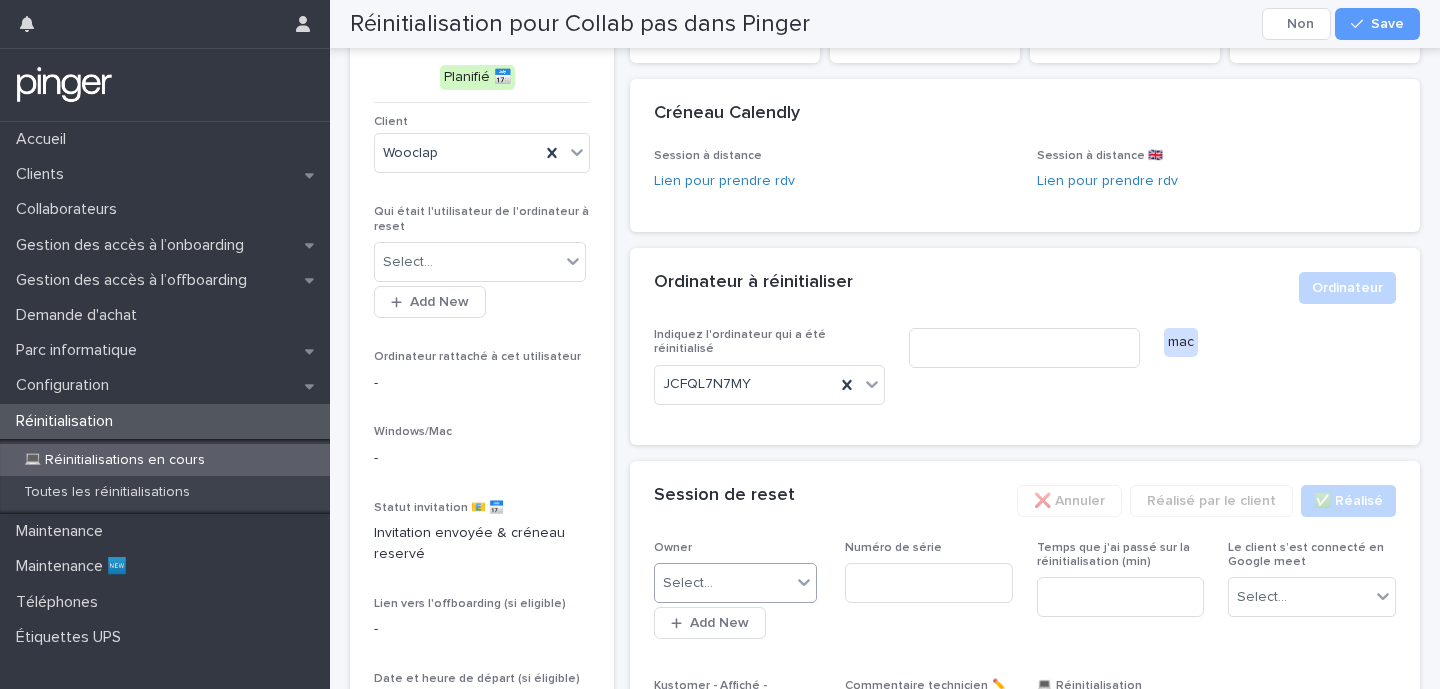 click on "Select..." at bounding box center [723, 583] 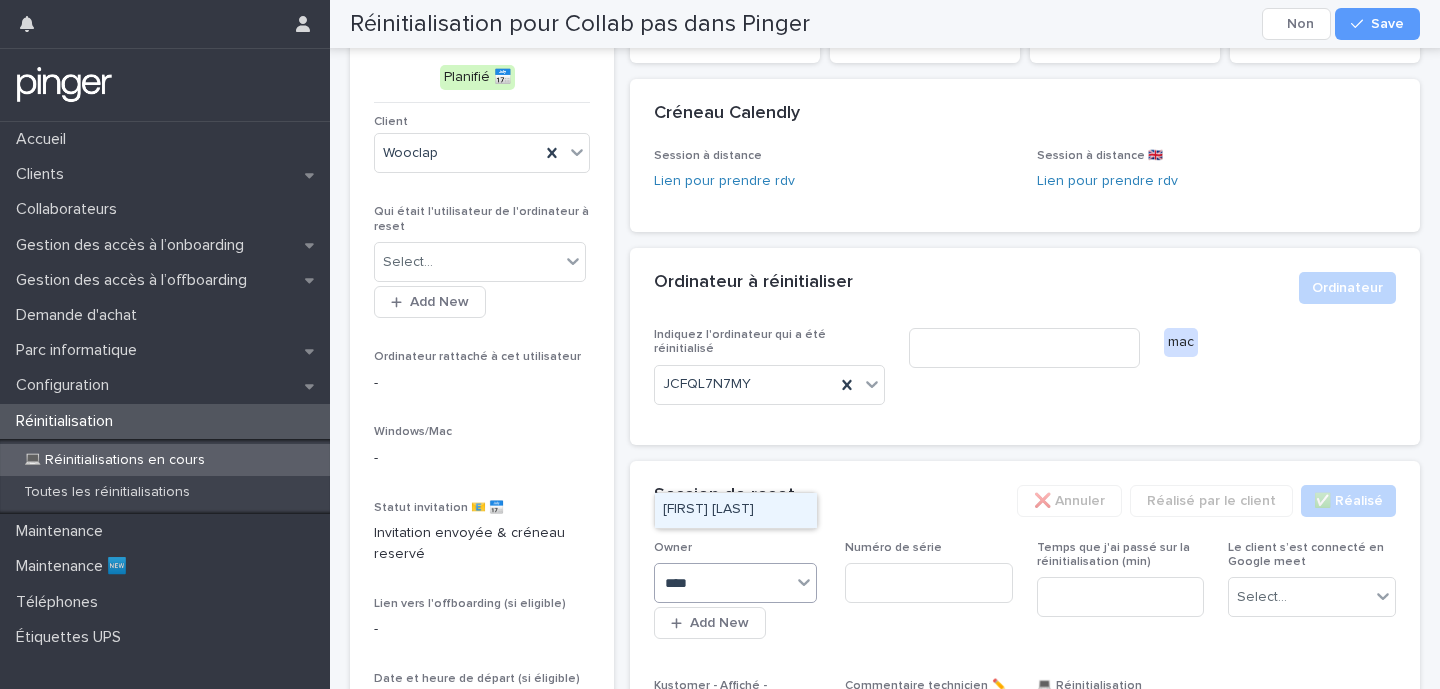 type on "*****" 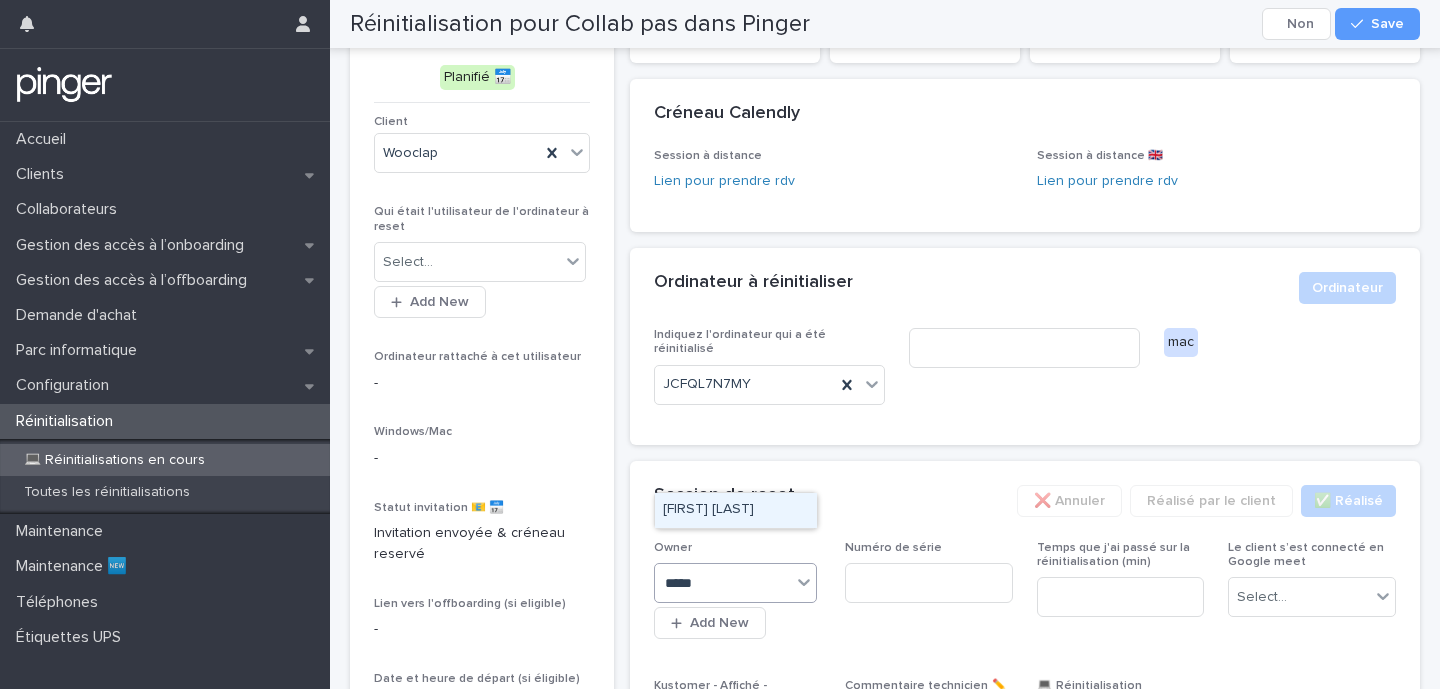 click on "[FIRST] [LAST]" at bounding box center (736, 510) 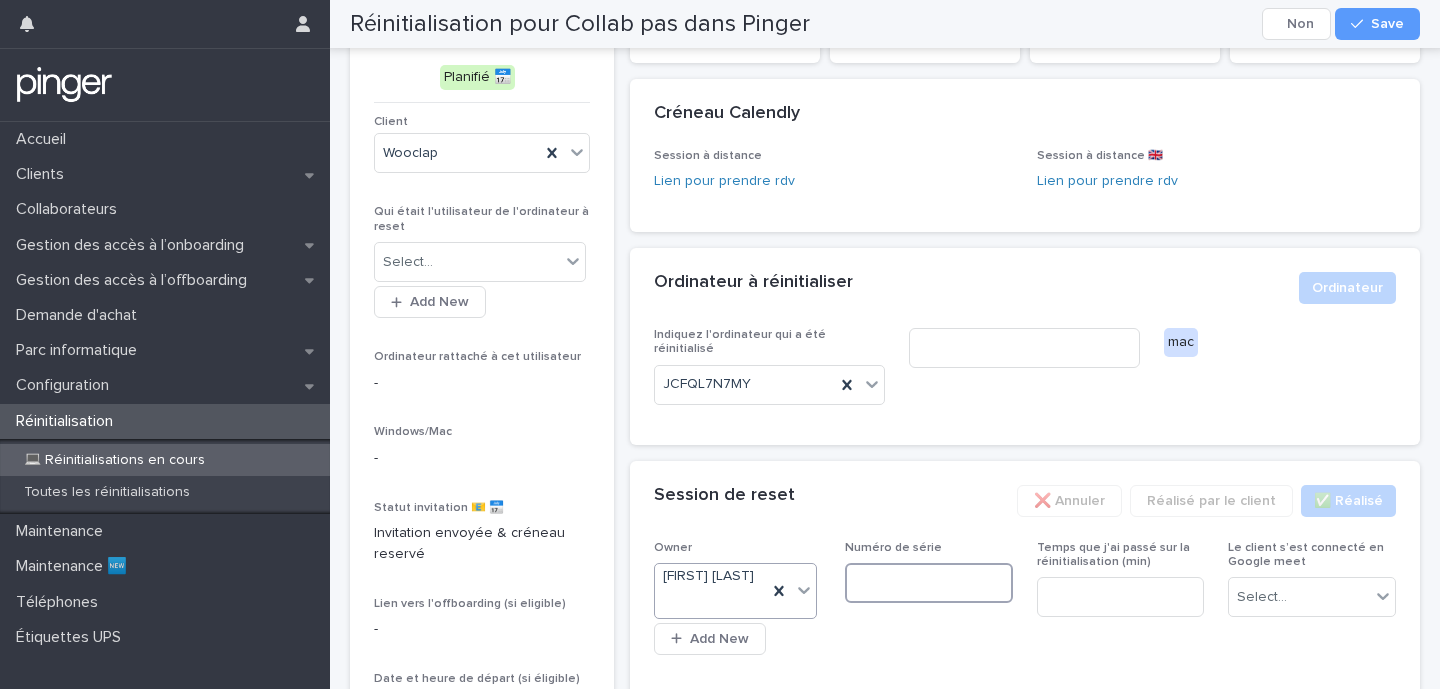click at bounding box center (929, 583) 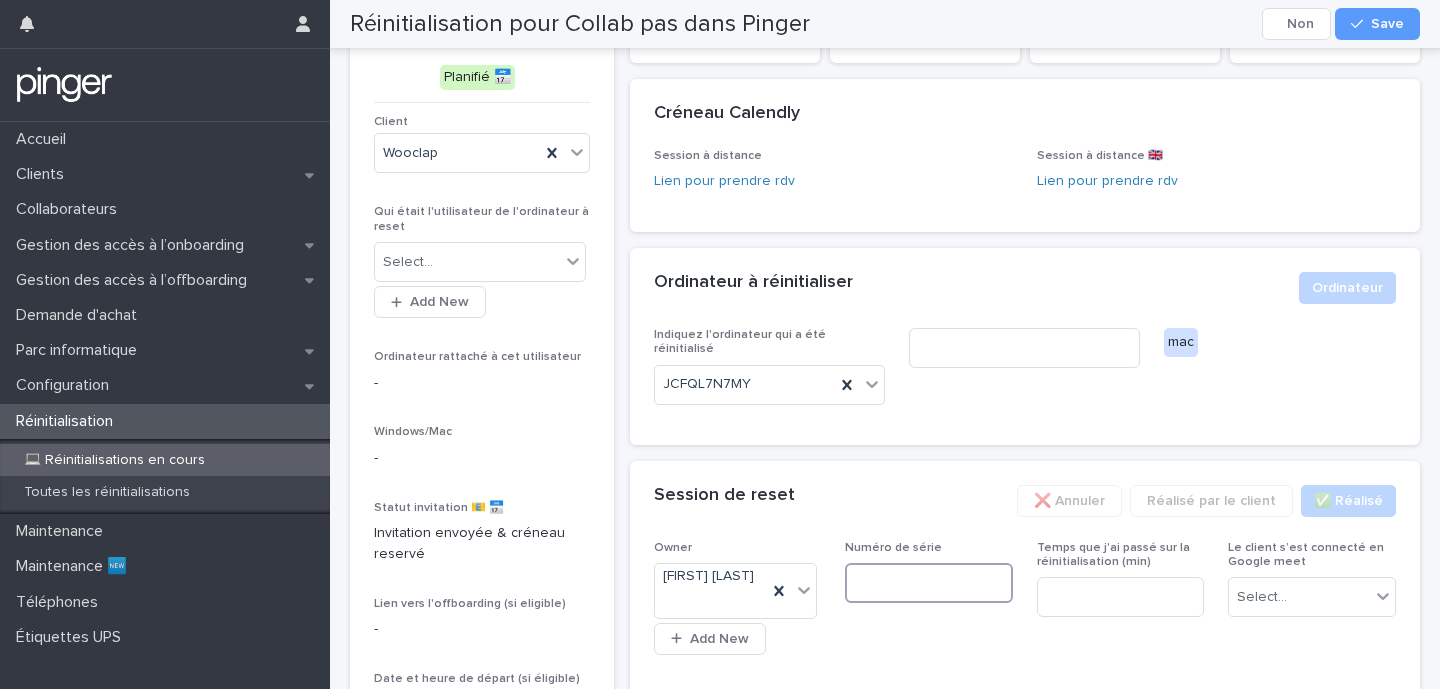 paste on "**********" 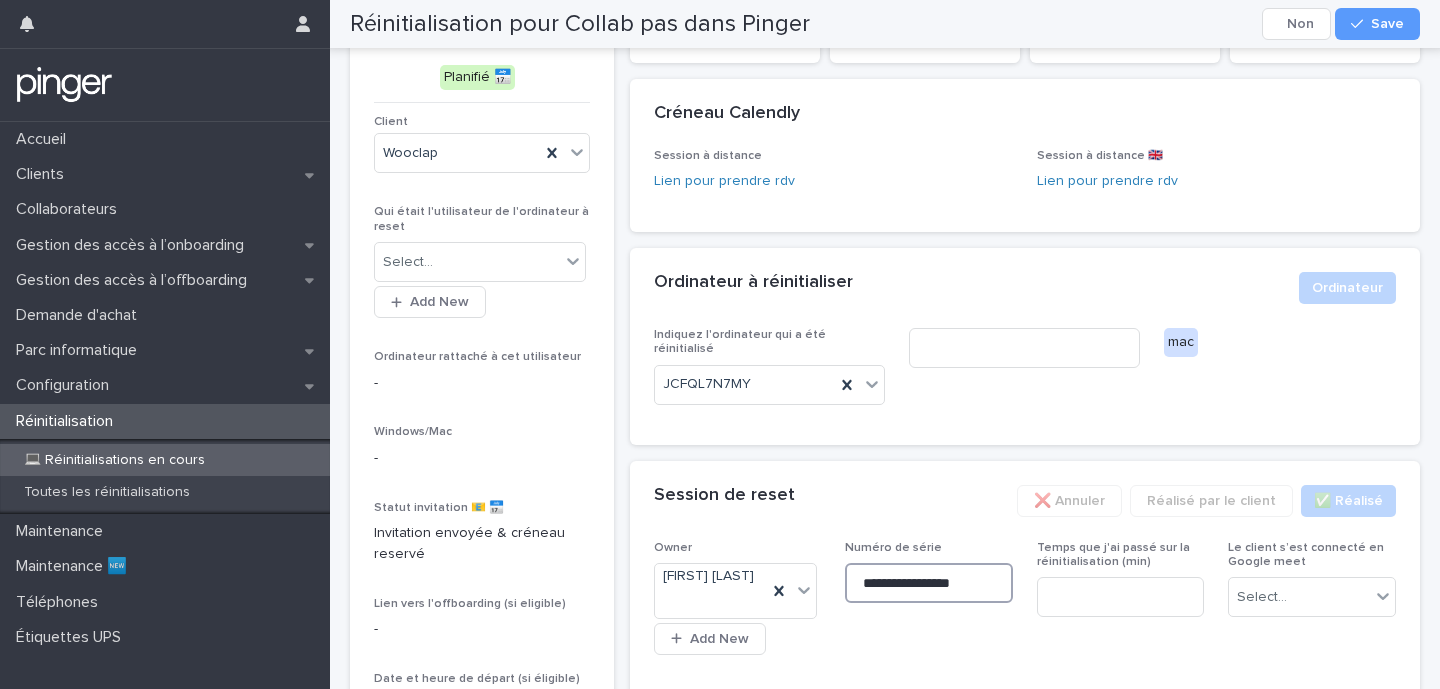 type on "**********" 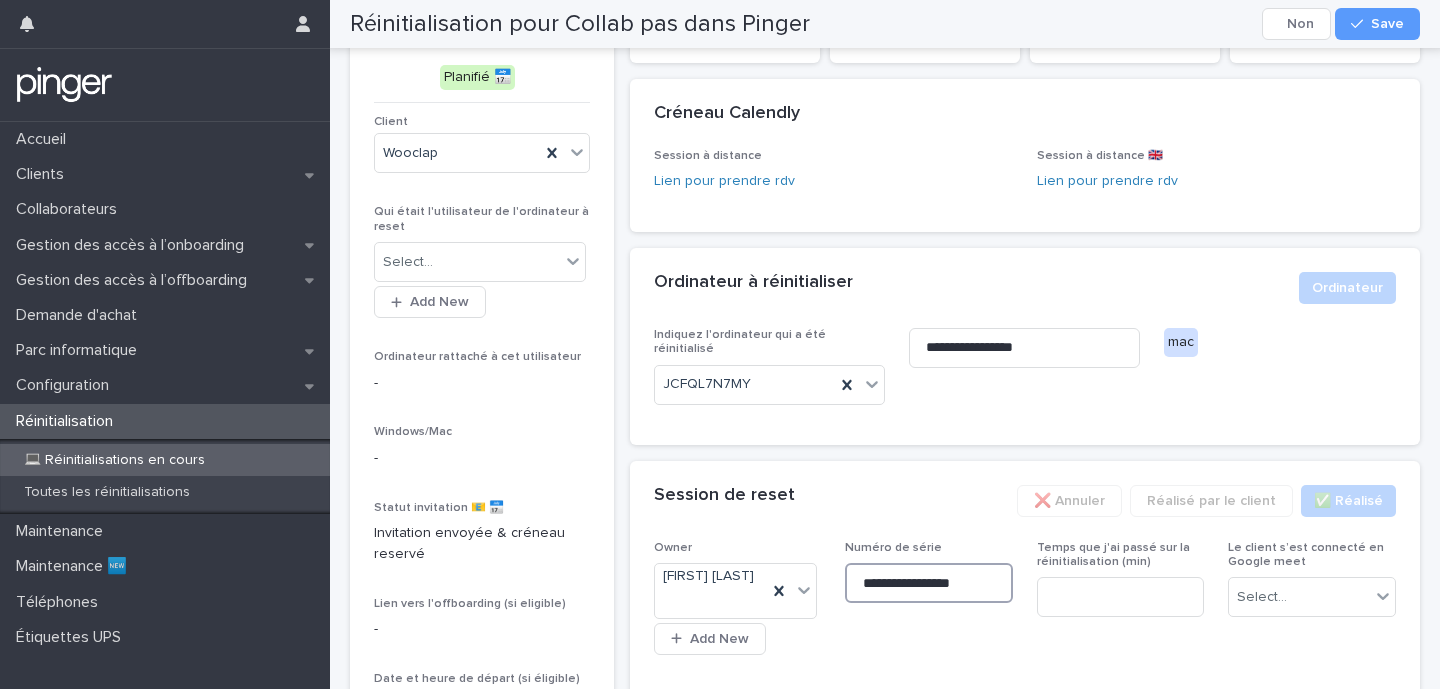 type 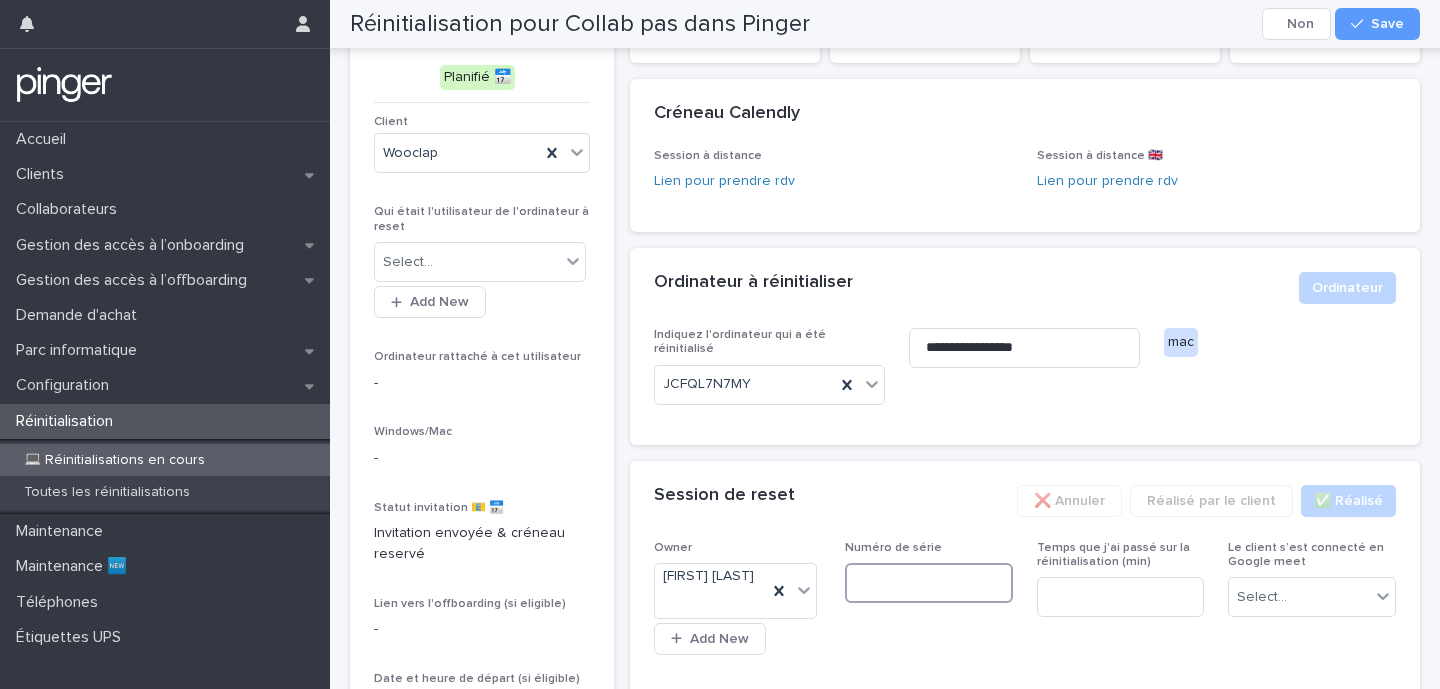 type 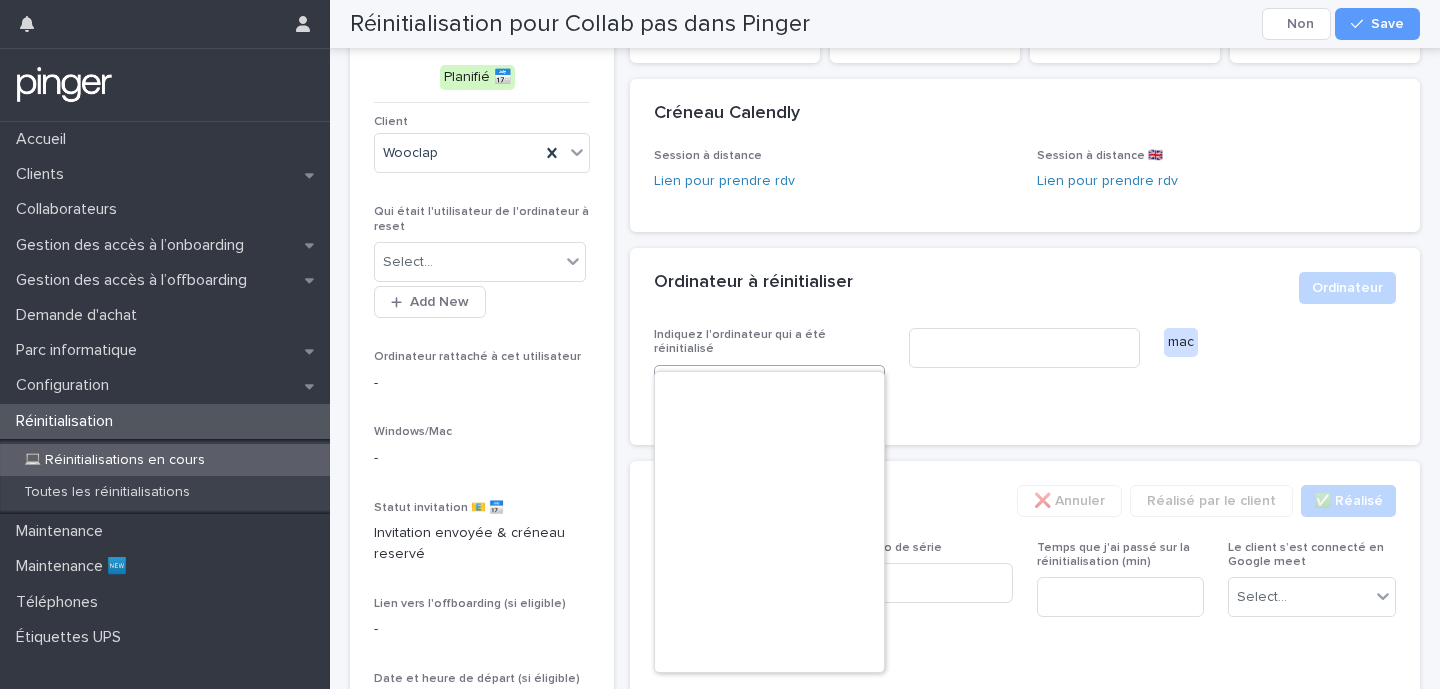 scroll, scrollTop: 30625, scrollLeft: 0, axis: vertical 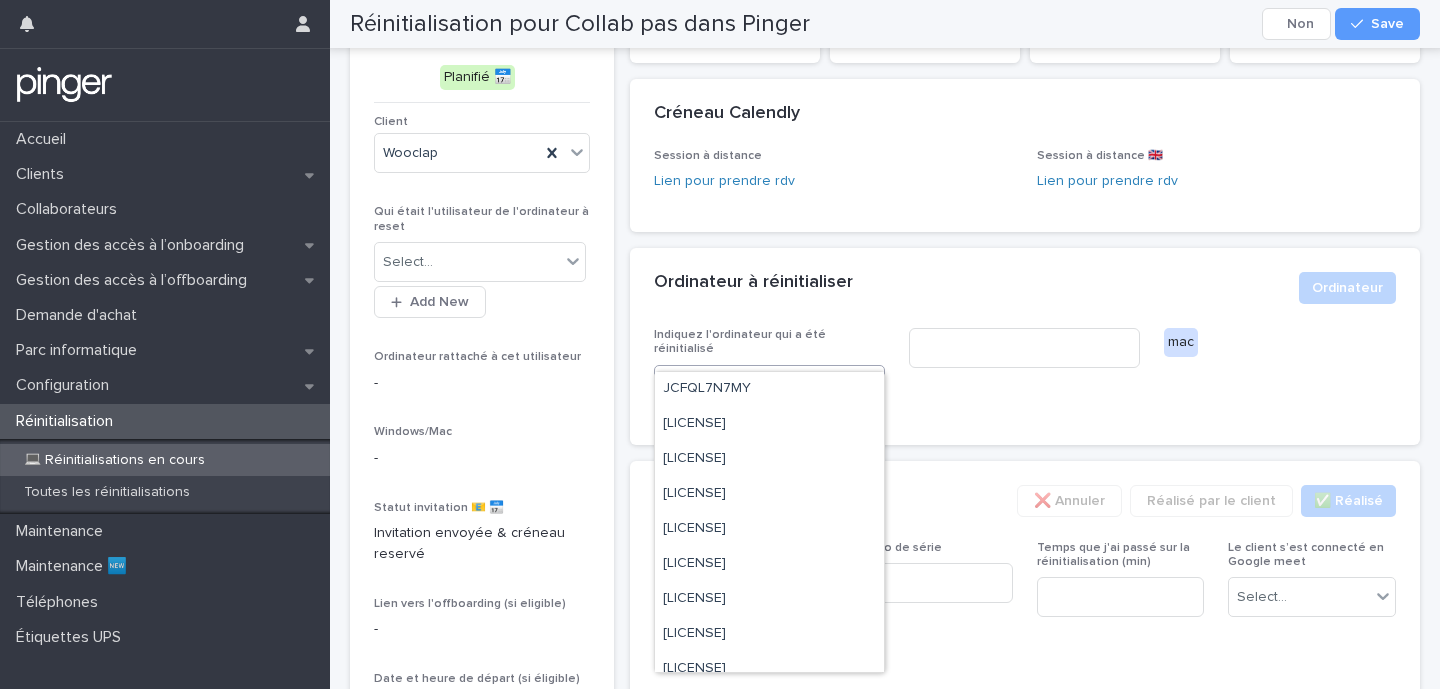 click on "JCFQL7N7MY" at bounding box center [745, 384] 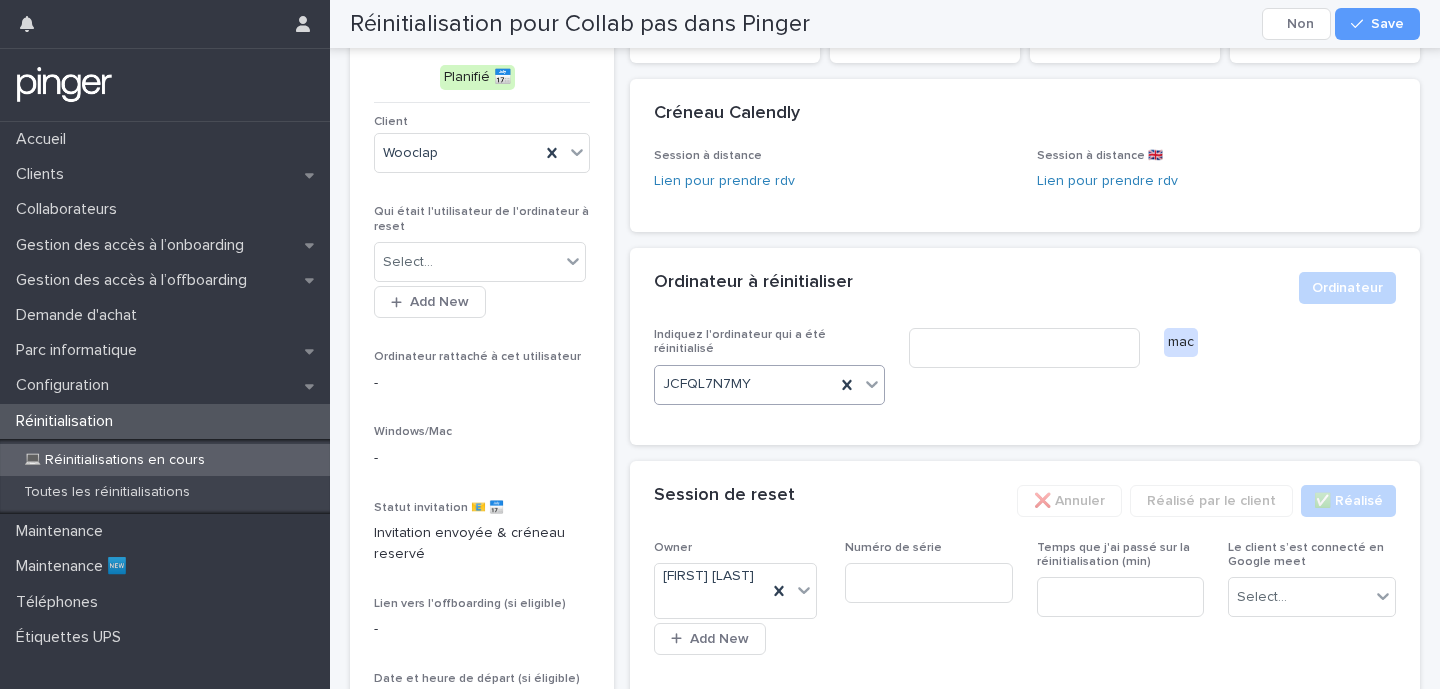 click on "JCFQL7N7MY" at bounding box center [745, 384] 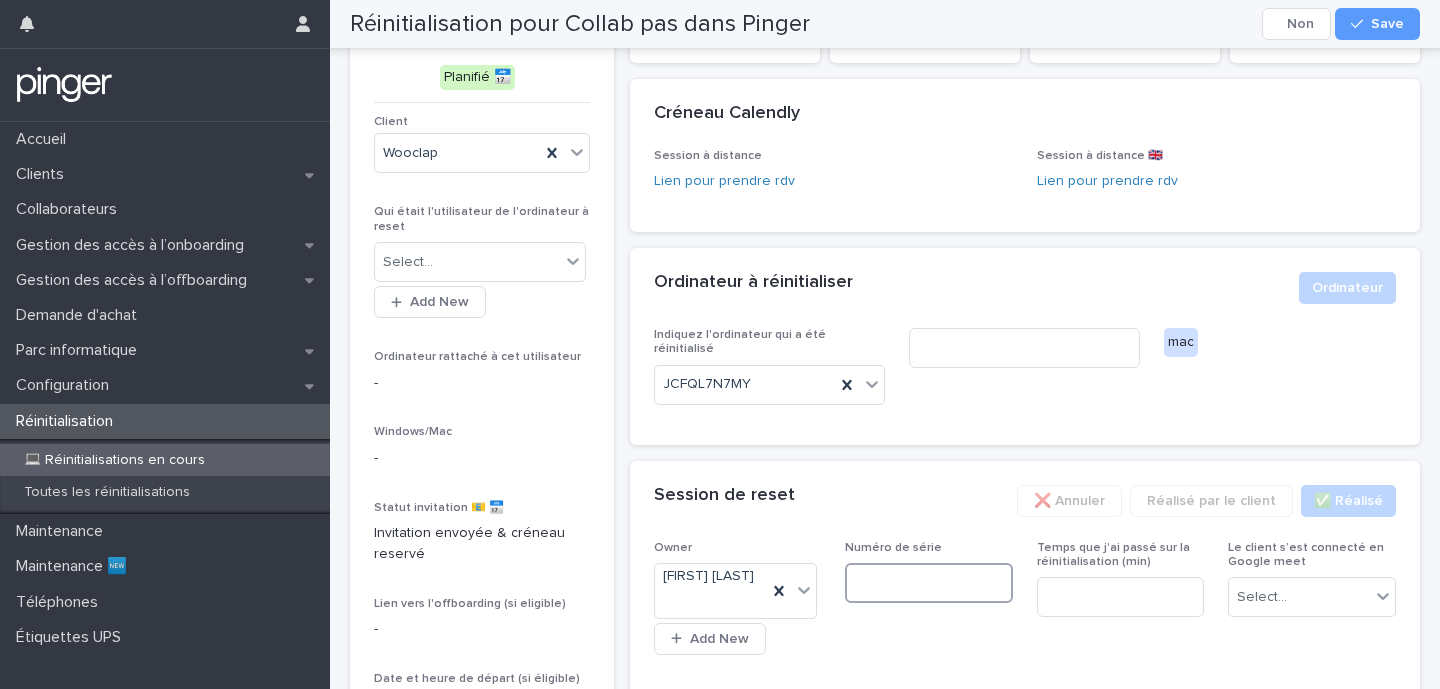 click at bounding box center (929, 583) 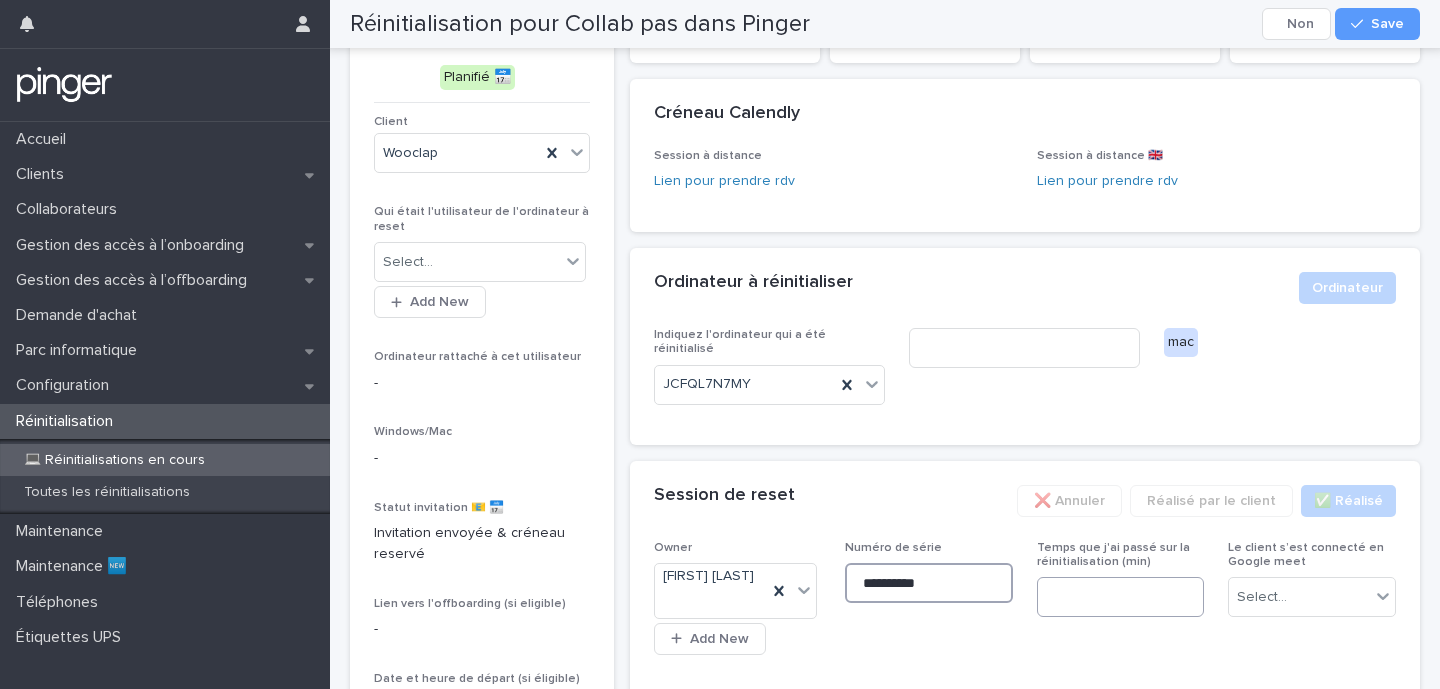 type on "**********" 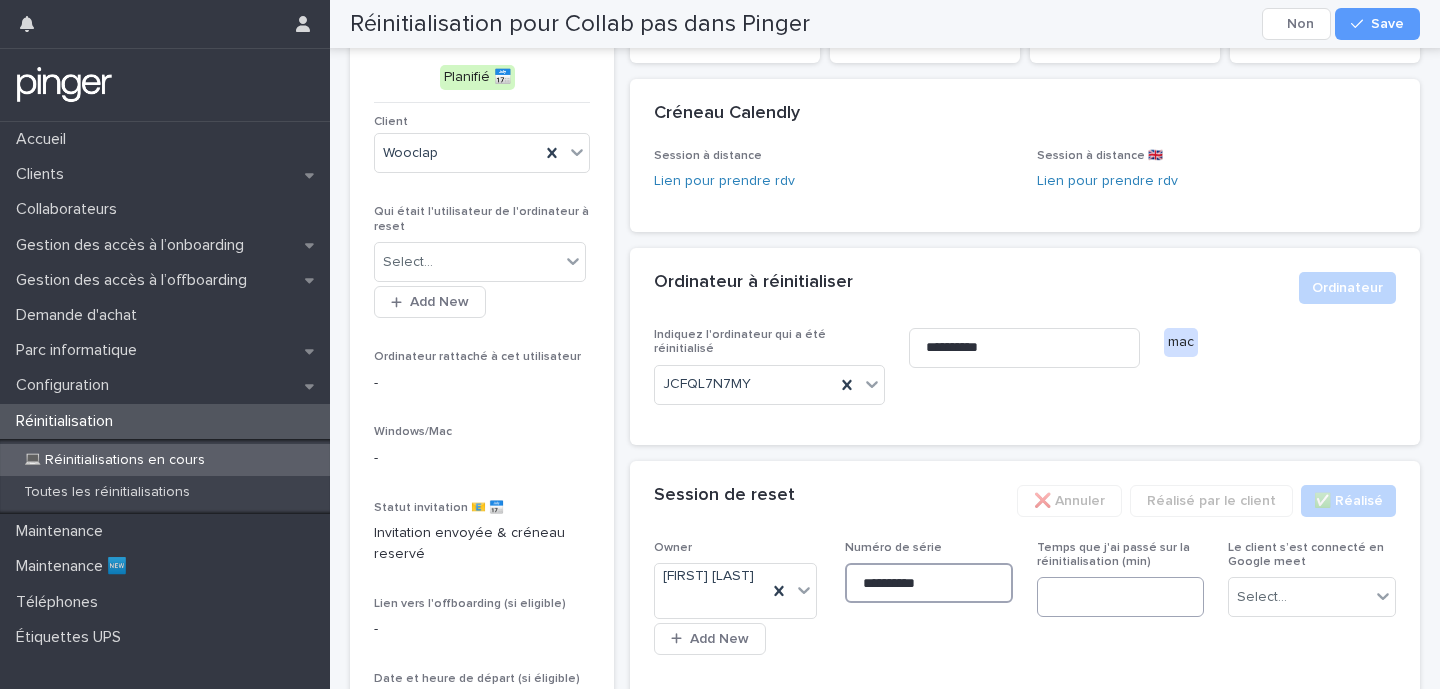 type on "**********" 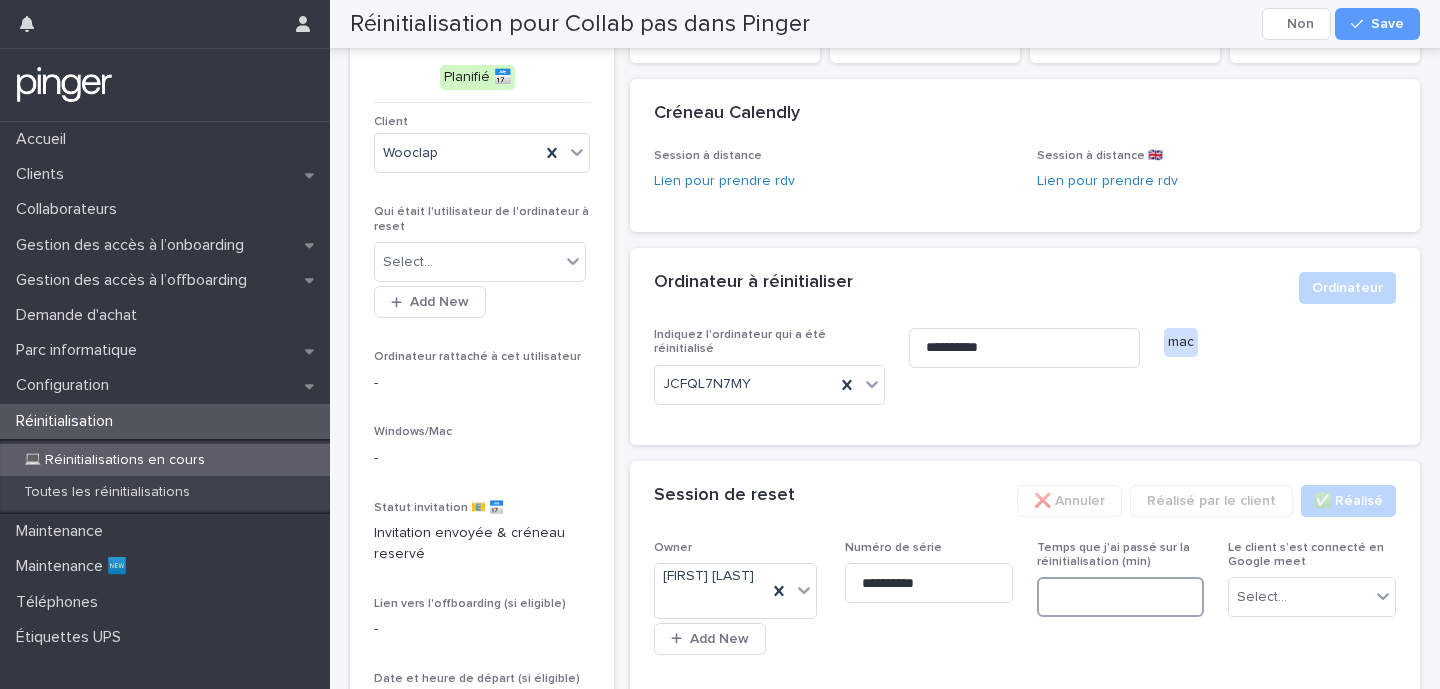 click at bounding box center (1121, 597) 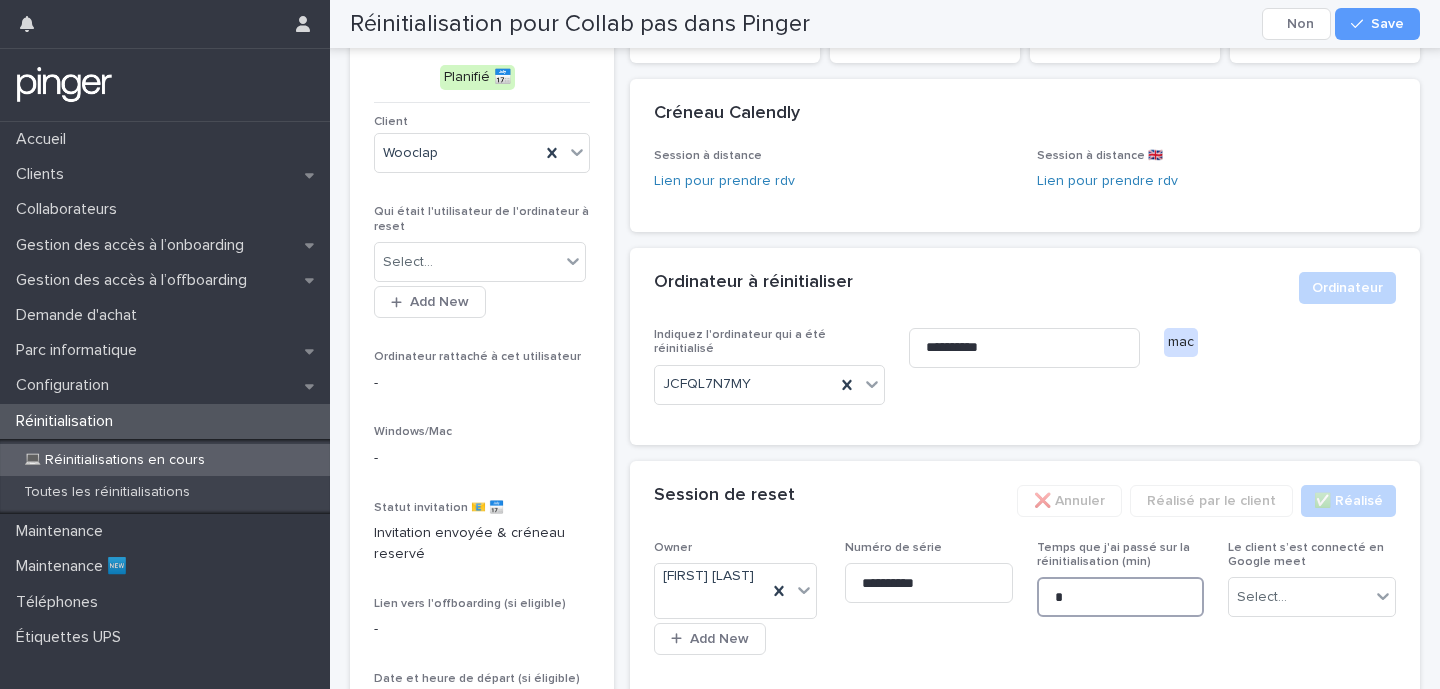 type on "*" 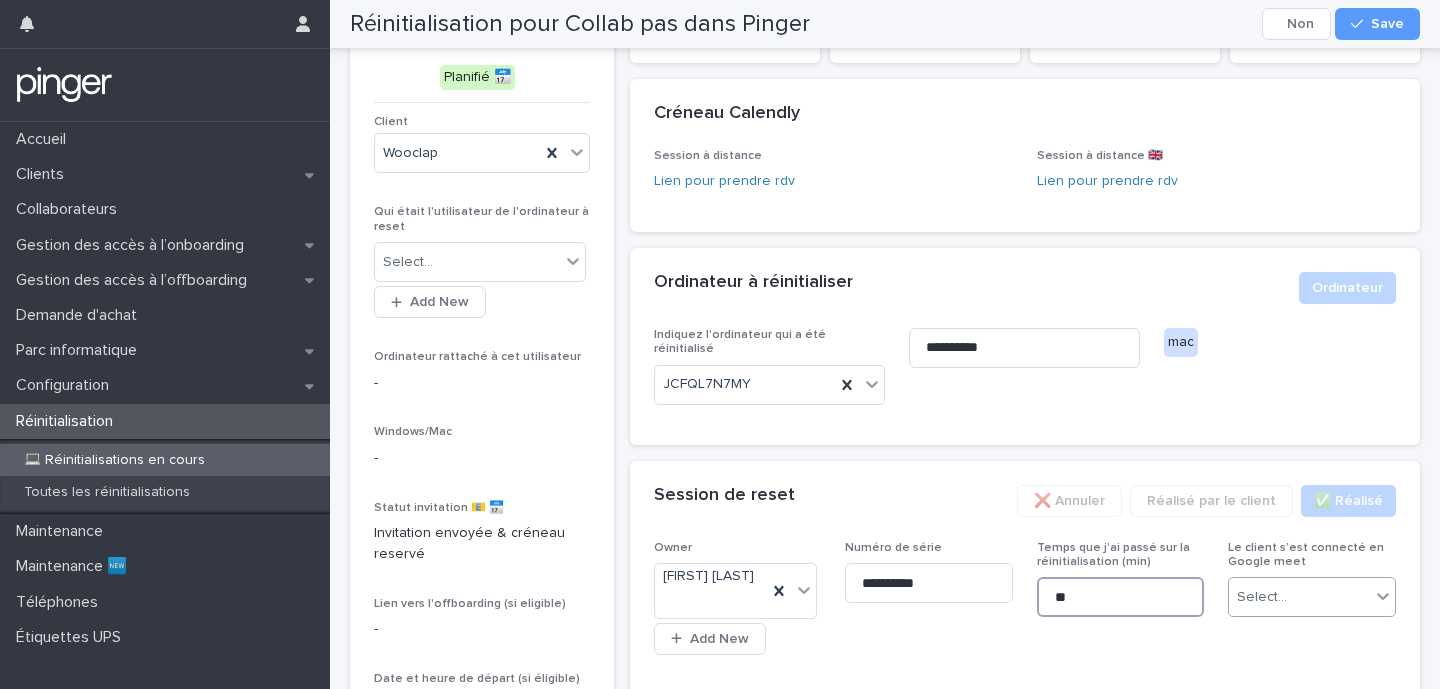 type on "**" 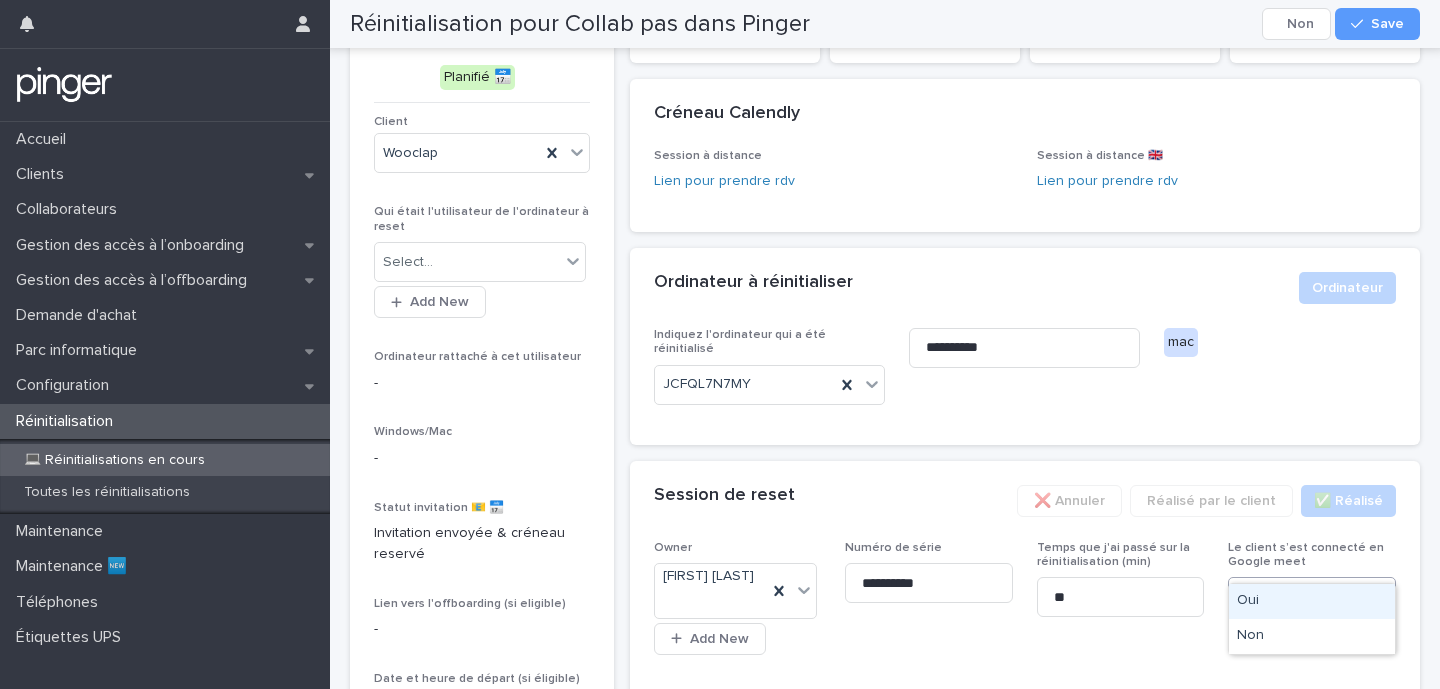 click on "Select..." at bounding box center [1299, 597] 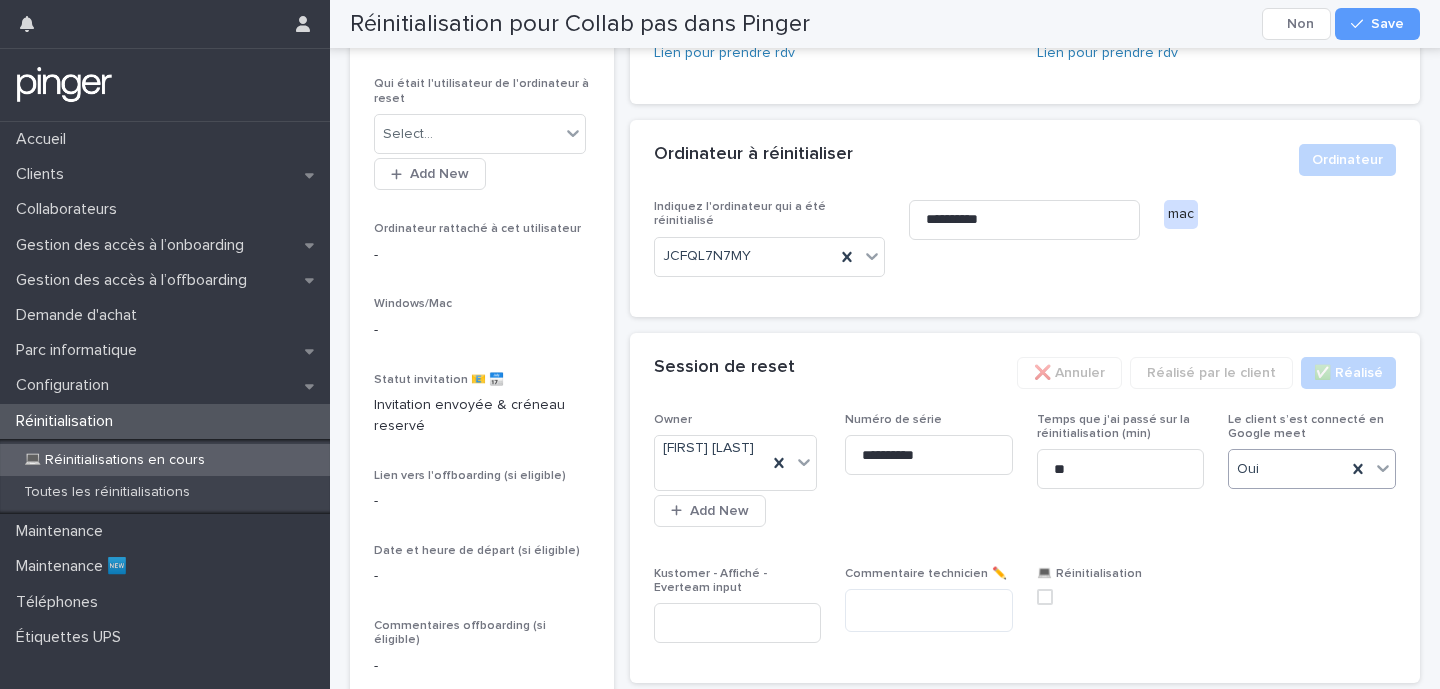 scroll, scrollTop: 320, scrollLeft: 0, axis: vertical 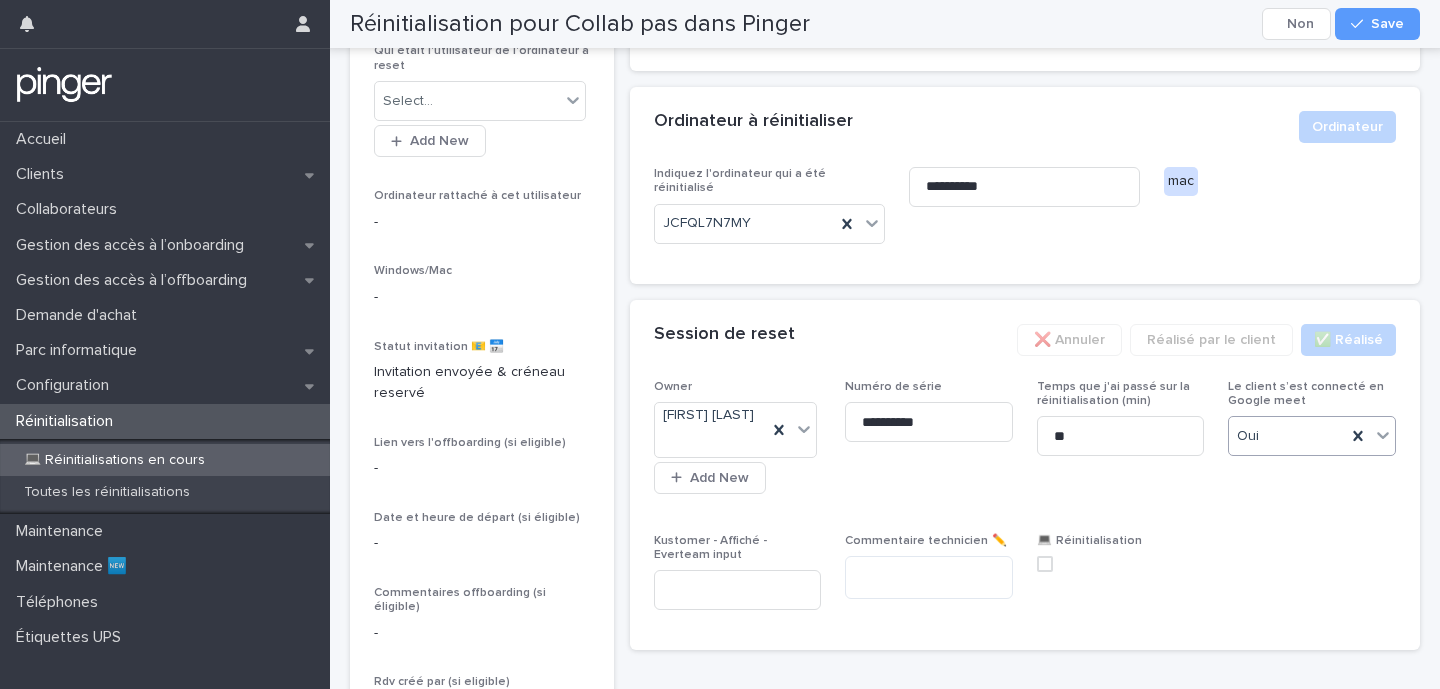 click at bounding box center [1045, 564] 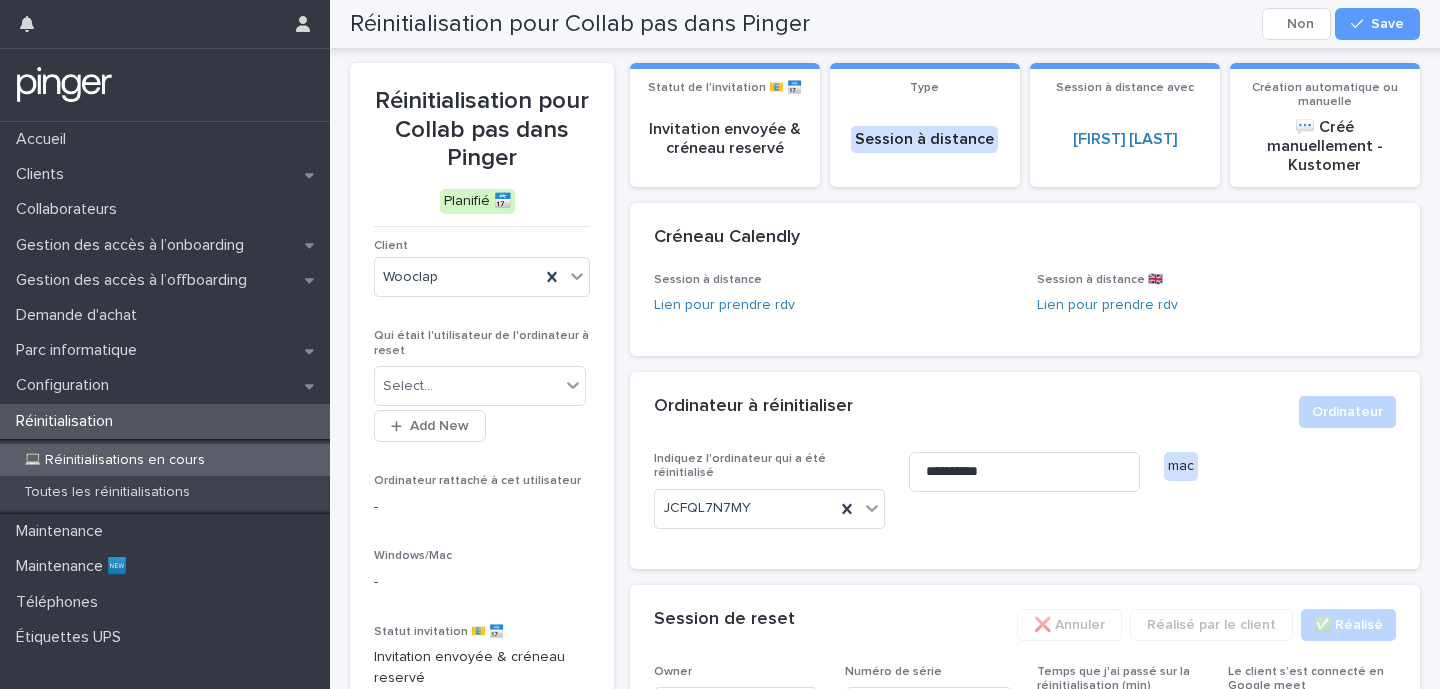 scroll, scrollTop: 0, scrollLeft: 0, axis: both 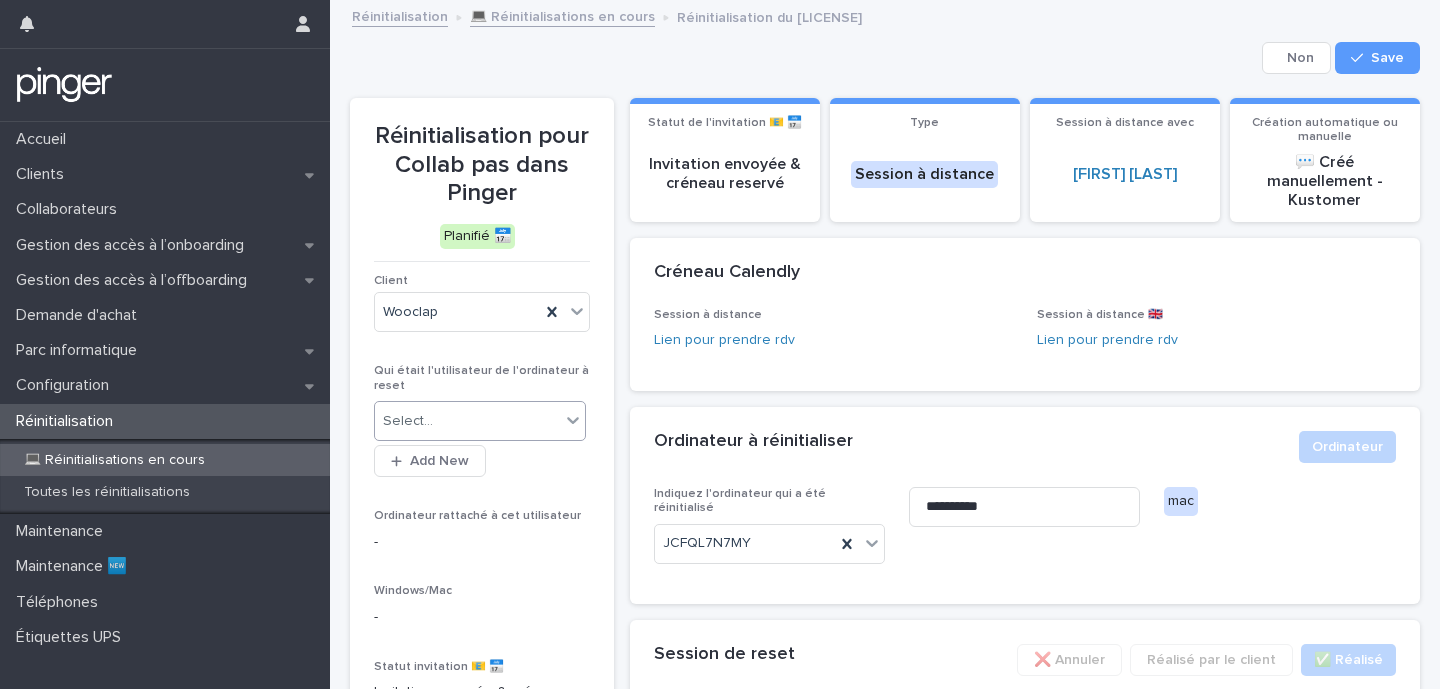 click on "Select..." at bounding box center [467, 421] 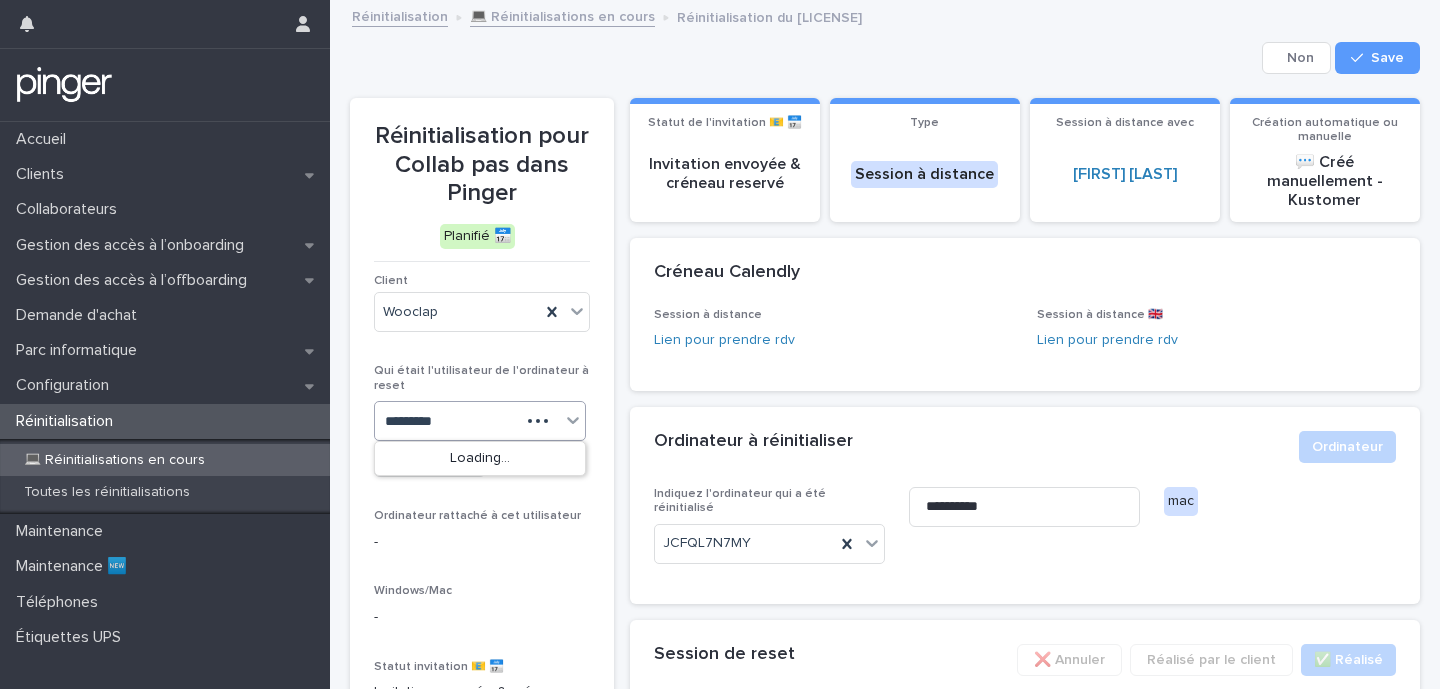 type on "**********" 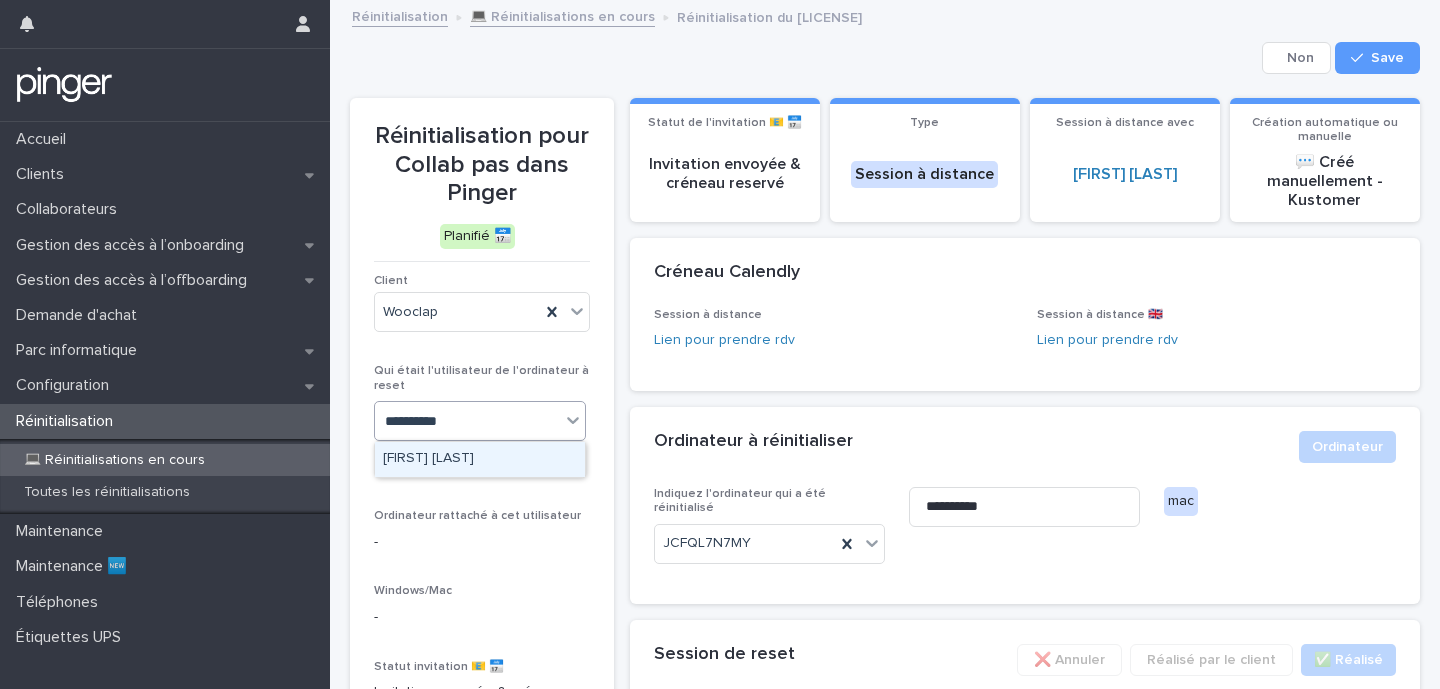 click on "Pierre Bourdeleau" at bounding box center (480, 459) 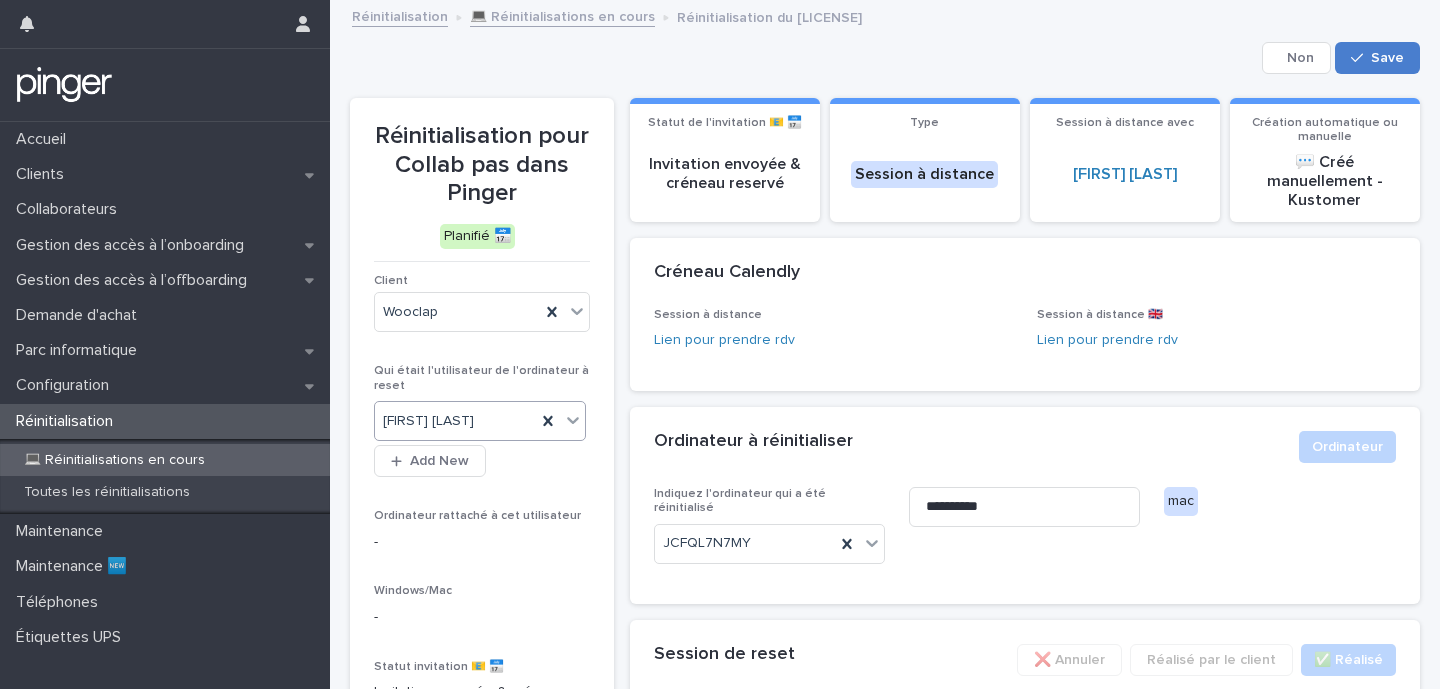 click 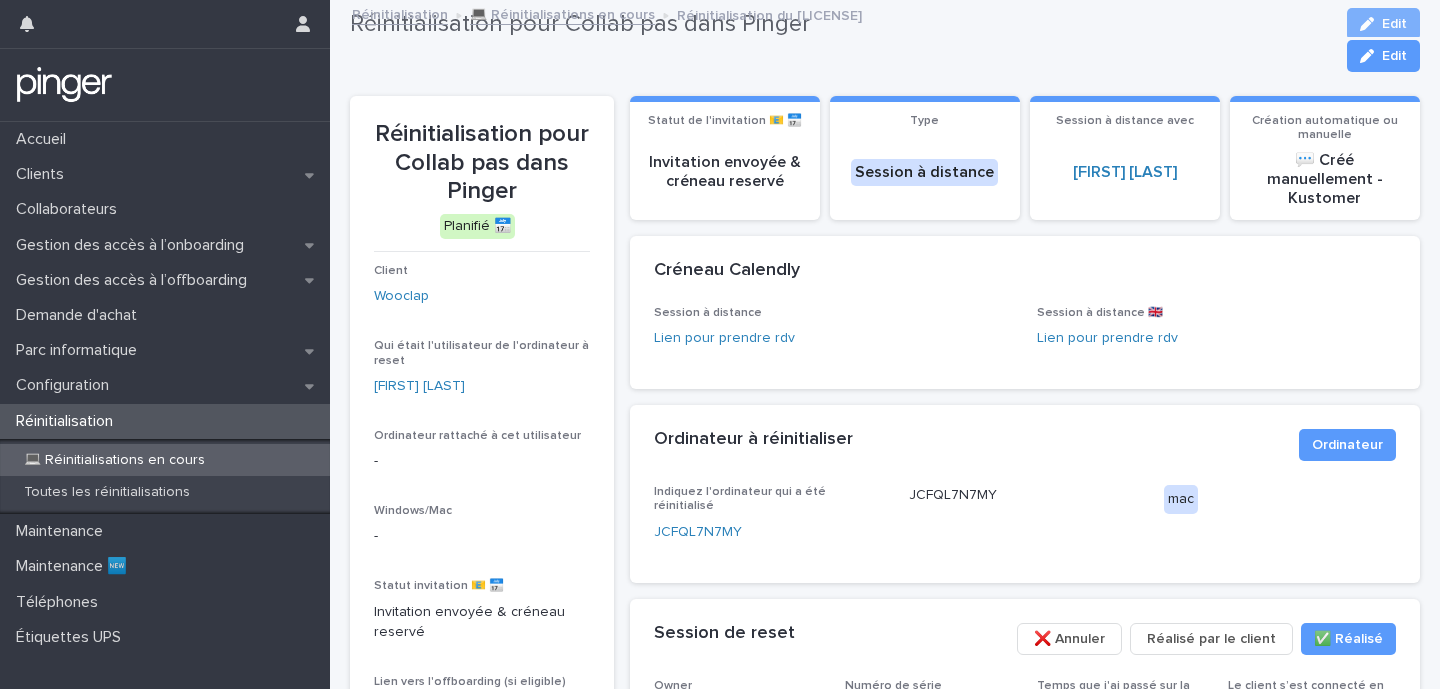 scroll, scrollTop: 0, scrollLeft: 0, axis: both 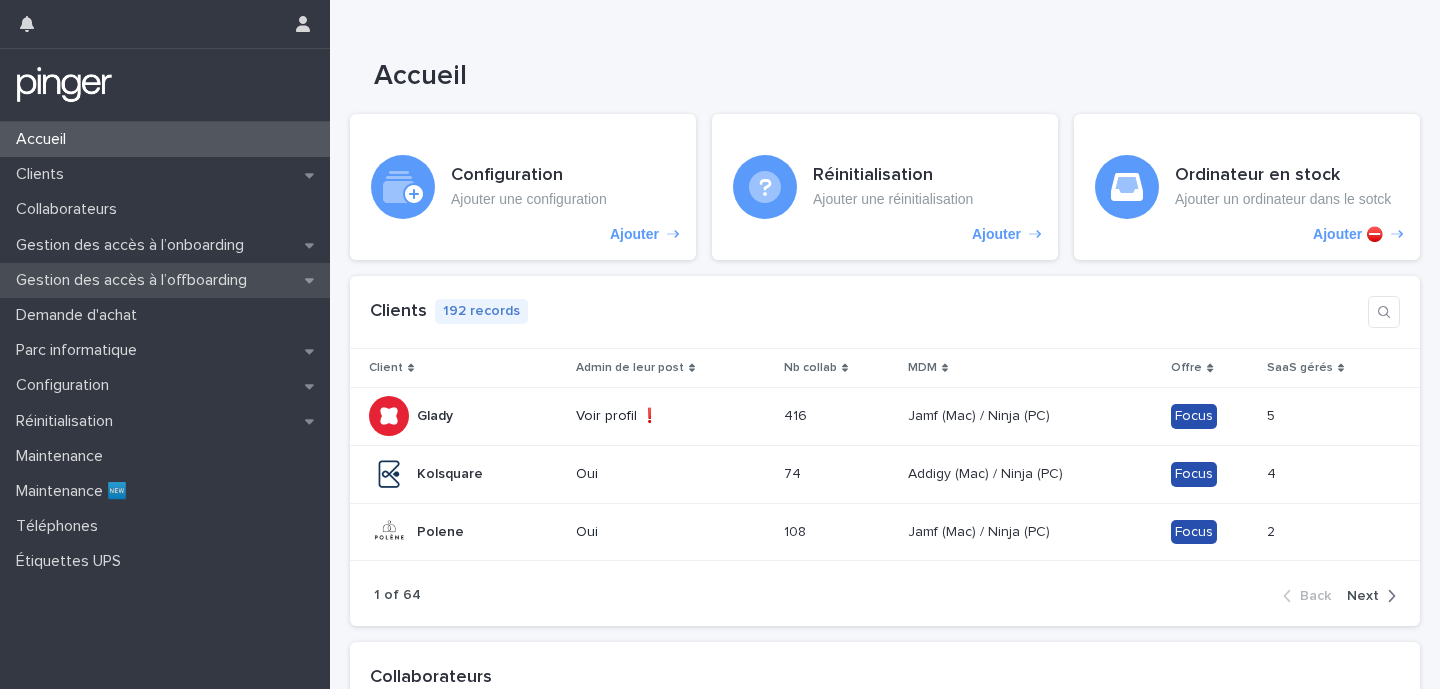 click on "Gestion des accès à l’offboarding" at bounding box center (135, 280) 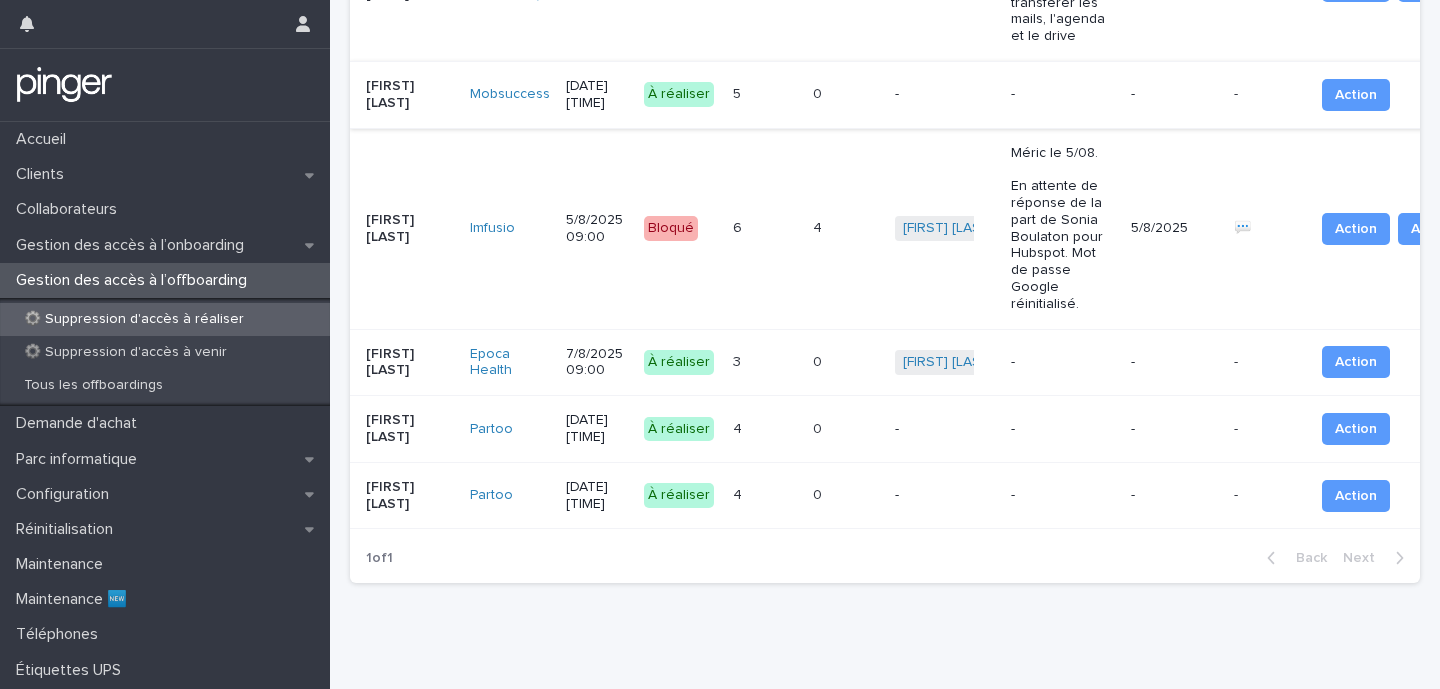 scroll, scrollTop: 2070, scrollLeft: 0, axis: vertical 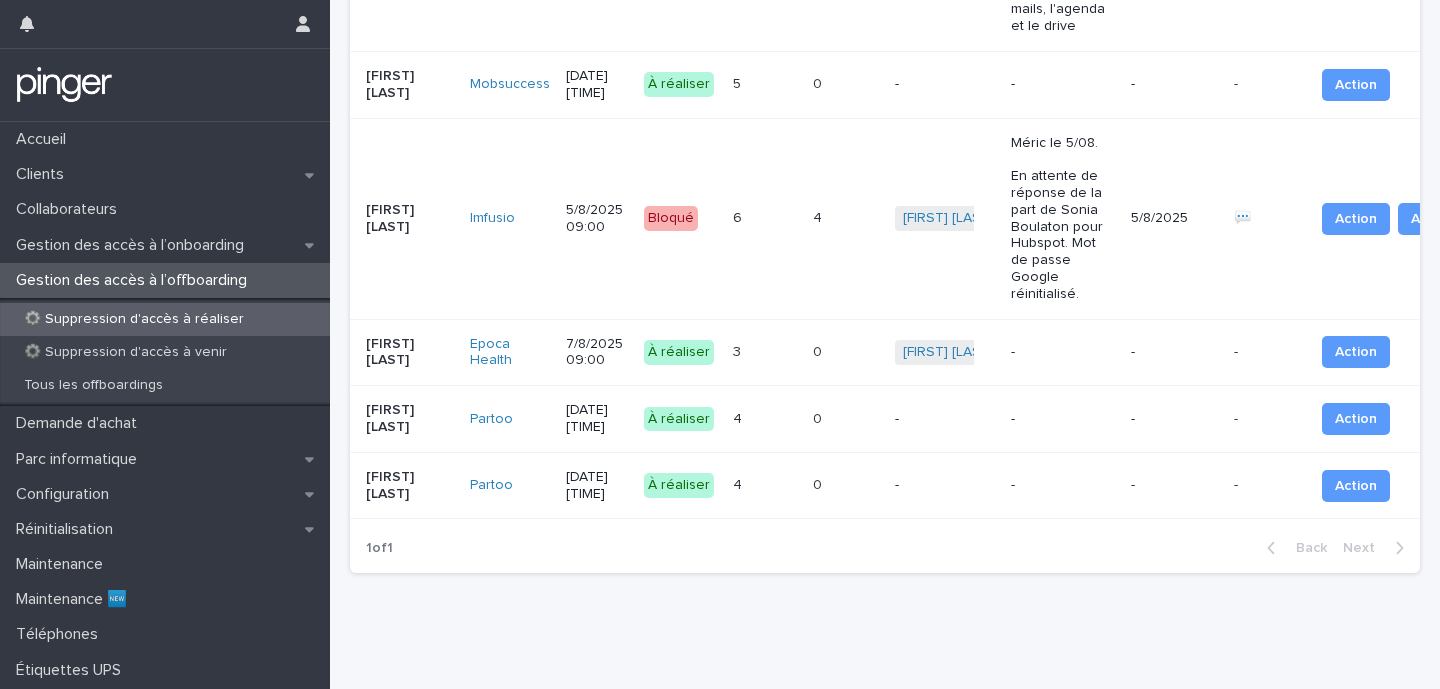 click on "-" at bounding box center (945, 419) 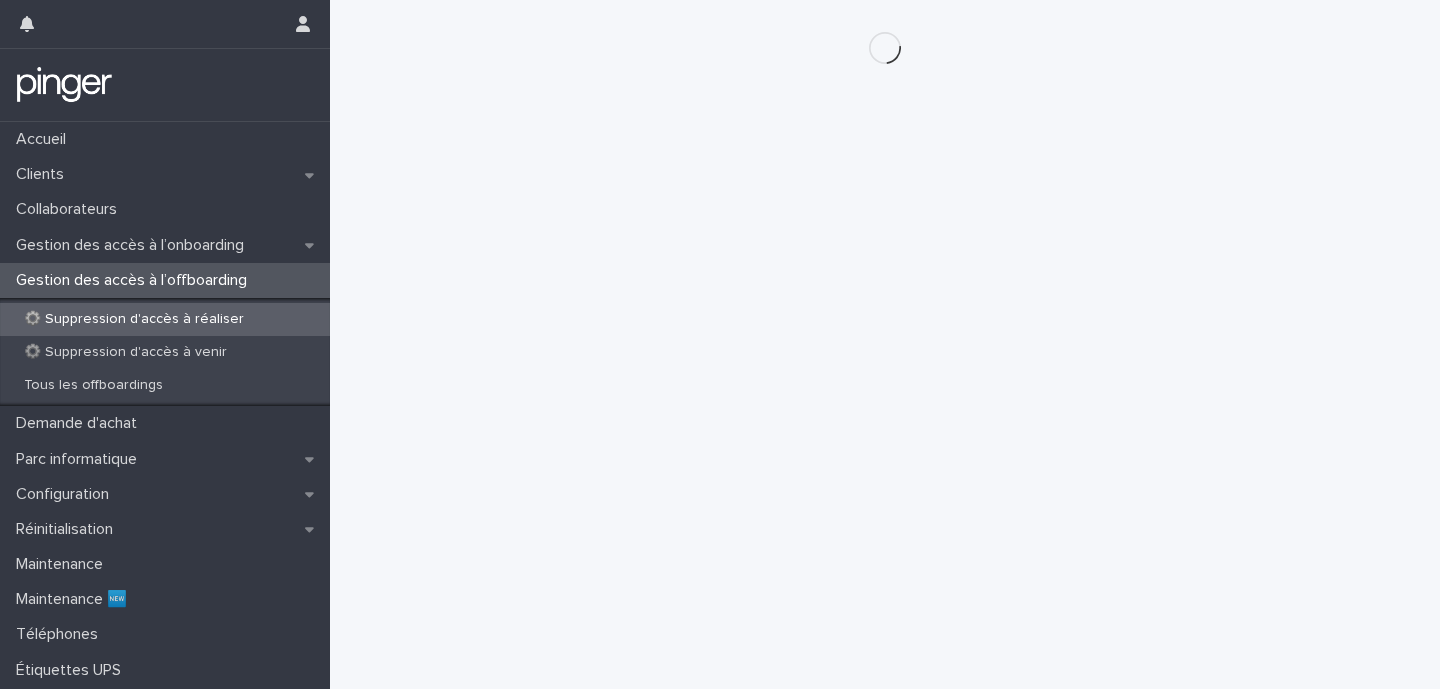 scroll, scrollTop: 0, scrollLeft: 0, axis: both 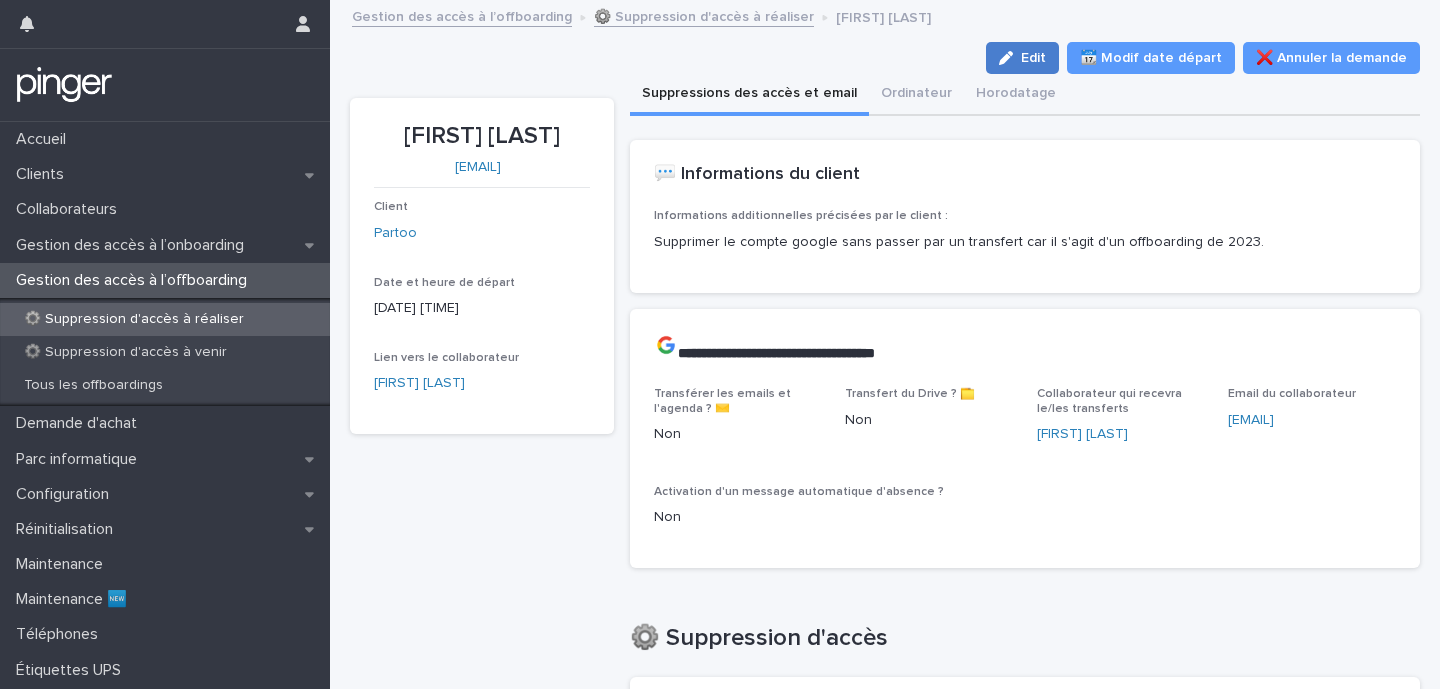 click on "Edit" at bounding box center (1022, 58) 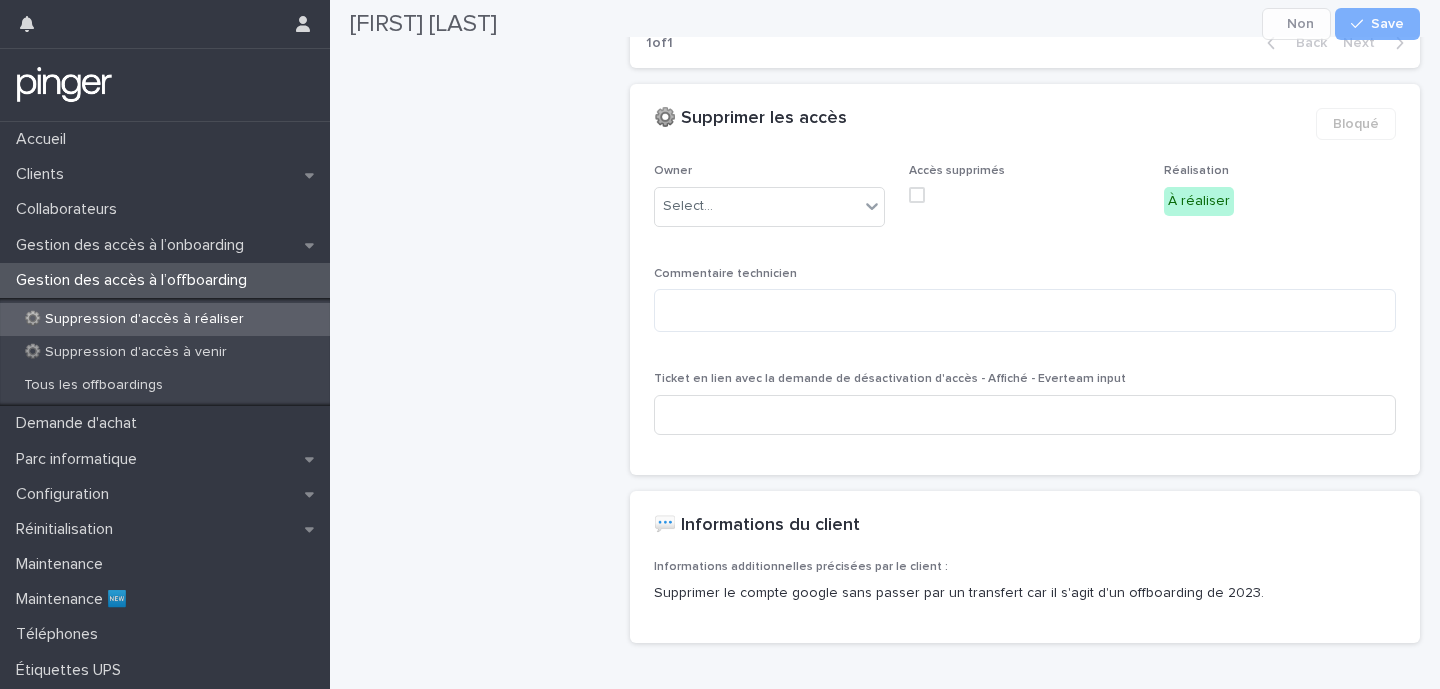 scroll, scrollTop: 1002, scrollLeft: 0, axis: vertical 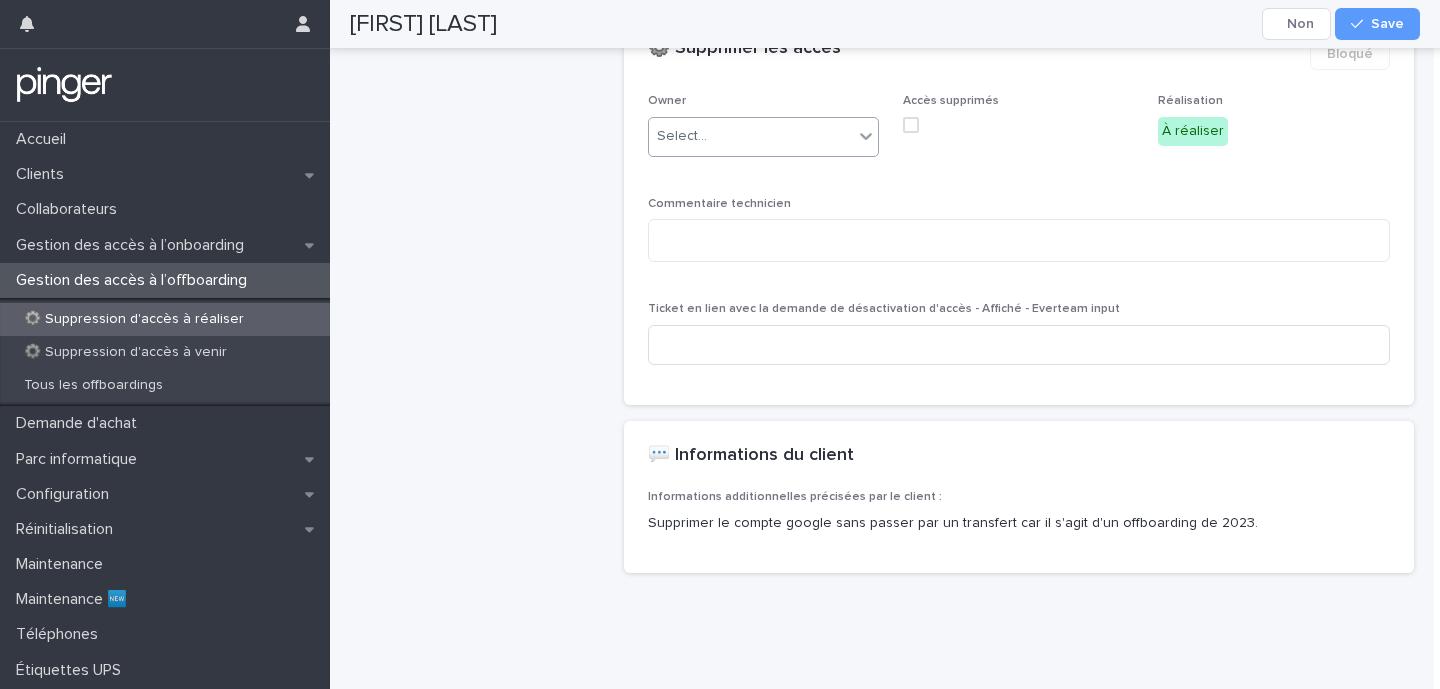 click on "Select..." at bounding box center [751, 136] 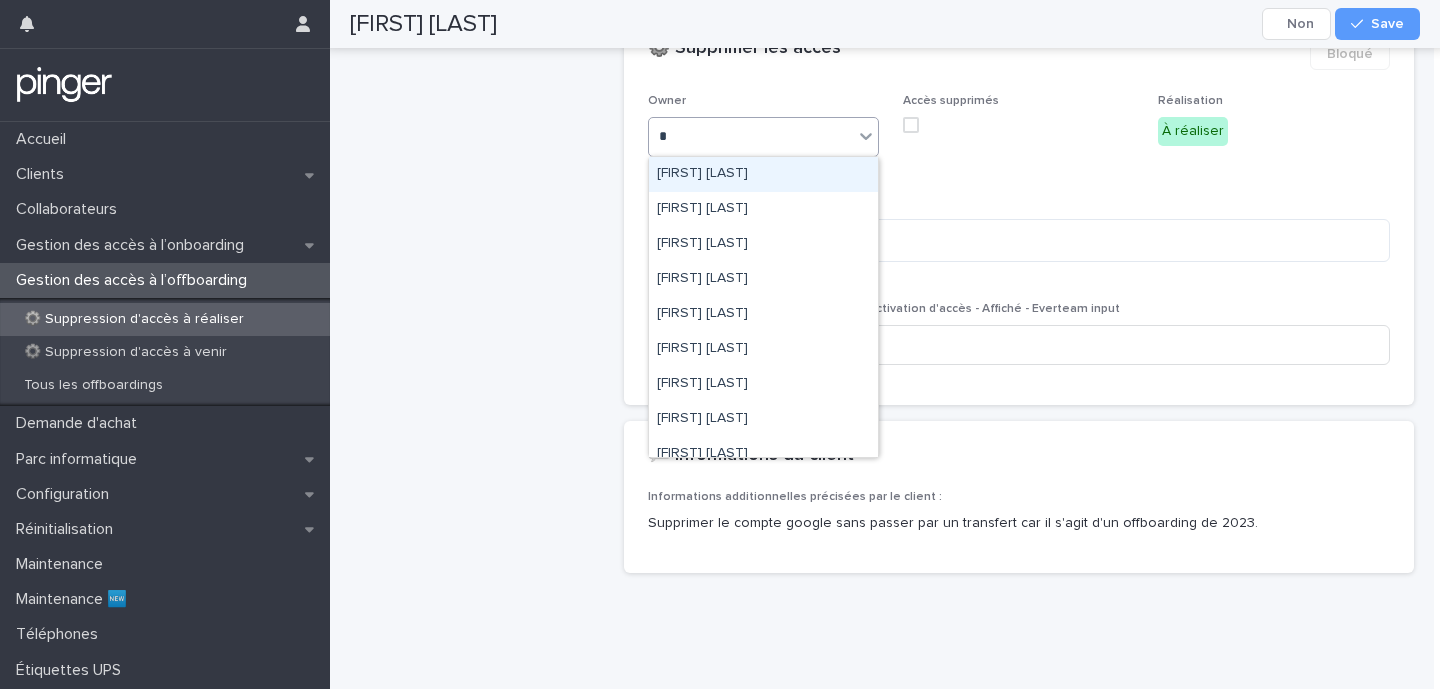 type on "**" 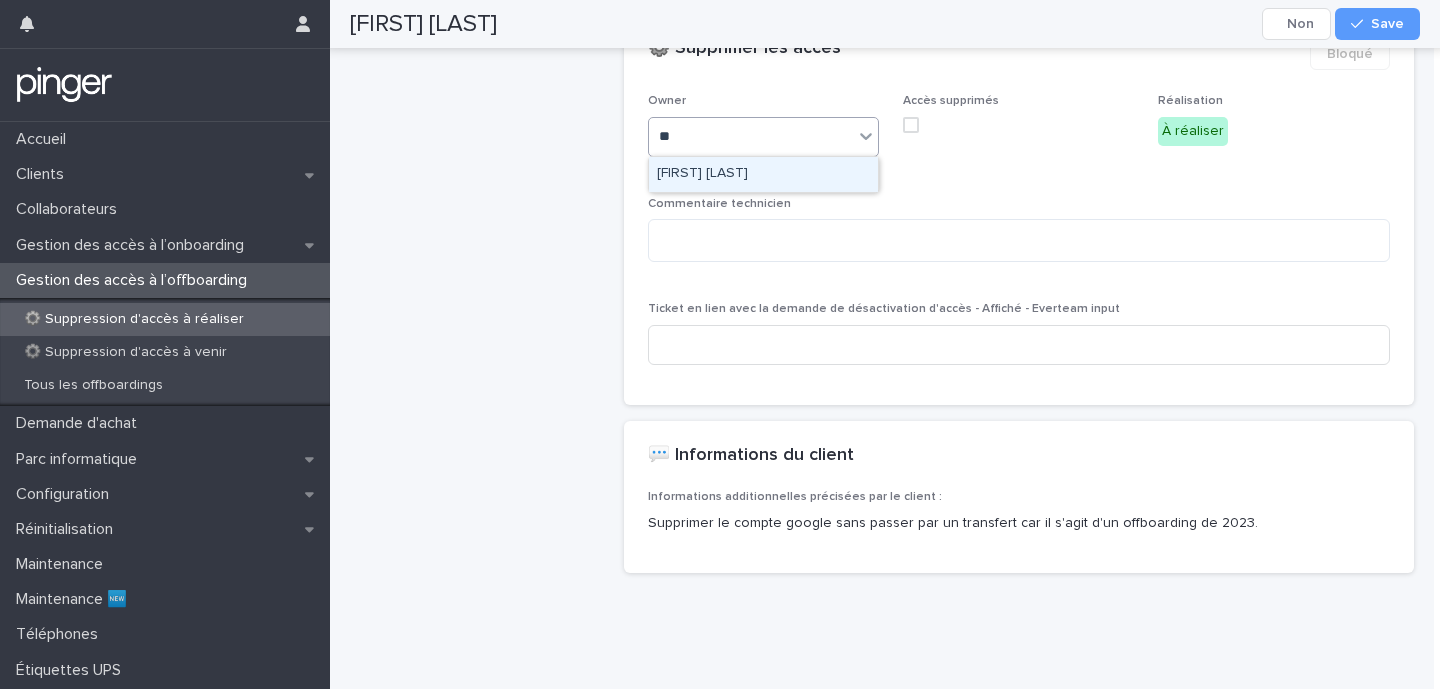 click on "[FIRST] [LAST]" at bounding box center (763, 174) 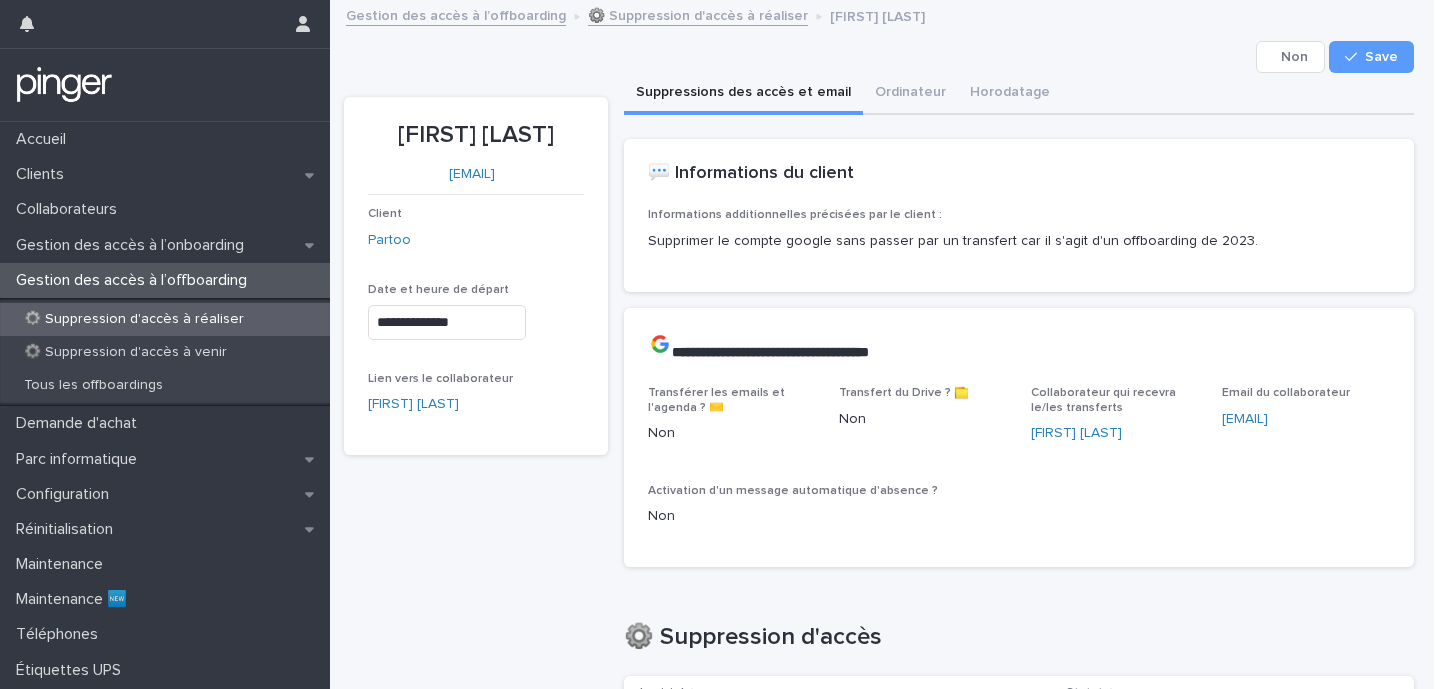 scroll, scrollTop: 0, scrollLeft: 0, axis: both 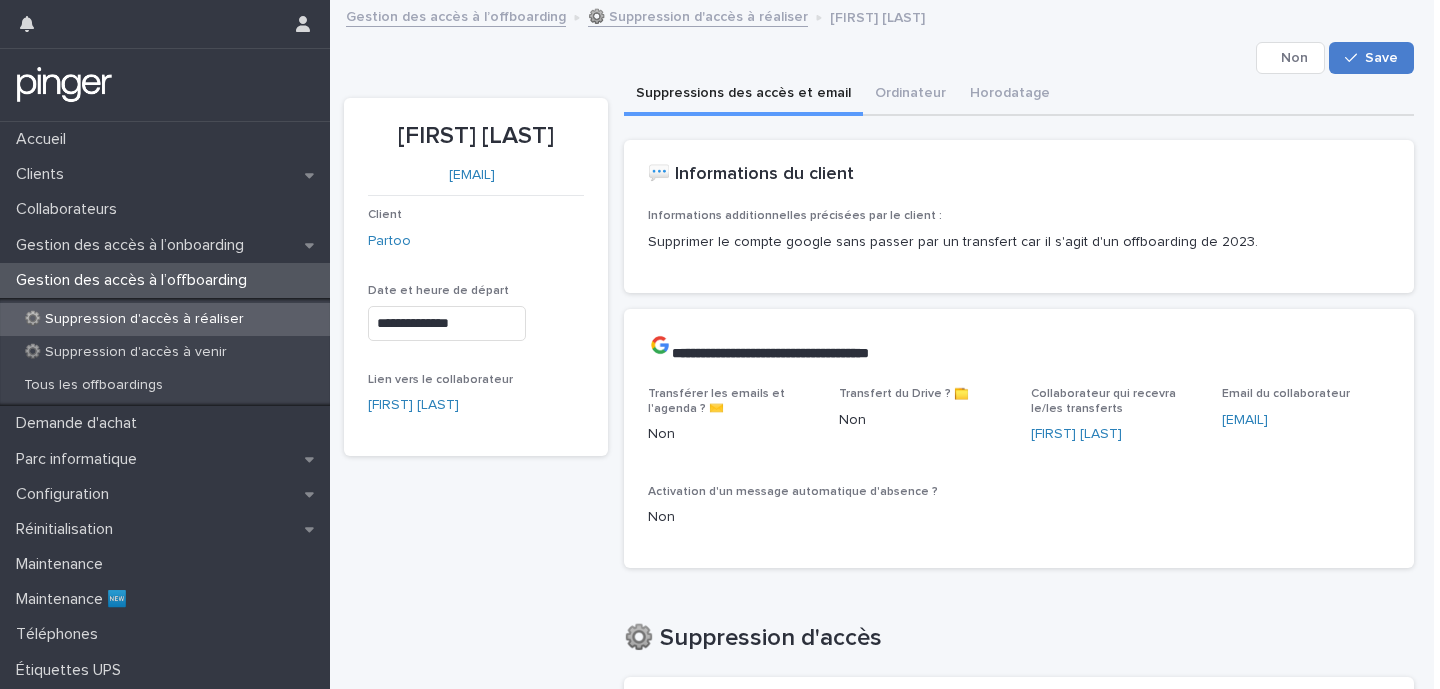 click on "Save" at bounding box center (1381, 58) 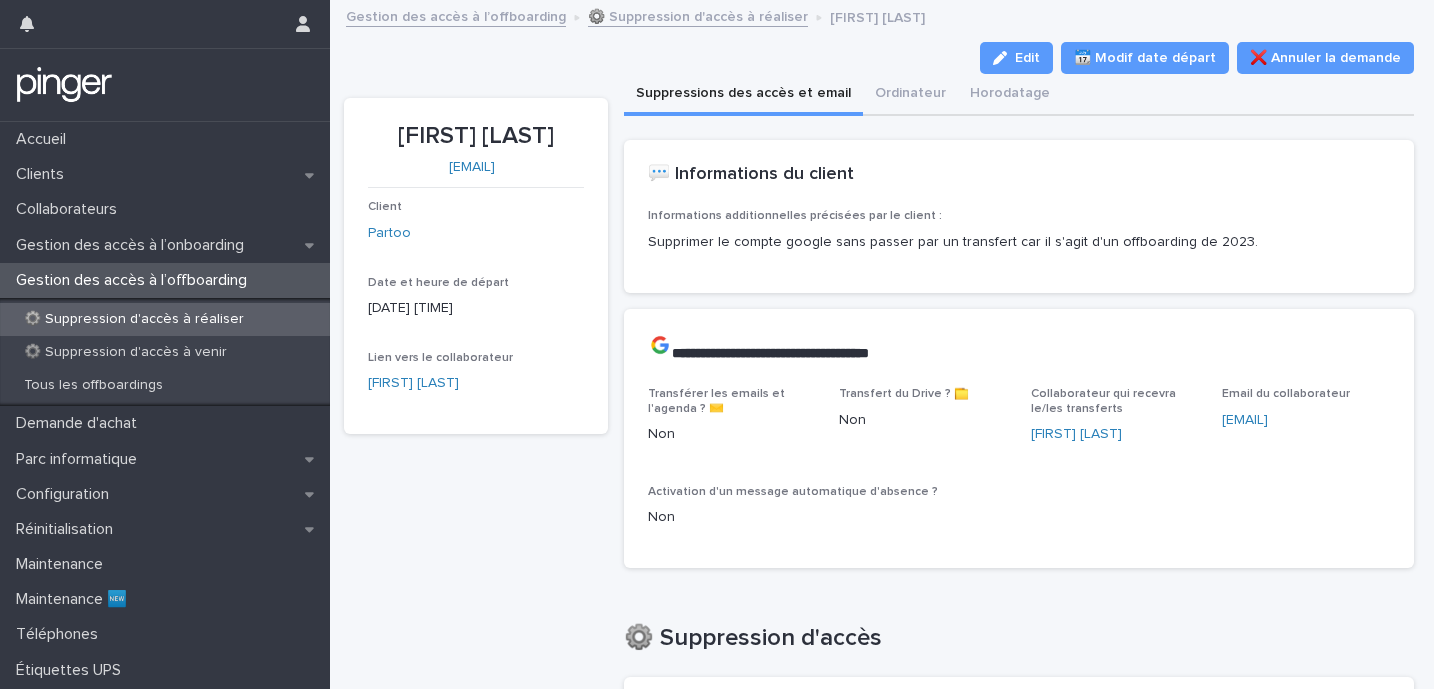 click on "⚙️ Suppression d'accès à réaliser" at bounding box center [698, 15] 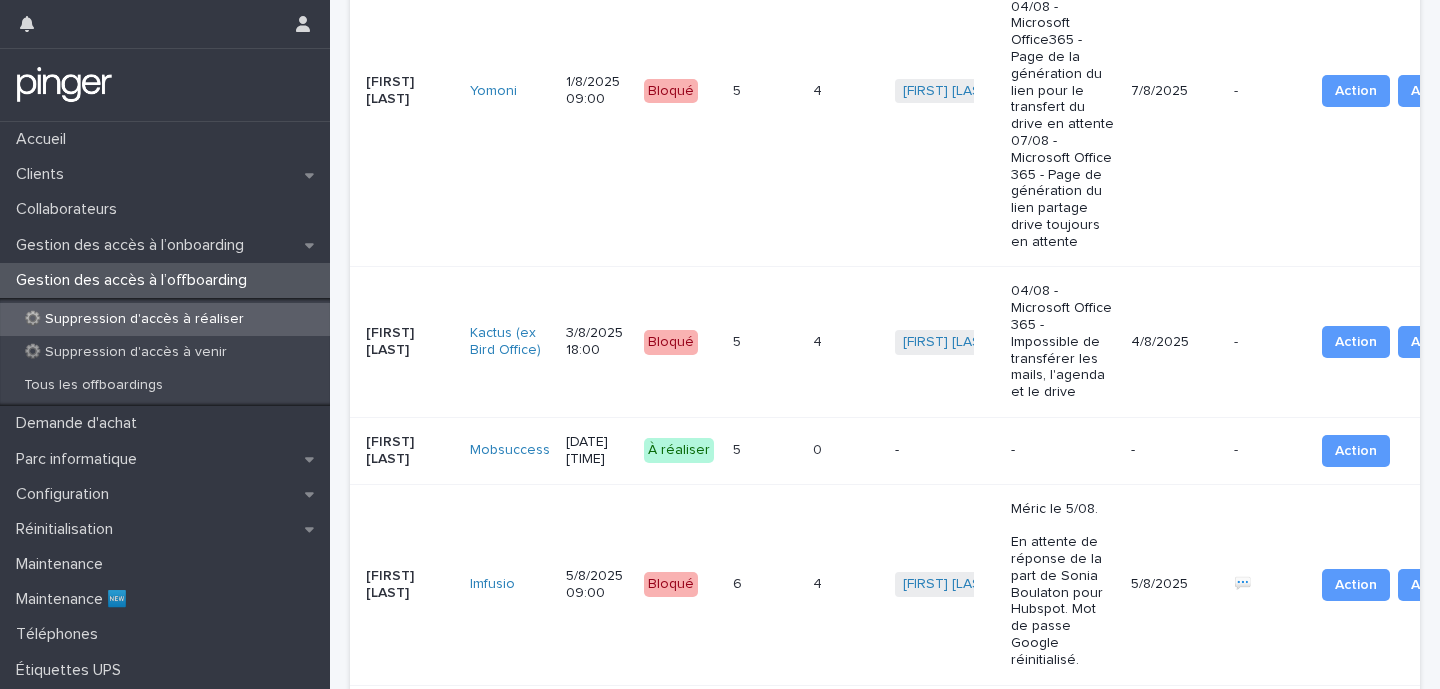 scroll, scrollTop: 2070, scrollLeft: 0, axis: vertical 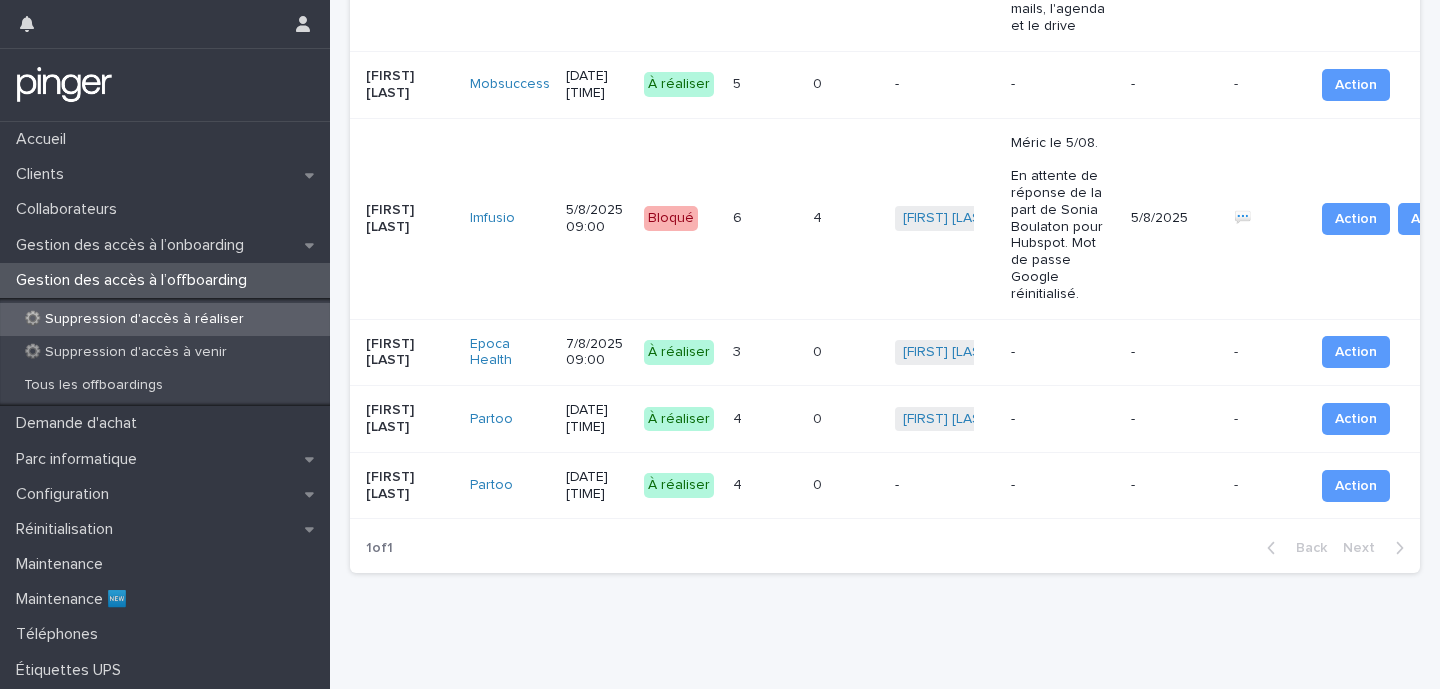 click on "[DATE] [TIME]" at bounding box center (597, 486) 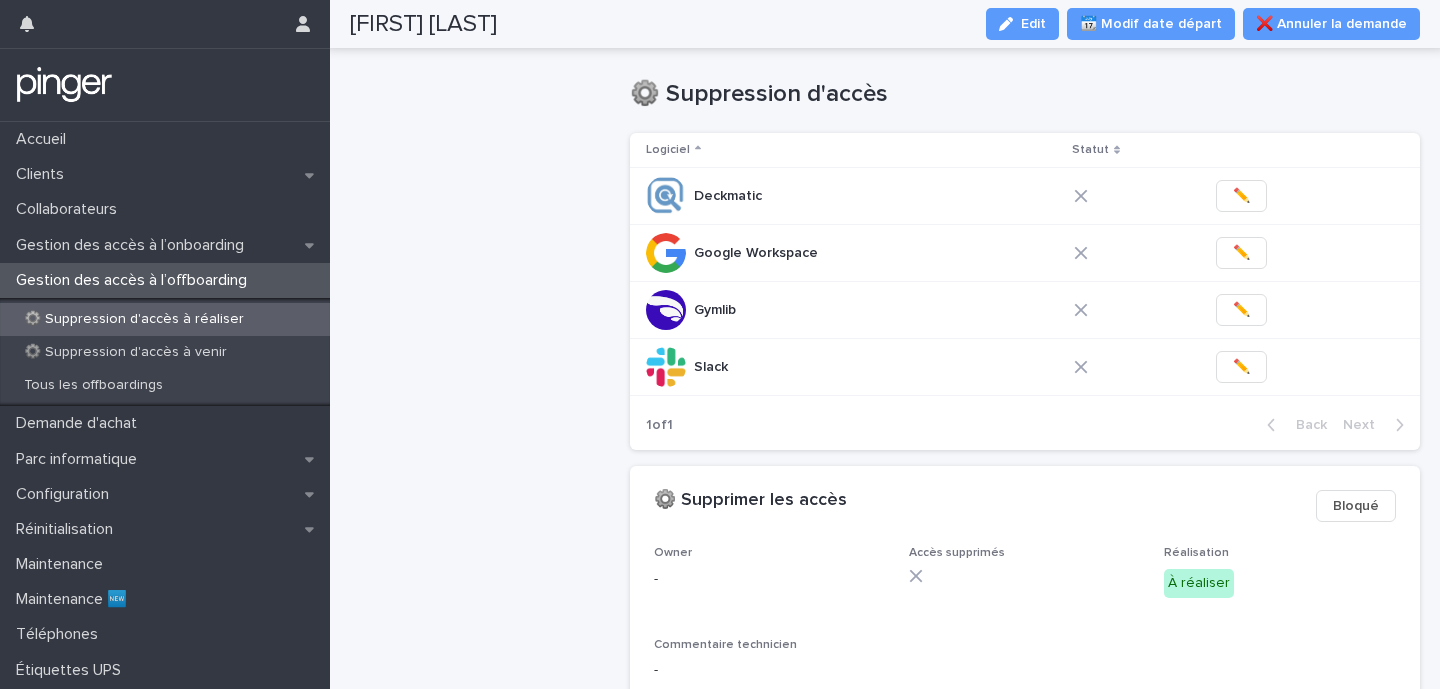 scroll, scrollTop: 0, scrollLeft: 0, axis: both 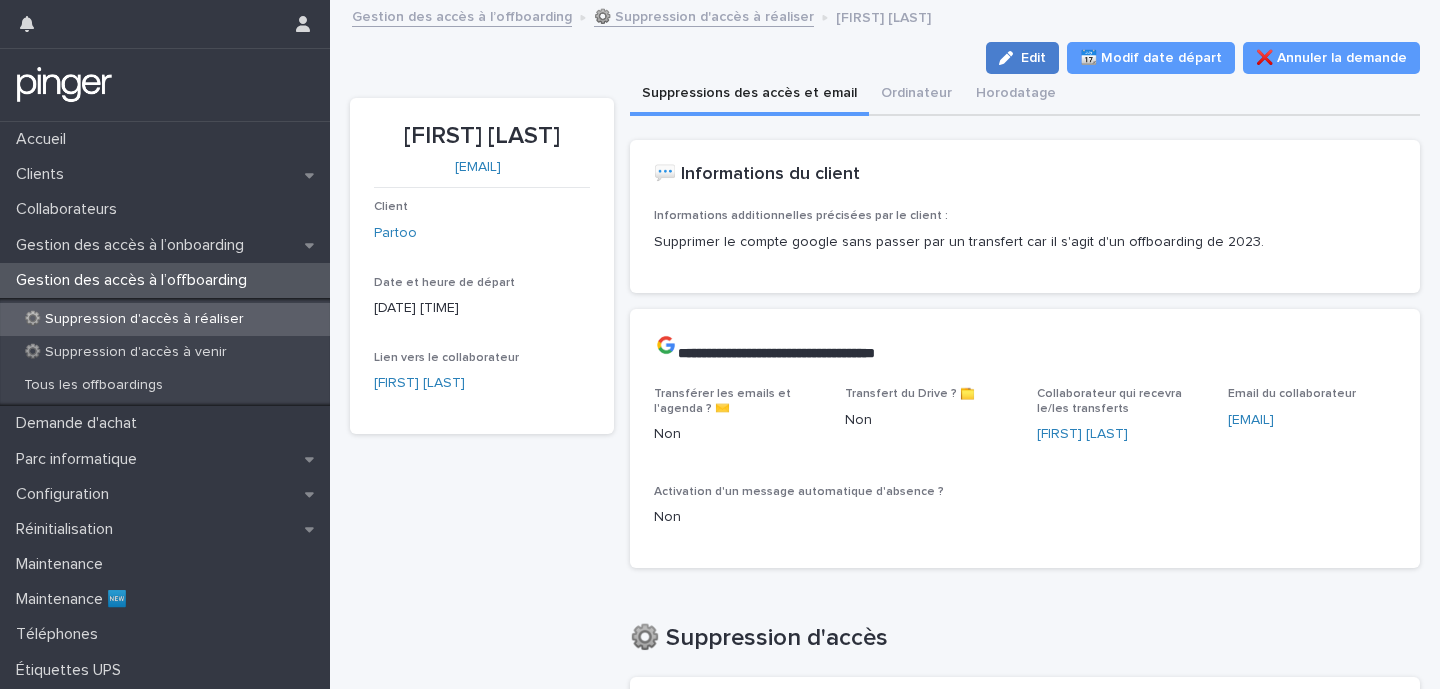 click at bounding box center (1010, 58) 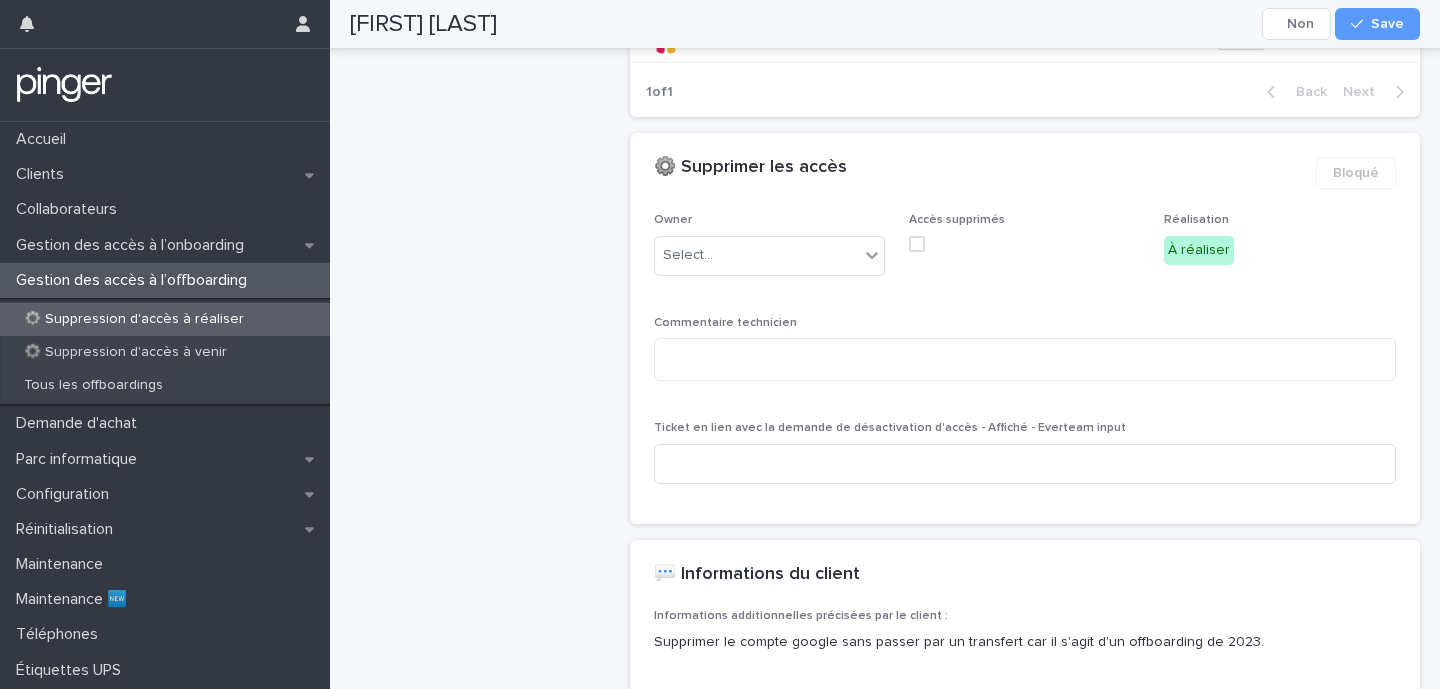scroll, scrollTop: 874, scrollLeft: 0, axis: vertical 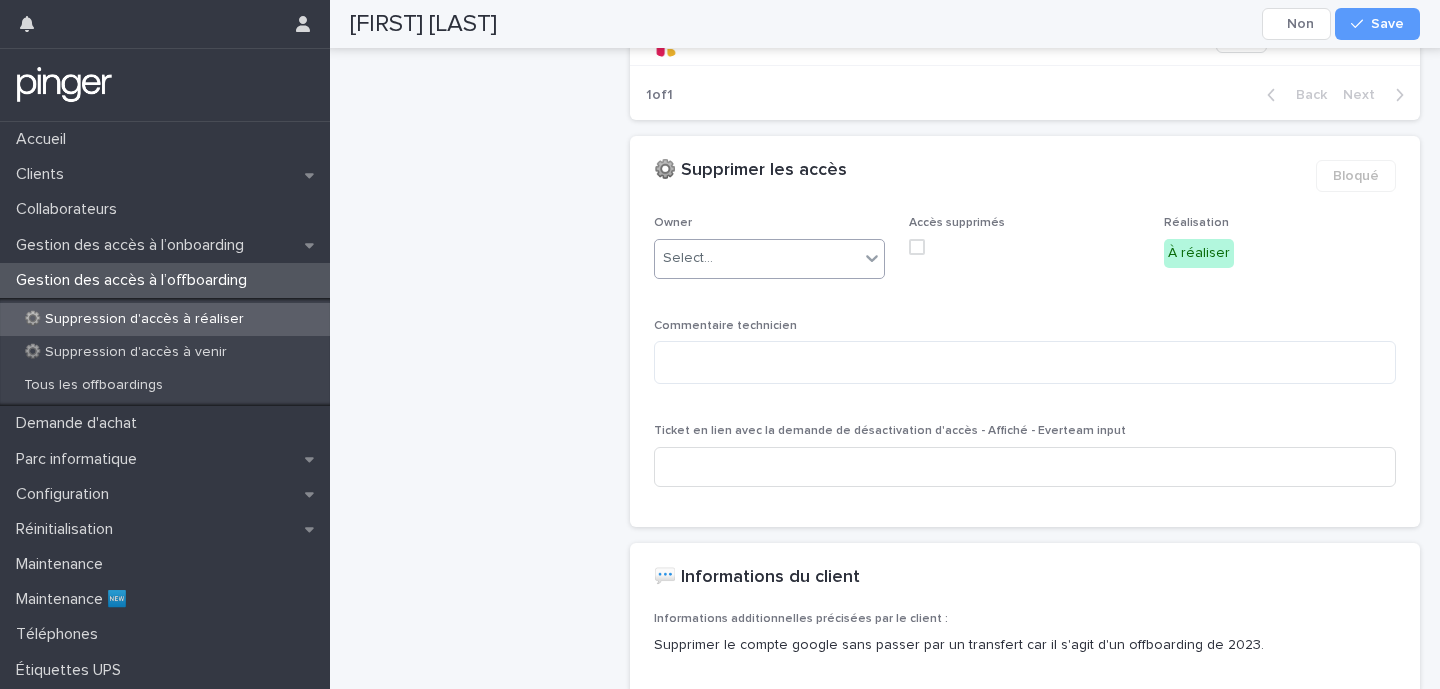 click on "Select..." at bounding box center (757, 258) 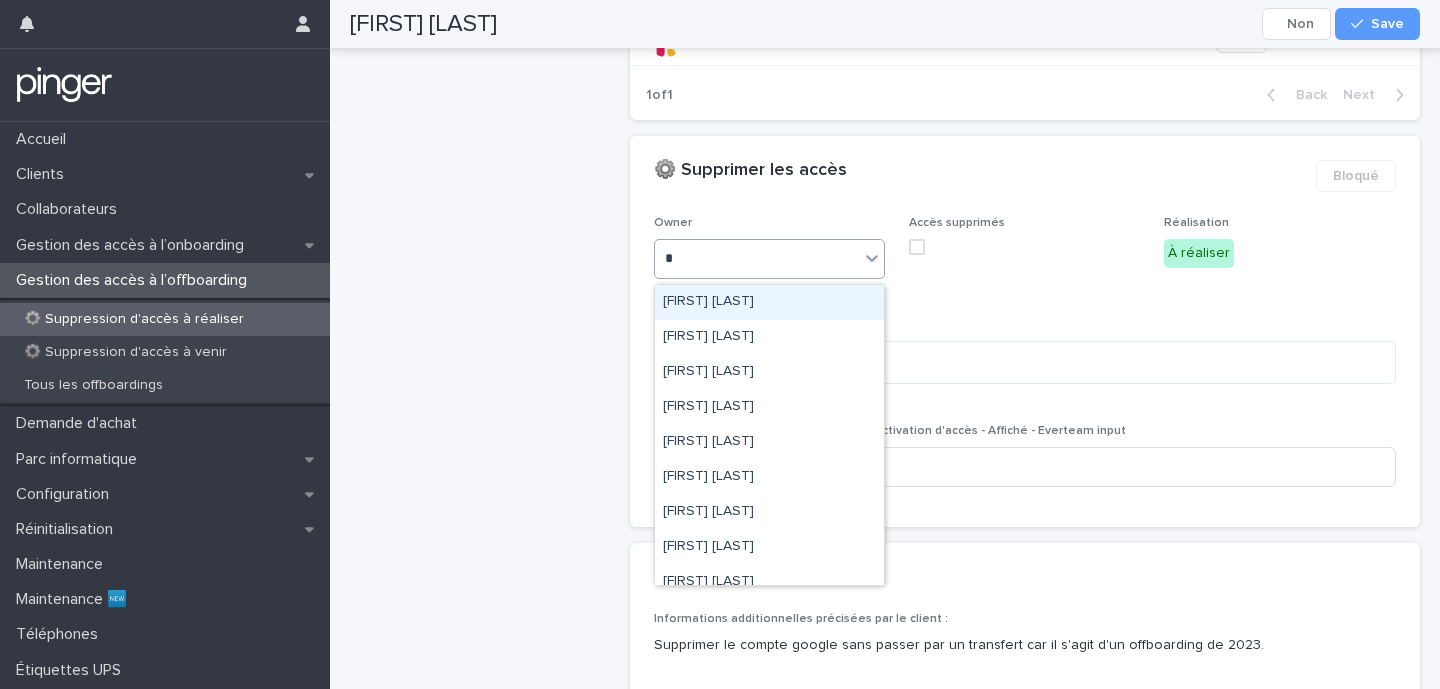 type on "**" 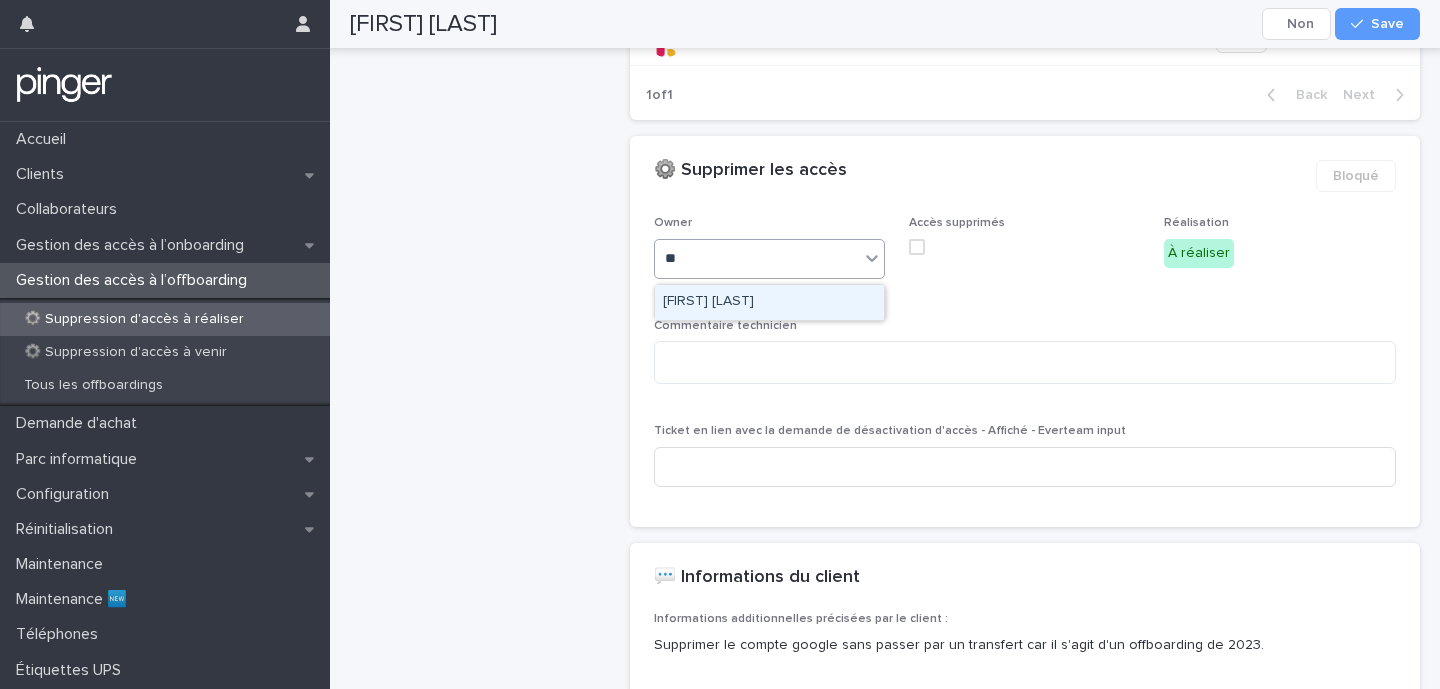 click on "[FIRST] [LAST]" at bounding box center [769, 302] 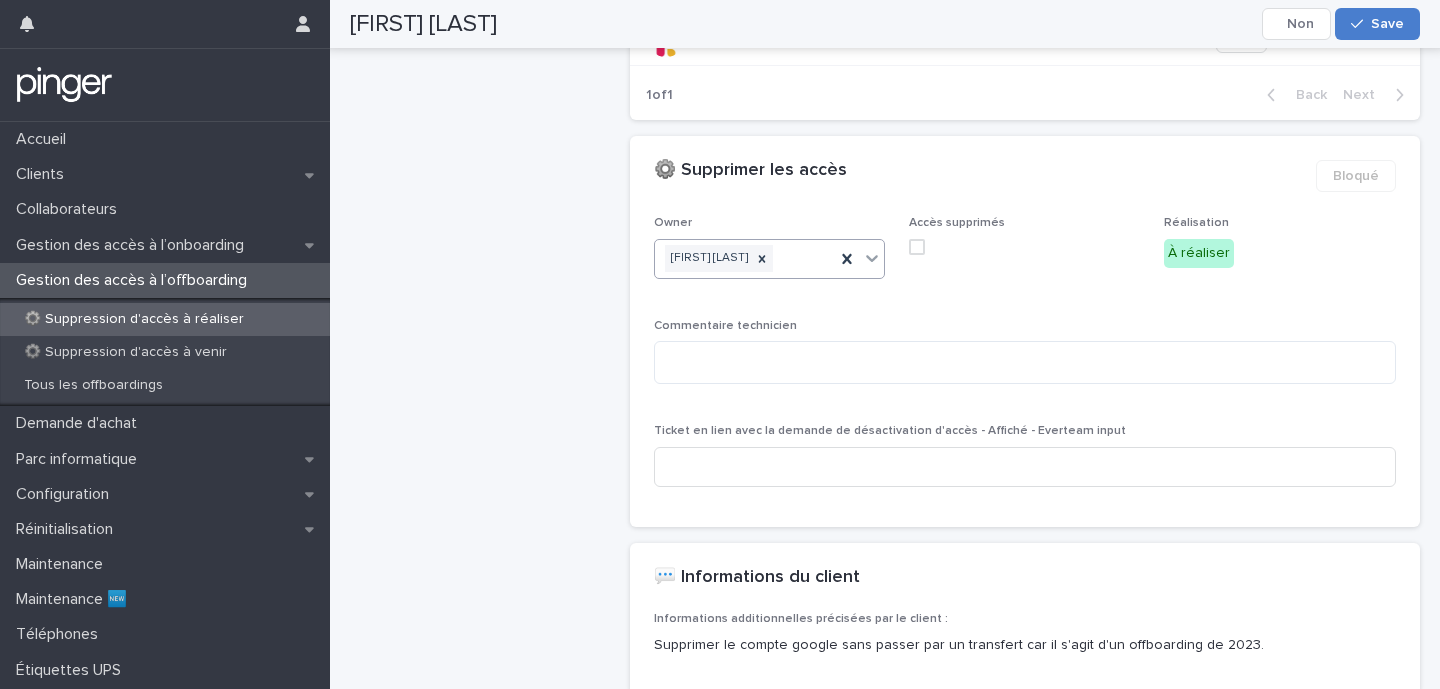 click on "Save" at bounding box center (1387, 24) 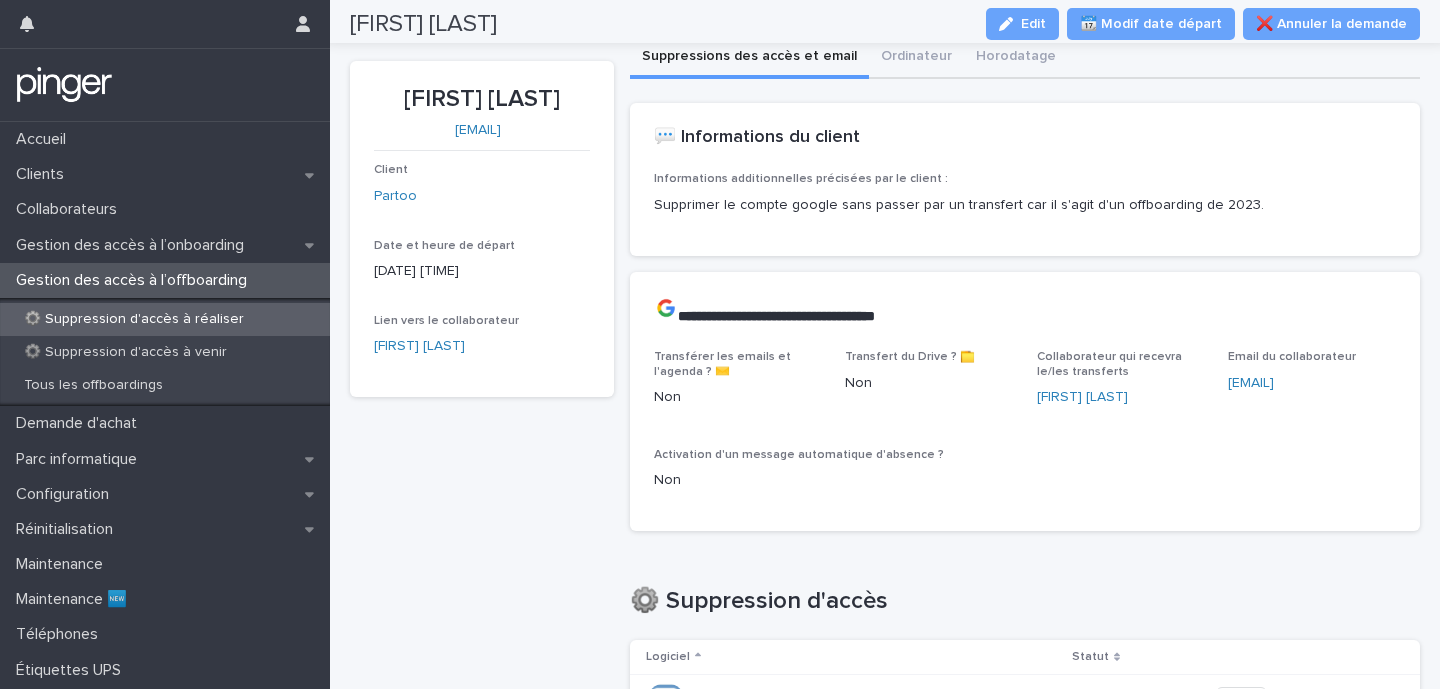 scroll, scrollTop: 0, scrollLeft: 0, axis: both 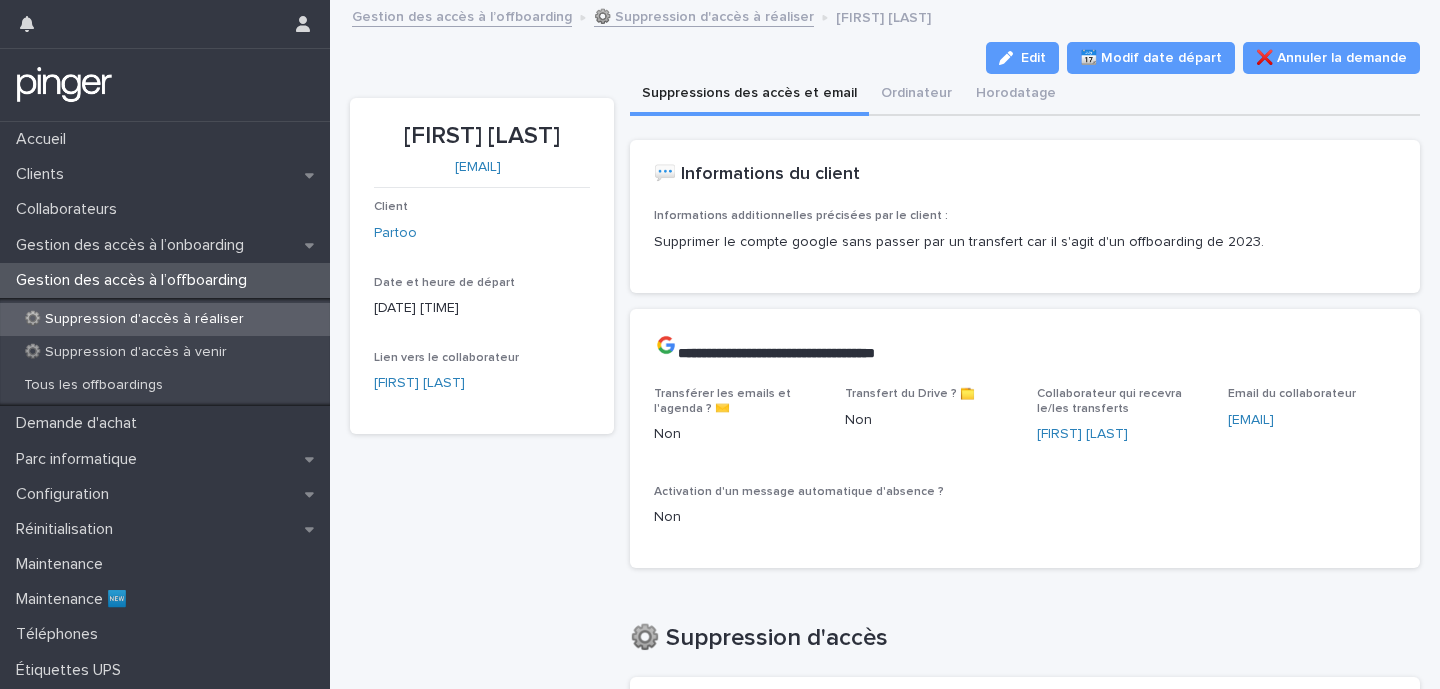 click on "⚙️ Suppression d'accès à réaliser" at bounding box center (134, 319) 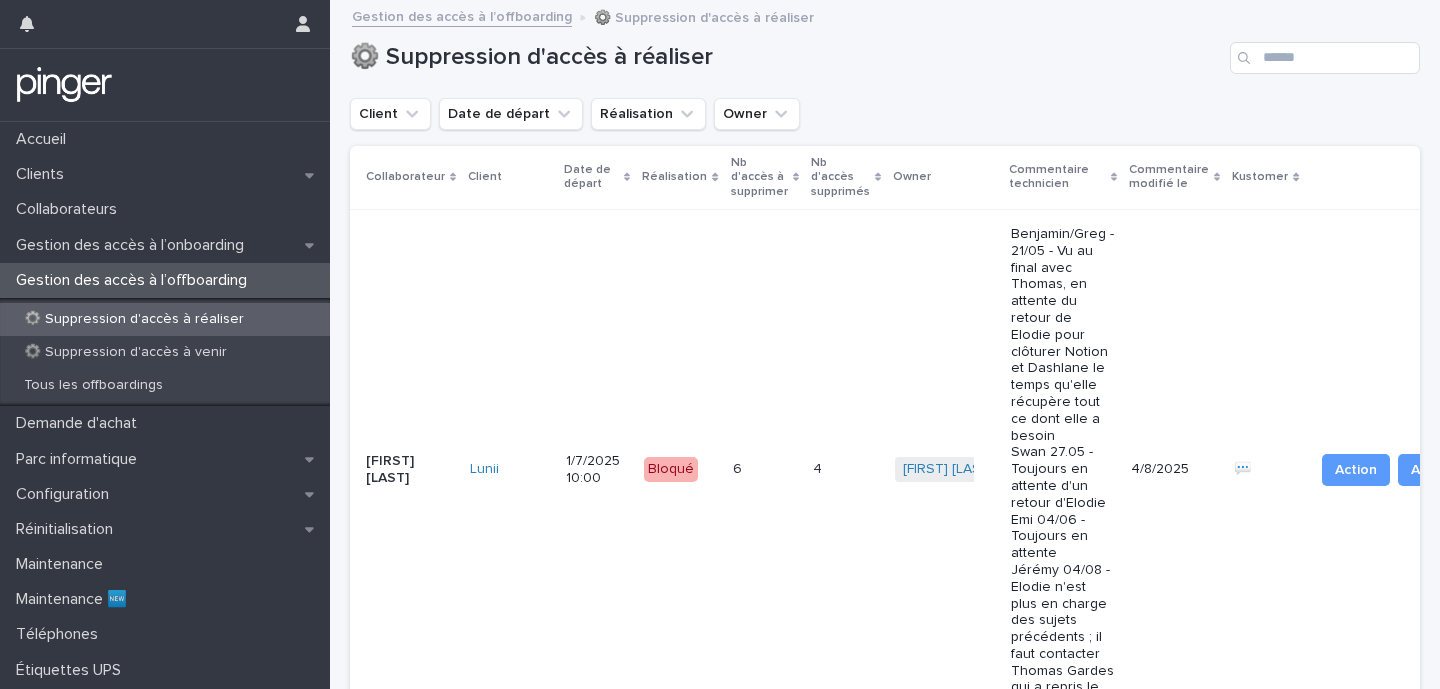 click on "Benjamin Moreau   + 0" at bounding box center [945, 469] 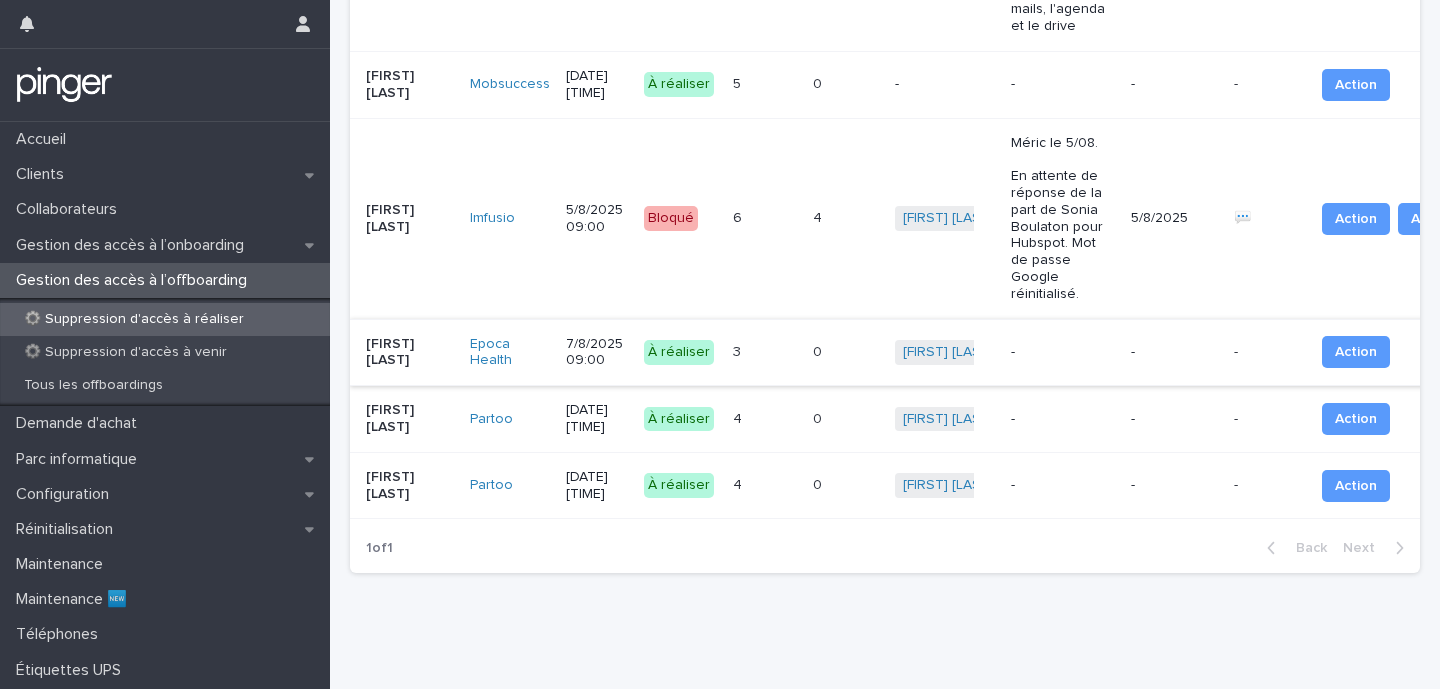 scroll, scrollTop: 2070, scrollLeft: 0, axis: vertical 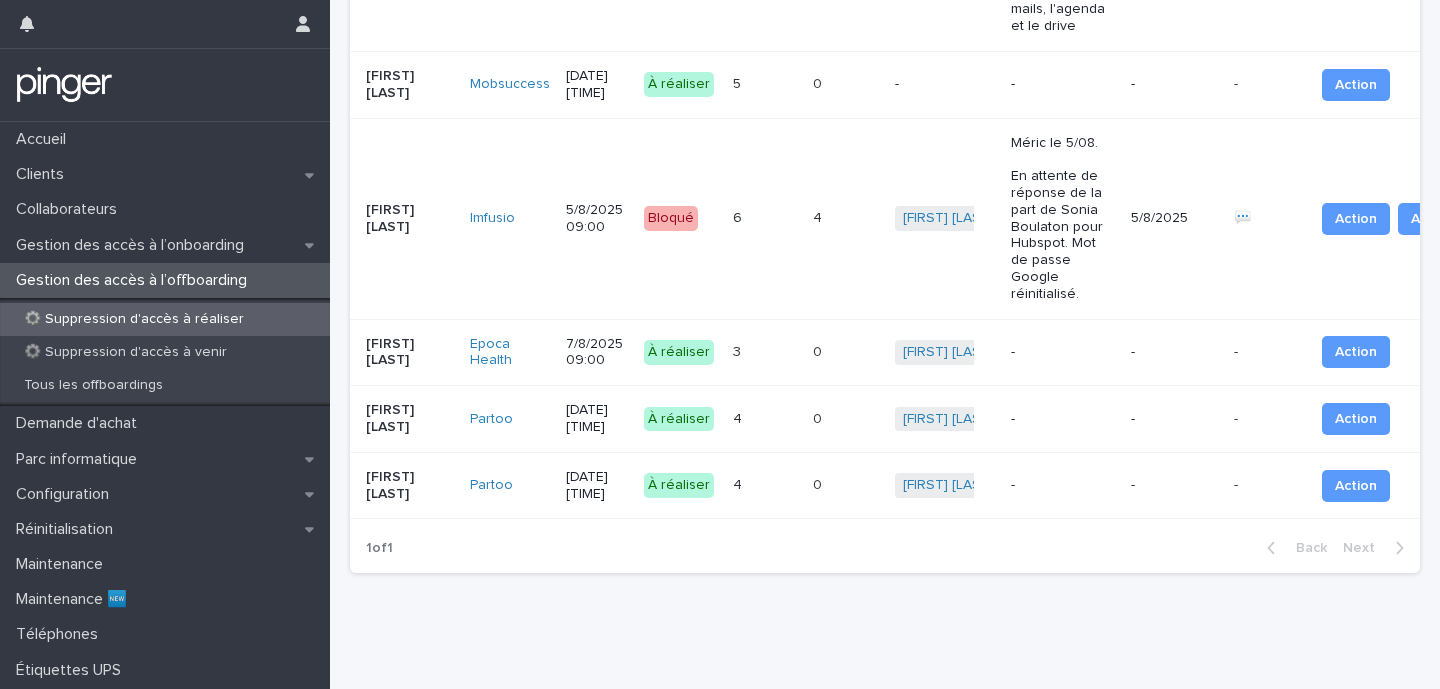 click at bounding box center (838, 352) 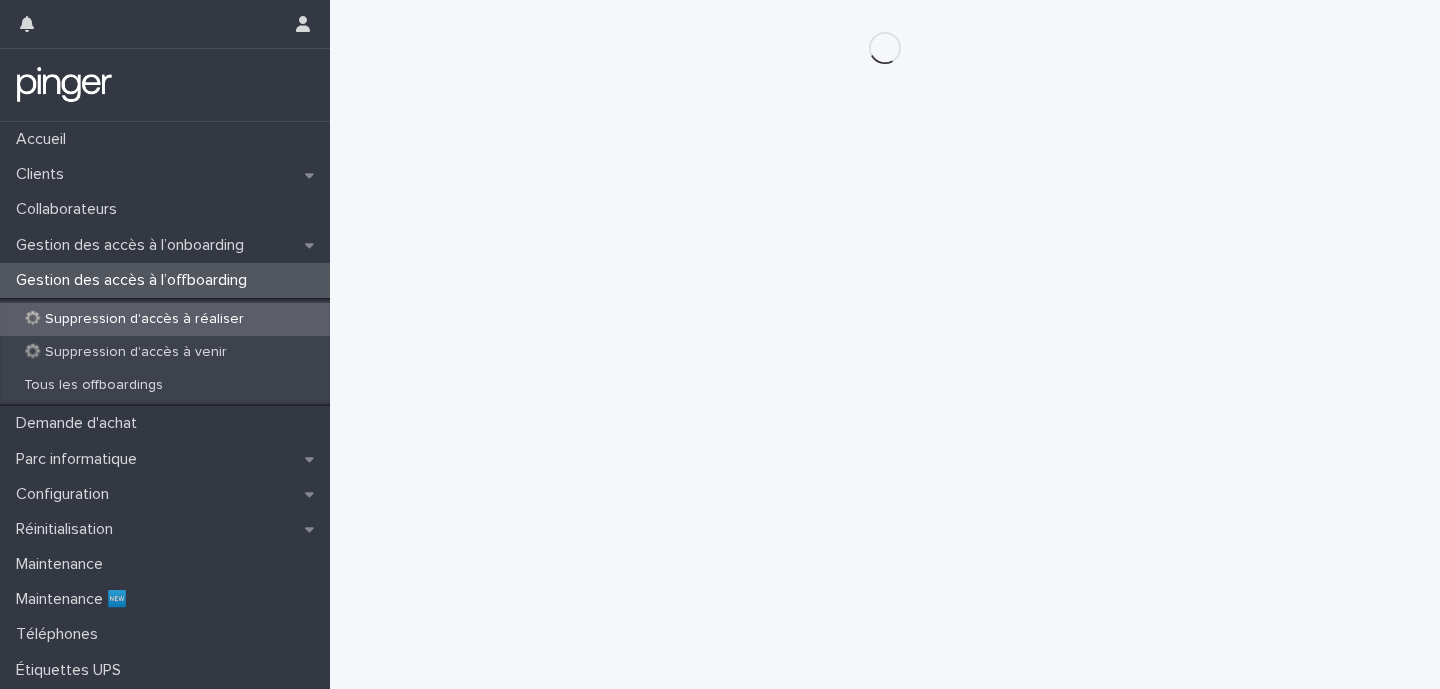 scroll, scrollTop: 0, scrollLeft: 0, axis: both 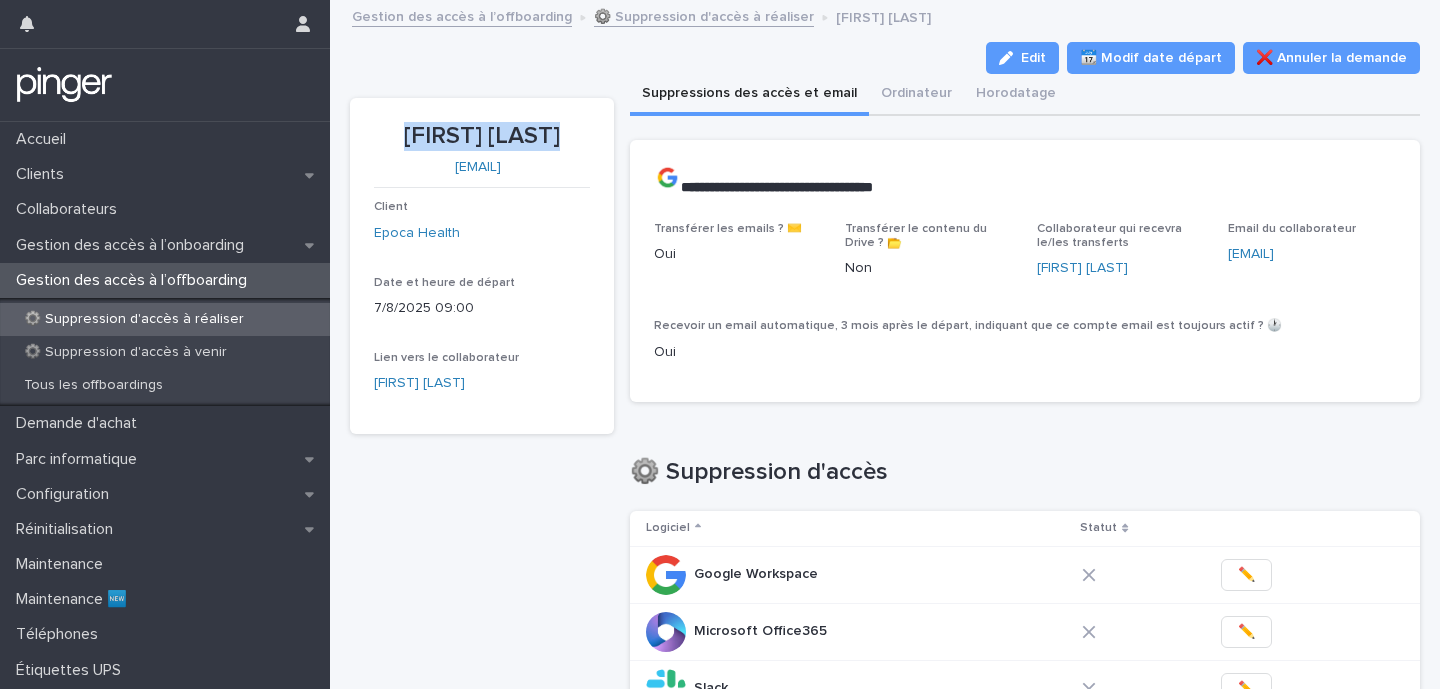 drag, startPoint x: 392, startPoint y: 139, endPoint x: 597, endPoint y: 143, distance: 205.03902 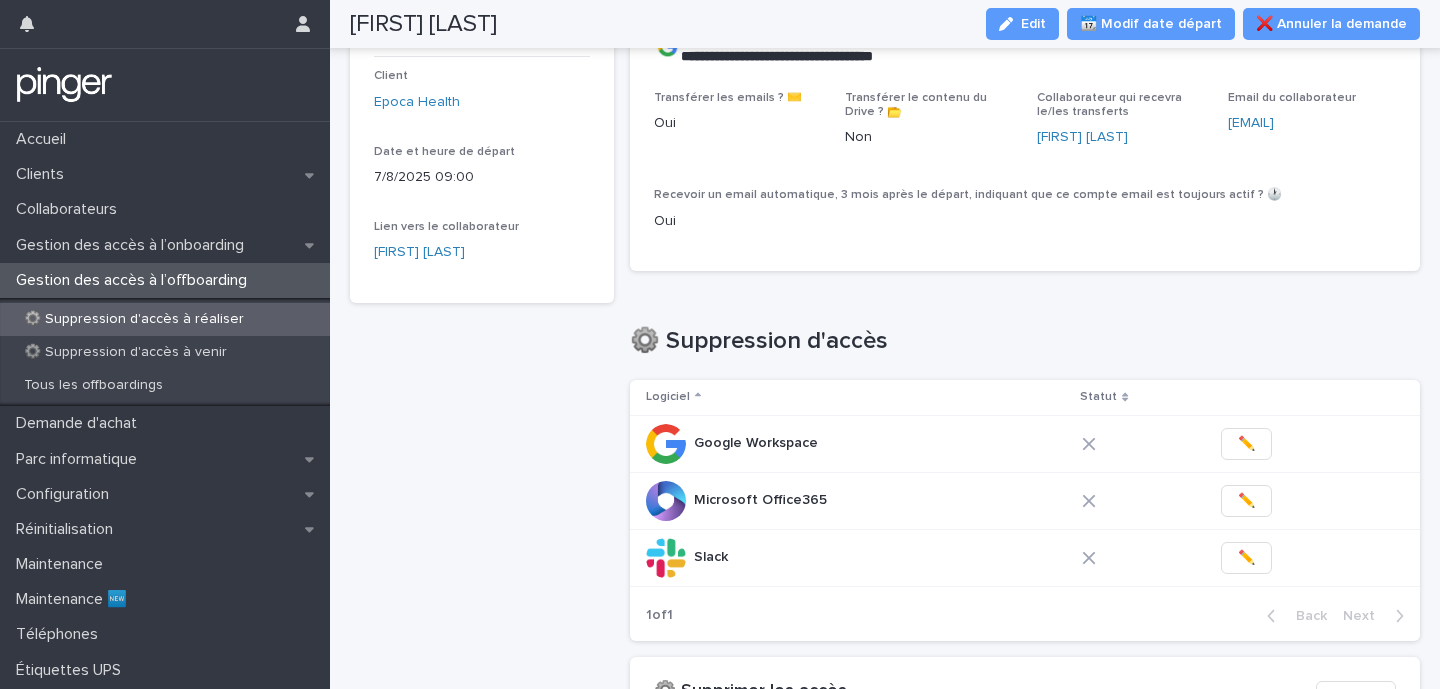 scroll, scrollTop: 35, scrollLeft: 0, axis: vertical 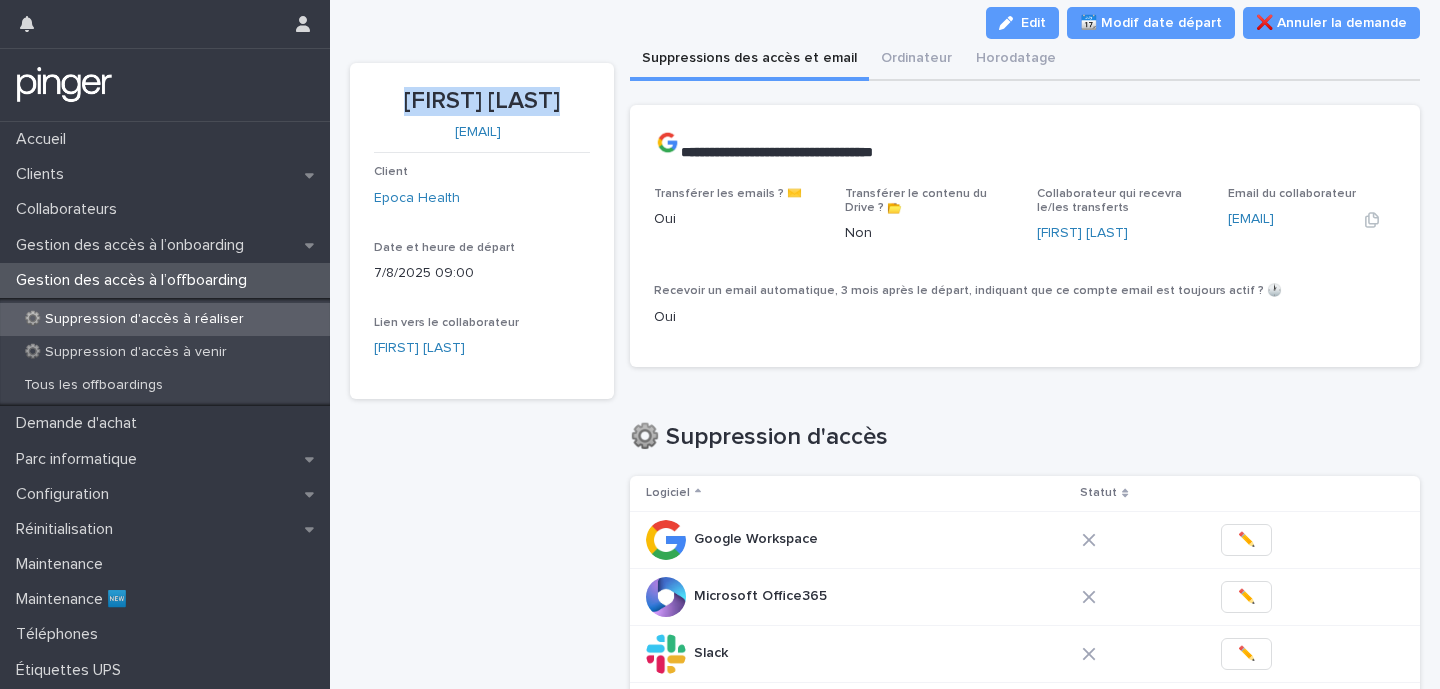 drag, startPoint x: 1221, startPoint y: 219, endPoint x: 1298, endPoint y: 246, distance: 81.596565 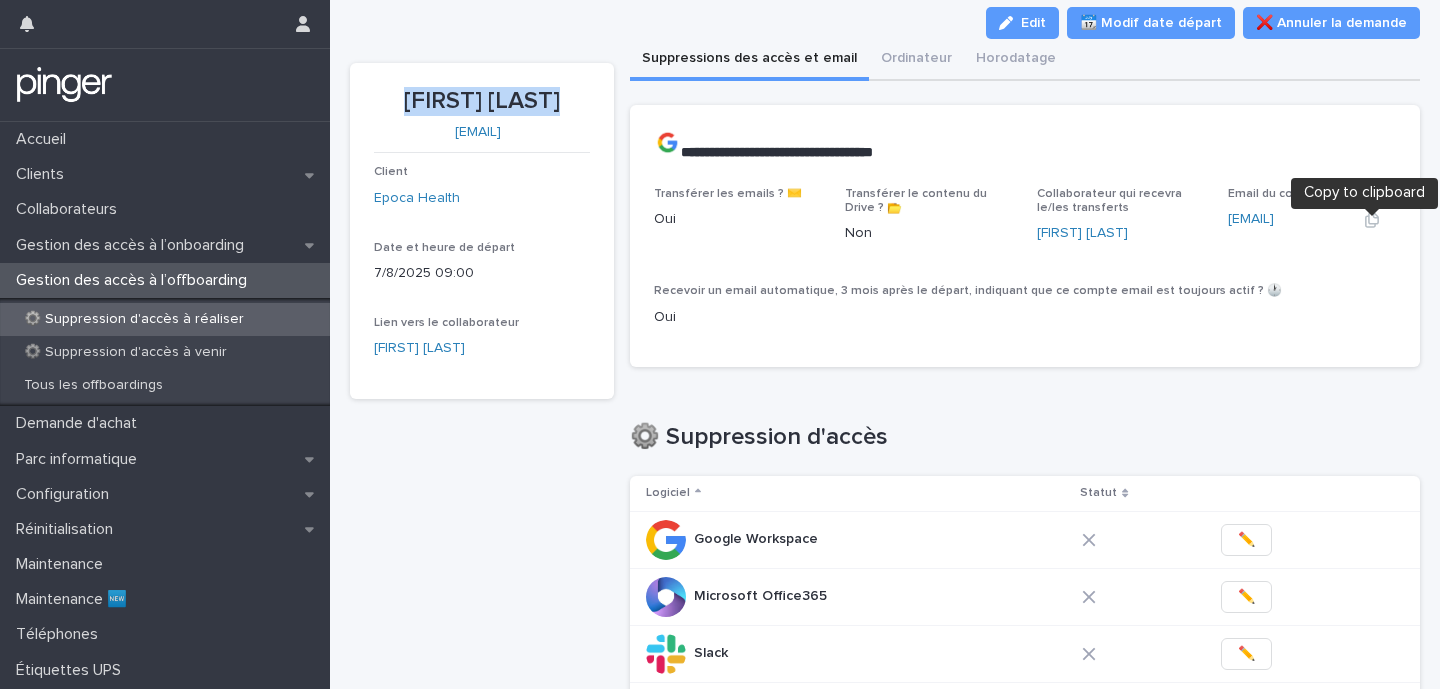 click 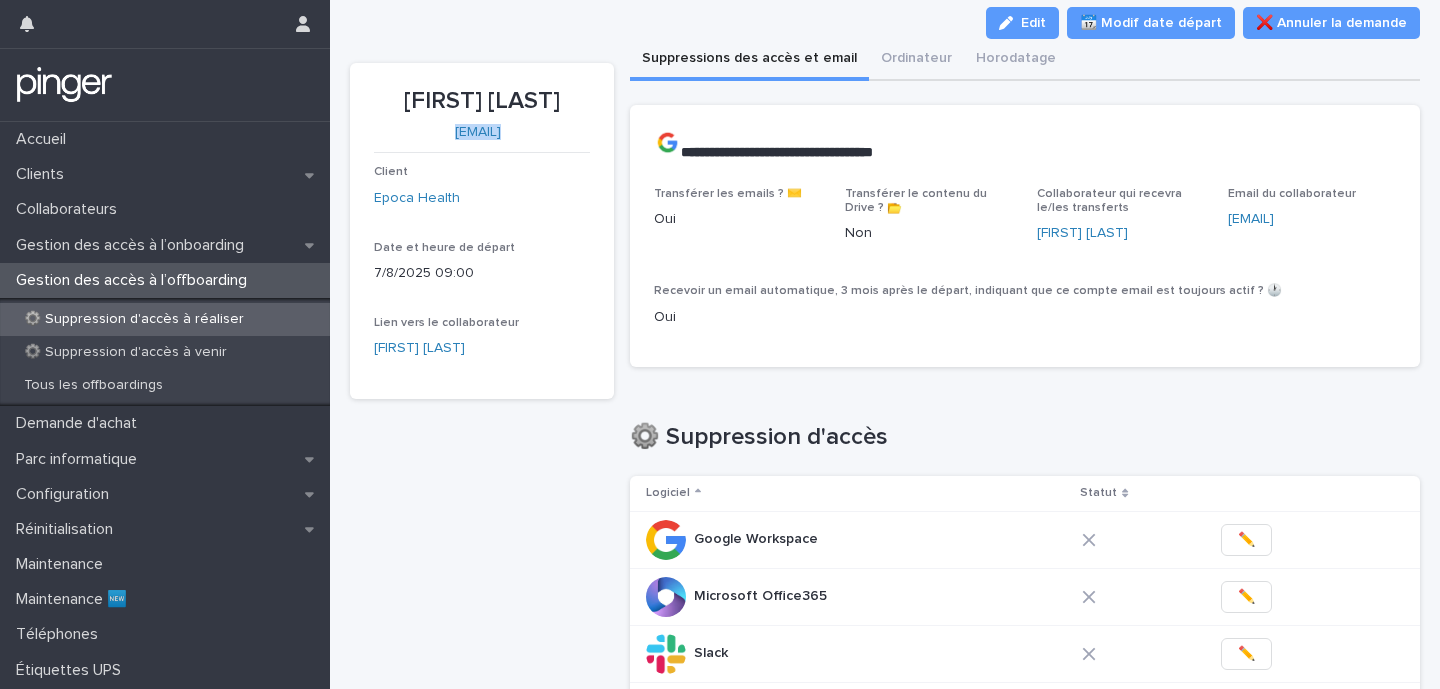 drag, startPoint x: 375, startPoint y: 128, endPoint x: 561, endPoint y: 147, distance: 186.96791 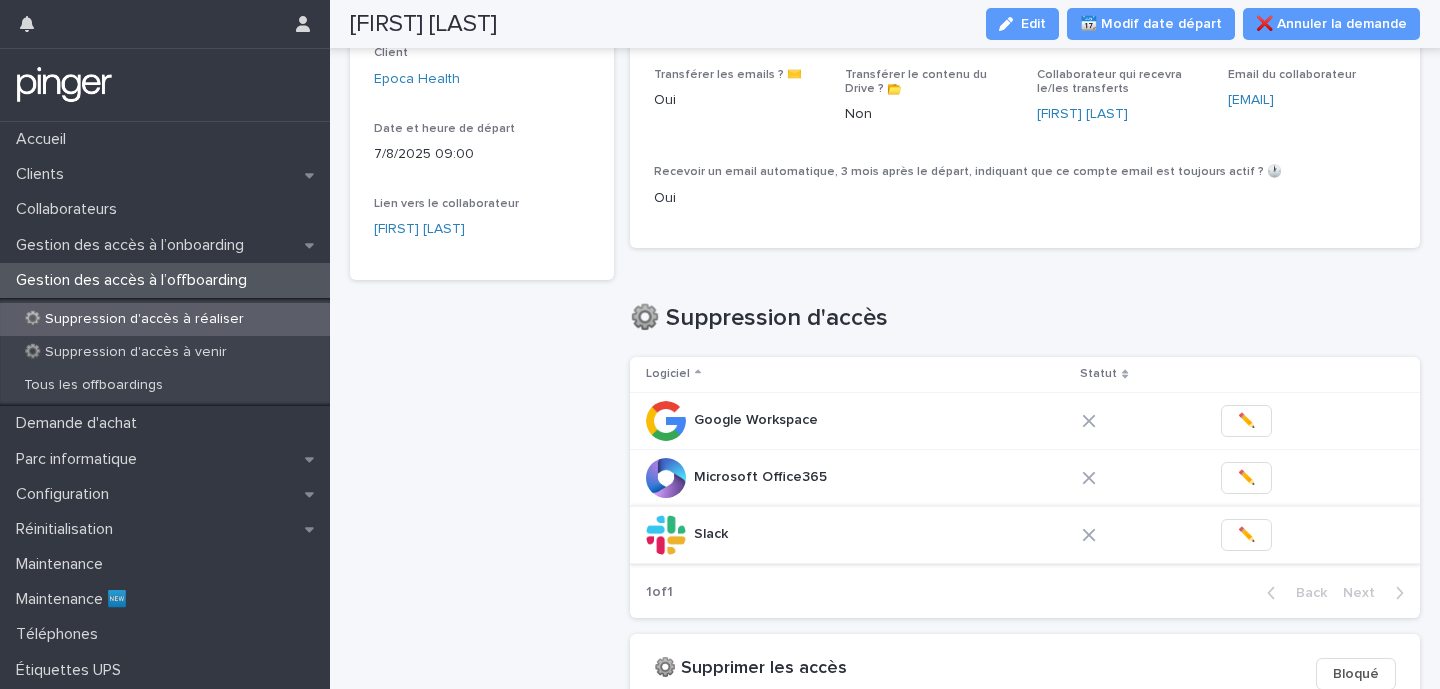 click on "✏️" at bounding box center (1246, 535) 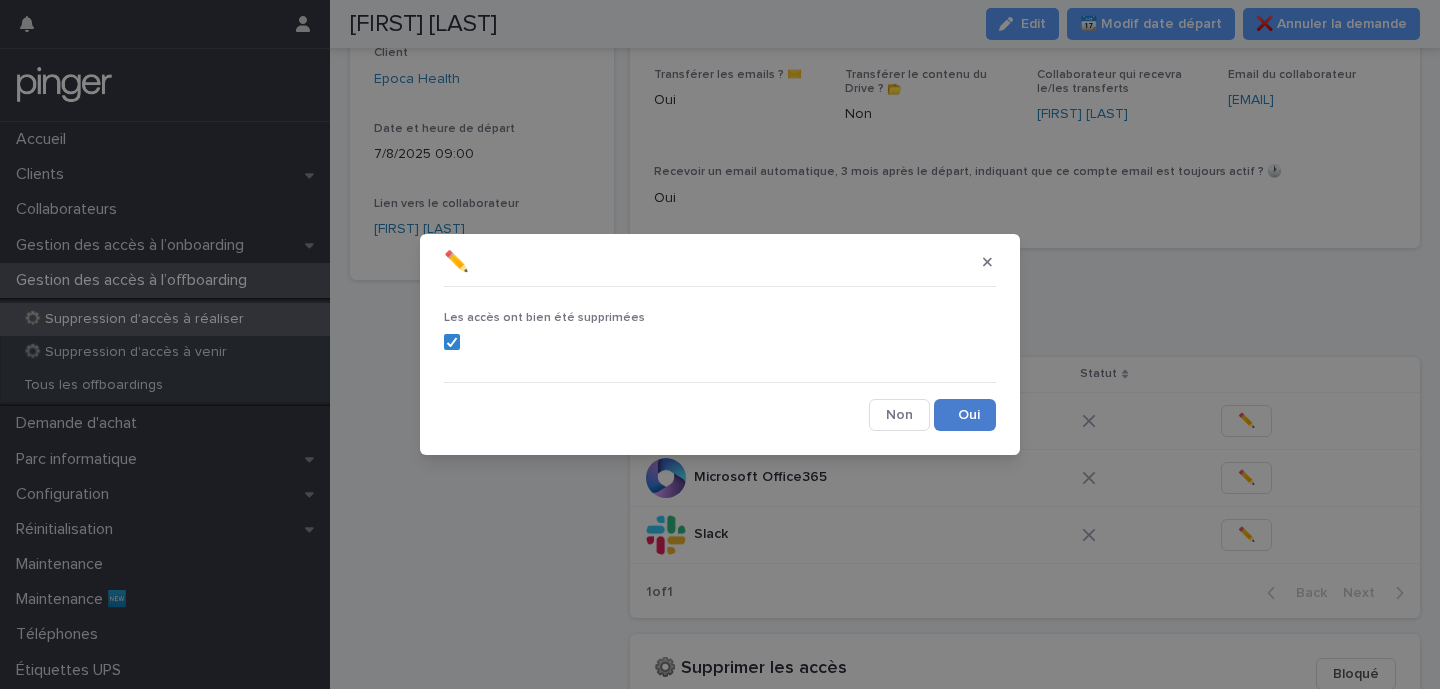 click on "Save" at bounding box center [965, 415] 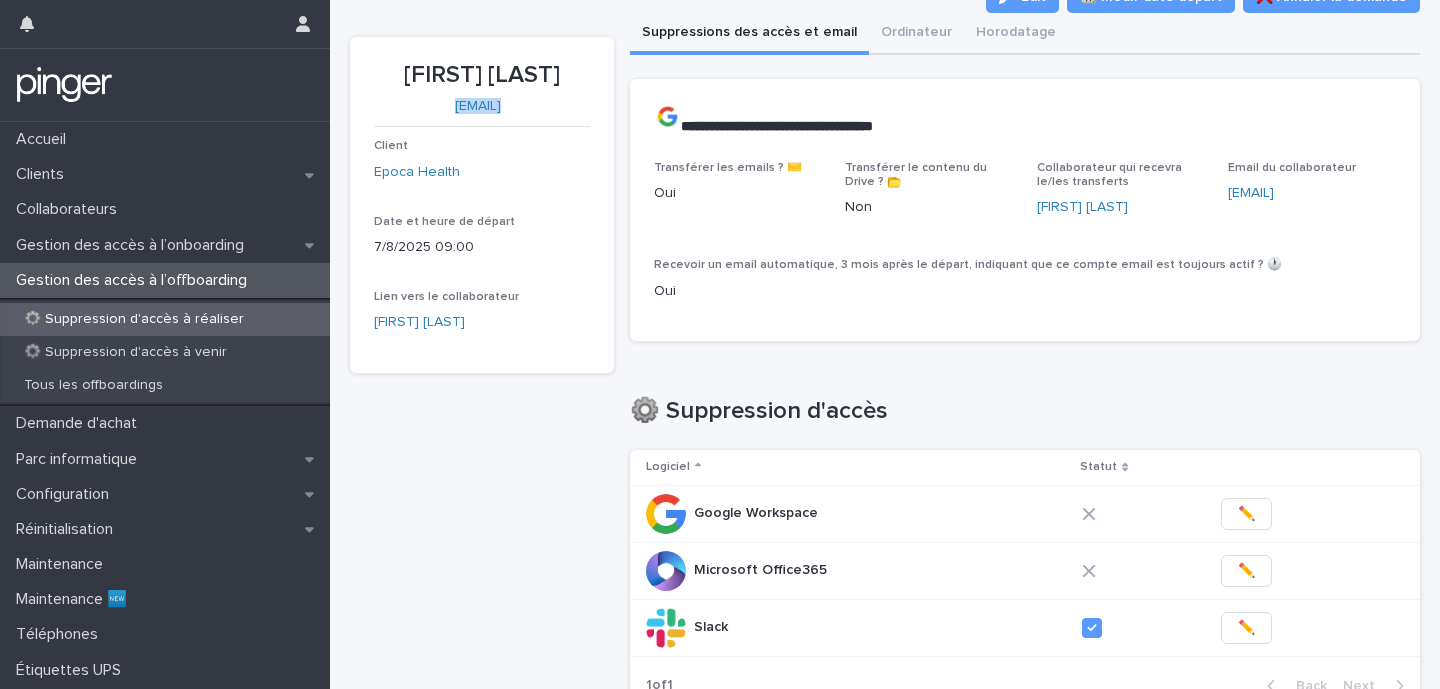 scroll, scrollTop: 72, scrollLeft: 0, axis: vertical 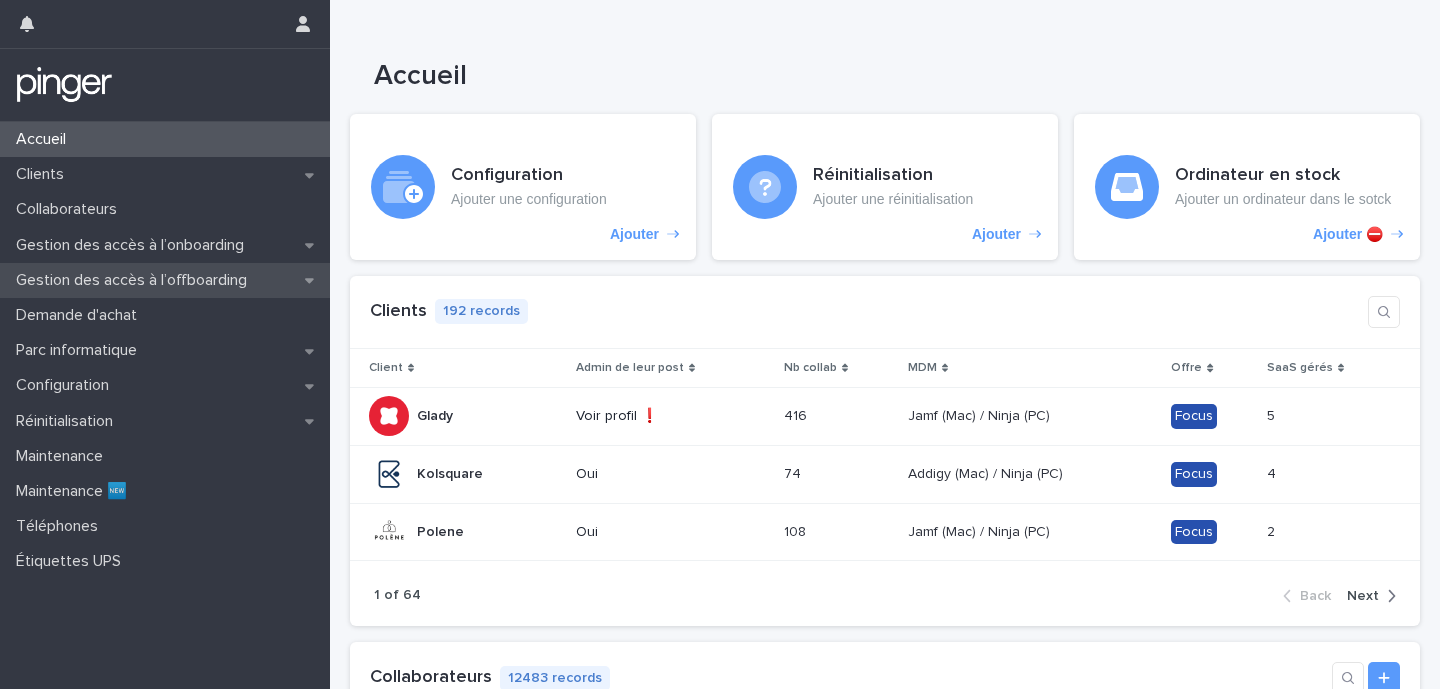 click on "Gestion des accès à l’offboarding" at bounding box center [135, 280] 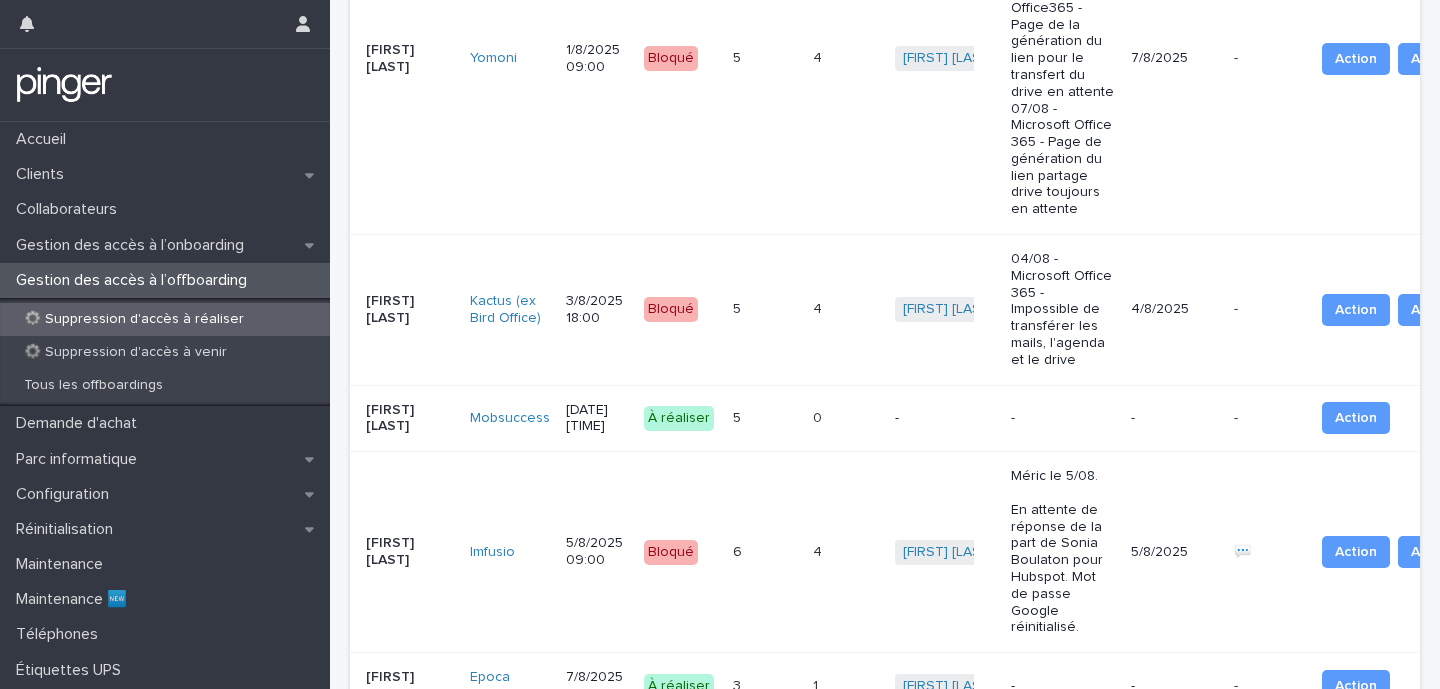scroll, scrollTop: 2070, scrollLeft: 0, axis: vertical 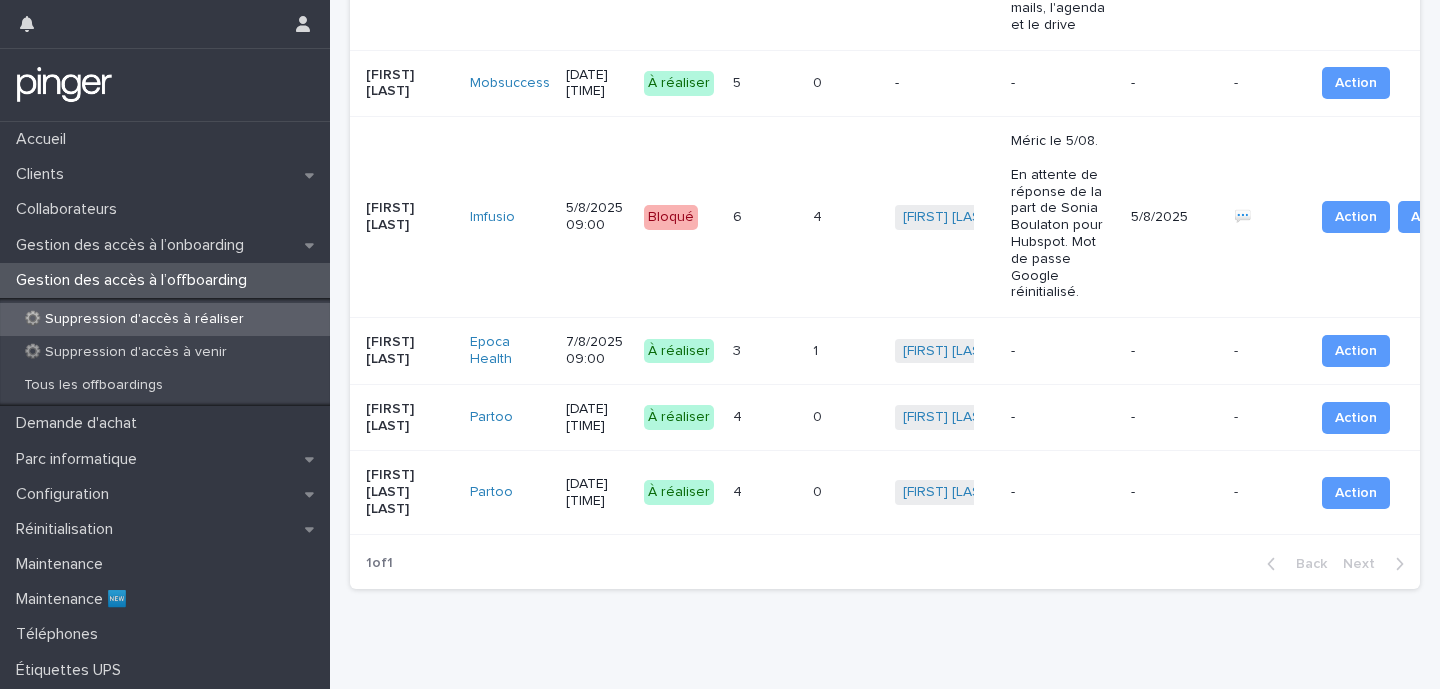 click on "Partoo" at bounding box center (510, 417) 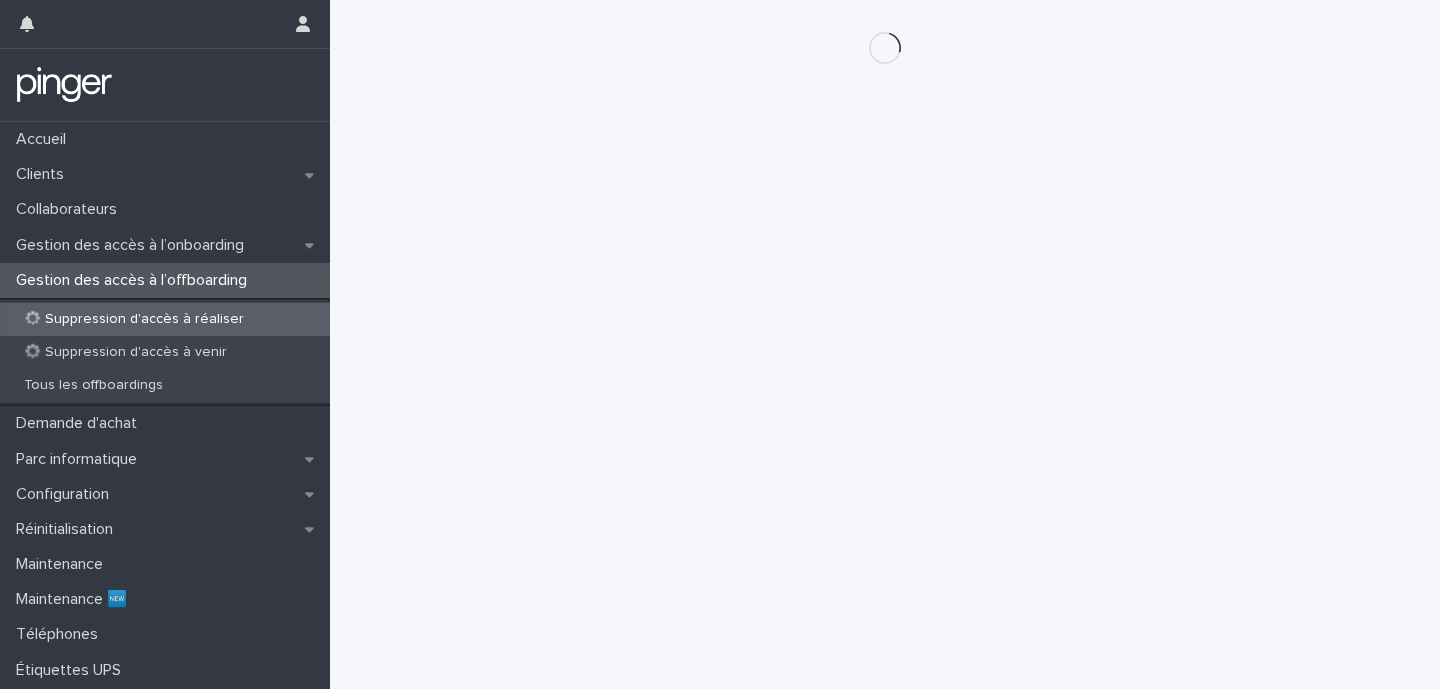 scroll, scrollTop: 0, scrollLeft: 0, axis: both 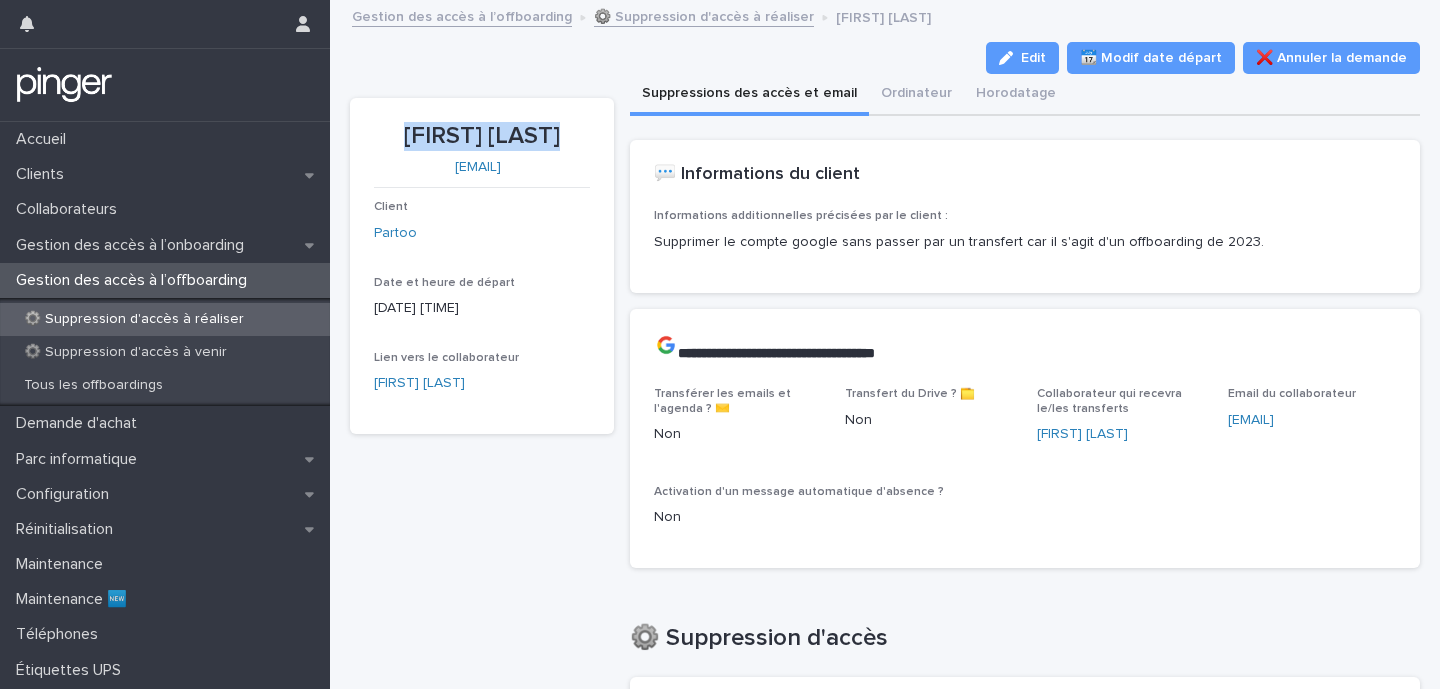 drag, startPoint x: 393, startPoint y: 143, endPoint x: 566, endPoint y: 130, distance: 173.48775 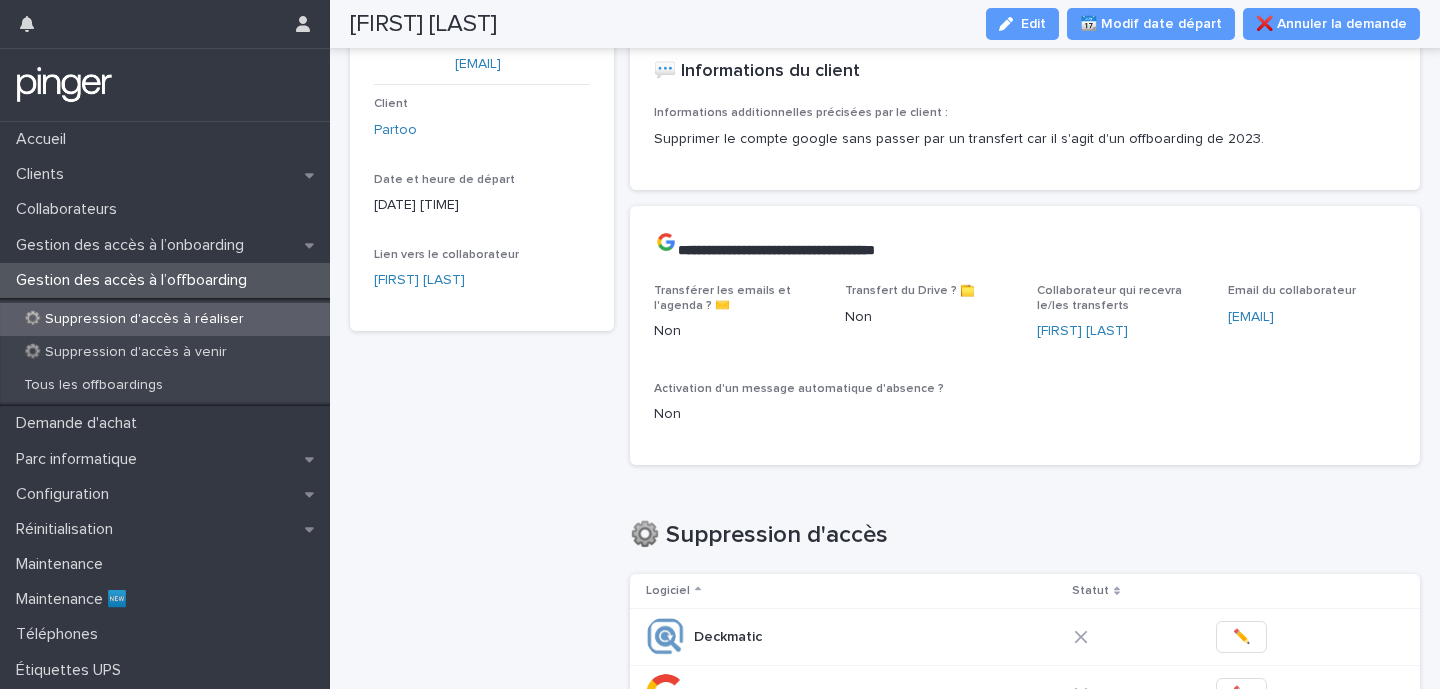 scroll, scrollTop: 0, scrollLeft: 0, axis: both 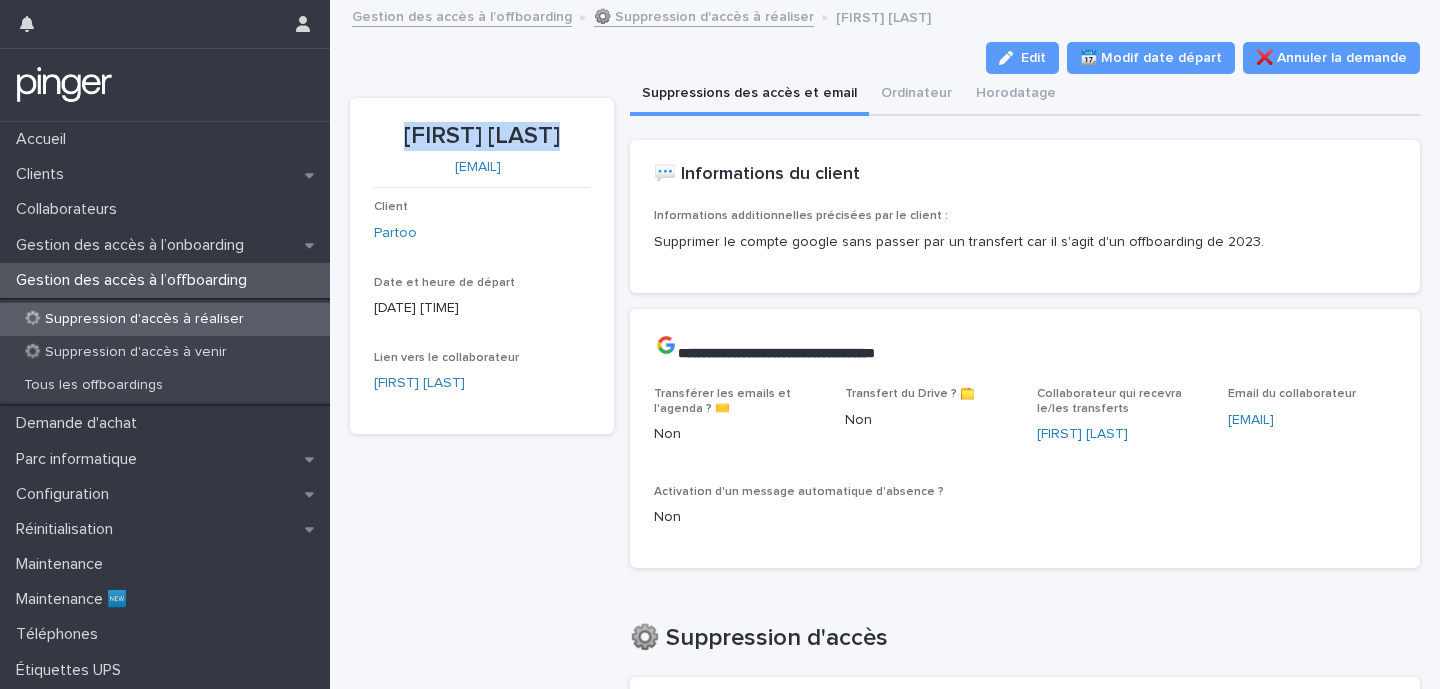 click on "⚙️ Suppression d'accès à réaliser" at bounding box center [704, 15] 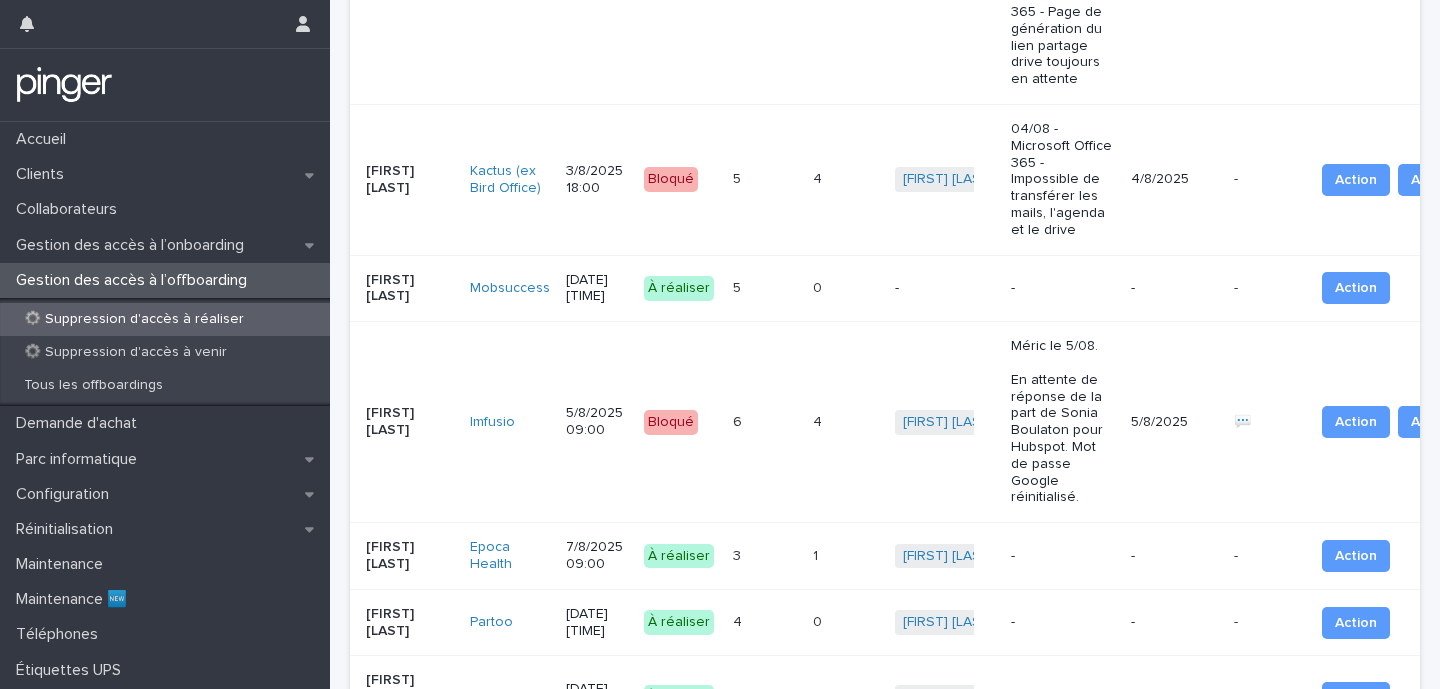 scroll, scrollTop: 2070, scrollLeft: 0, axis: vertical 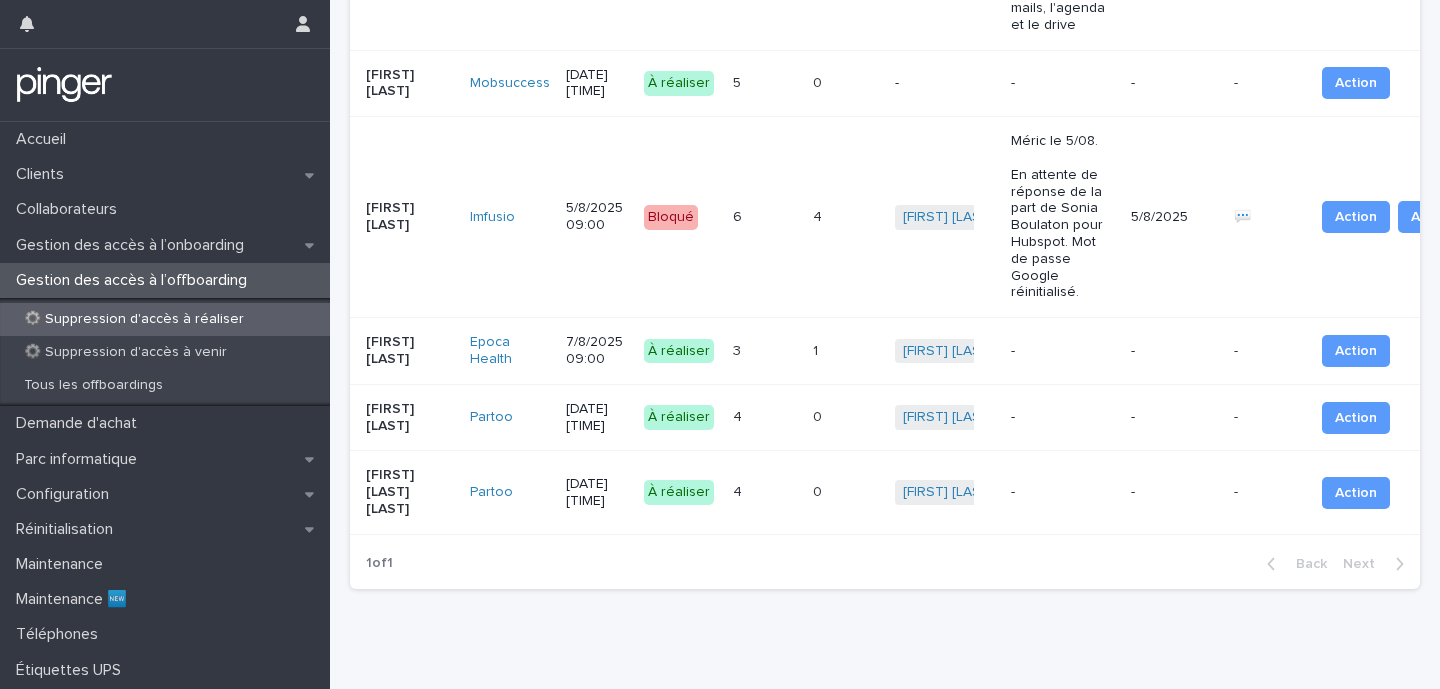 click on "1 1" at bounding box center [846, 351] 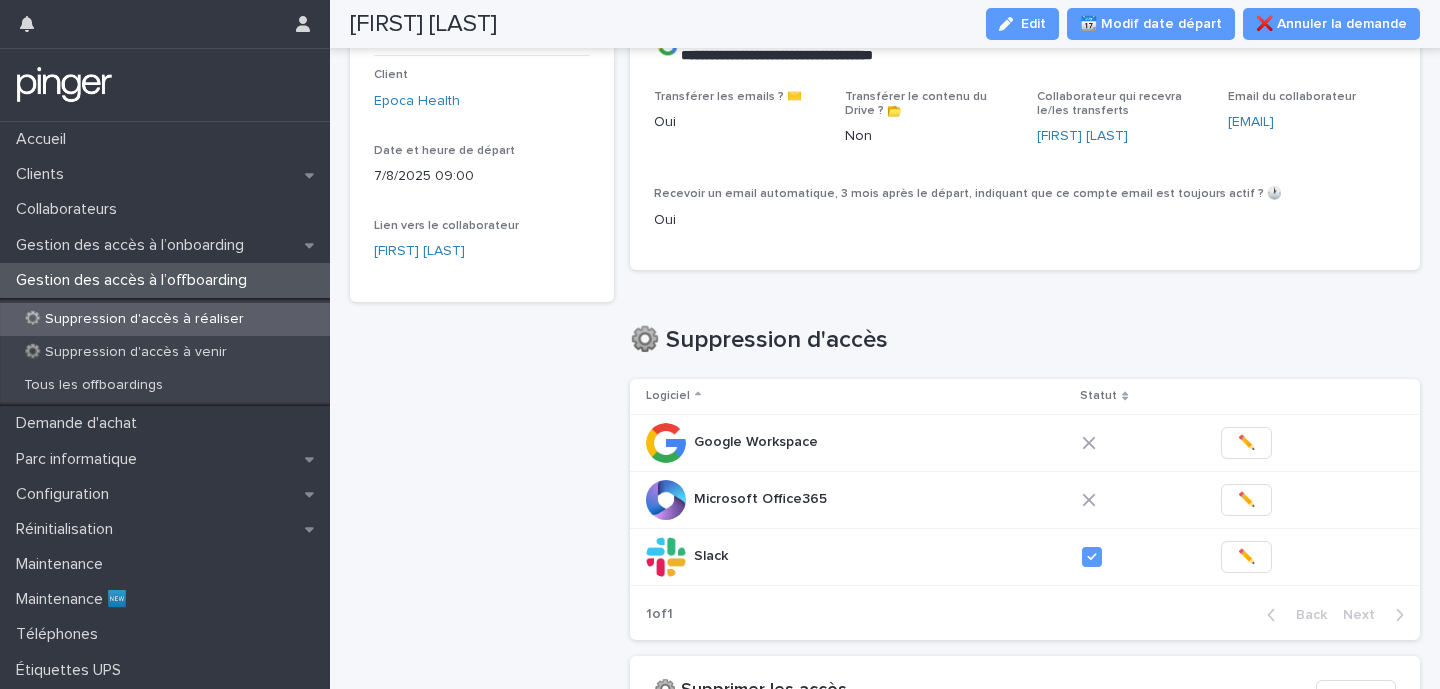 scroll, scrollTop: 134, scrollLeft: 0, axis: vertical 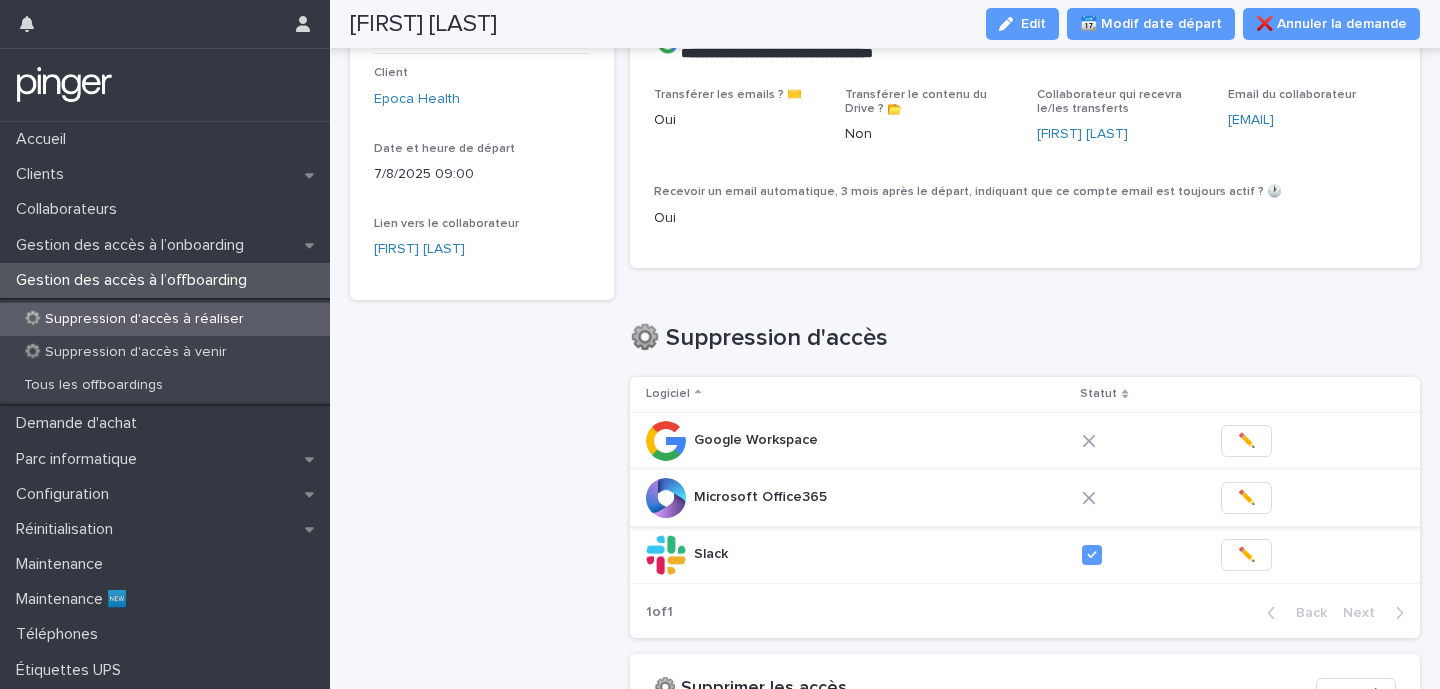 click on "✏️" at bounding box center [1246, 498] 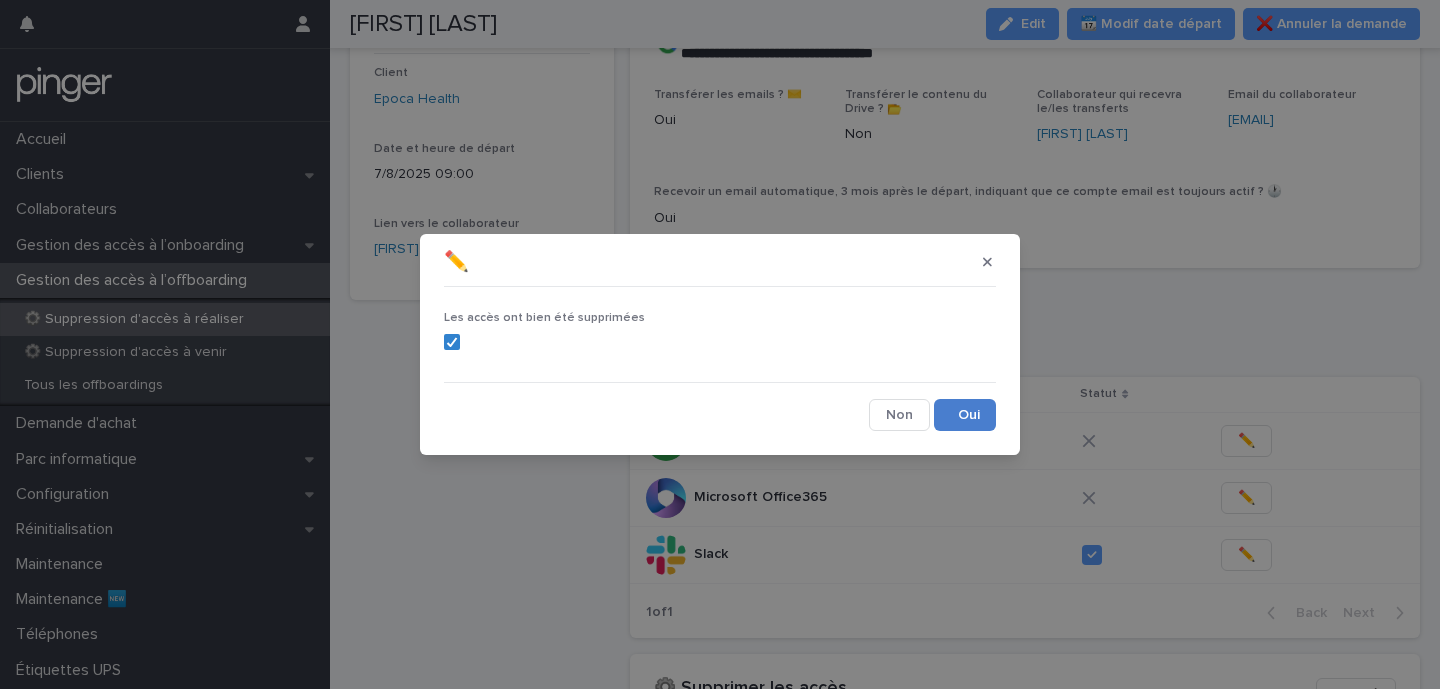 click on "Save" at bounding box center [965, 415] 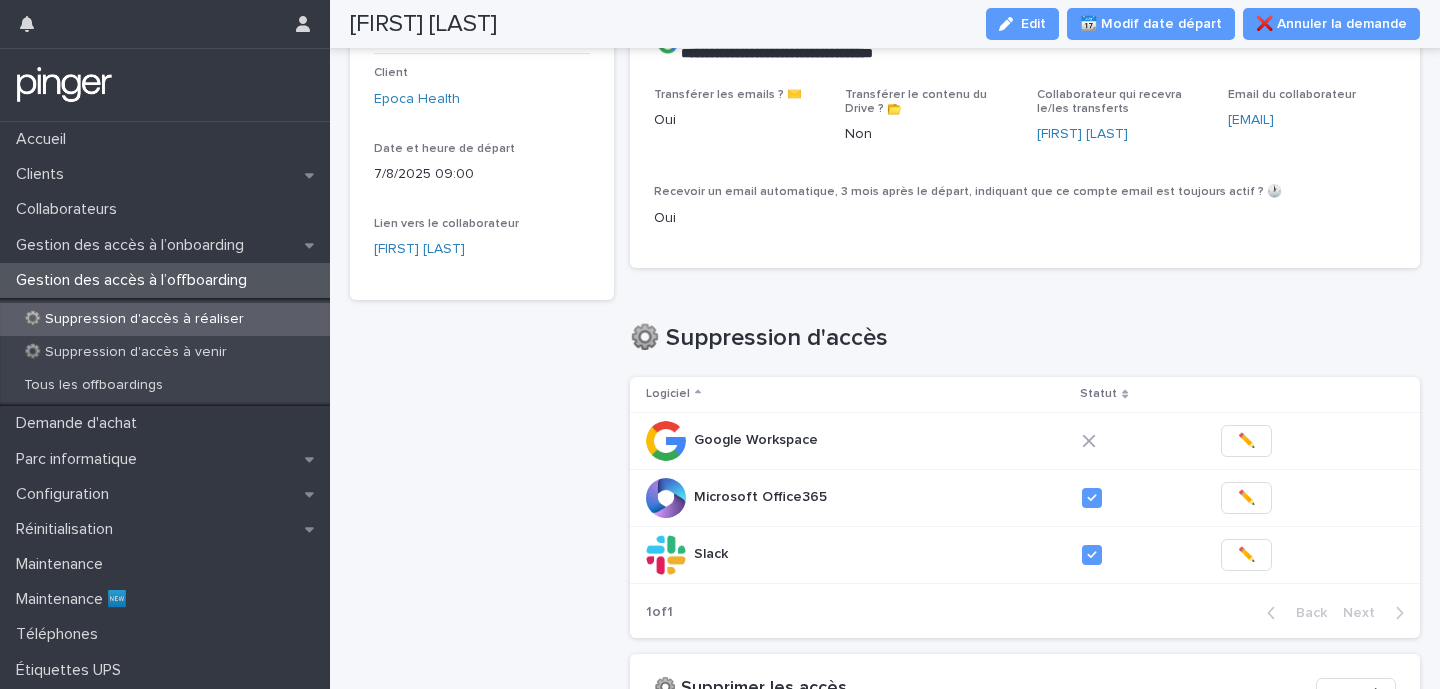 scroll, scrollTop: 0, scrollLeft: 0, axis: both 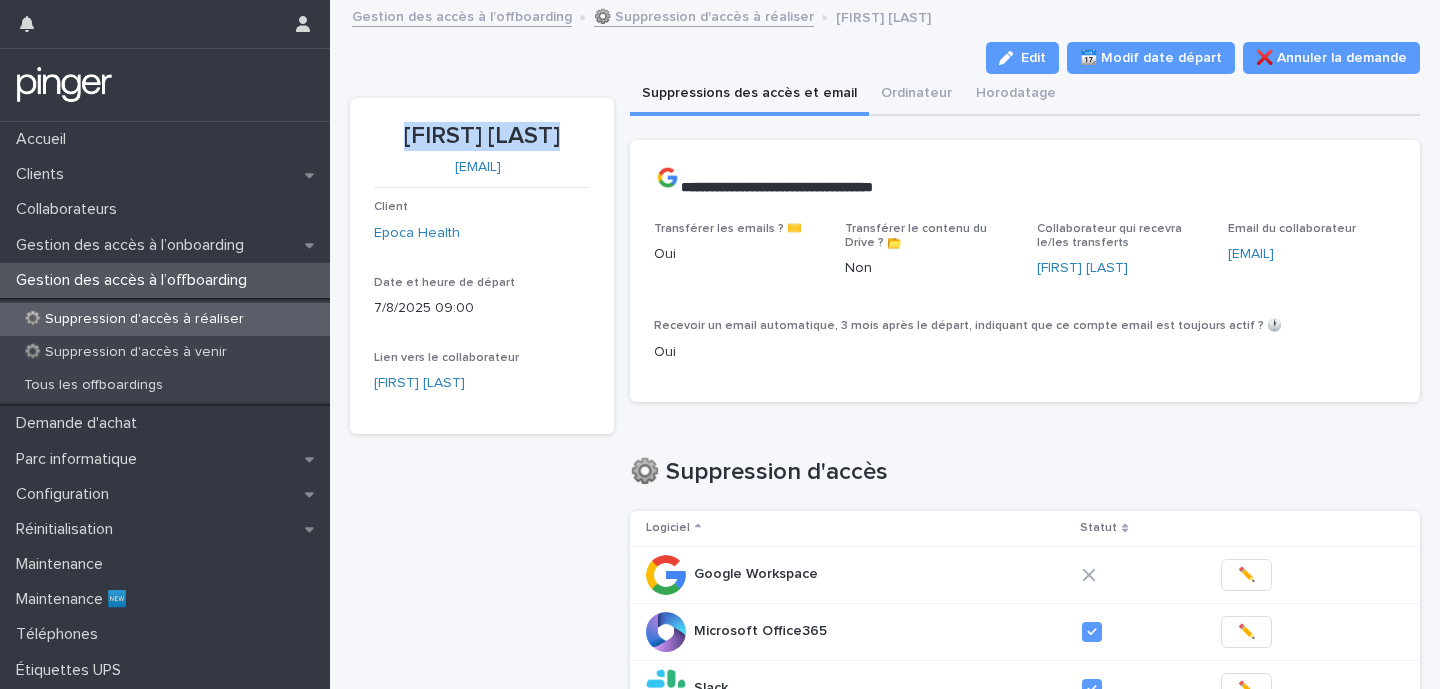 drag, startPoint x: 385, startPoint y: 134, endPoint x: 576, endPoint y: 134, distance: 191 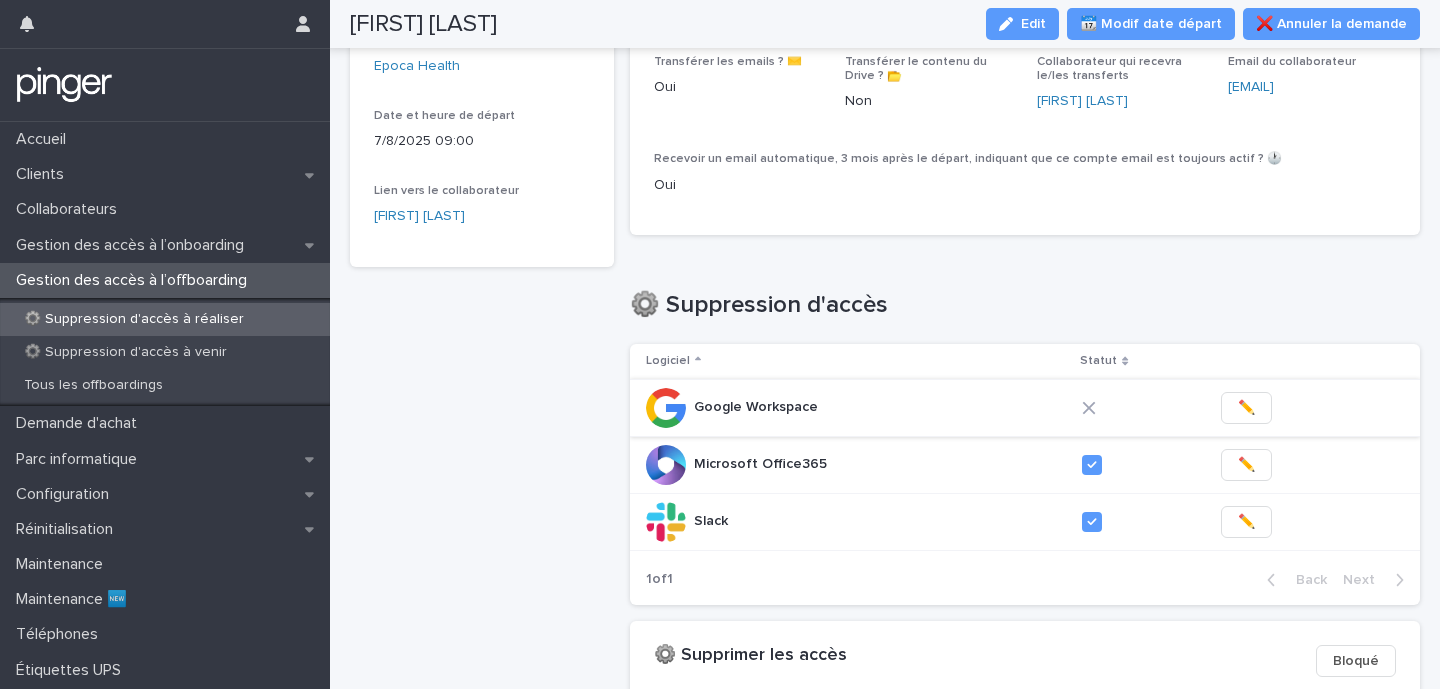 scroll, scrollTop: 0, scrollLeft: 0, axis: both 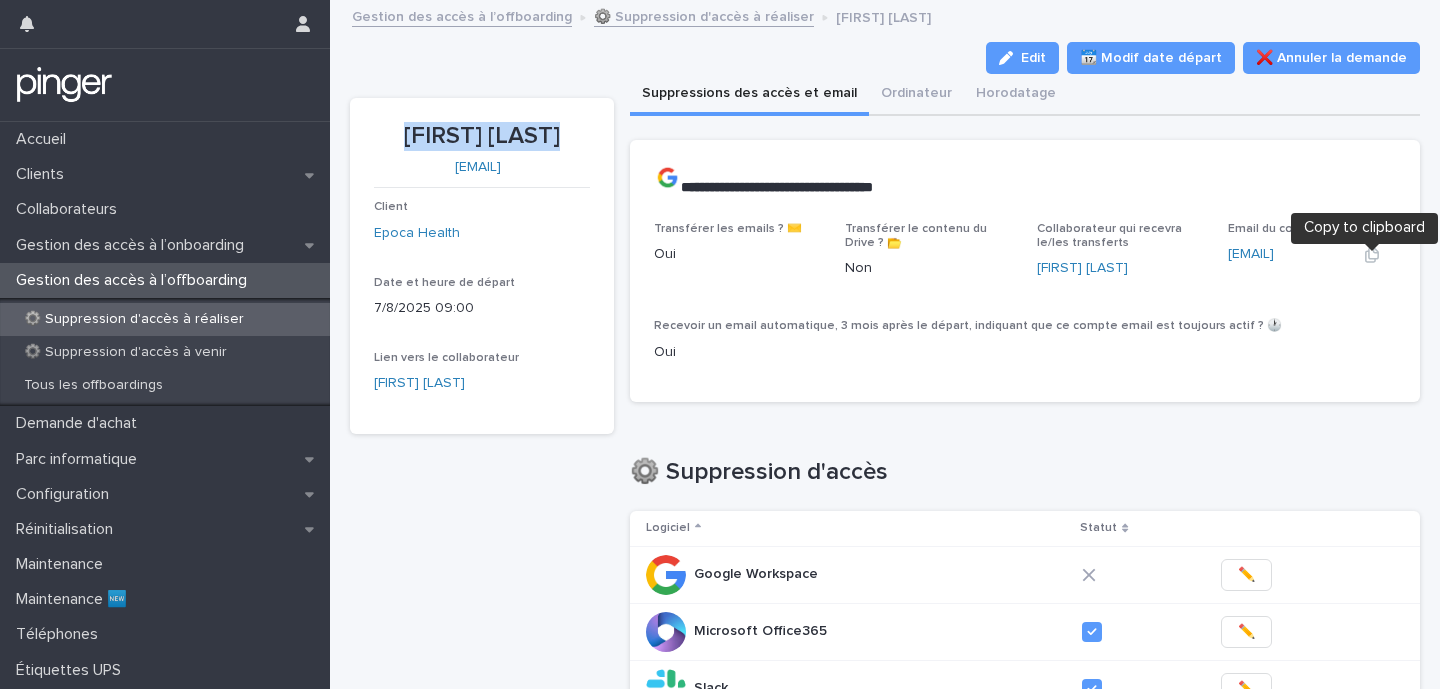 click 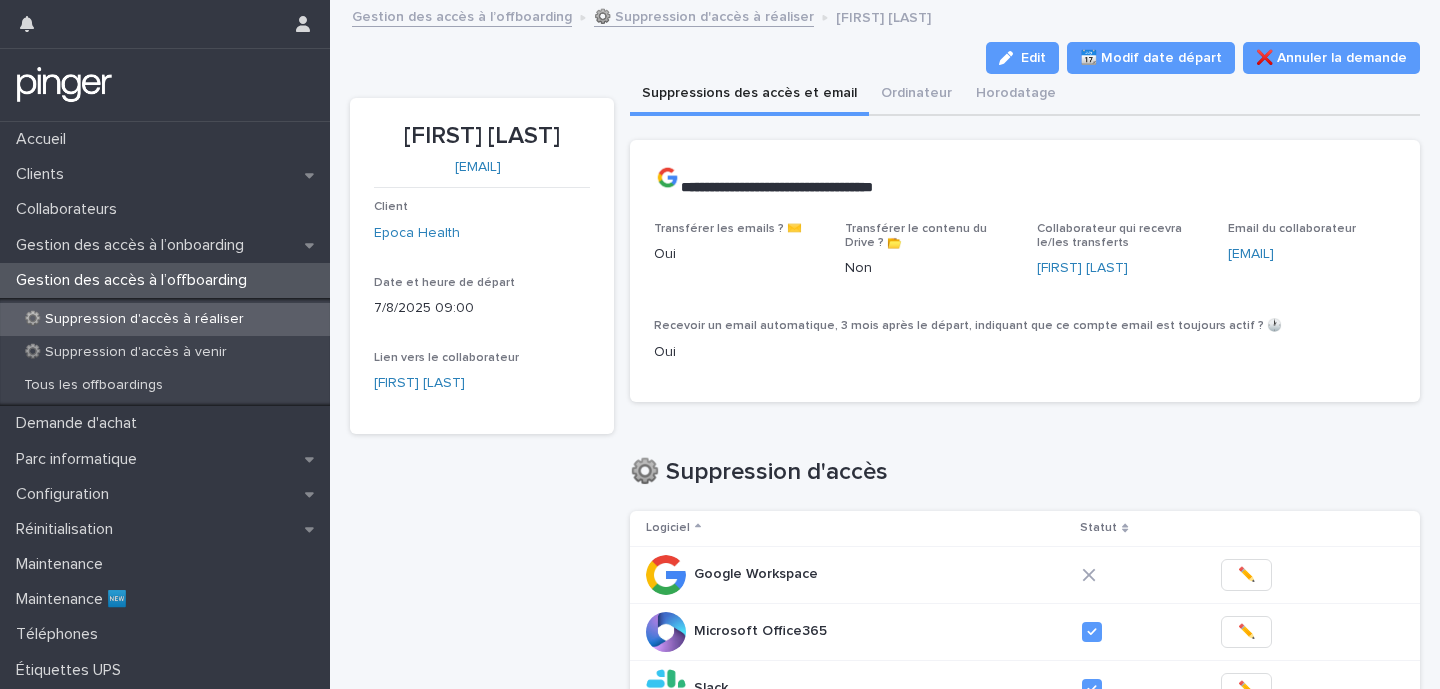 click on "Pierre VU NGOC pierre.vungoc@epoca.health Client Epoca Health   Date et heure de départ 7/8/2025 09:00 Lien vers le collaborateur Pierre VU NGOC" at bounding box center (482, 266) 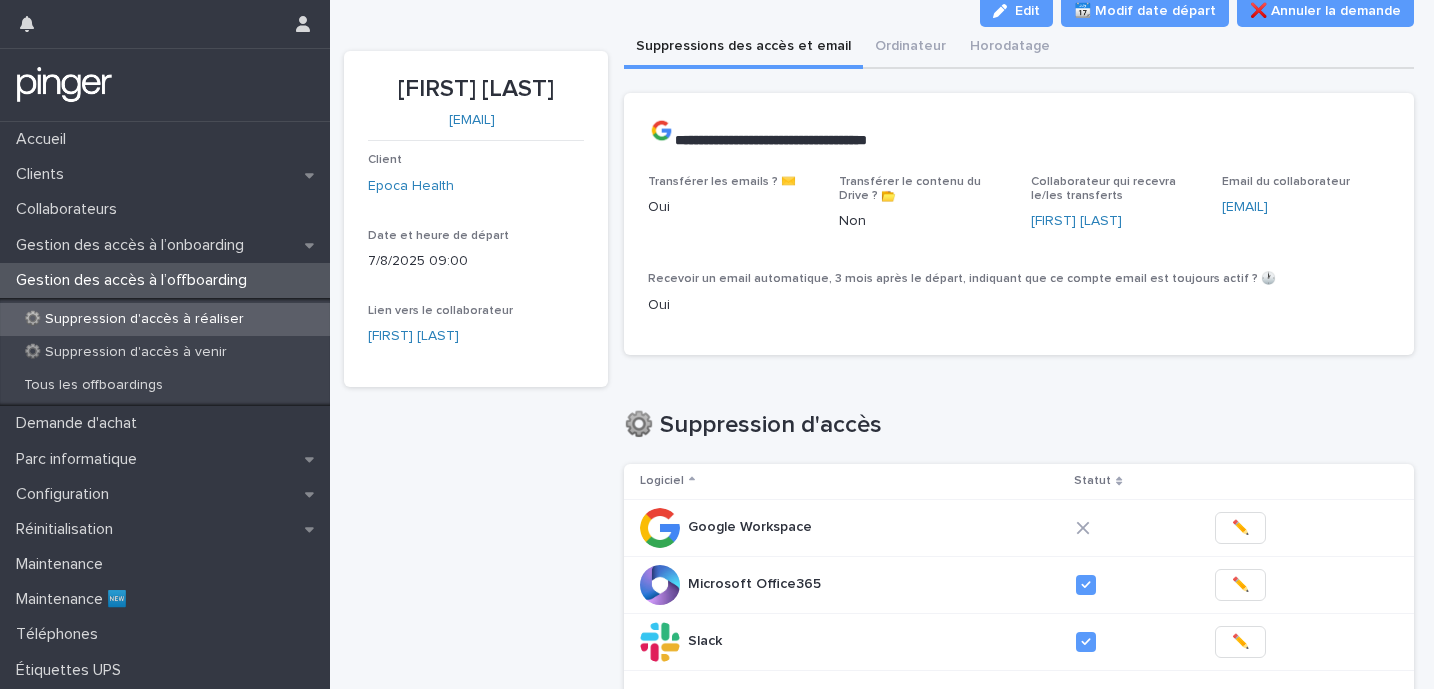 scroll, scrollTop: 43, scrollLeft: 0, axis: vertical 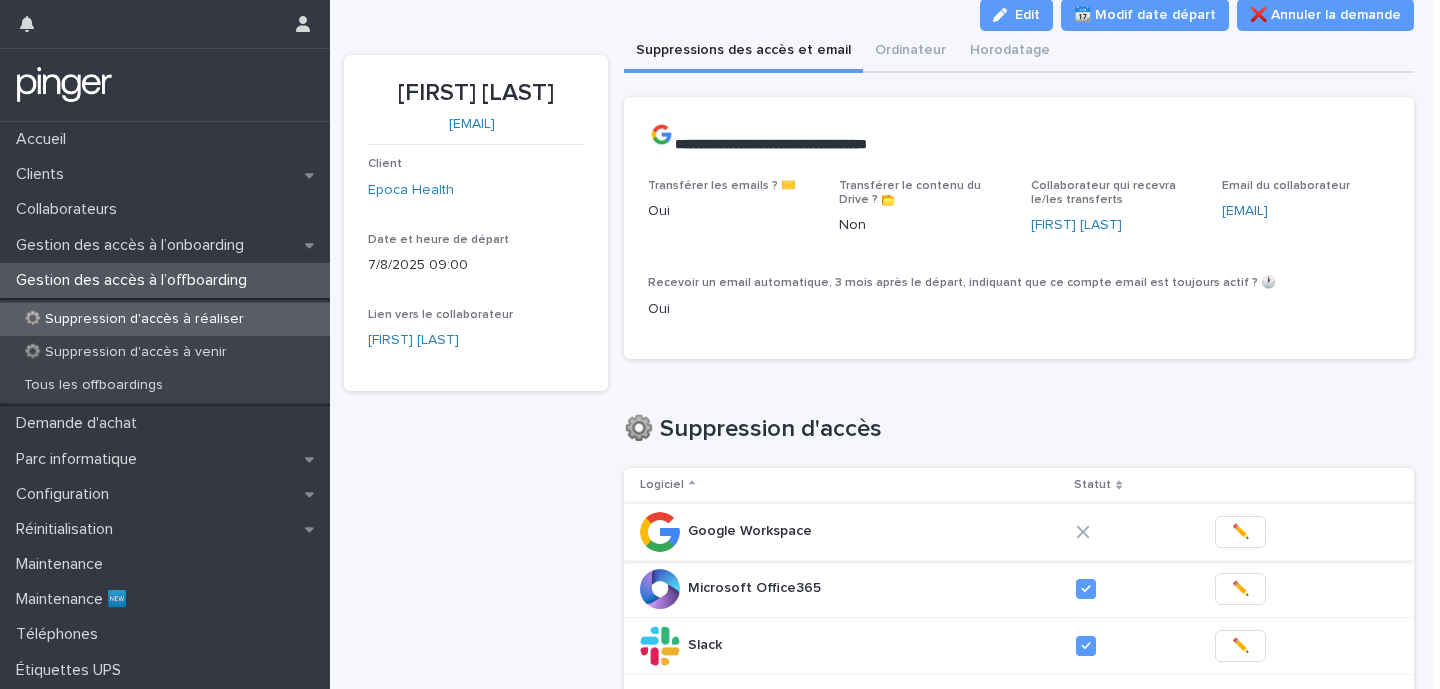 click on "✏️" at bounding box center (1240, 532) 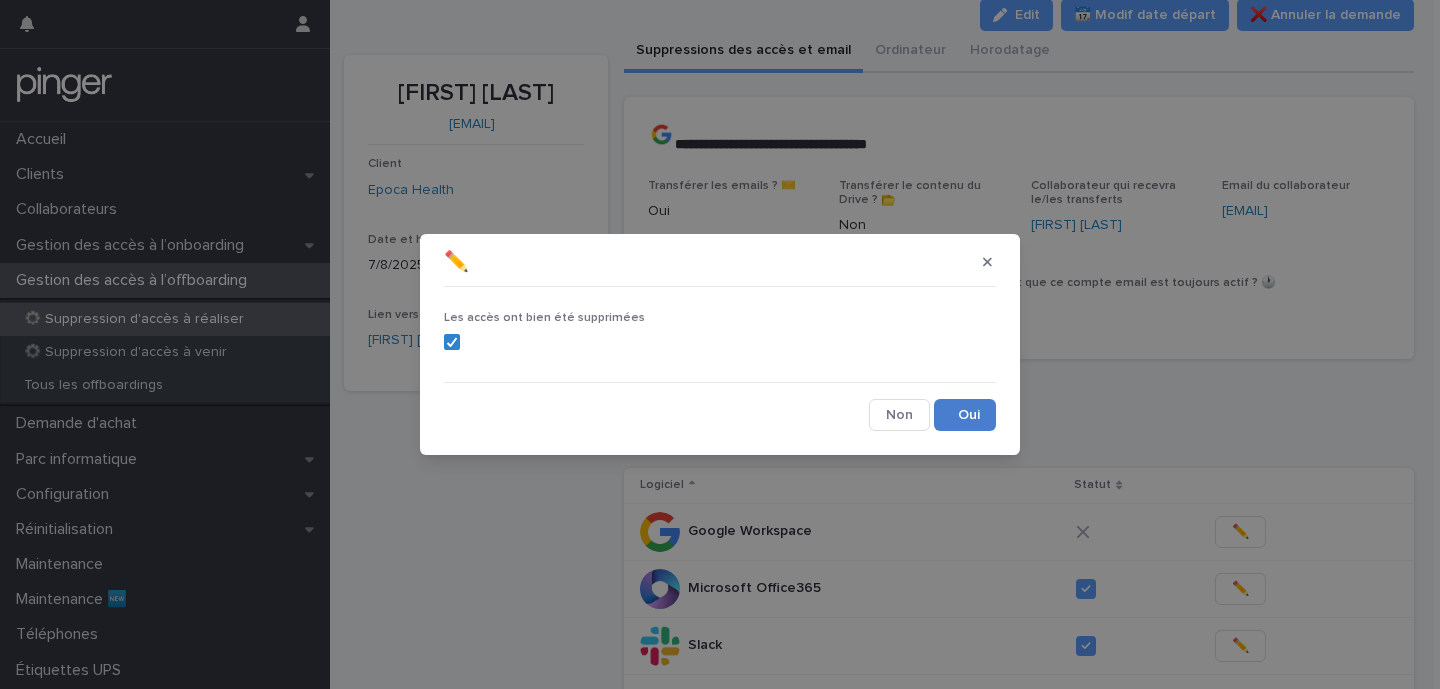 click on "Save" at bounding box center (965, 415) 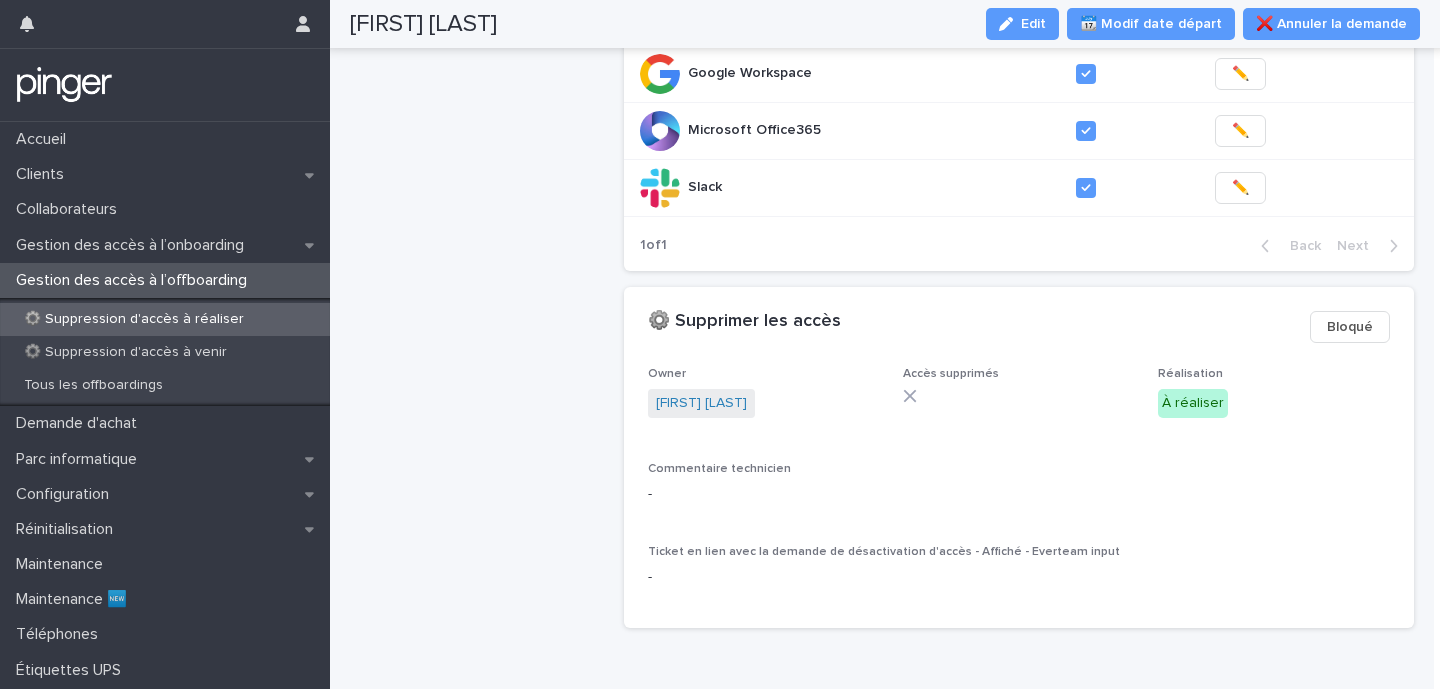 scroll, scrollTop: 418, scrollLeft: 0, axis: vertical 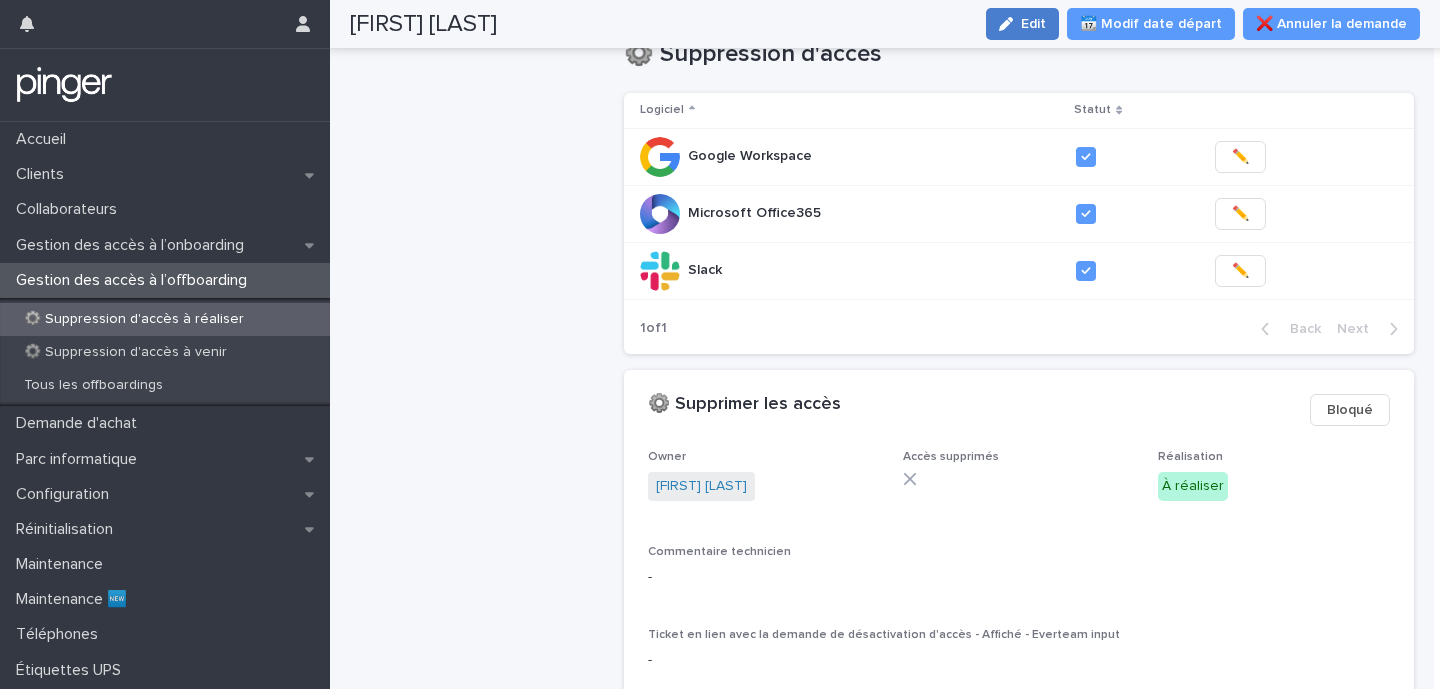 click on "Edit" at bounding box center [1022, 24] 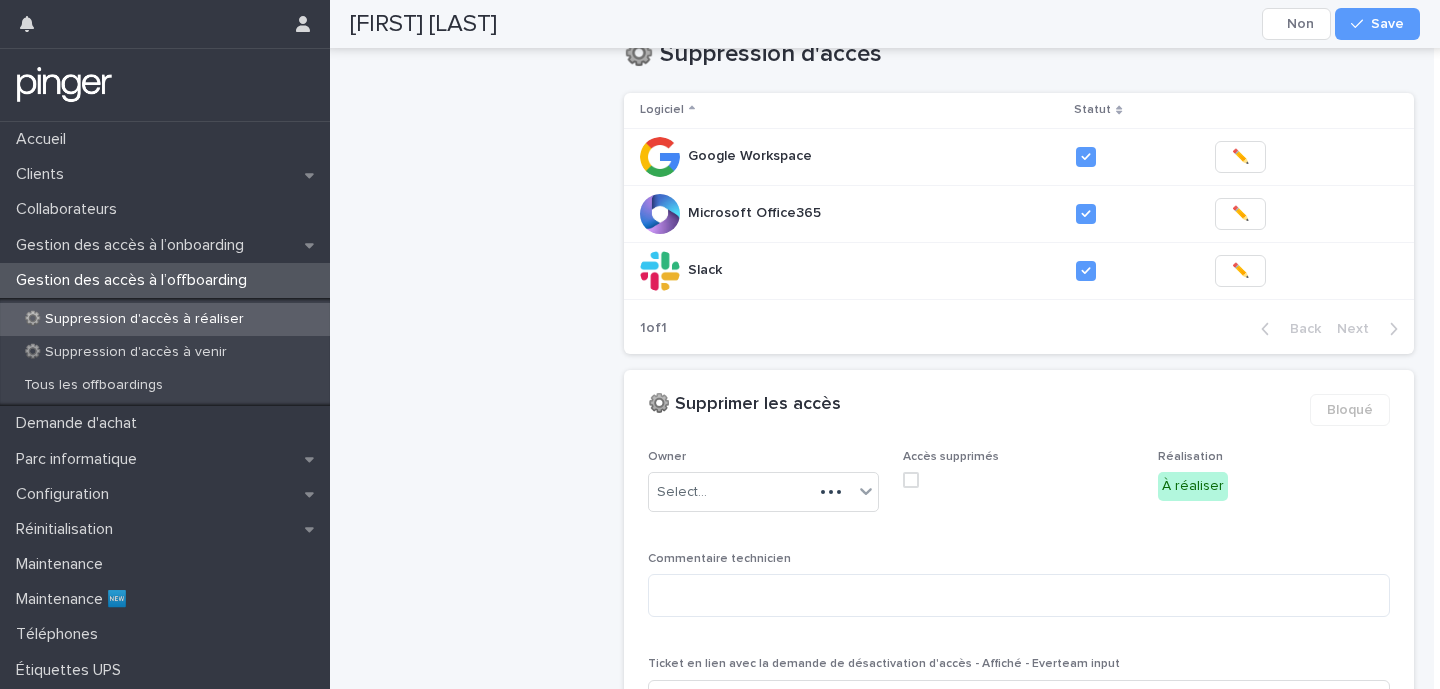 scroll, scrollTop: 442, scrollLeft: 0, axis: vertical 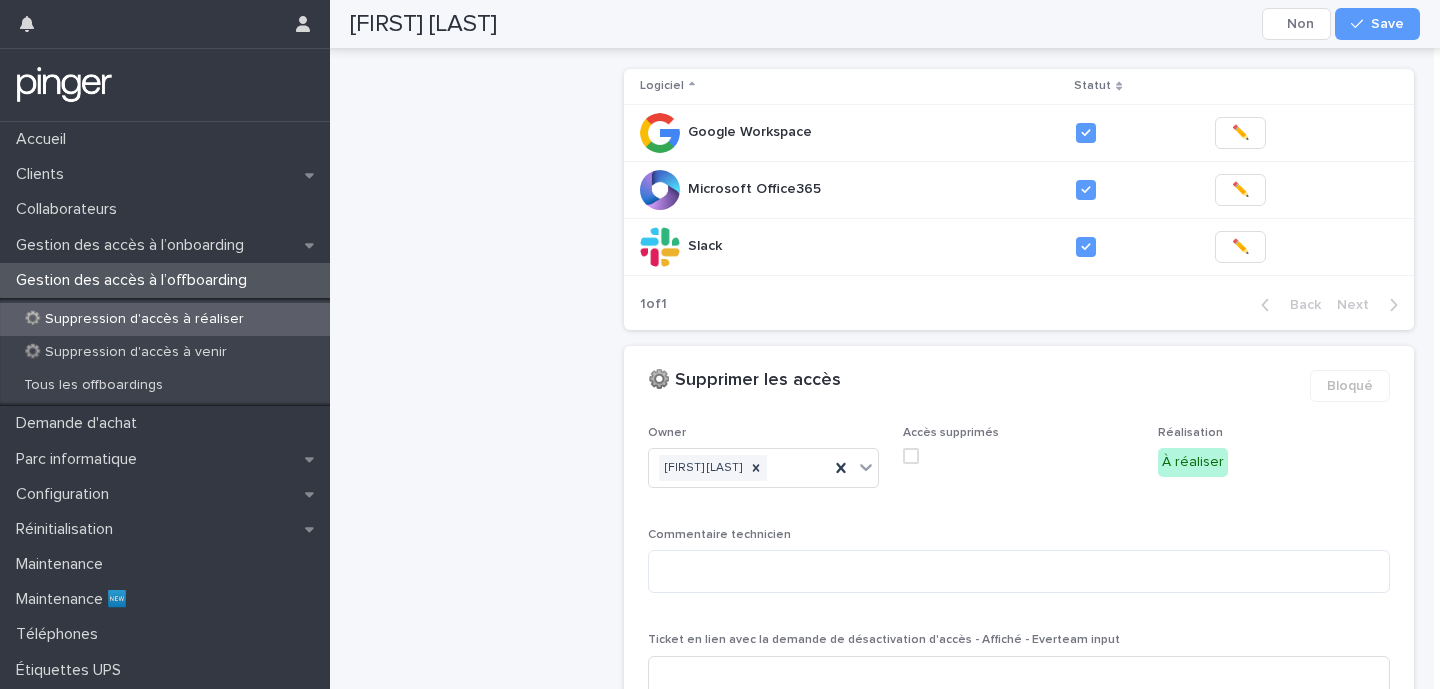 click at bounding box center (911, 456) 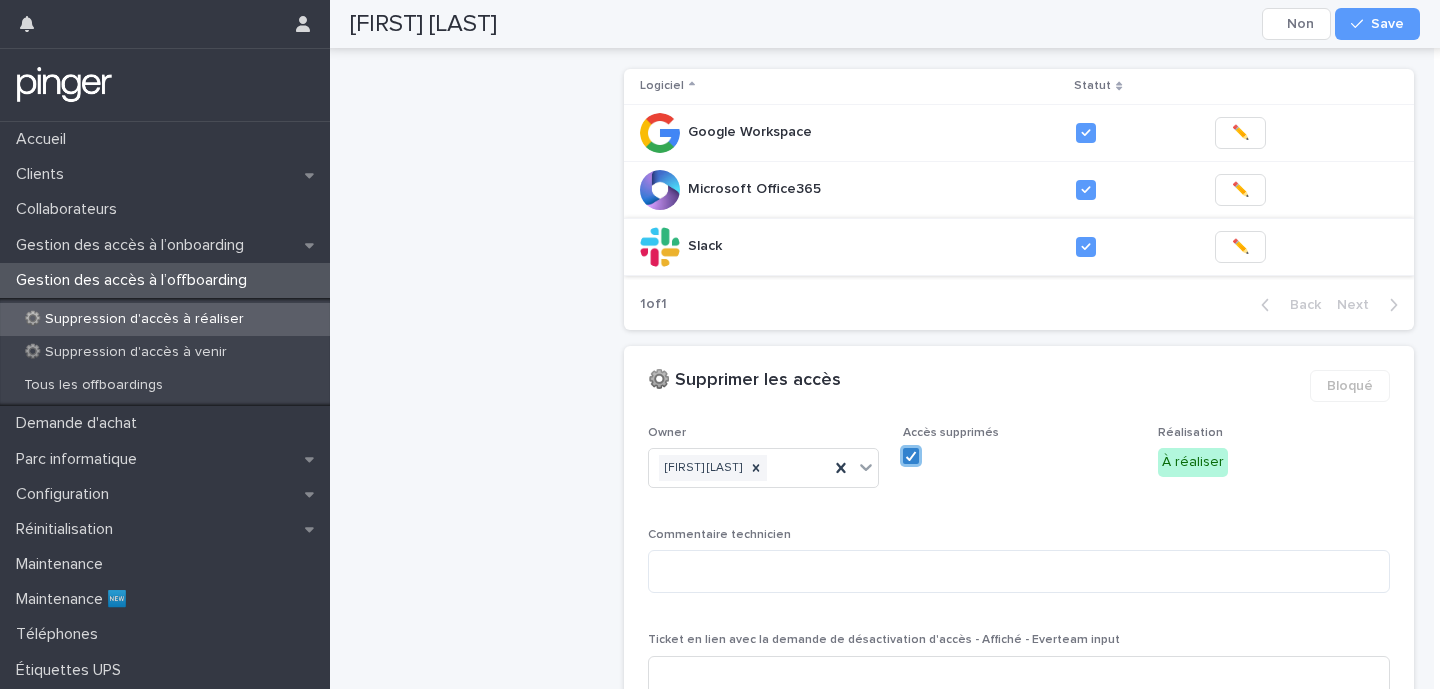 scroll, scrollTop: 0, scrollLeft: 0, axis: both 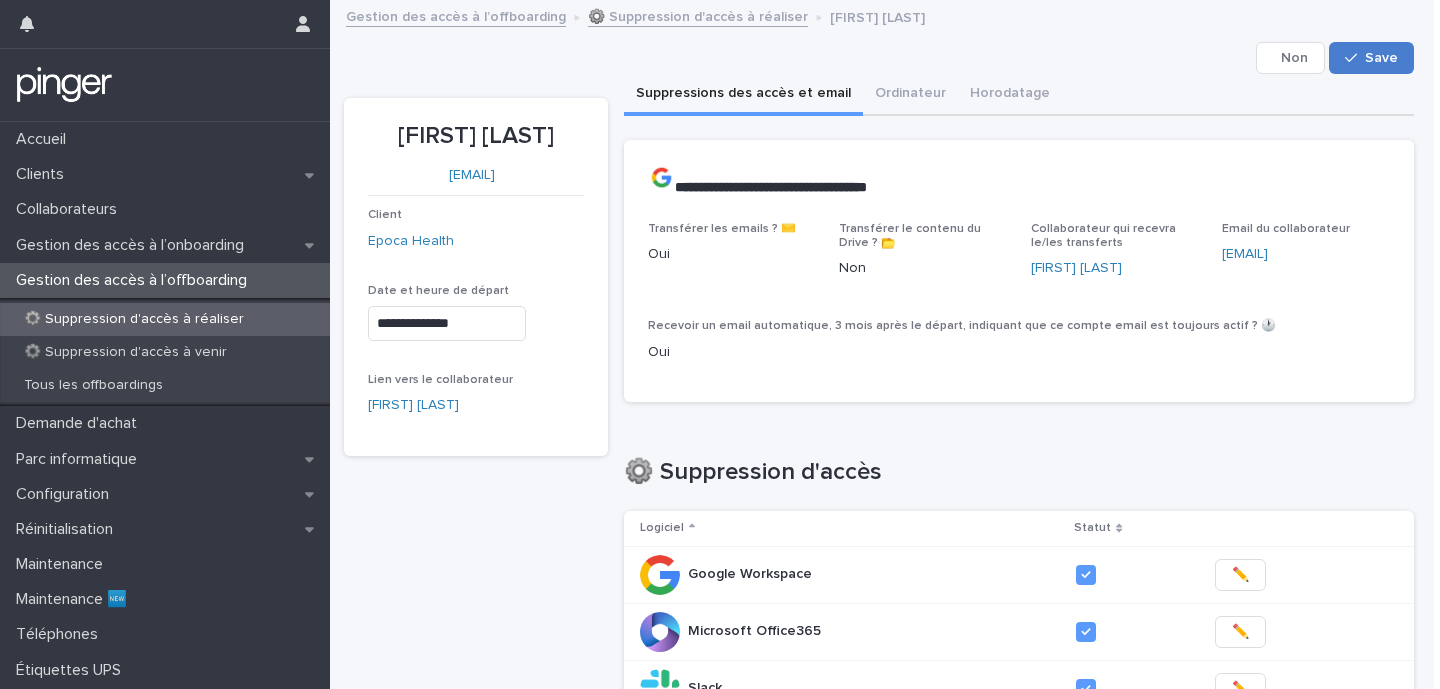 click on "Save" at bounding box center (1381, 58) 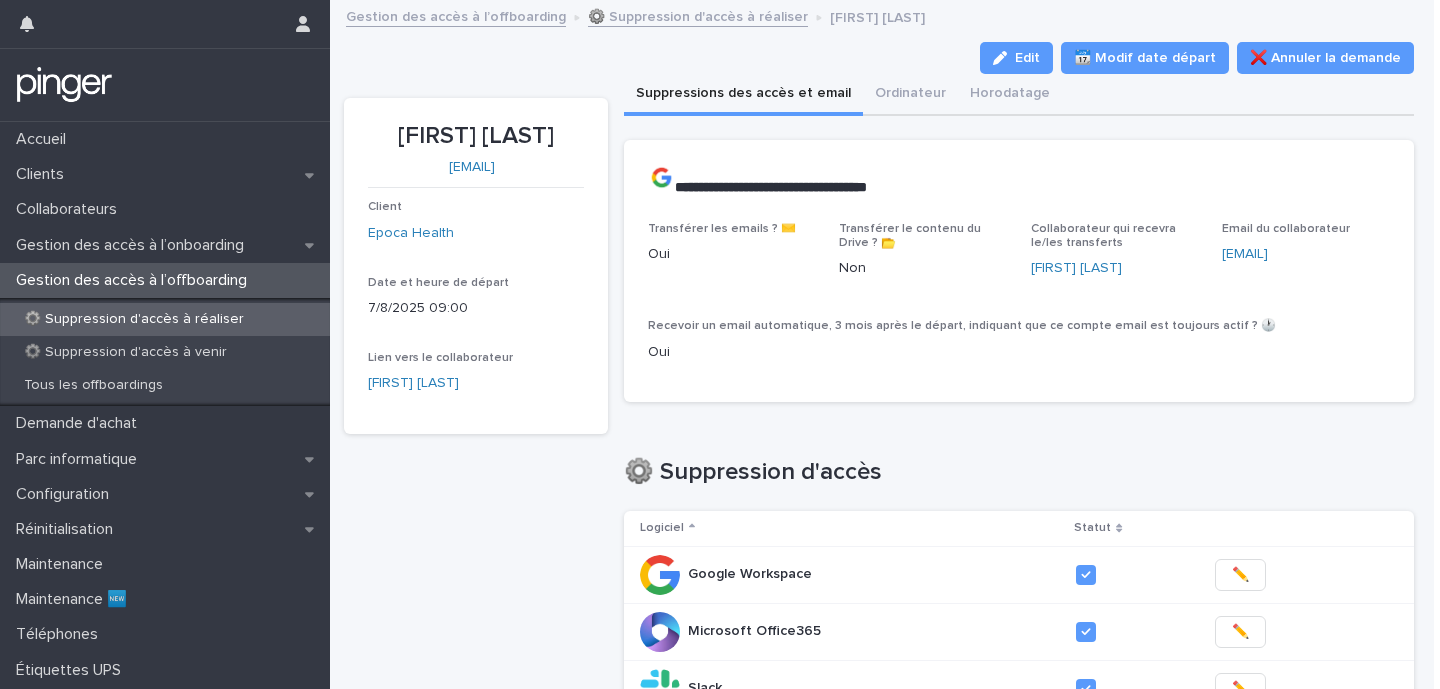 click on "⚙️ Suppression d'accès à réaliser" at bounding box center (698, 15) 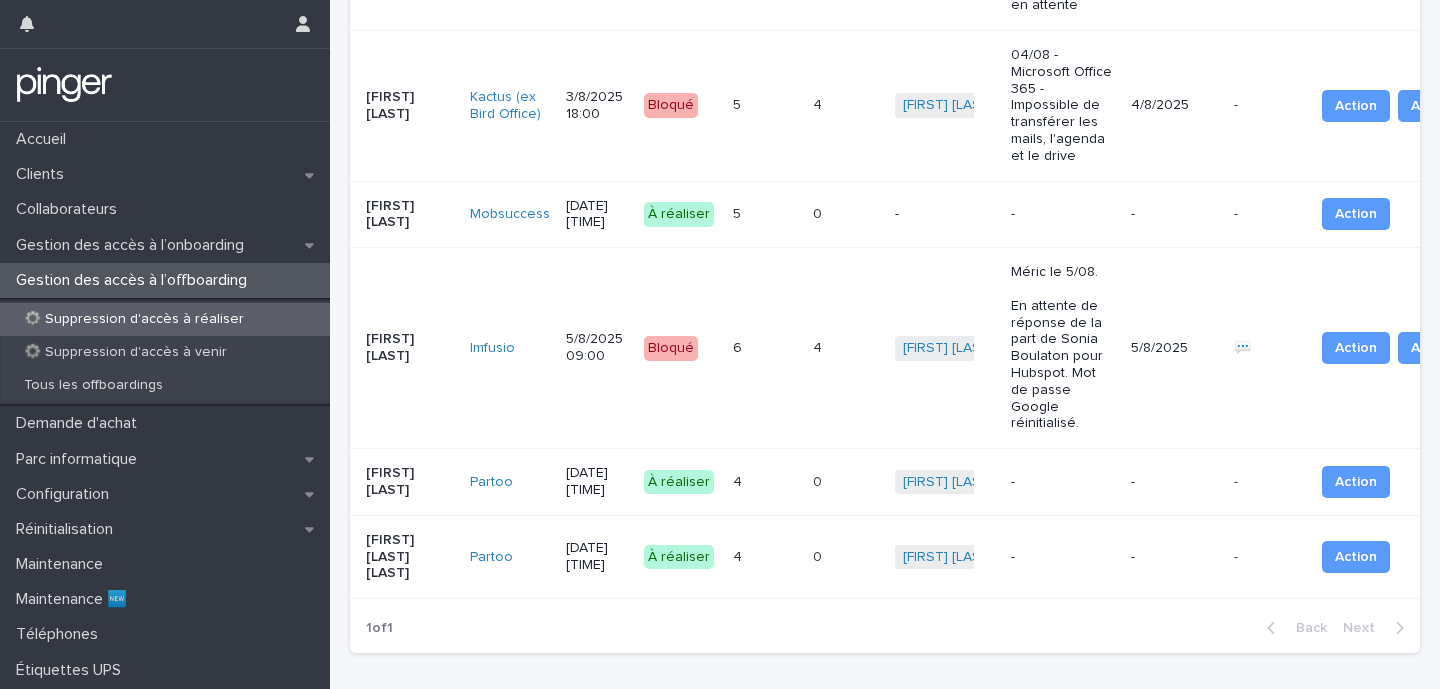 scroll, scrollTop: 1935, scrollLeft: 0, axis: vertical 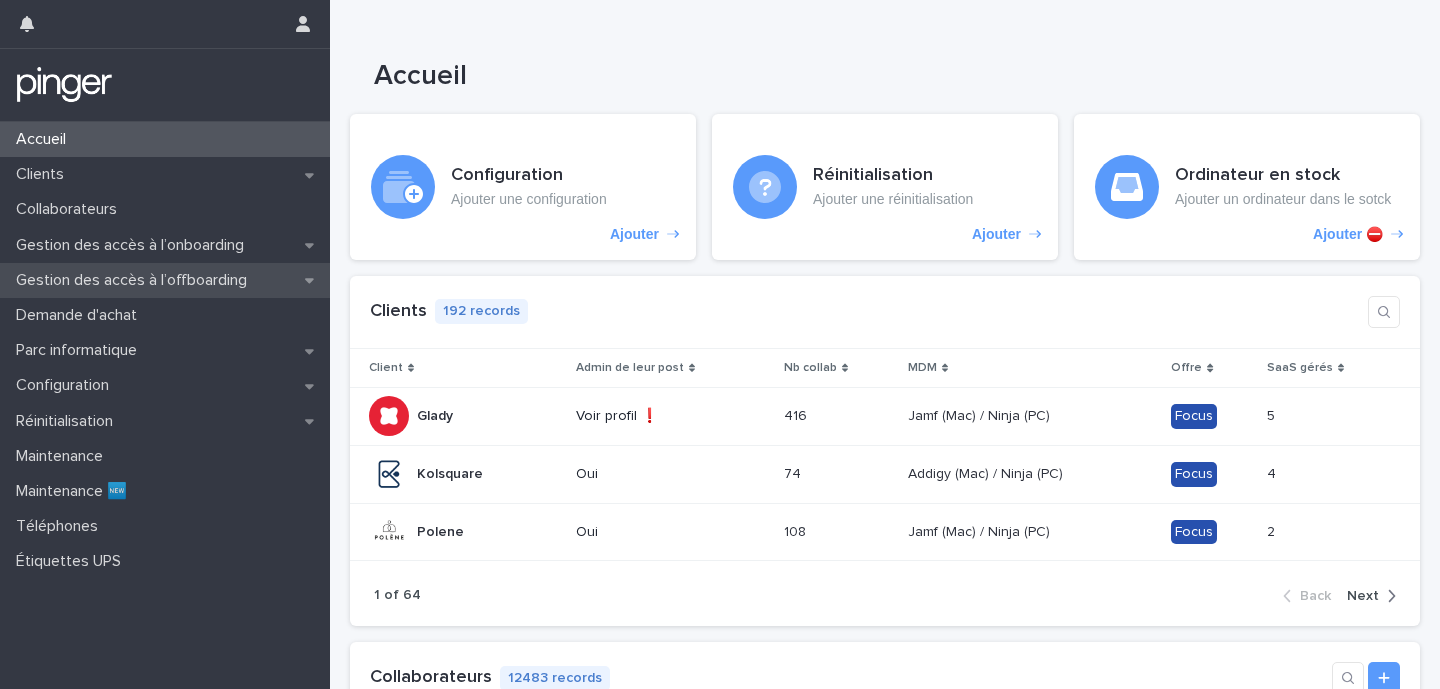 click on "Gestion des accès à l’offboarding" at bounding box center [165, 280] 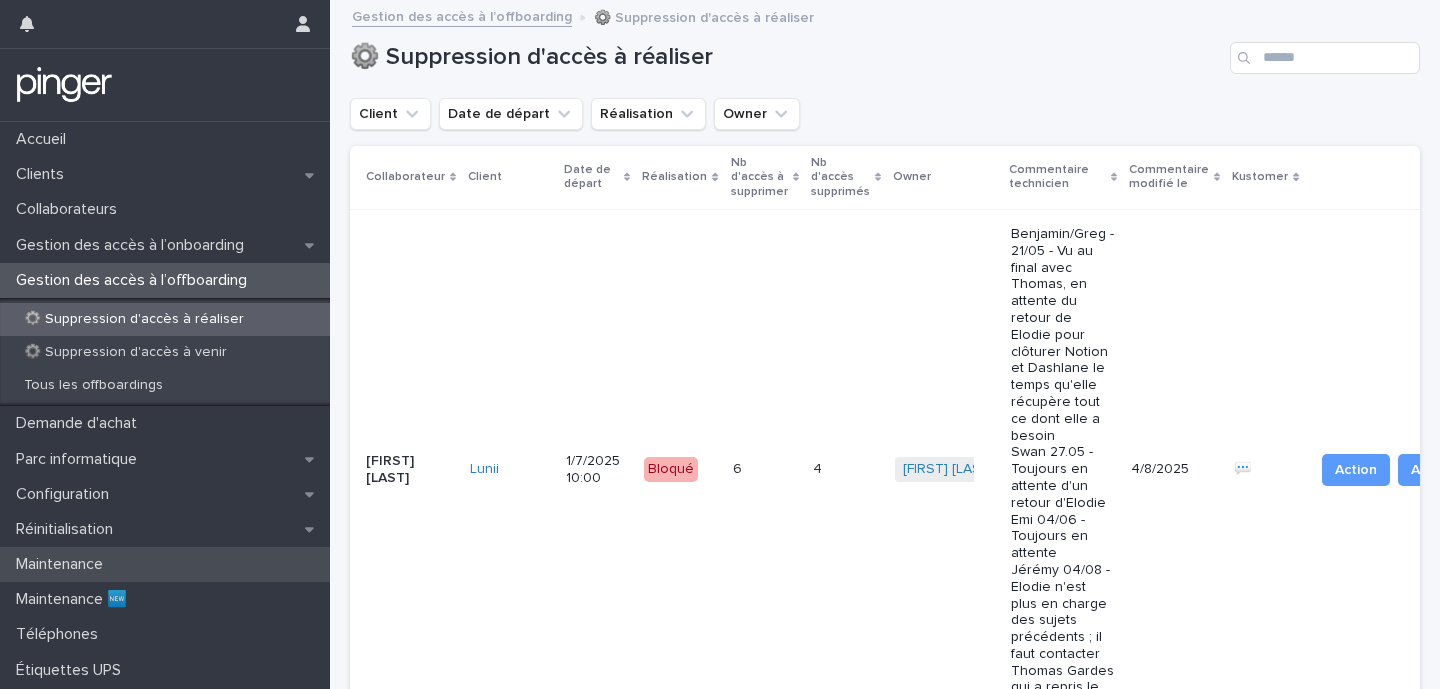 click on "Maintenance" at bounding box center (165, 564) 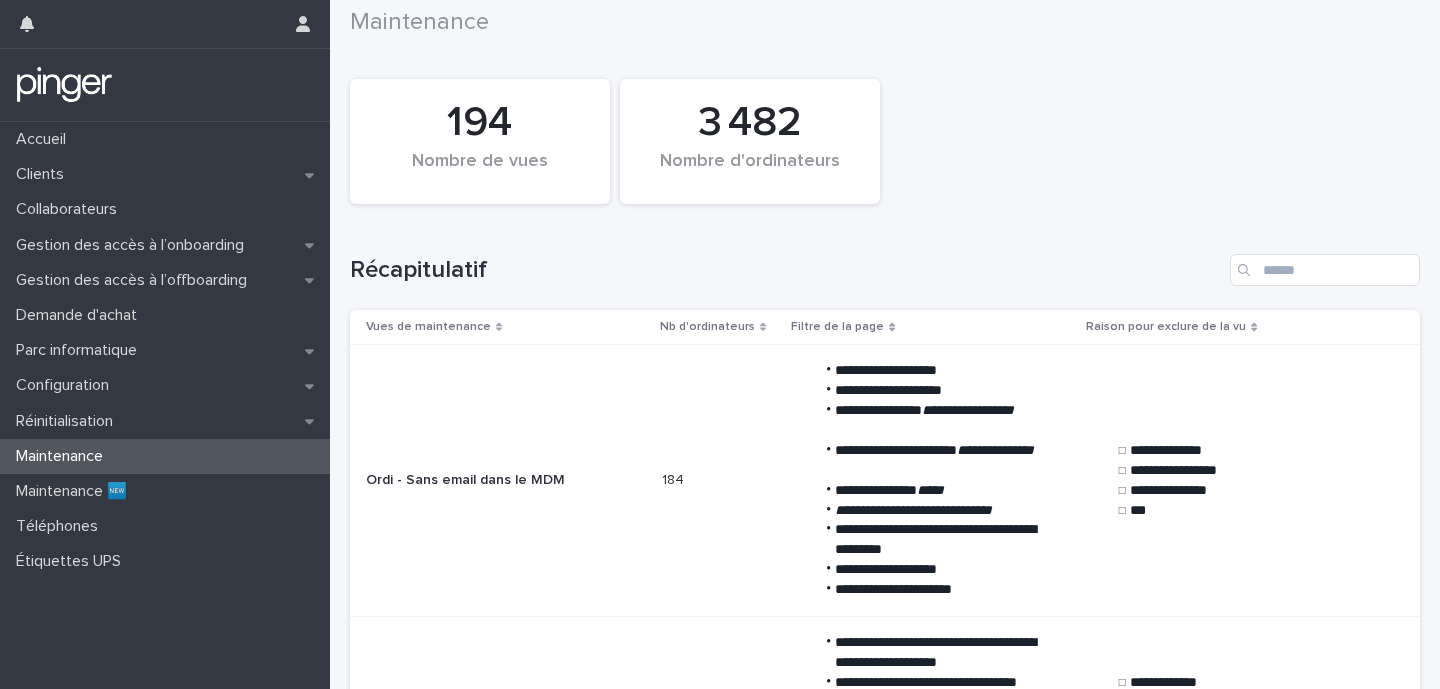 scroll, scrollTop: 155, scrollLeft: 0, axis: vertical 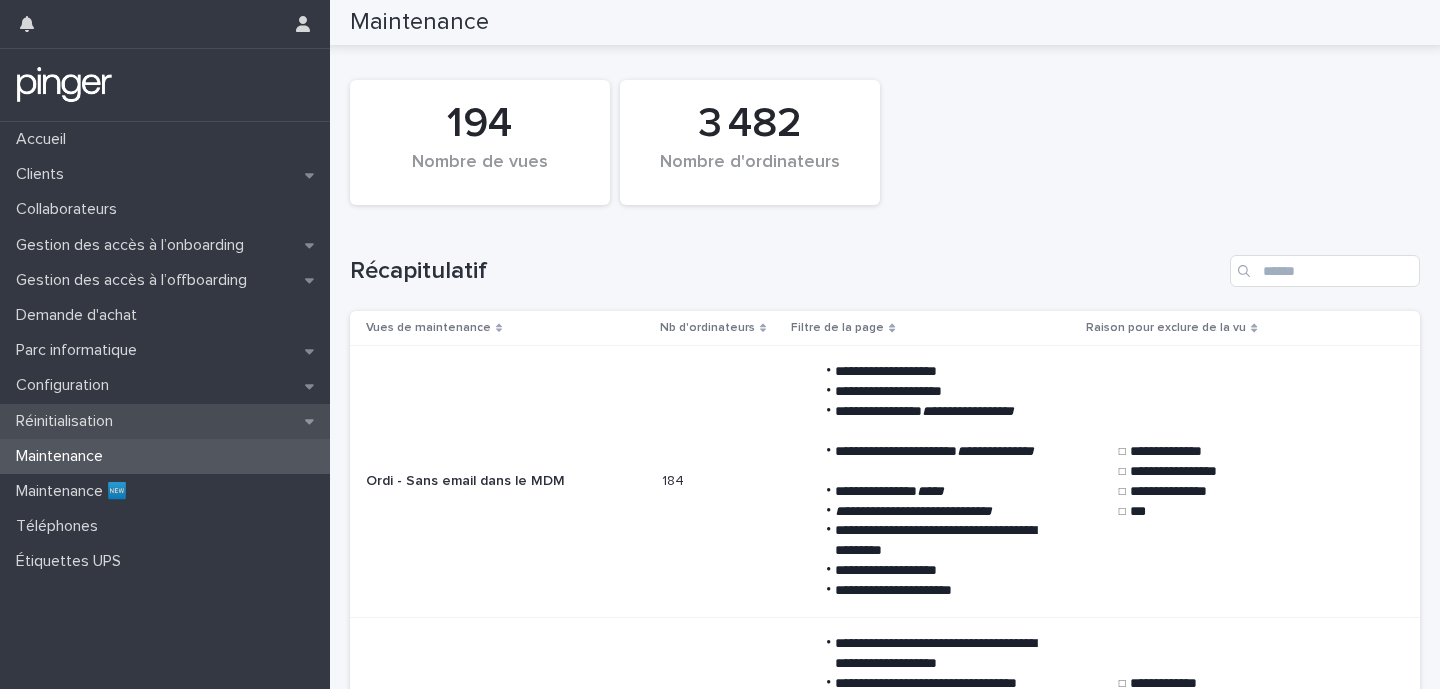click on "Réinitialisation" at bounding box center [165, 421] 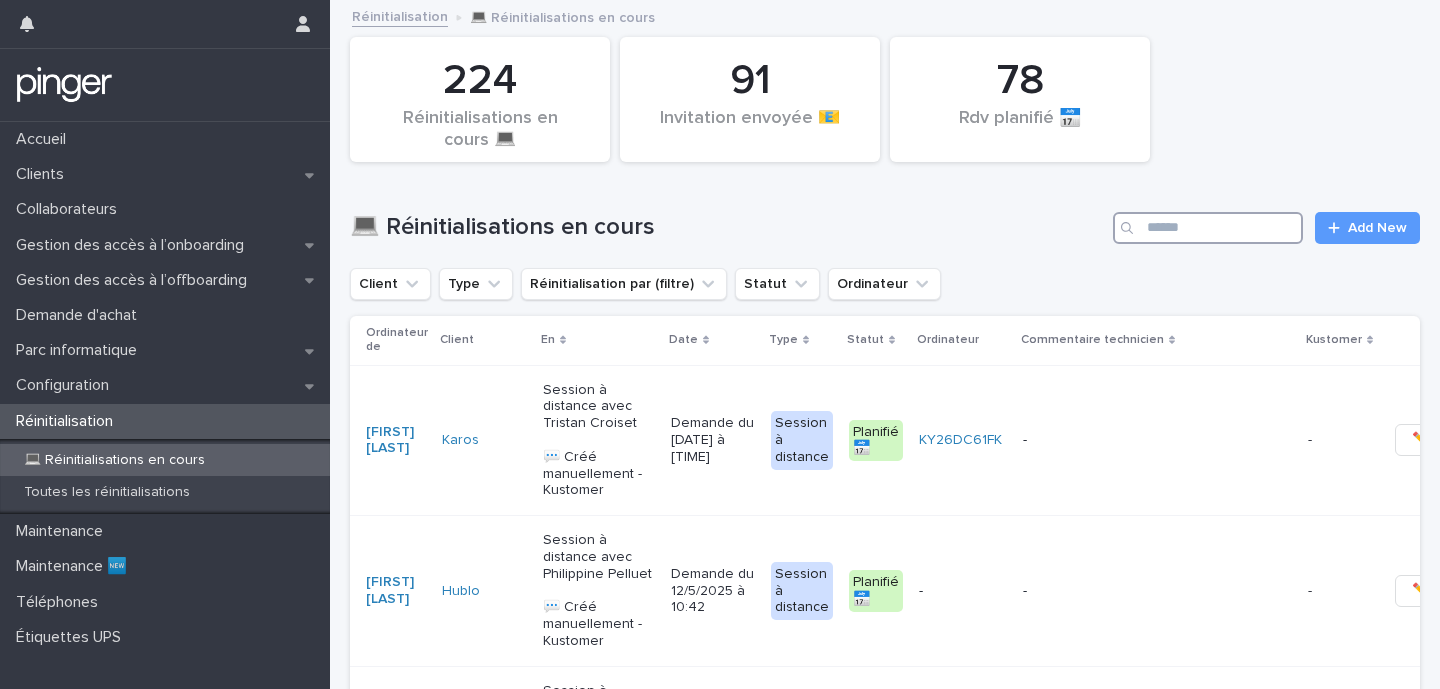 click at bounding box center [1208, 228] 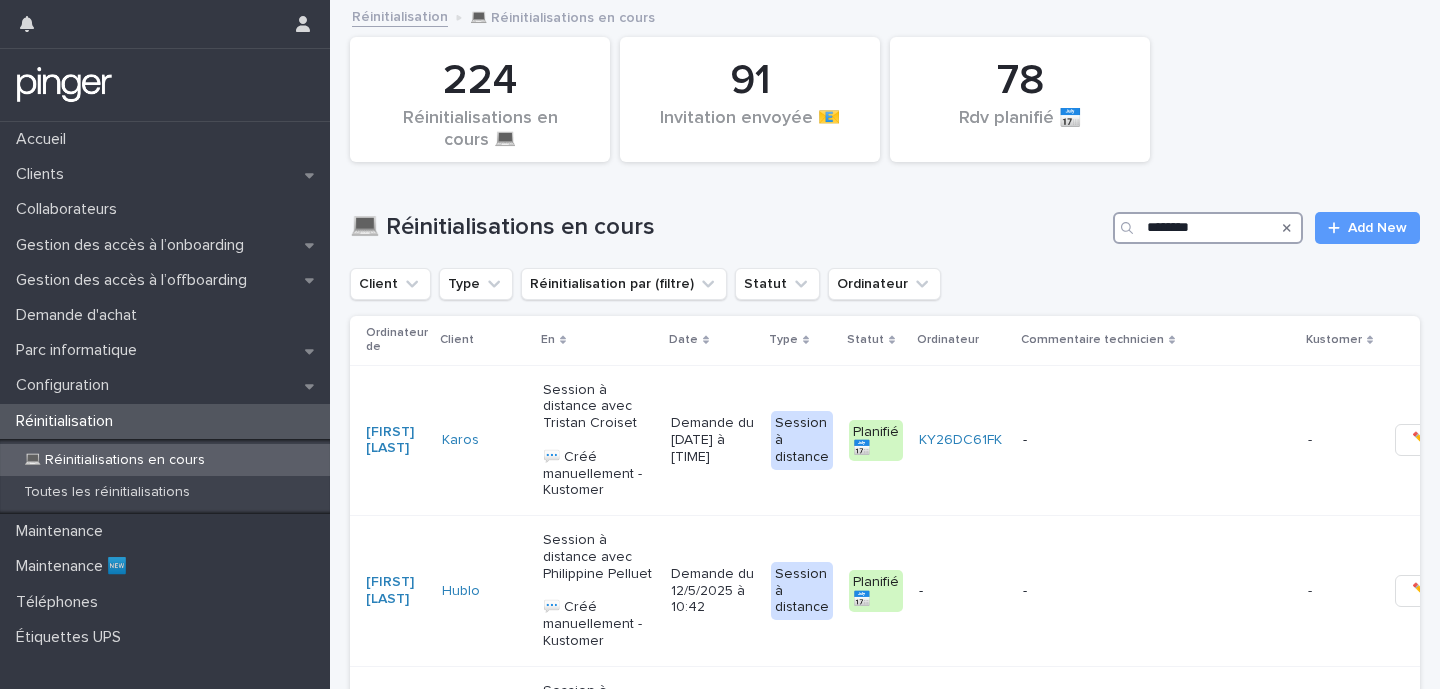 type on "********" 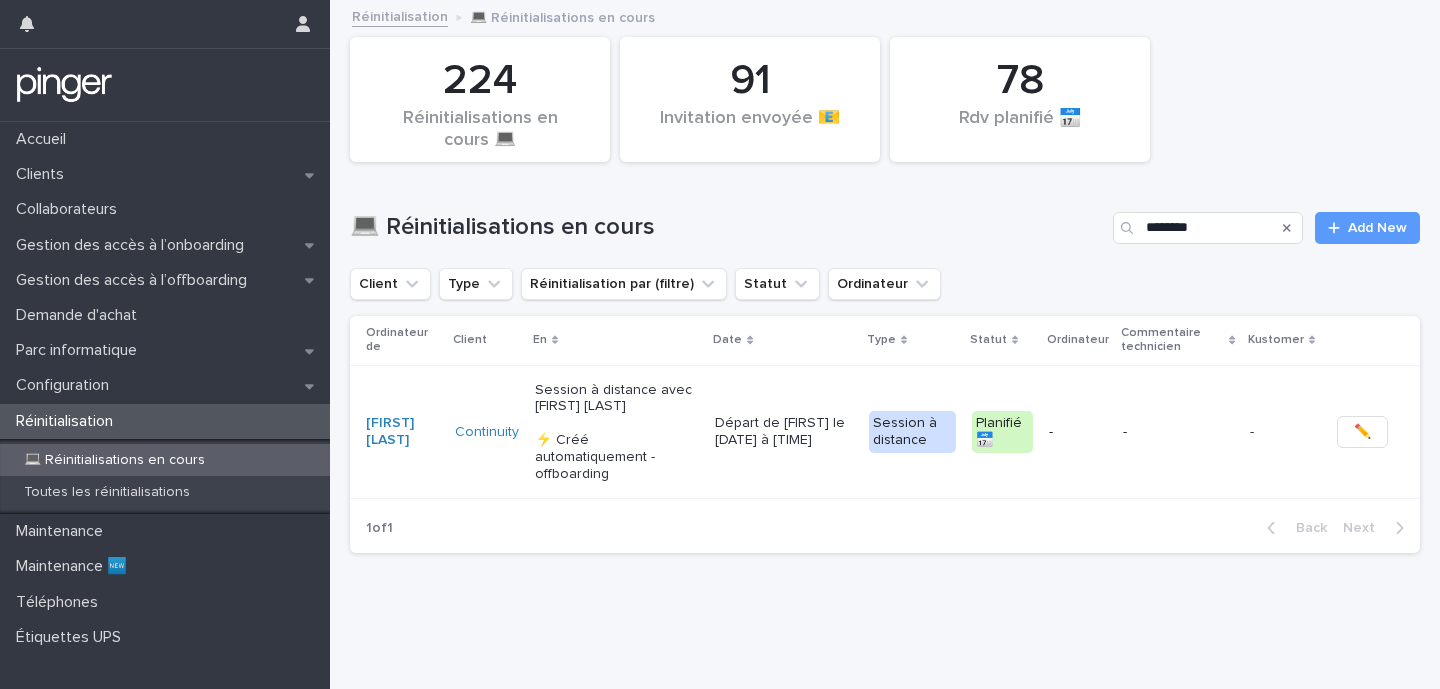 click on "-" at bounding box center [1178, 432] 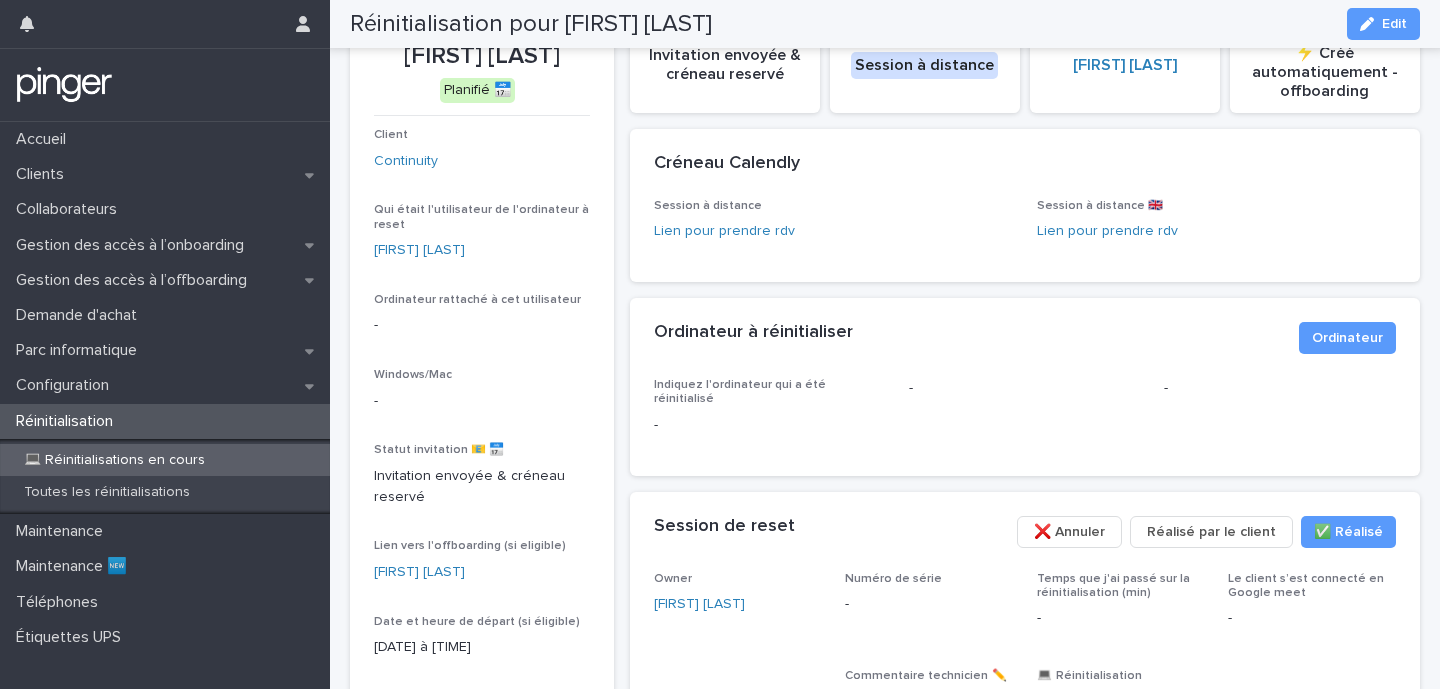 scroll, scrollTop: 92, scrollLeft: 0, axis: vertical 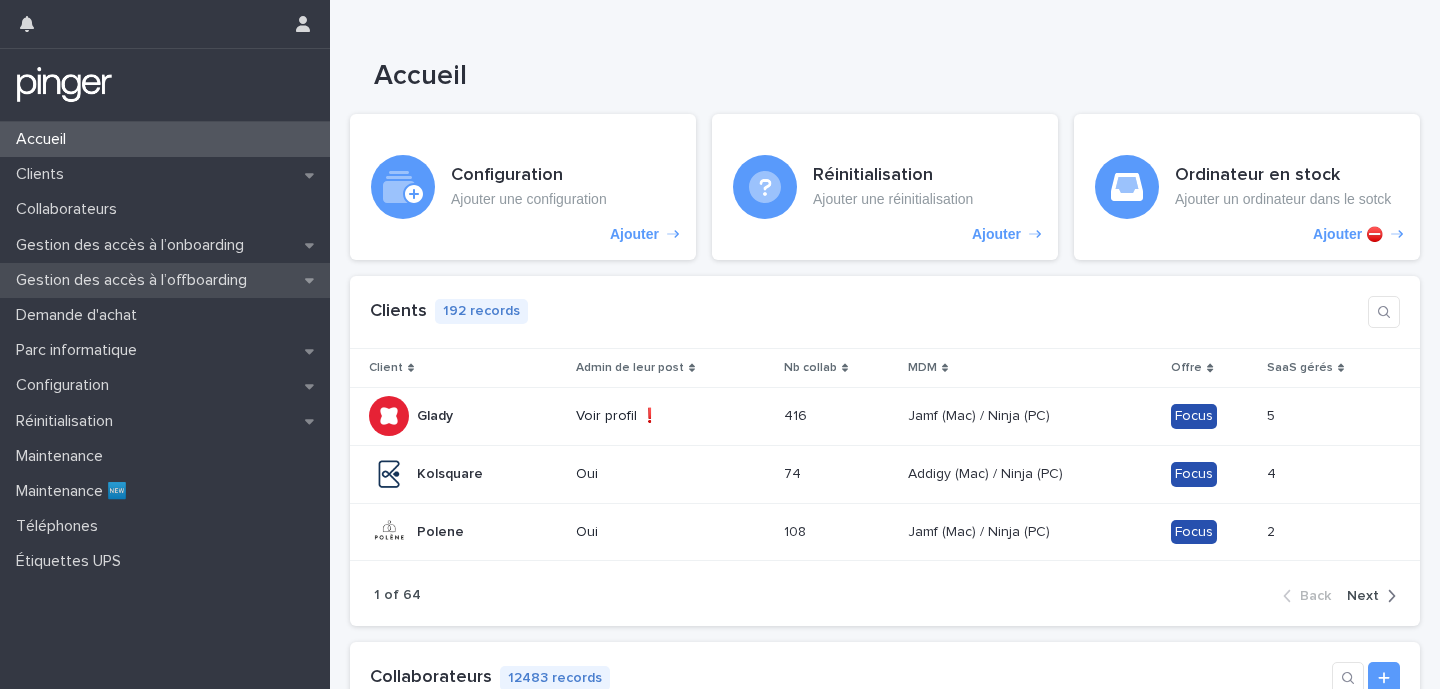click on "Gestion des accès à l’offboarding" at bounding box center (135, 280) 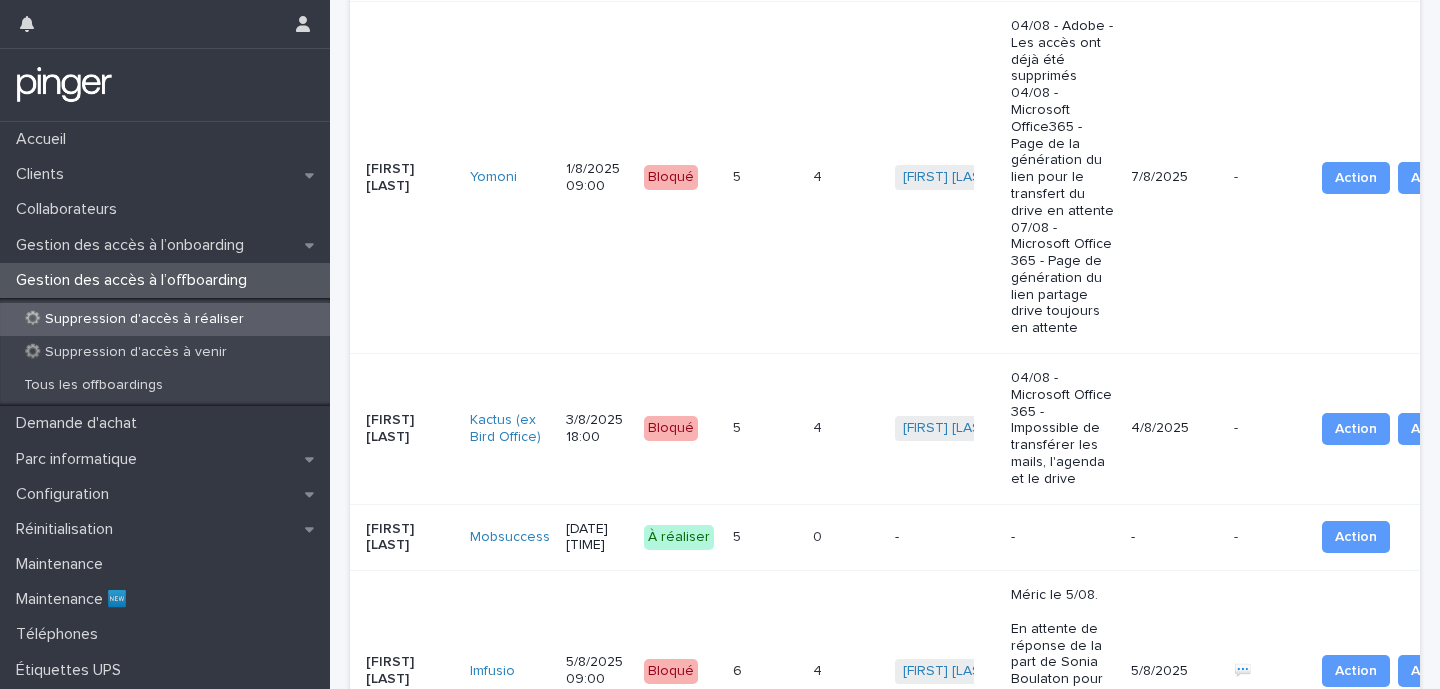 scroll, scrollTop: 2003, scrollLeft: 0, axis: vertical 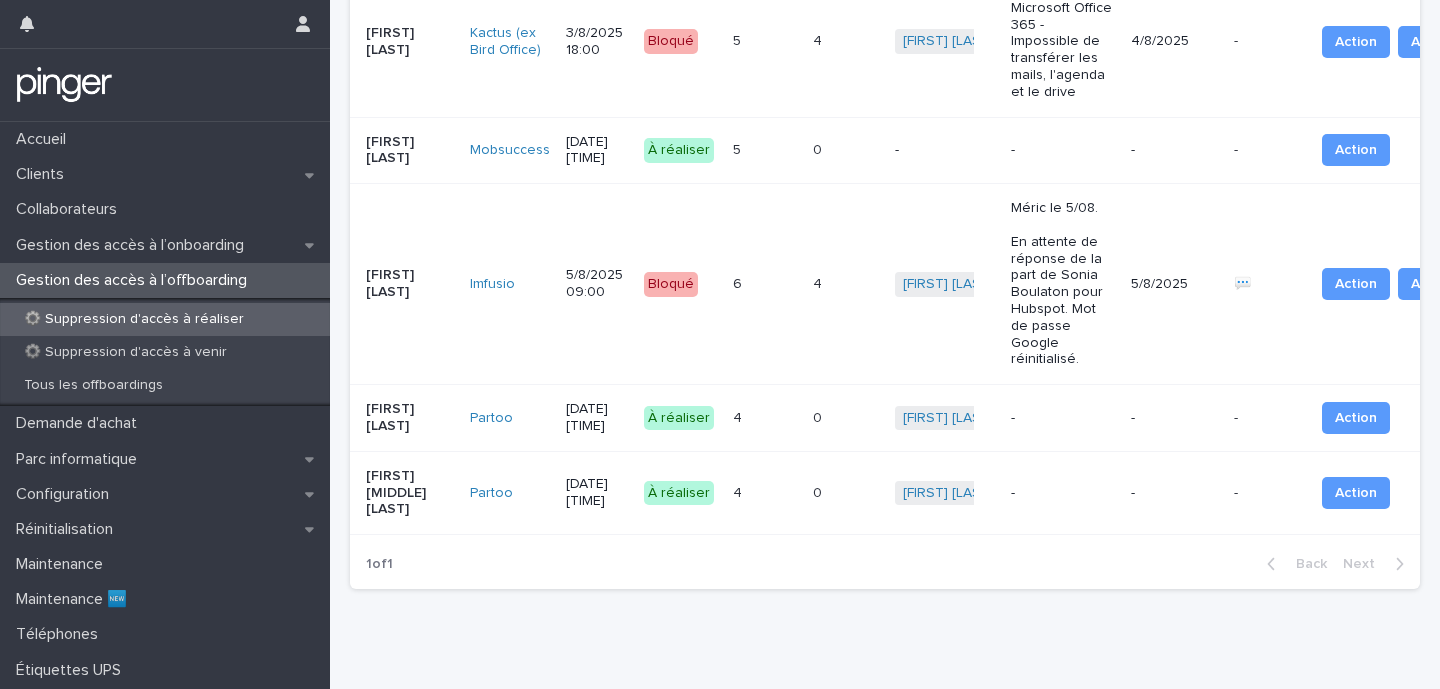 click at bounding box center [838, 418] 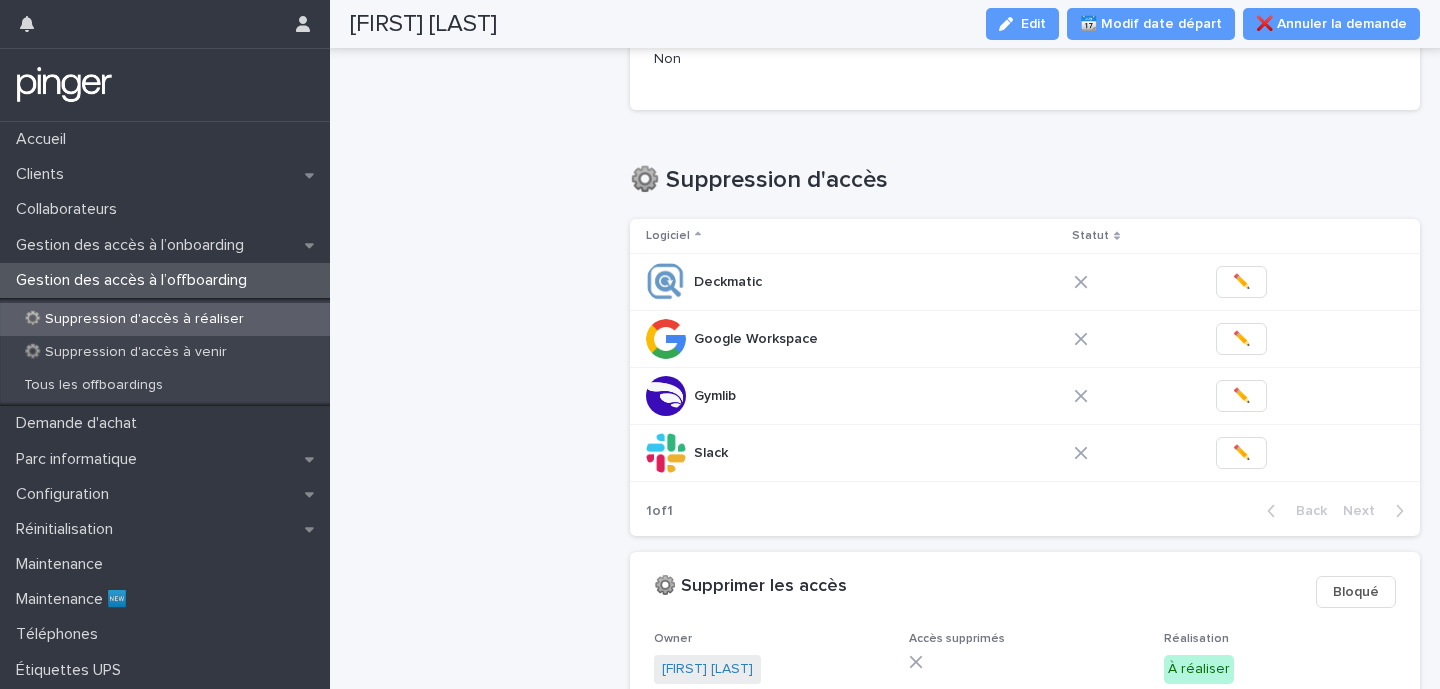 scroll, scrollTop: 0, scrollLeft: 0, axis: both 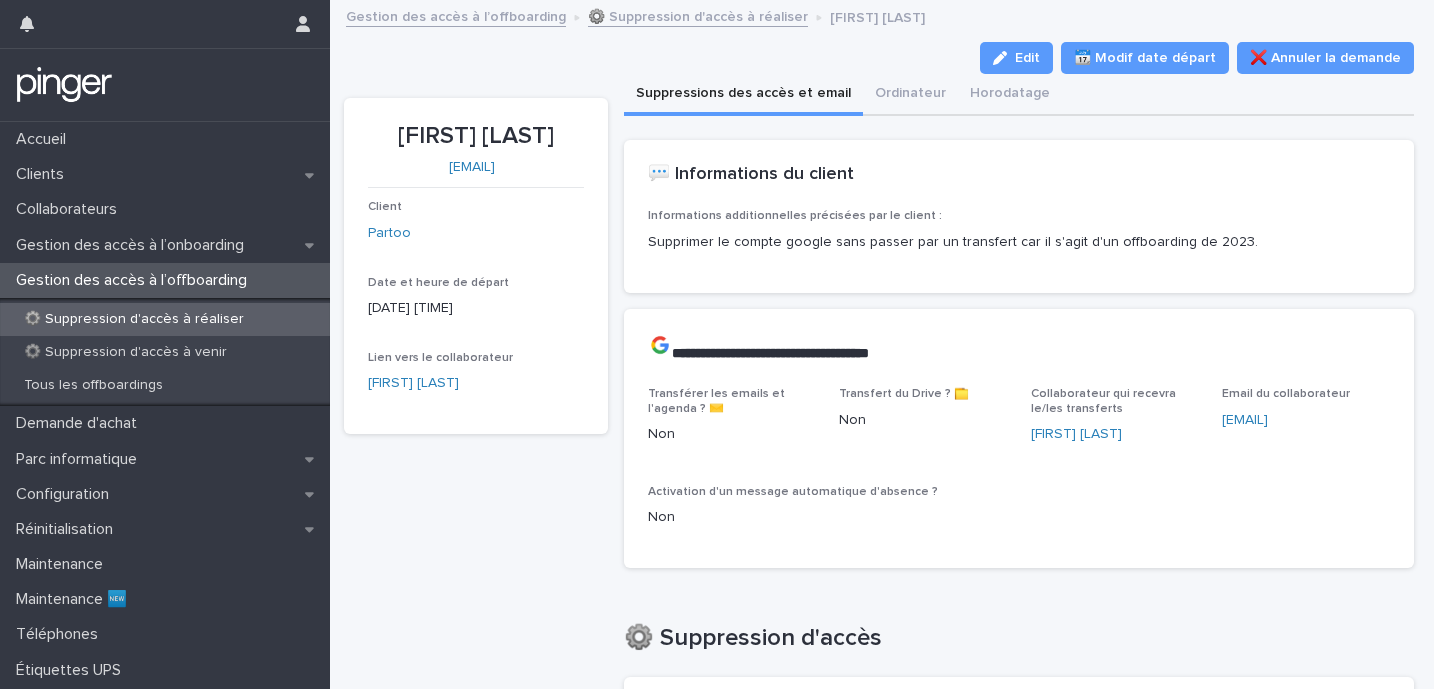 drag, startPoint x: 381, startPoint y: 167, endPoint x: 555, endPoint y: 172, distance: 174.07182 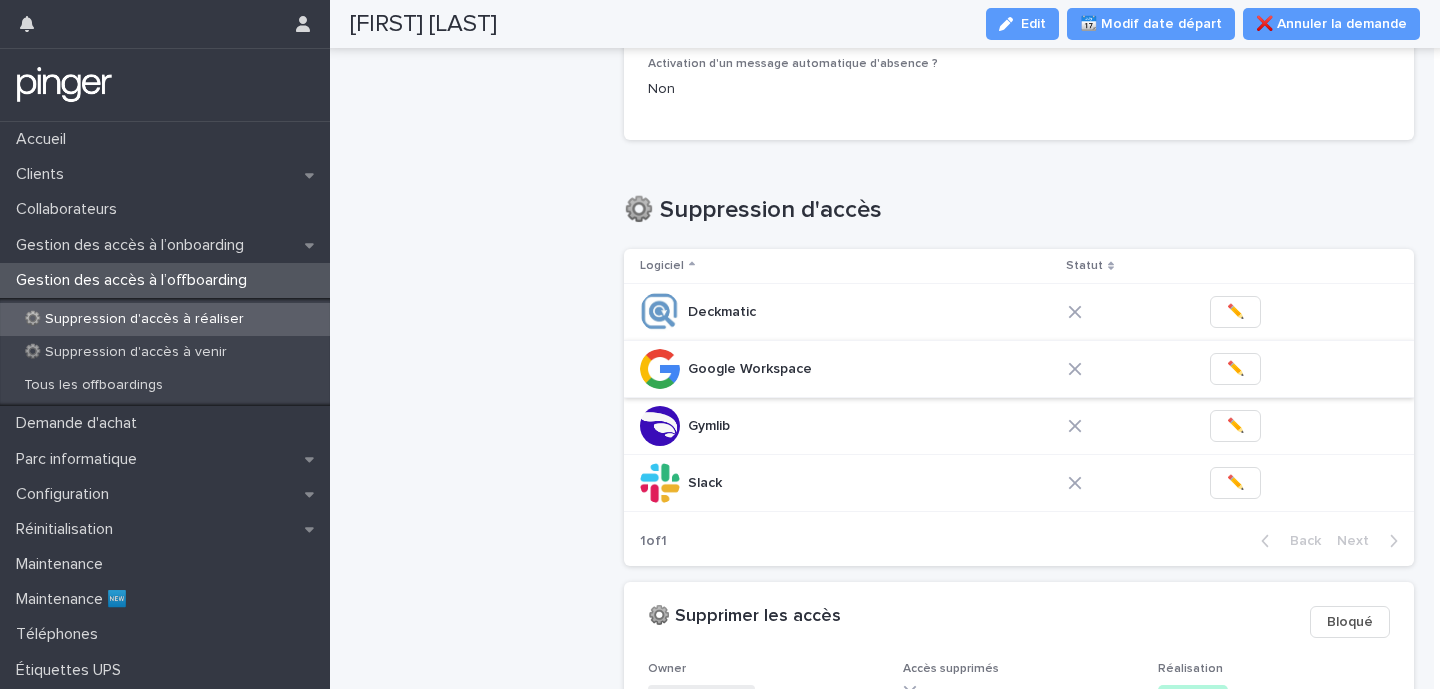 scroll, scrollTop: 423, scrollLeft: 0, axis: vertical 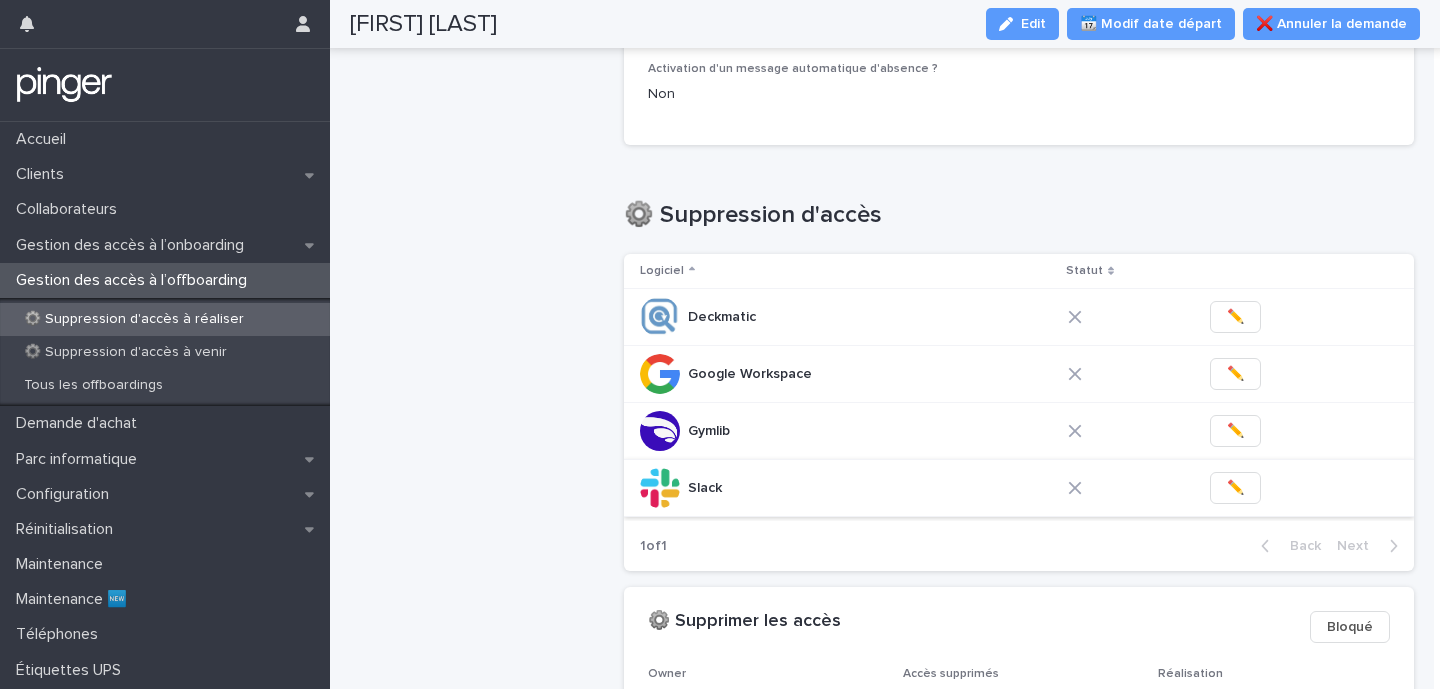 click on "✏️" at bounding box center (1235, 488) 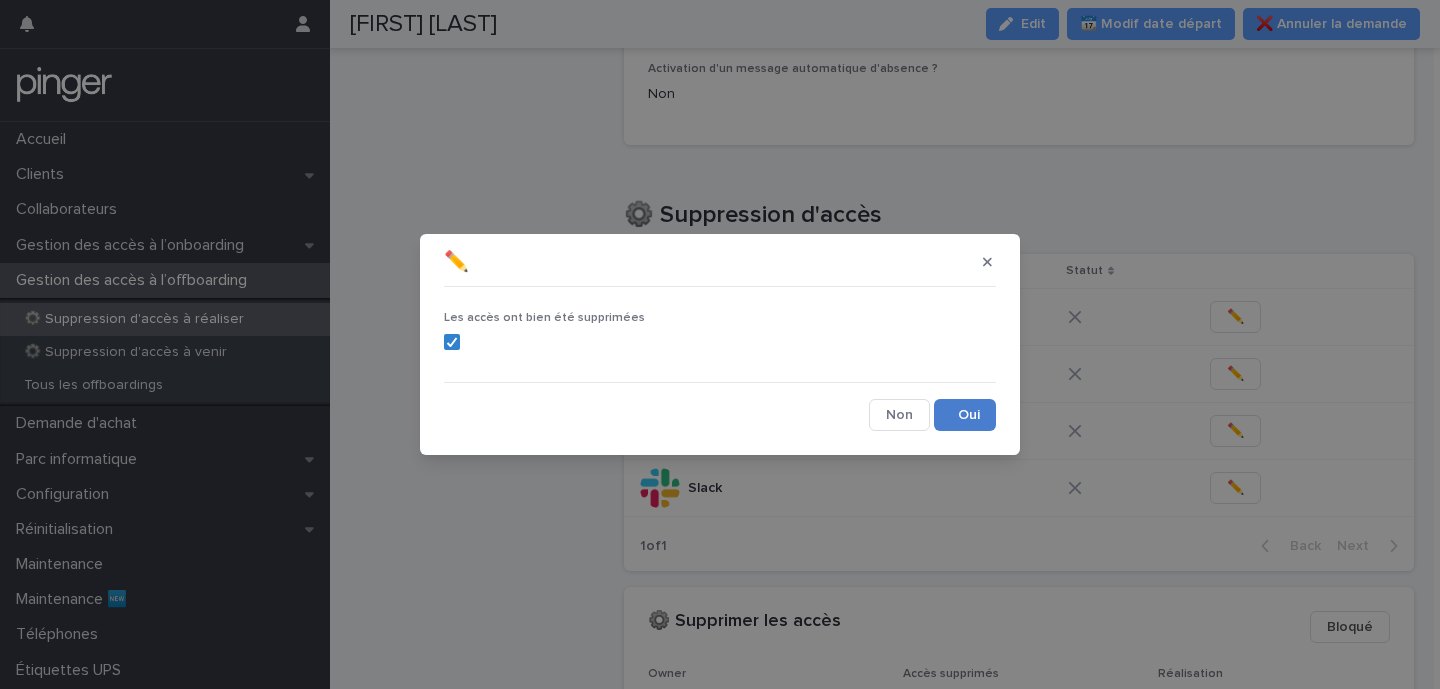 click on "Save" at bounding box center (965, 415) 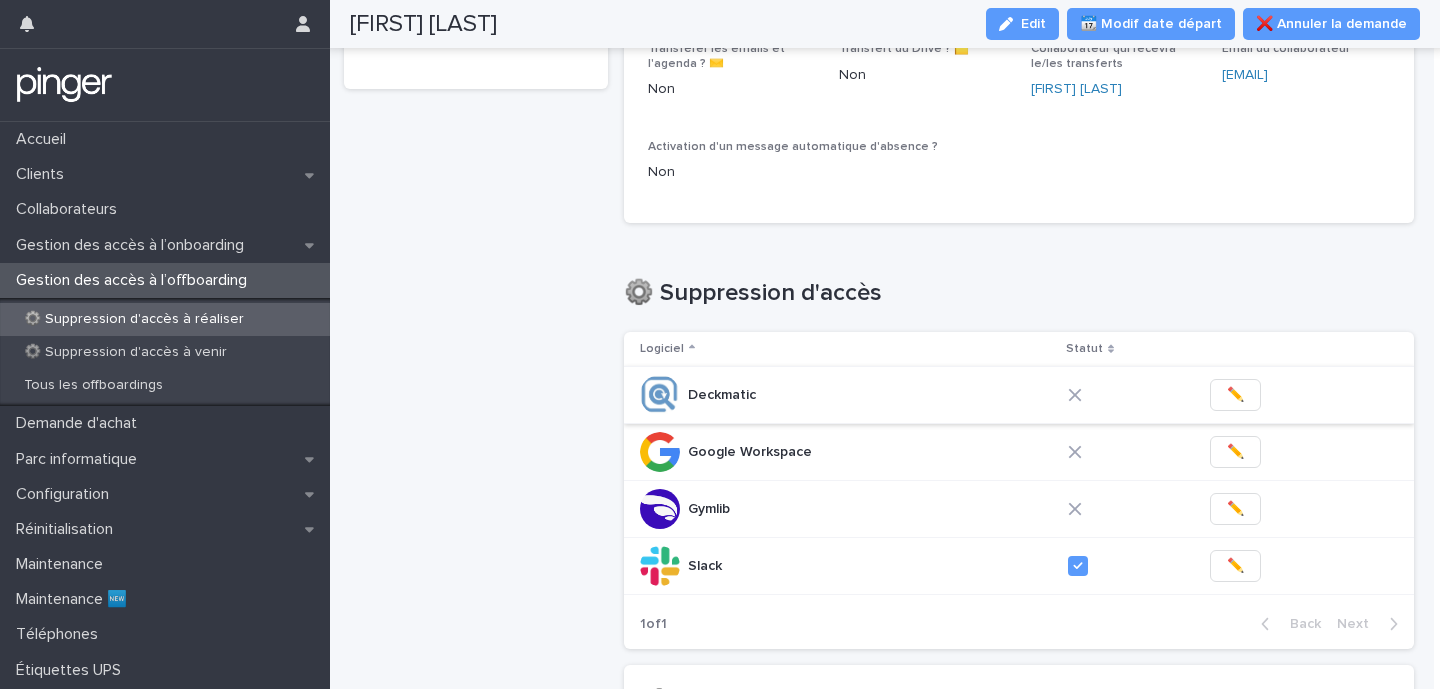 scroll, scrollTop: 346, scrollLeft: 0, axis: vertical 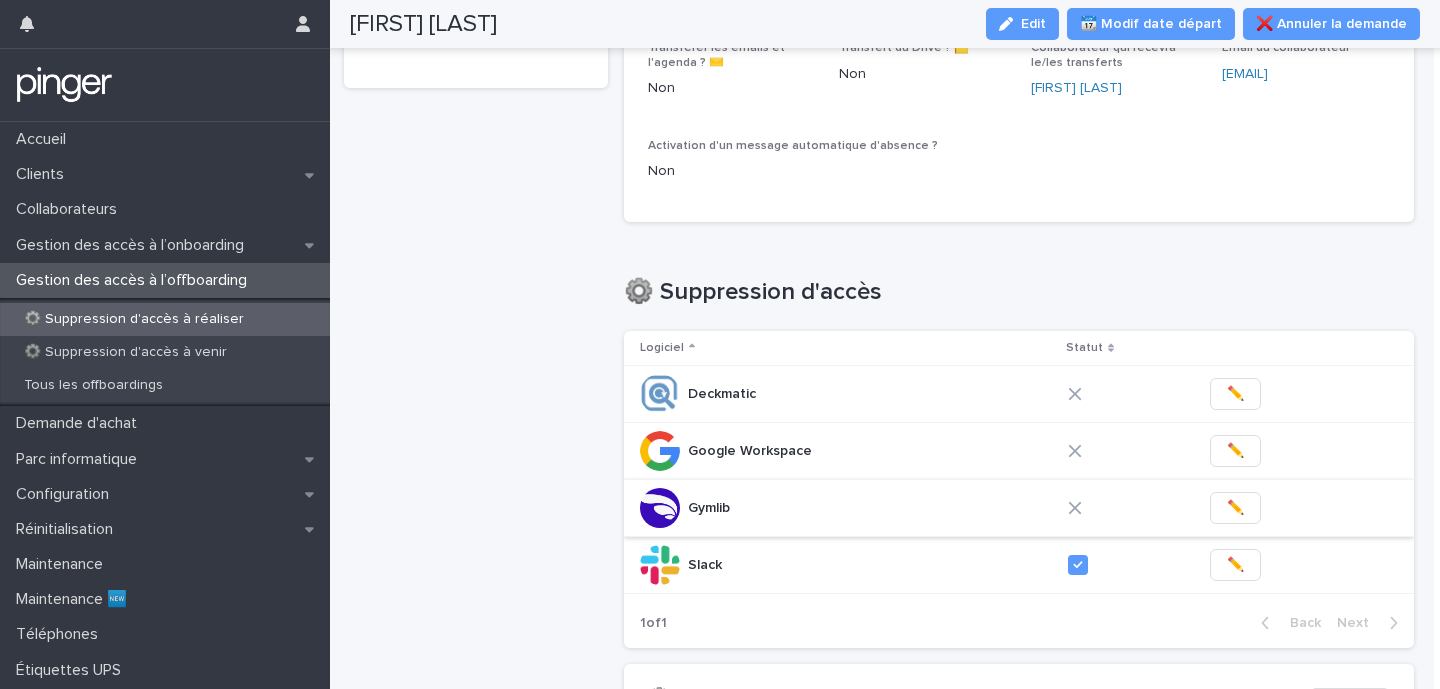click on "✏️" at bounding box center (1235, 508) 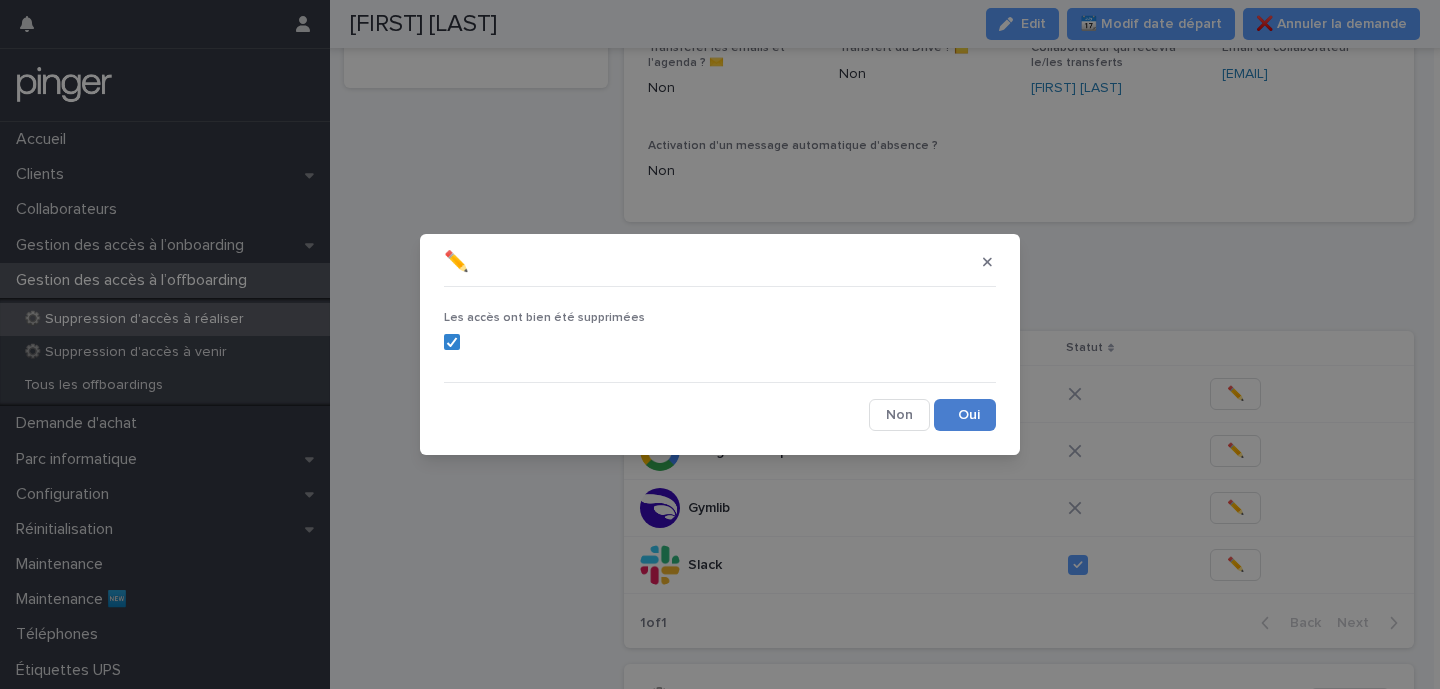 click on "Save" at bounding box center (965, 415) 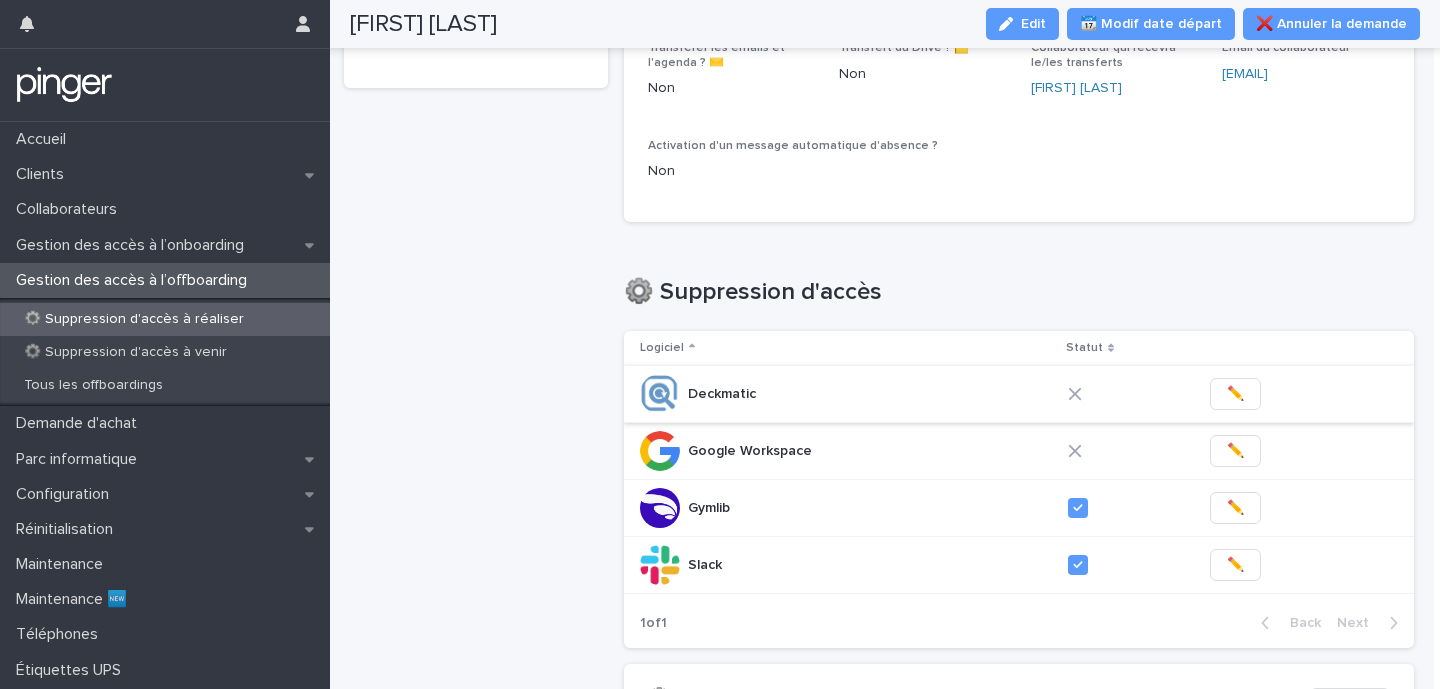 click on "✏️" at bounding box center [1235, 394] 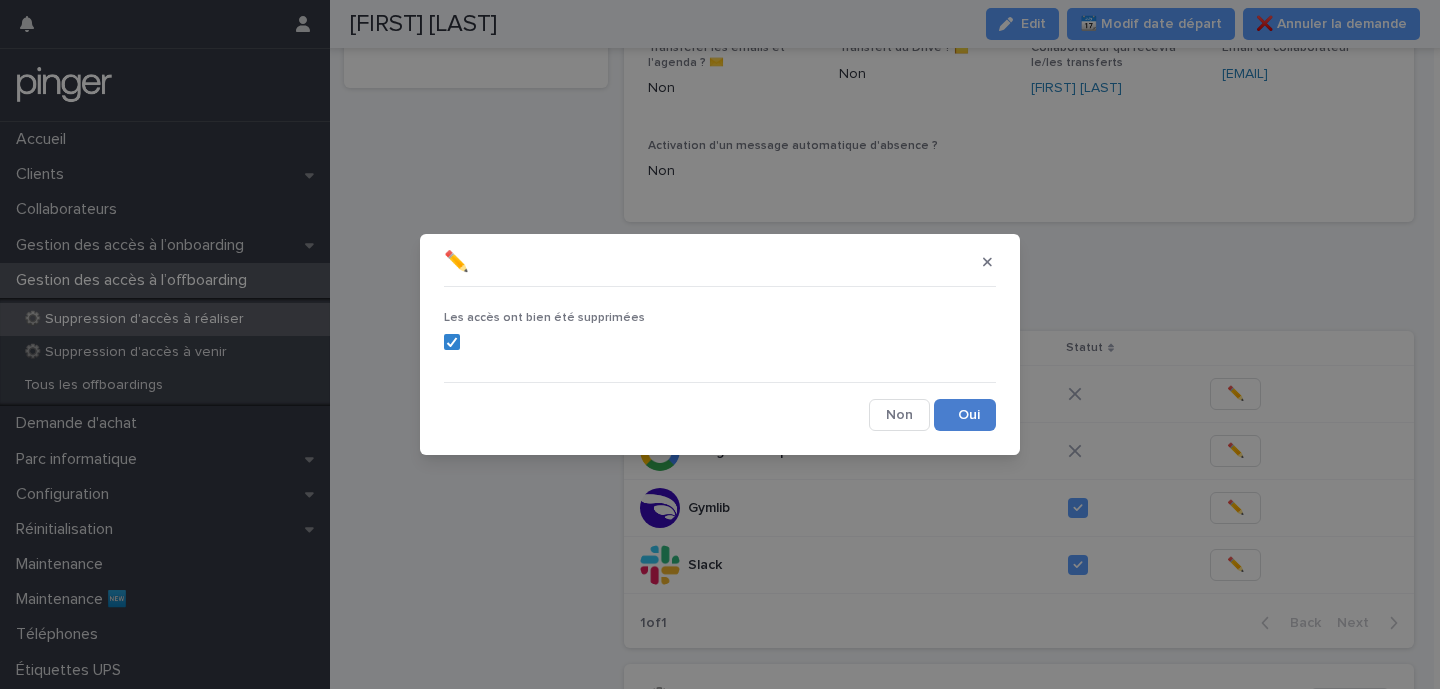 click on "Save" at bounding box center (965, 415) 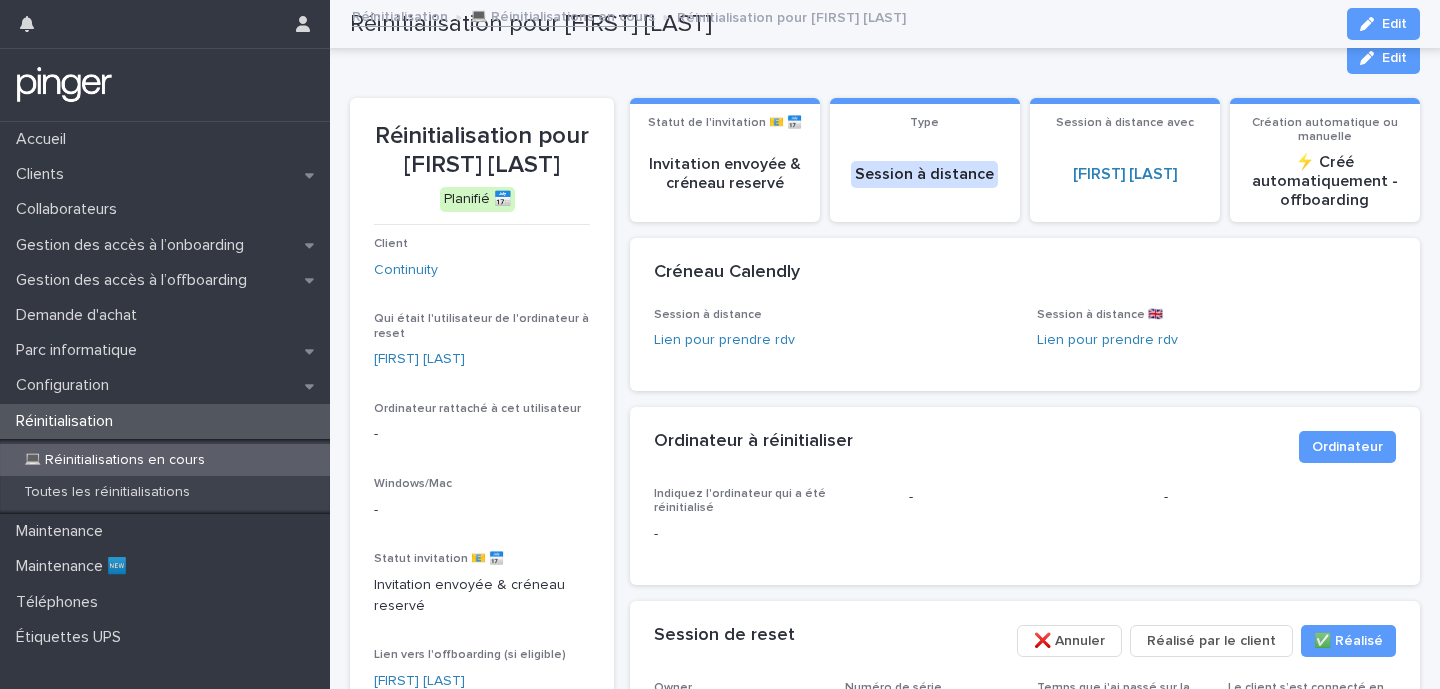 scroll, scrollTop: 0, scrollLeft: 0, axis: both 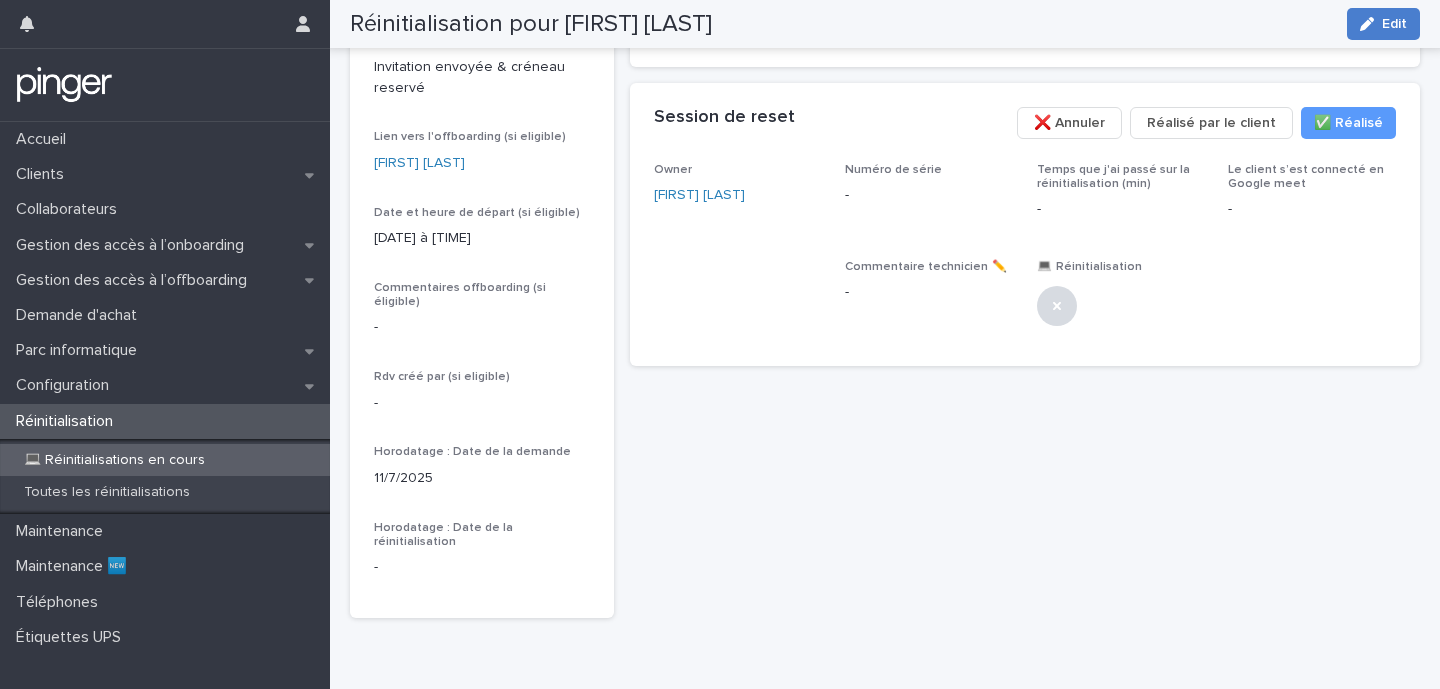 click 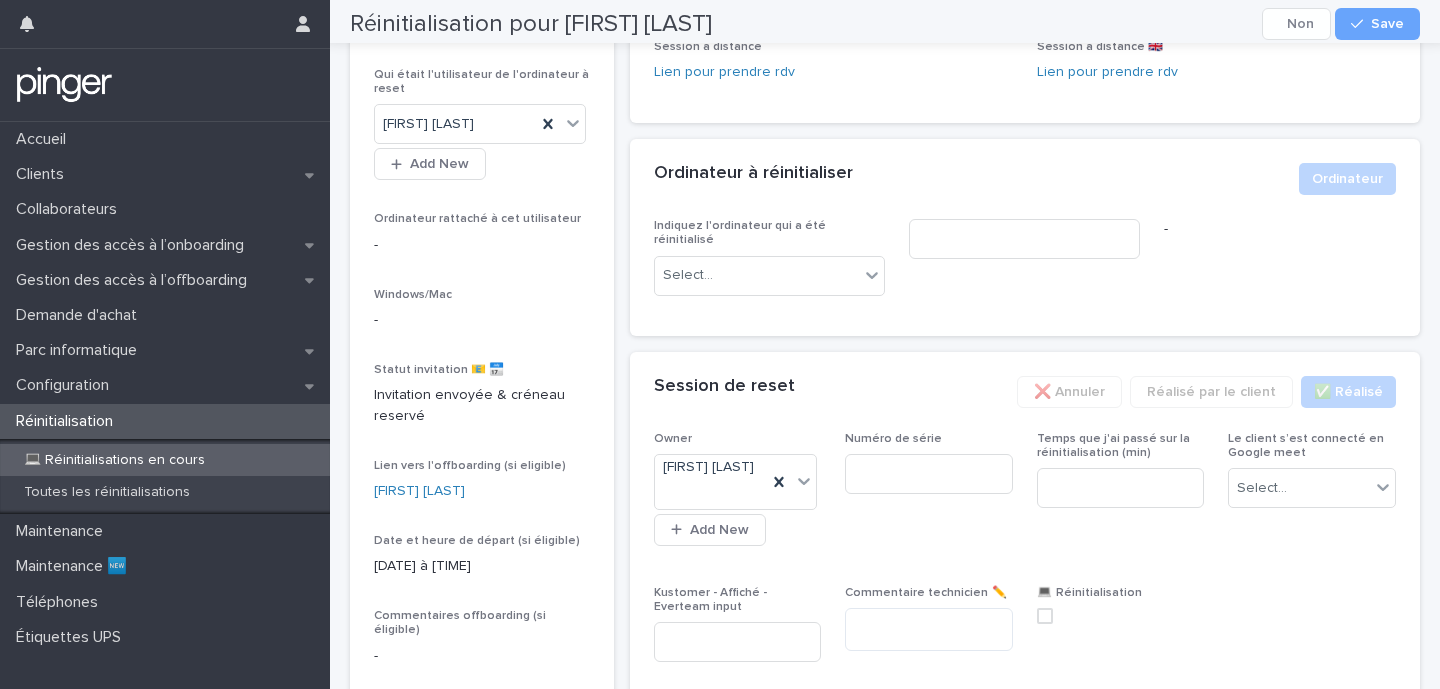 scroll, scrollTop: 299, scrollLeft: 0, axis: vertical 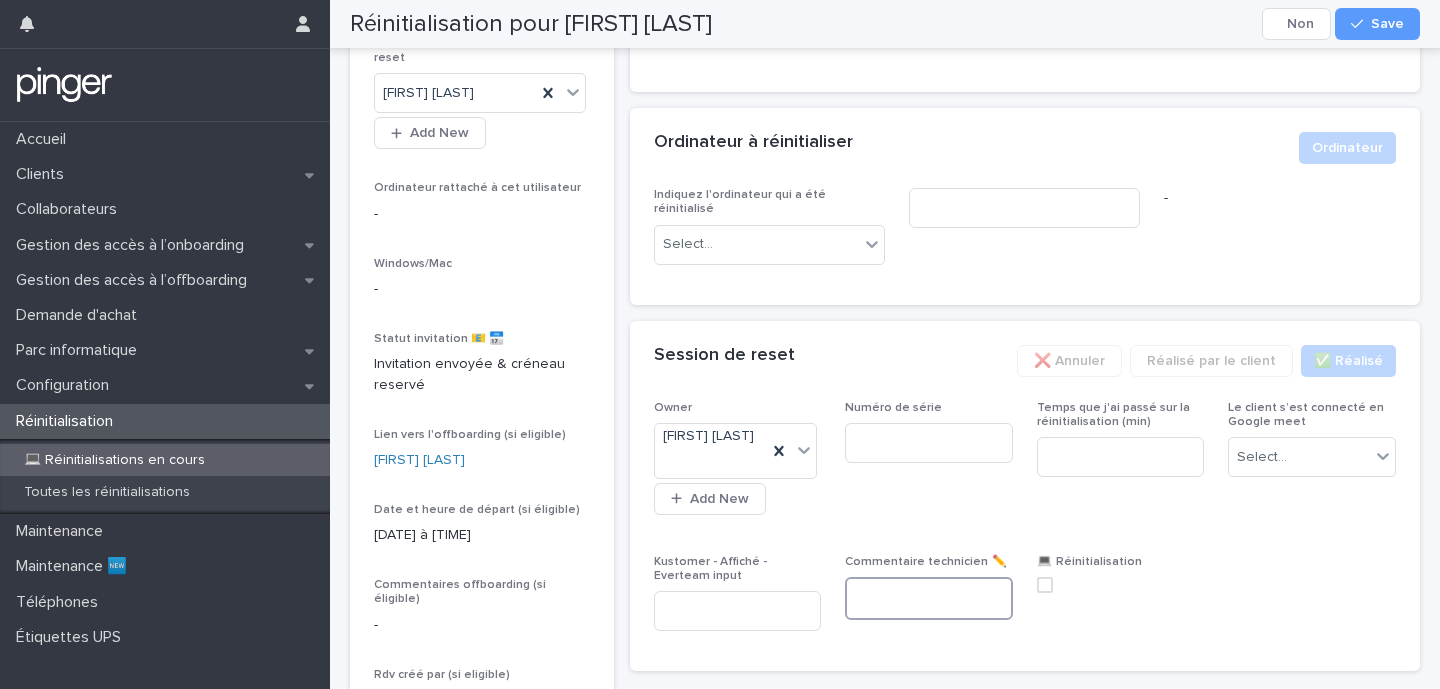 click at bounding box center [929, 598] 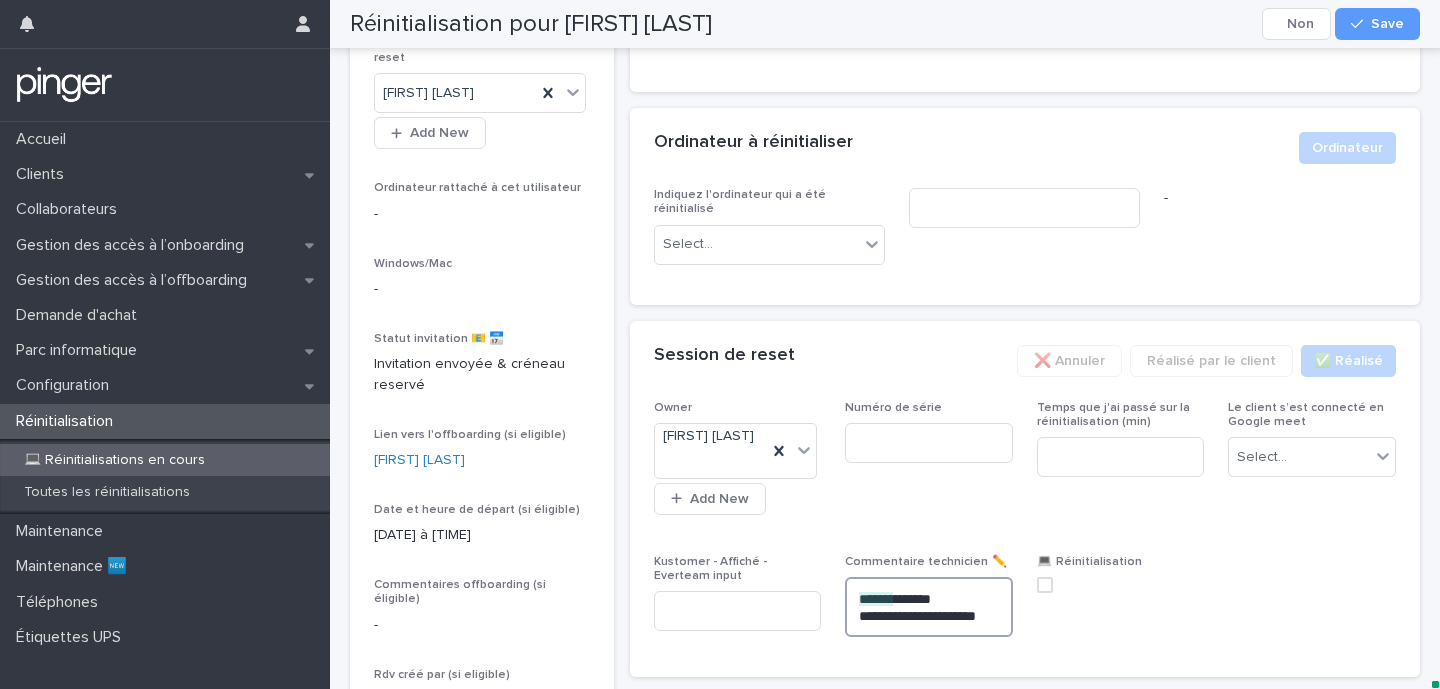 click on "**********" at bounding box center [929, 607] 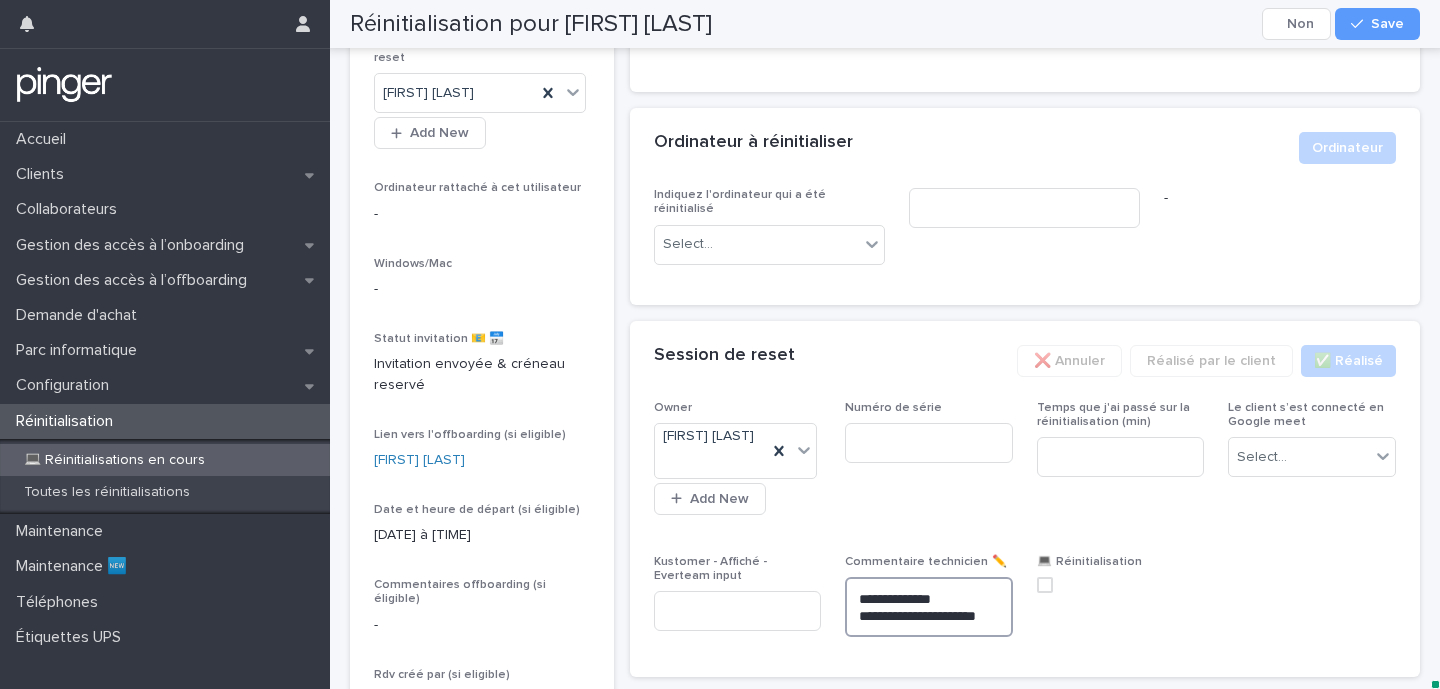 click on "**********" at bounding box center (929, 607) 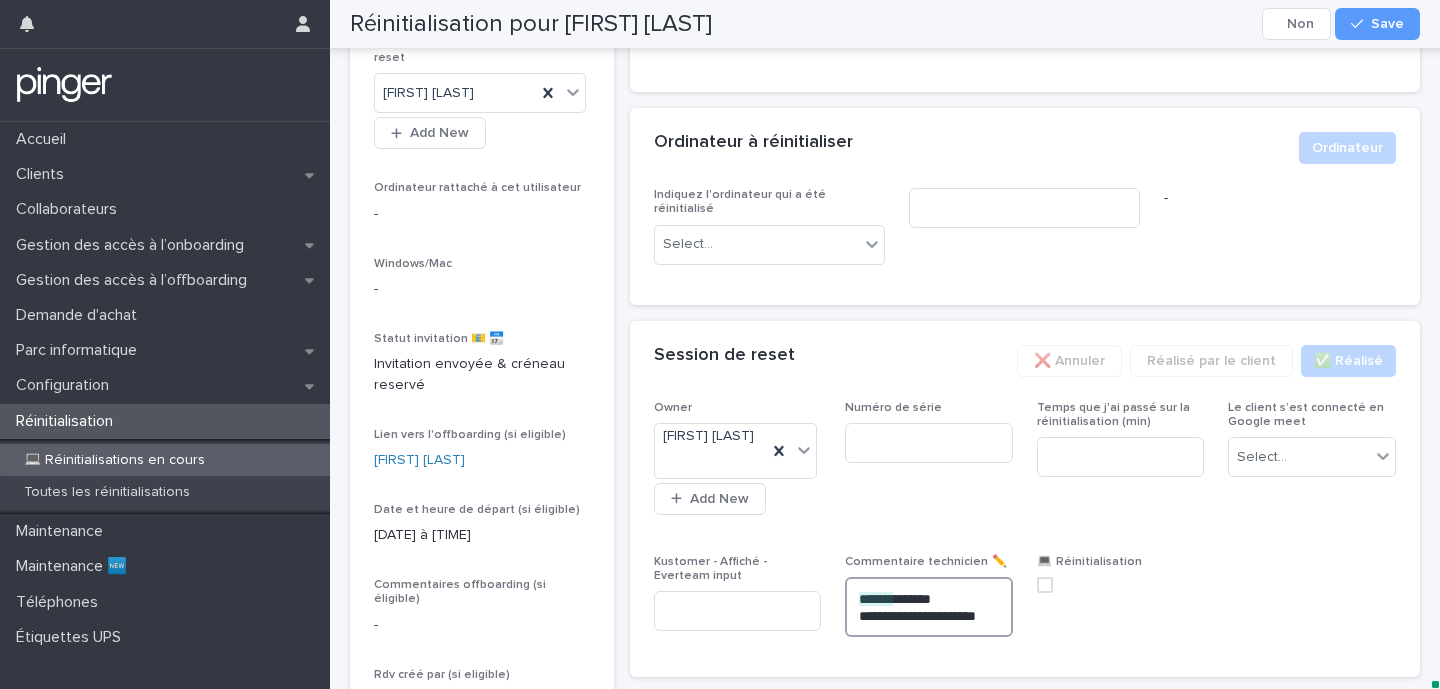 click on "**********" at bounding box center [929, 607] 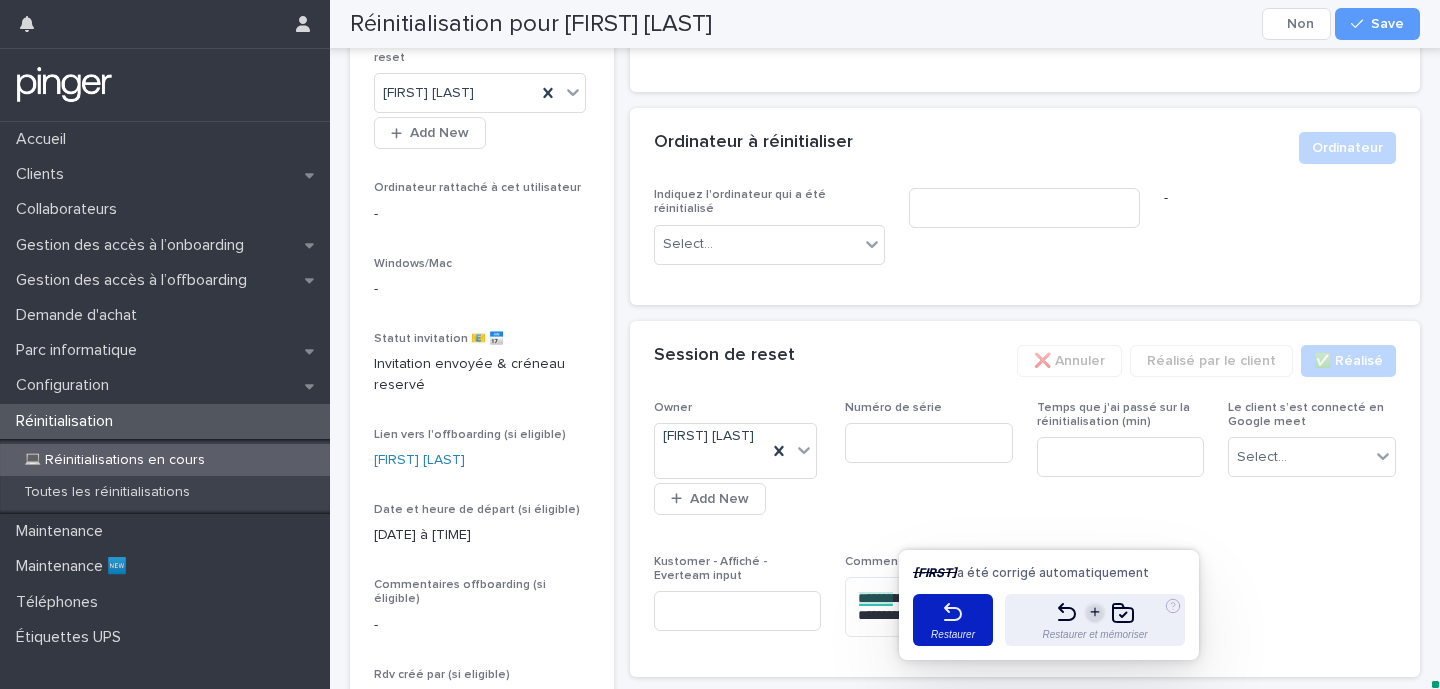click on "Restaurer" at bounding box center (953, 634) 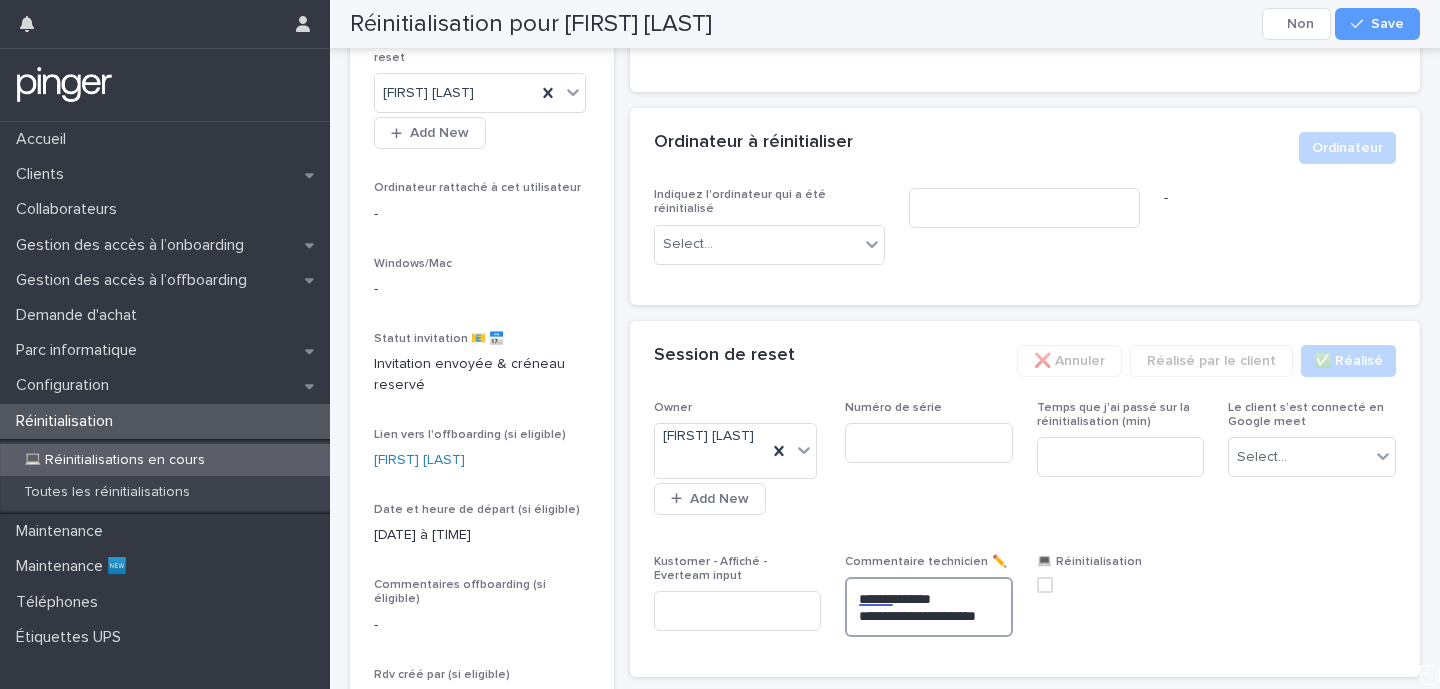 click on "**********" at bounding box center (929, 607) 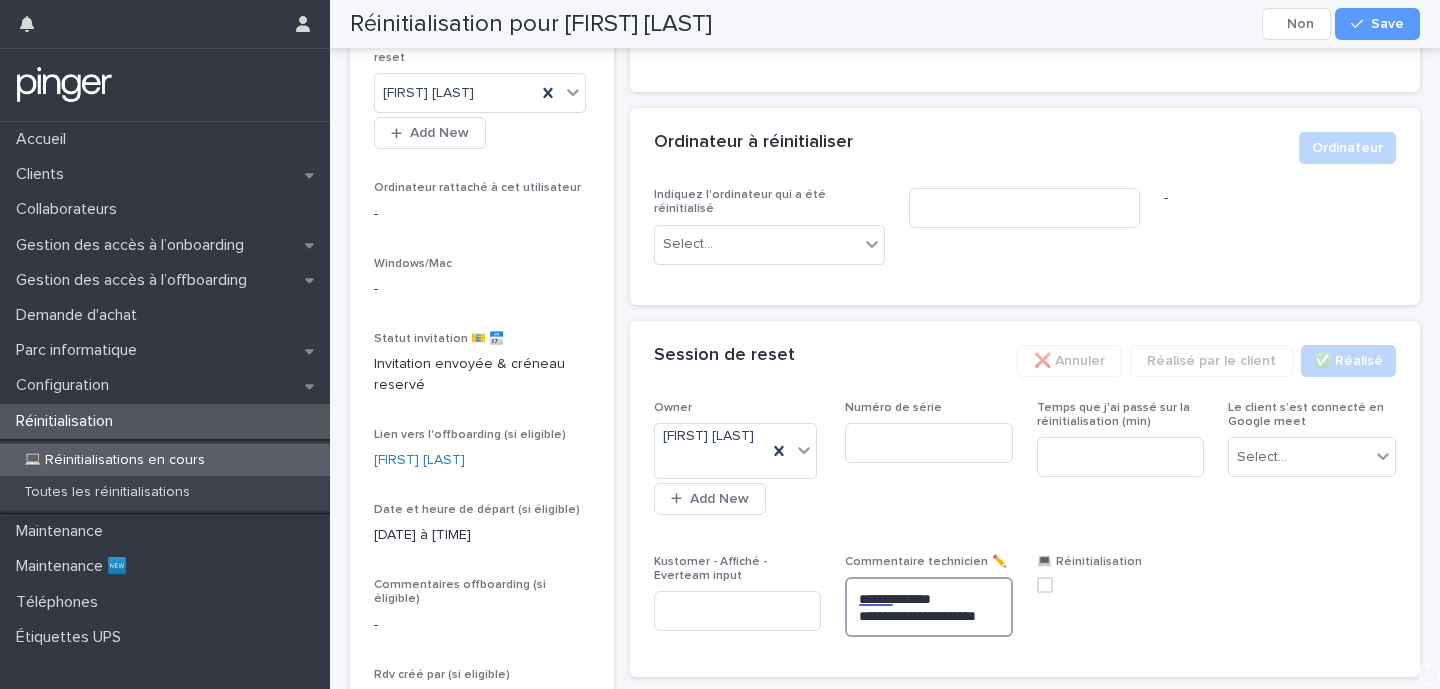 click on "**********" at bounding box center (929, 607) 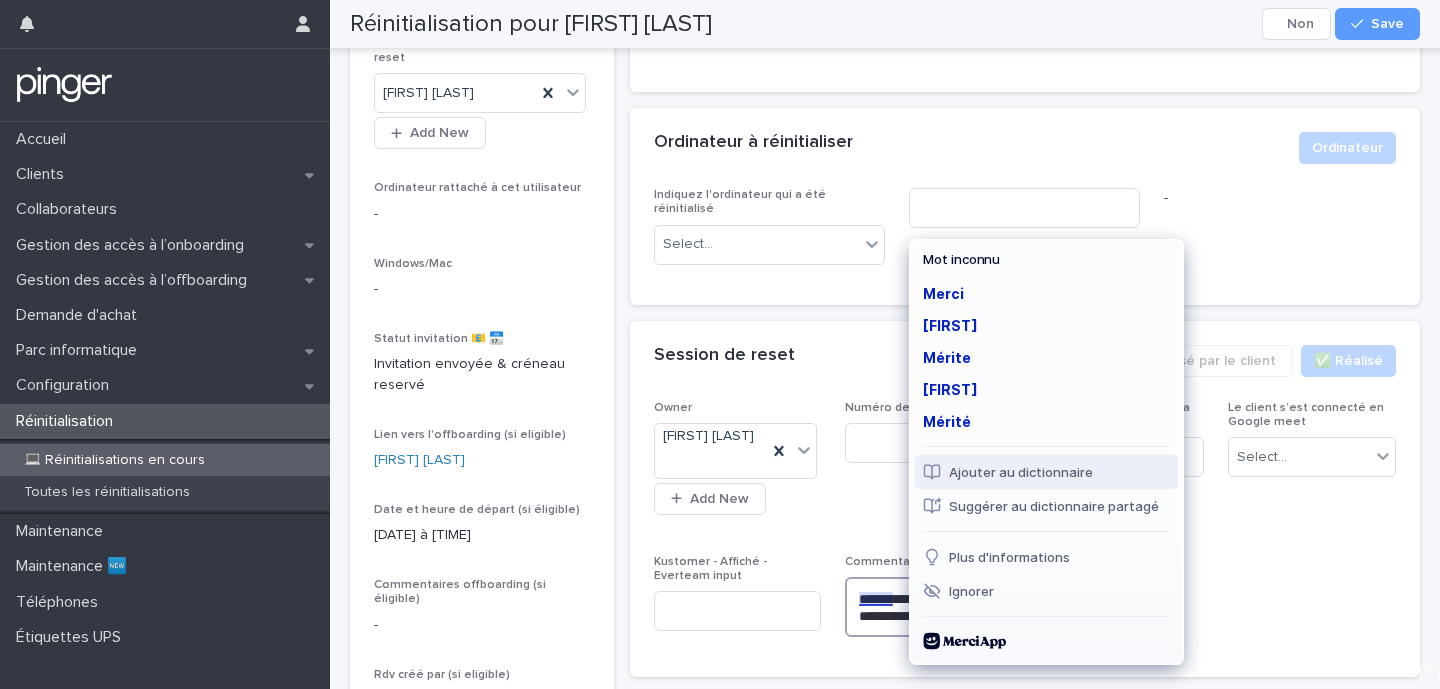 click on "Ajouter au dictionnaire" at bounding box center [1046, 472] 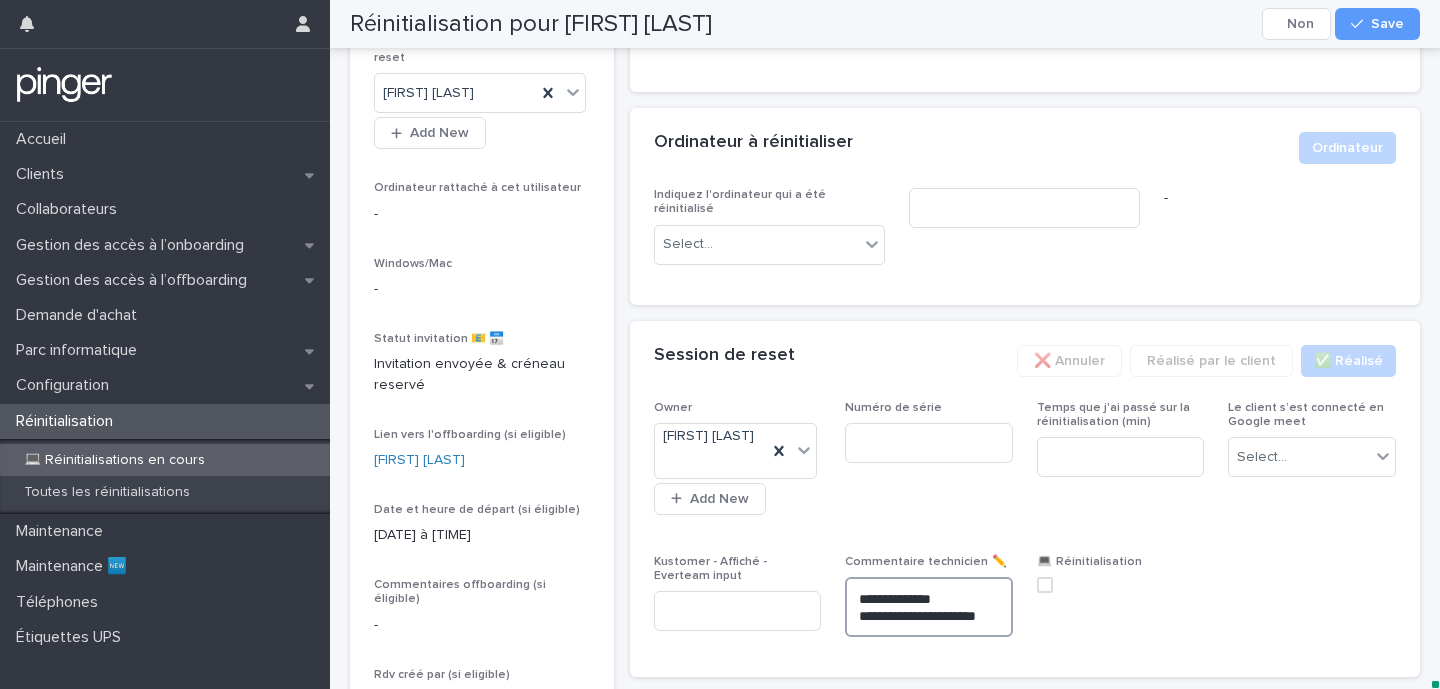 click on "**********" at bounding box center (929, 607) 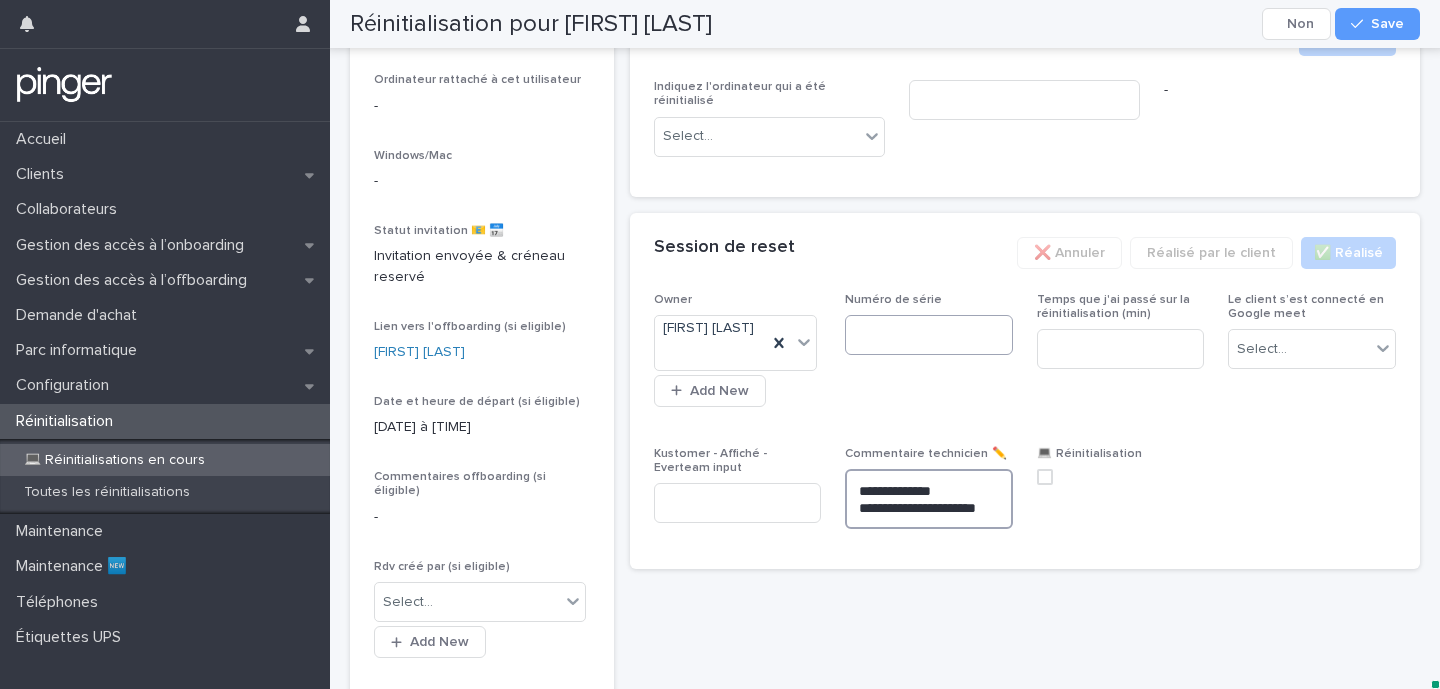 scroll, scrollTop: 430, scrollLeft: 0, axis: vertical 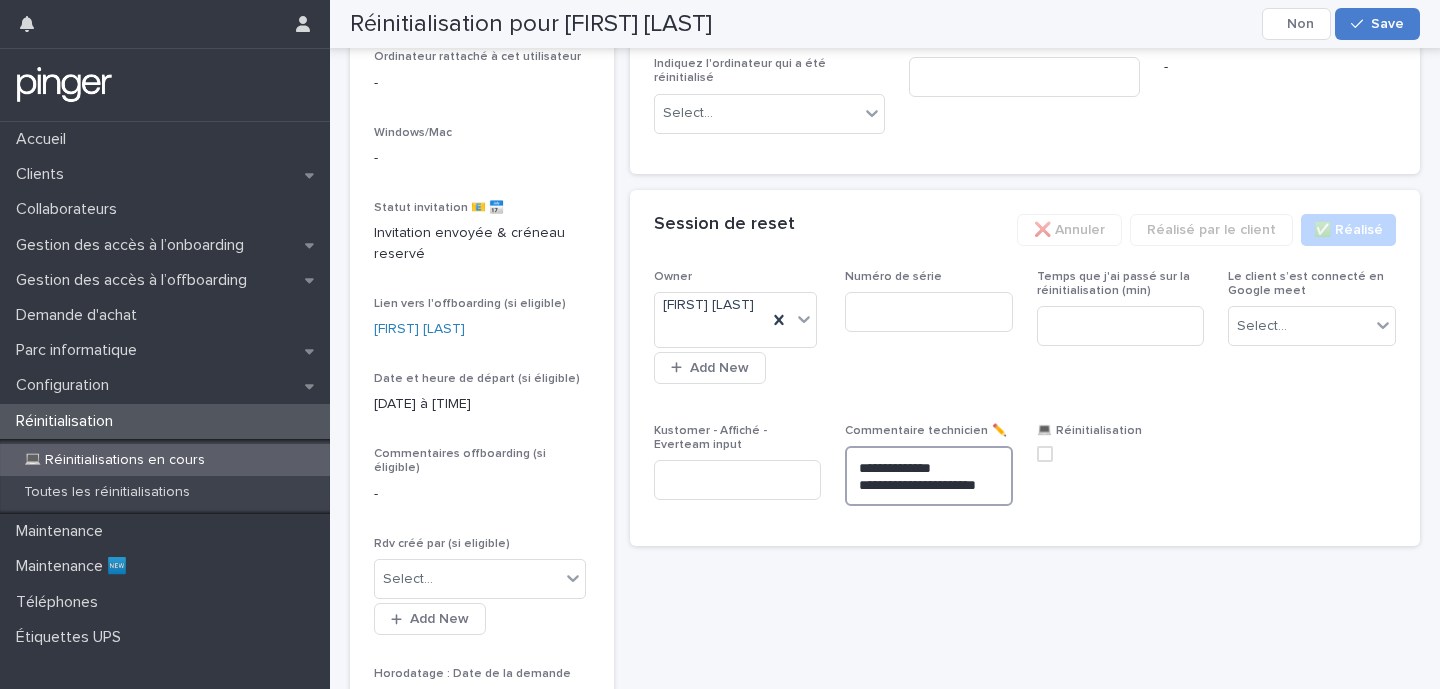 type on "**********" 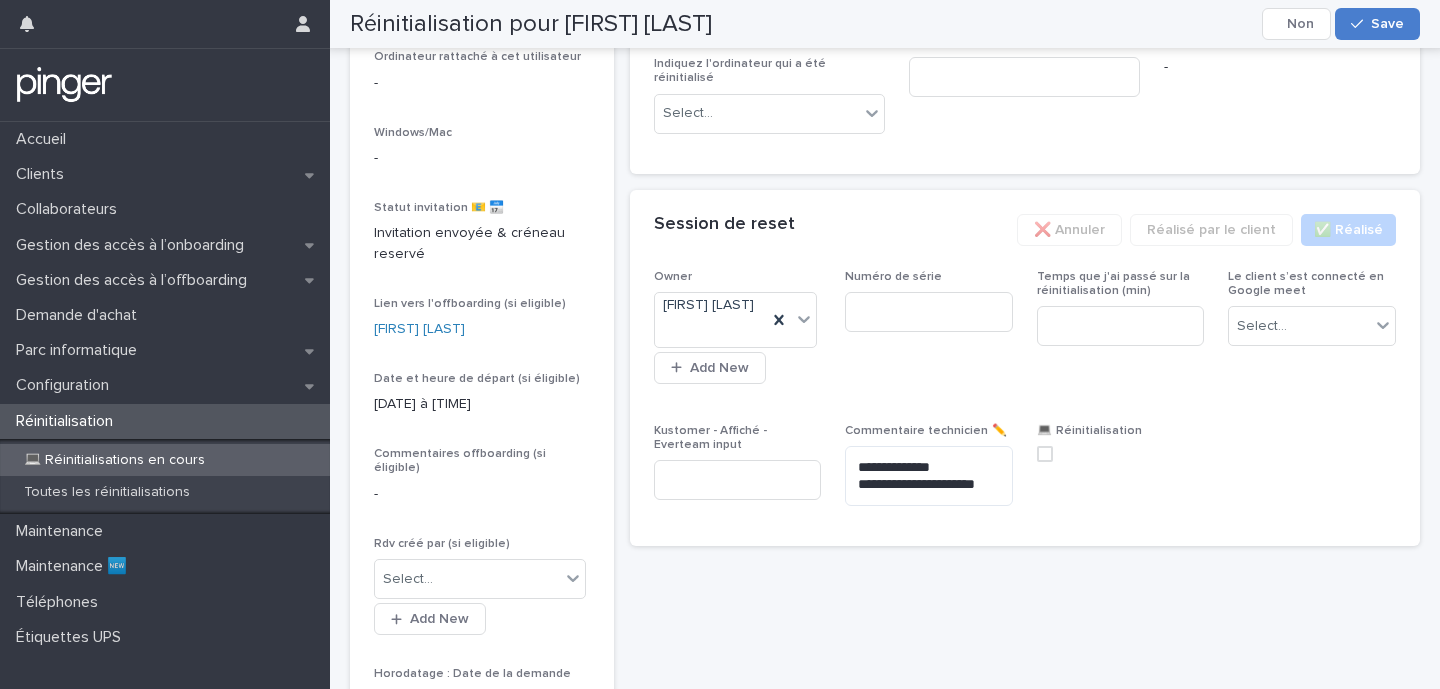 click on "Save" at bounding box center (1377, 24) 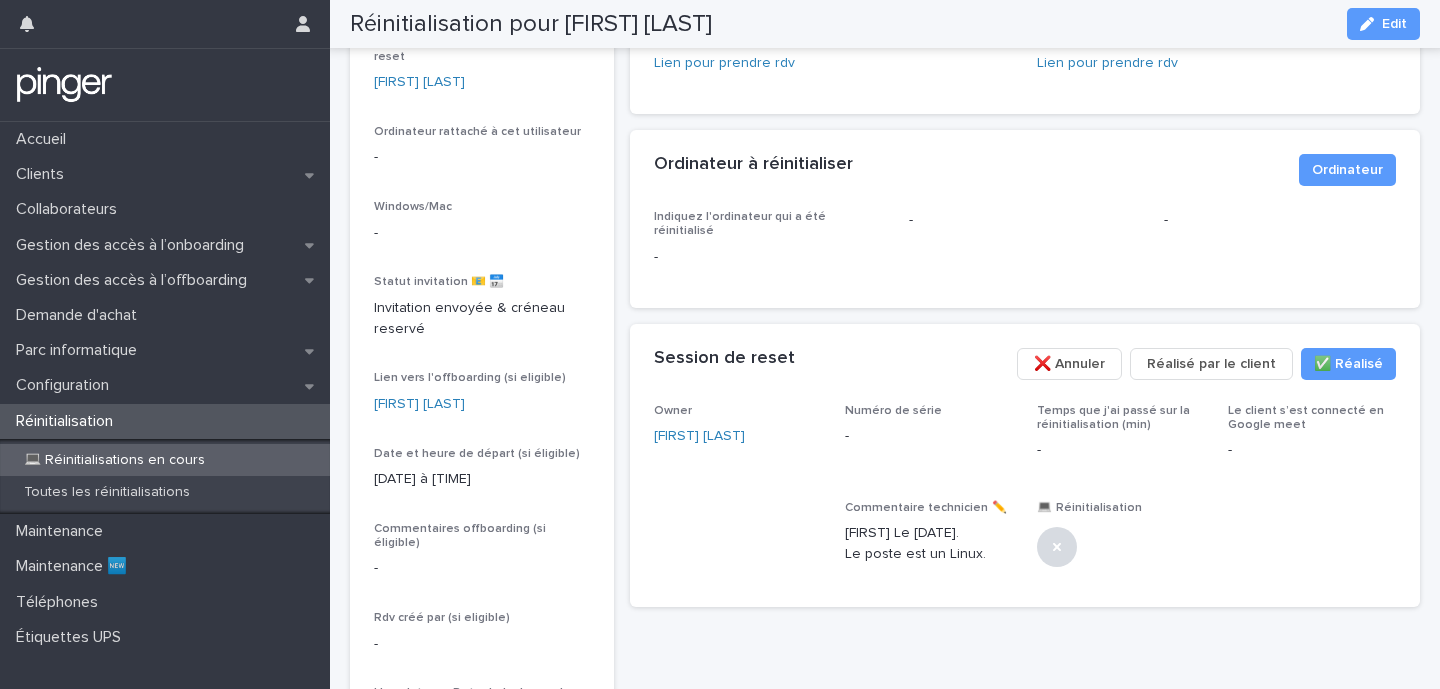 scroll, scrollTop: 275, scrollLeft: 0, axis: vertical 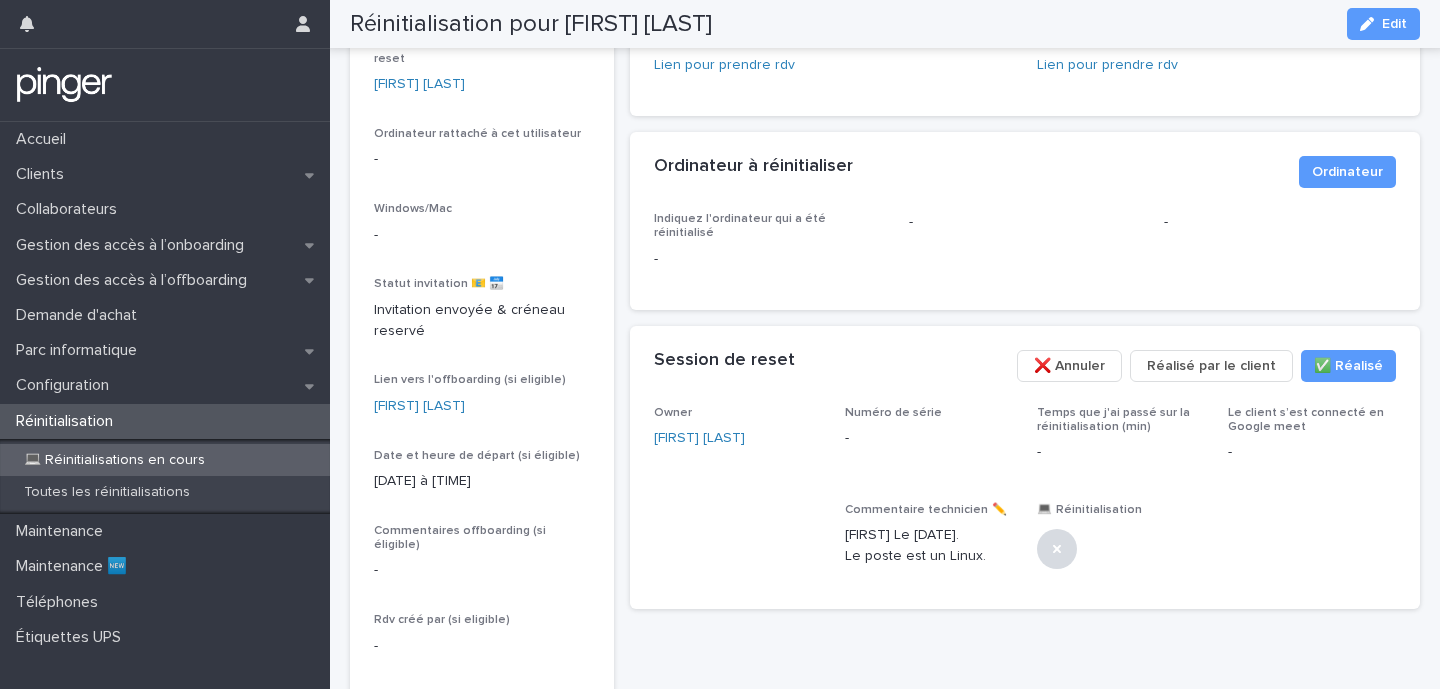 click on "💻 Réinitialisations en cours" at bounding box center (114, 460) 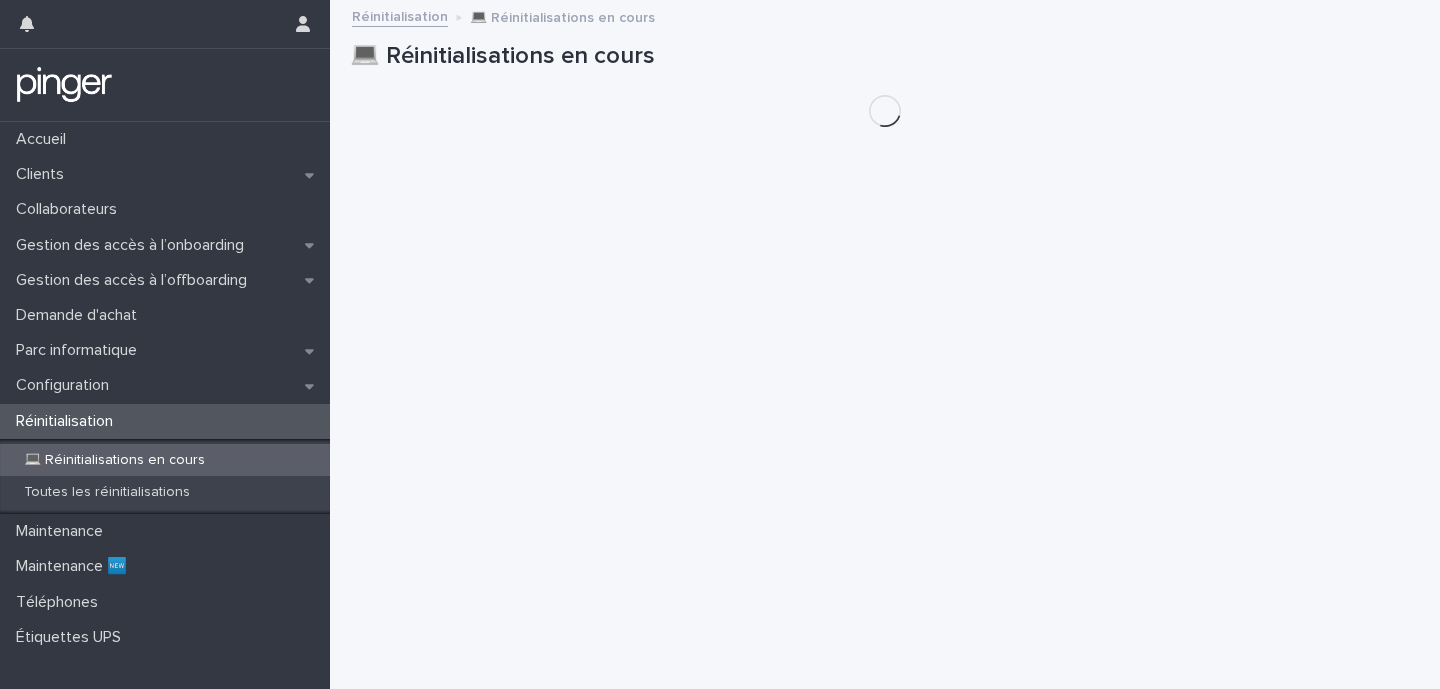 scroll, scrollTop: 0, scrollLeft: 0, axis: both 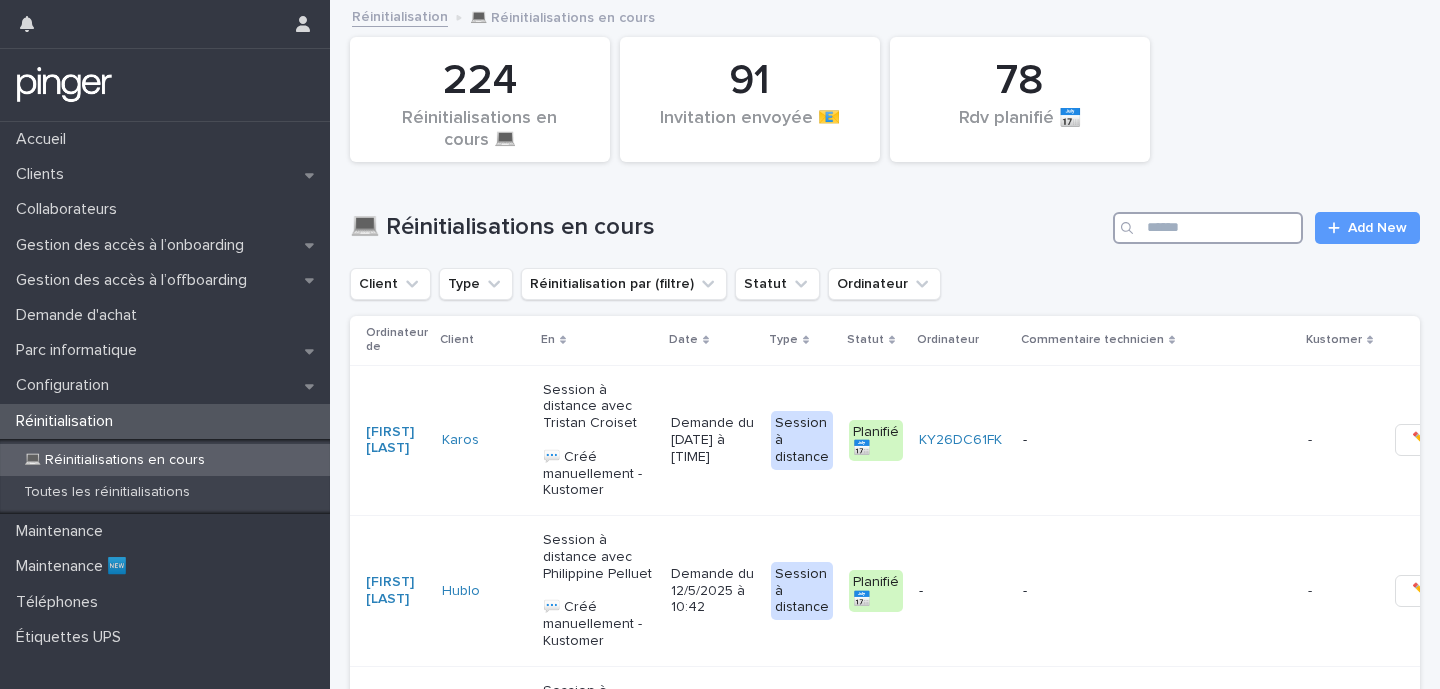 click on "💻 Réinitialisations en cours Add New" at bounding box center [885, 220] 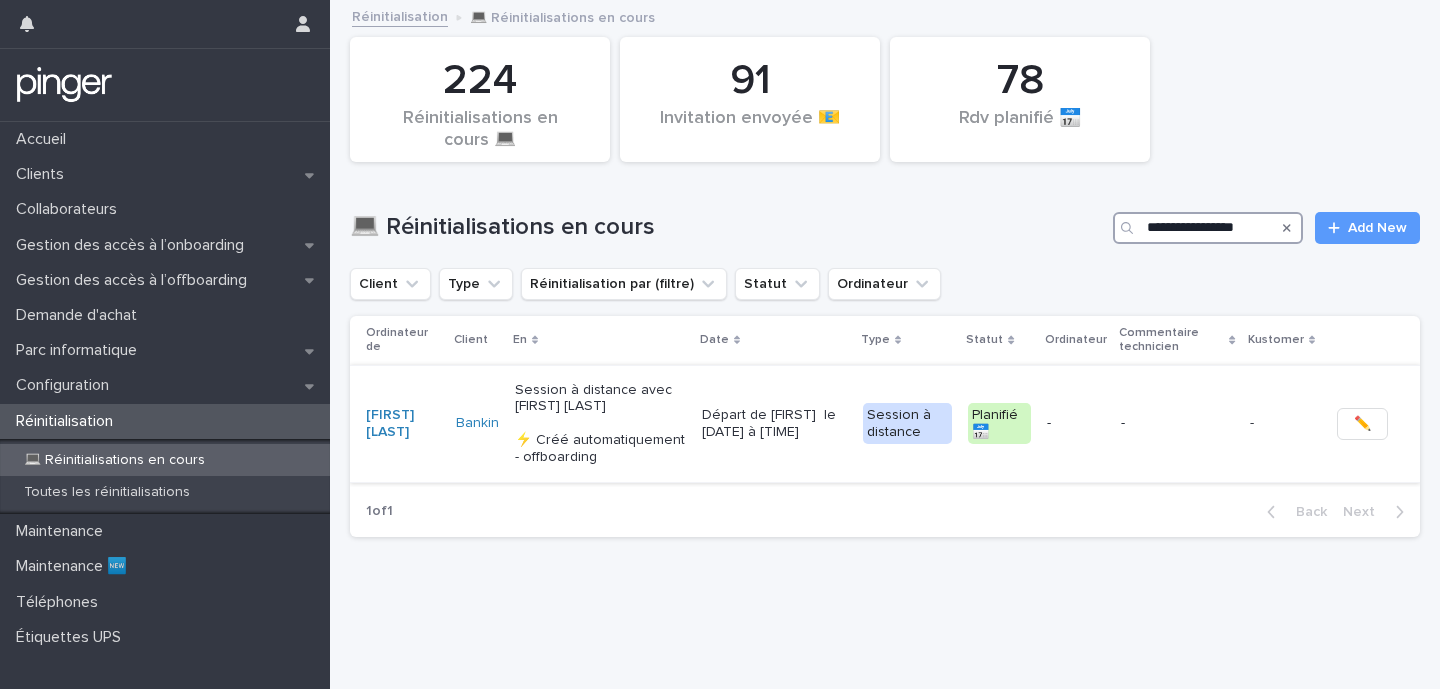 type on "**********" 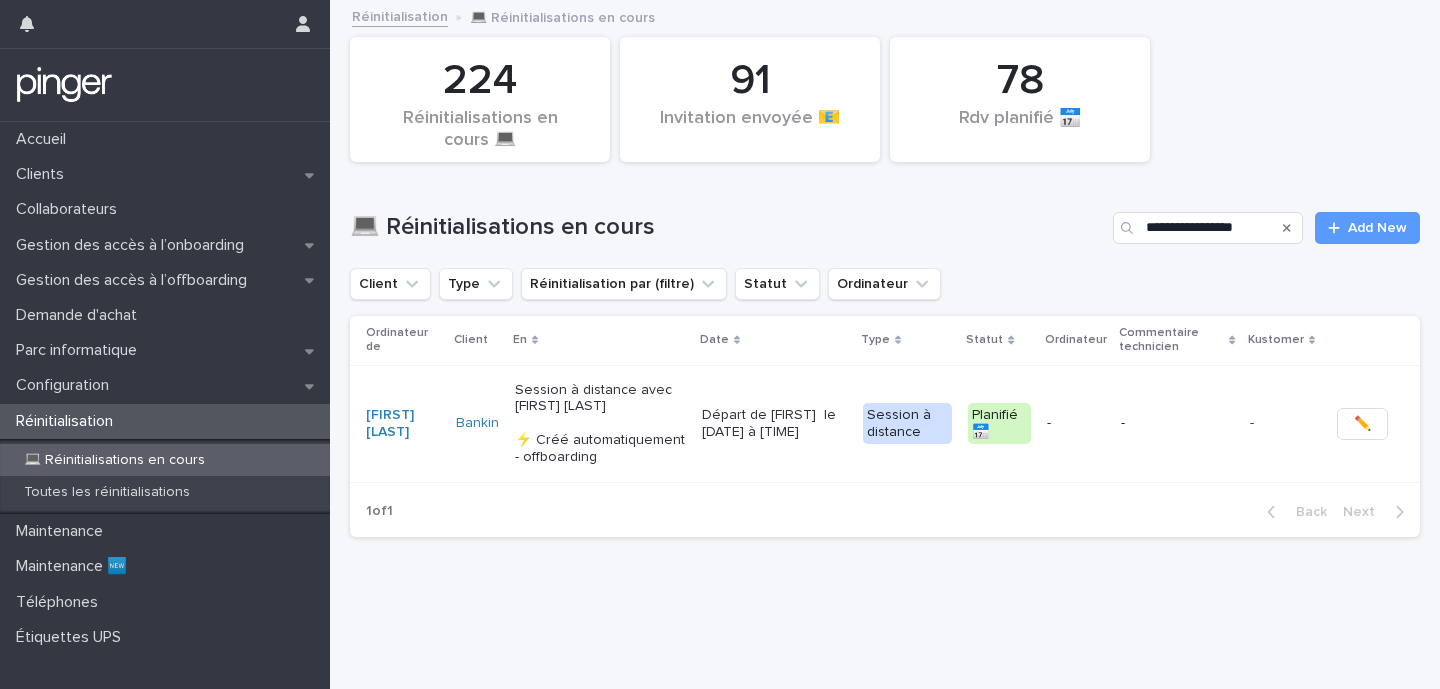 click on "-" at bounding box center (1177, 423) 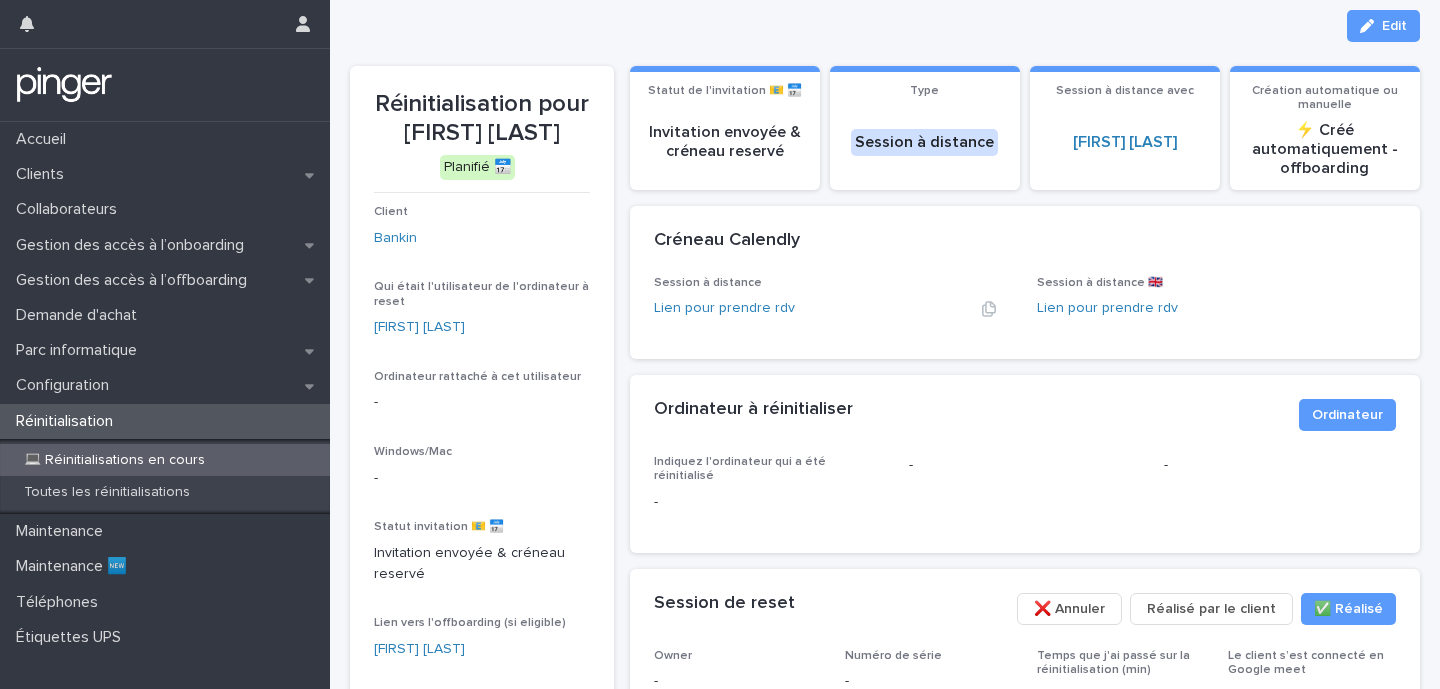 scroll, scrollTop: 0, scrollLeft: 0, axis: both 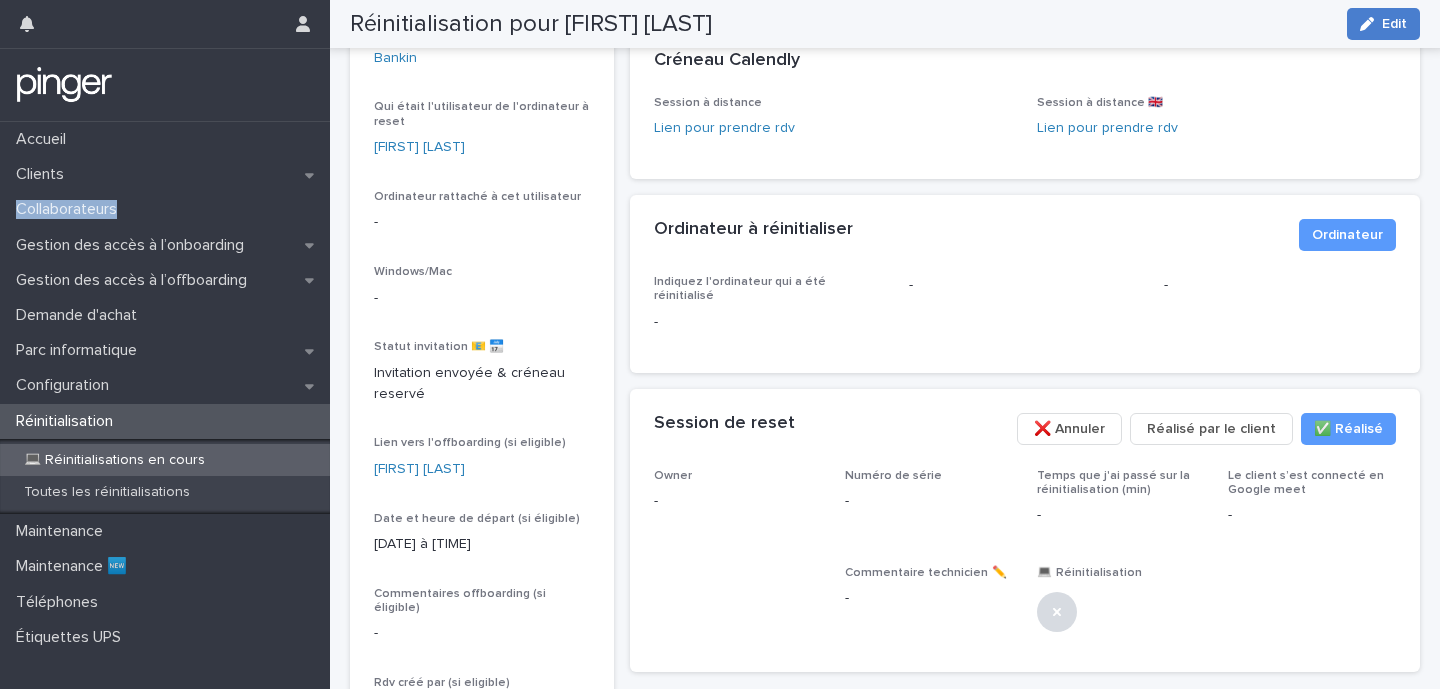 click on "Edit" at bounding box center (1394, 24) 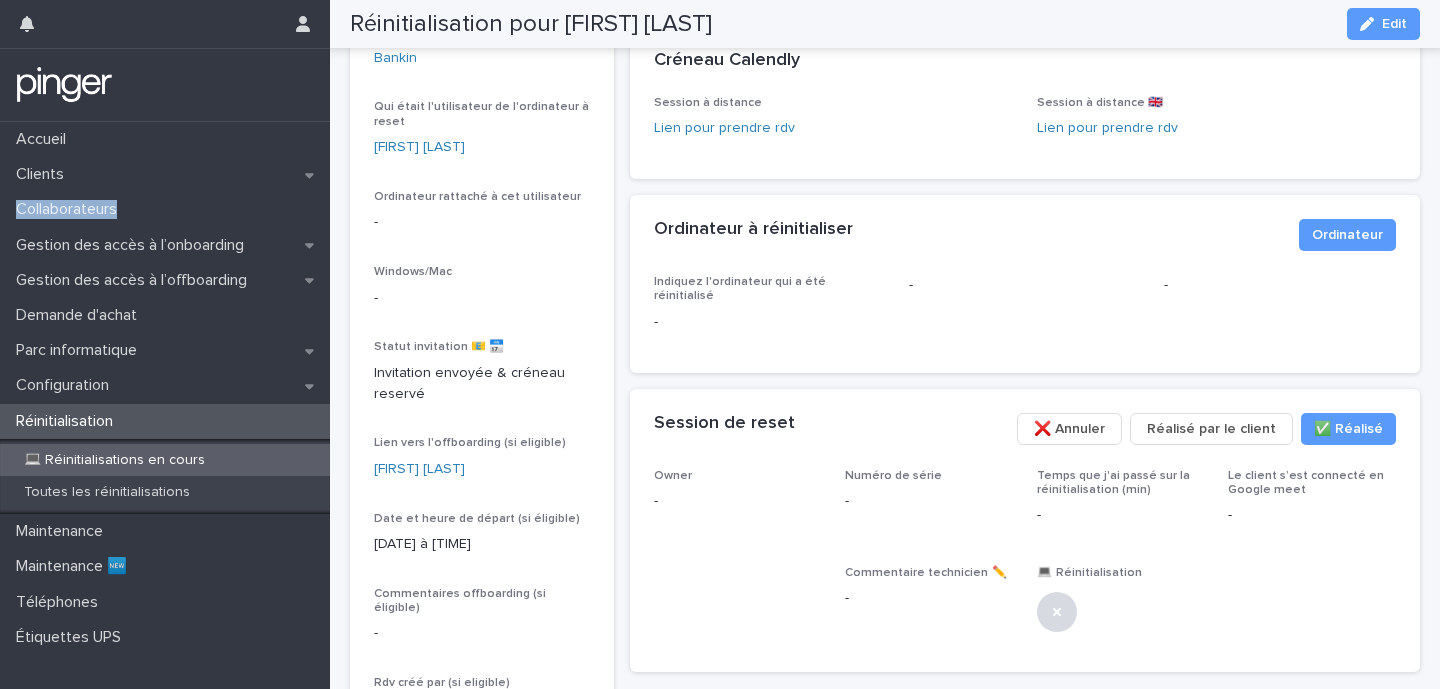 scroll, scrollTop: 278, scrollLeft: 0, axis: vertical 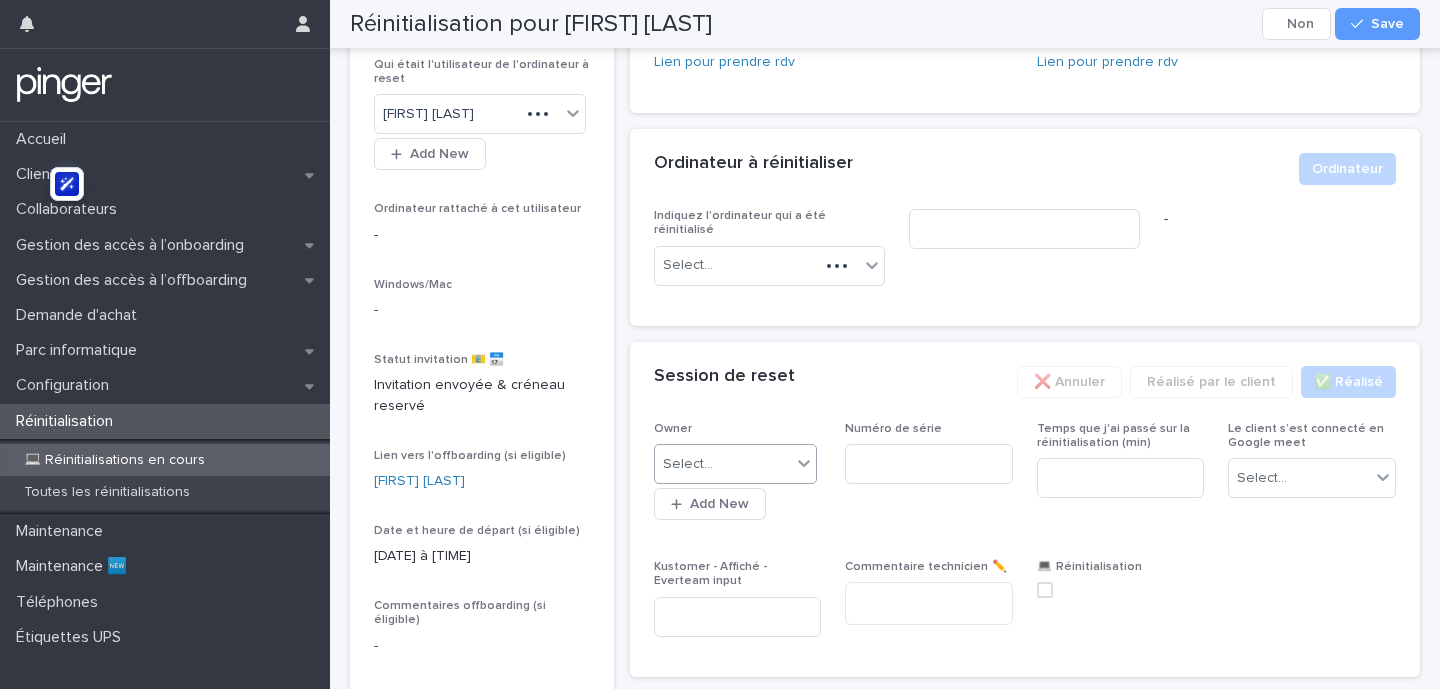 click on "Select..." at bounding box center [723, 464] 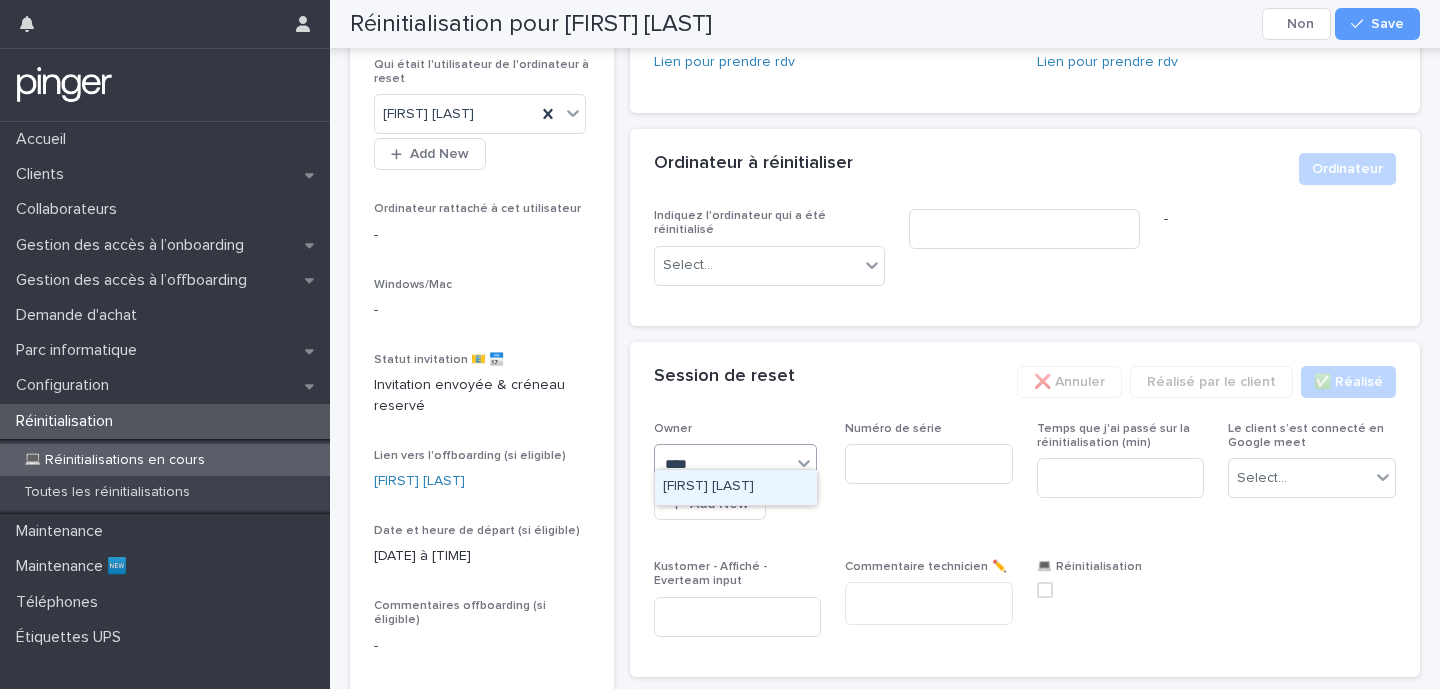 type on "*****" 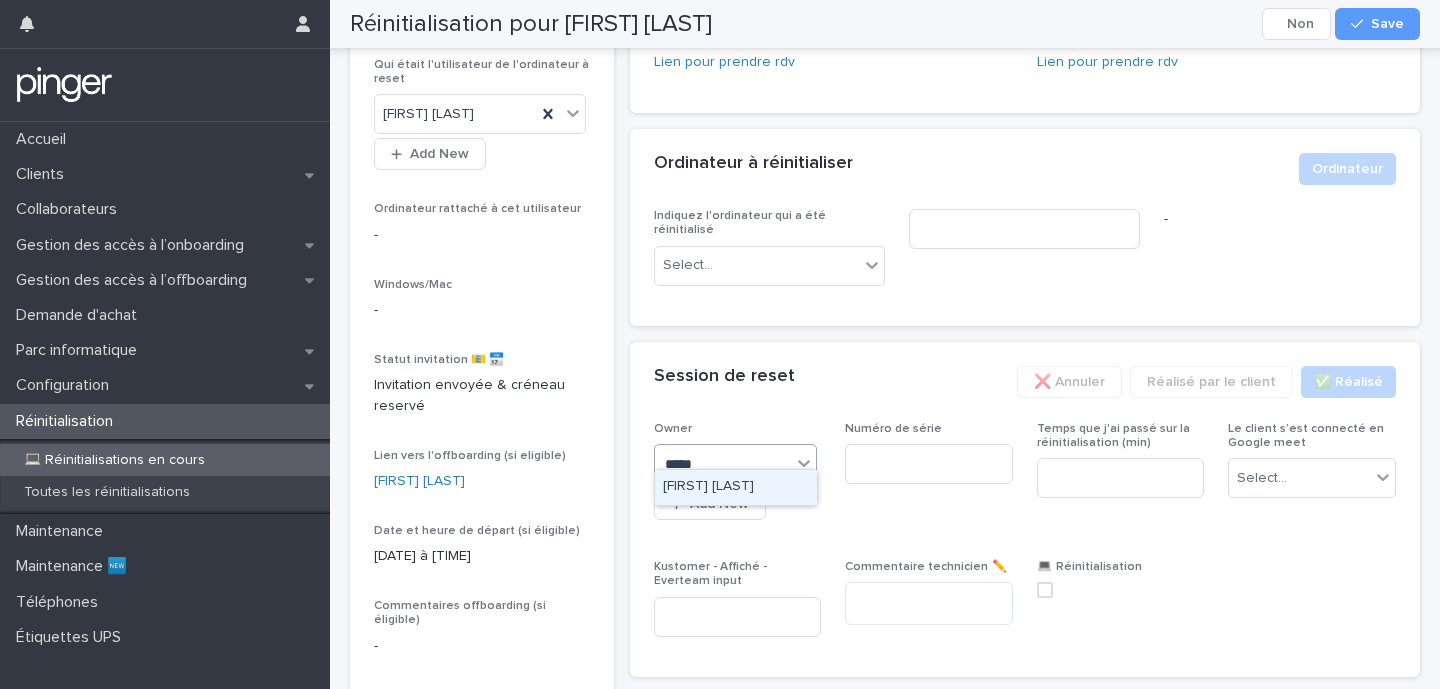 click on "[LAST] [LAST]" at bounding box center [736, 487] 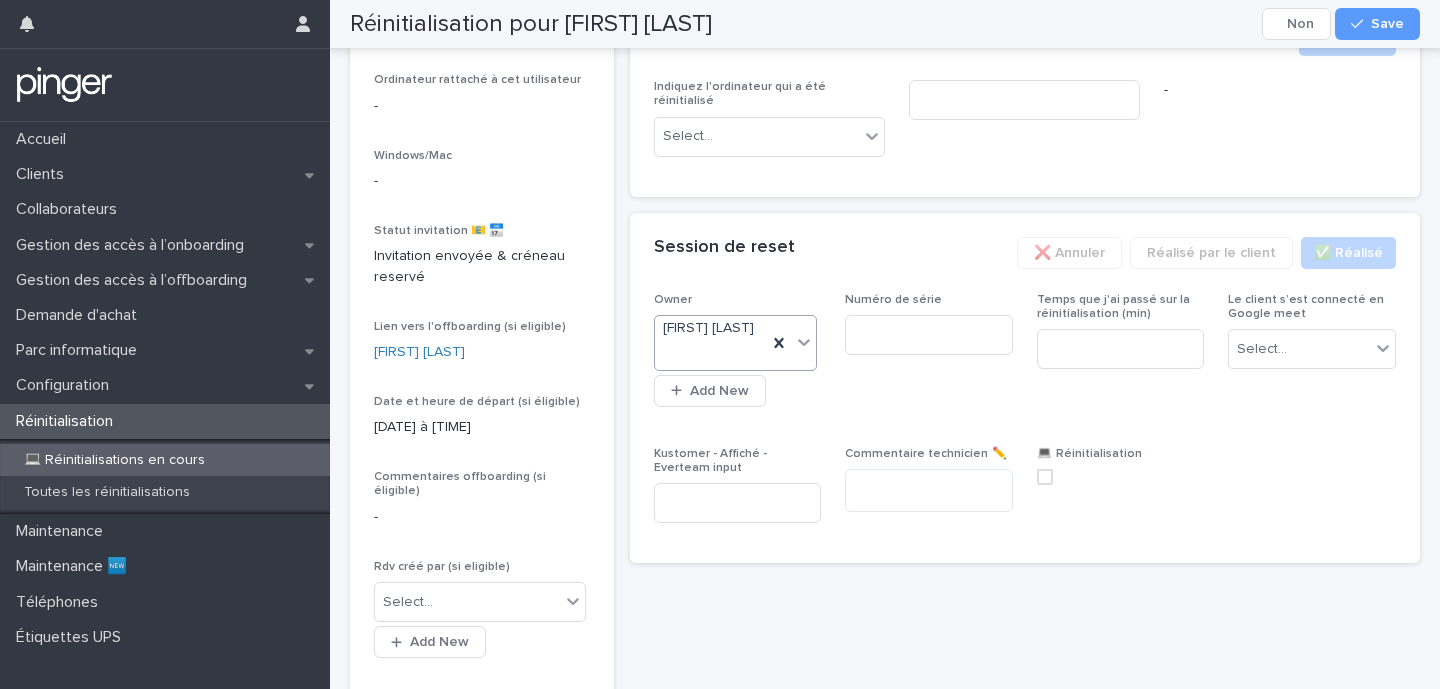 scroll, scrollTop: 349, scrollLeft: 0, axis: vertical 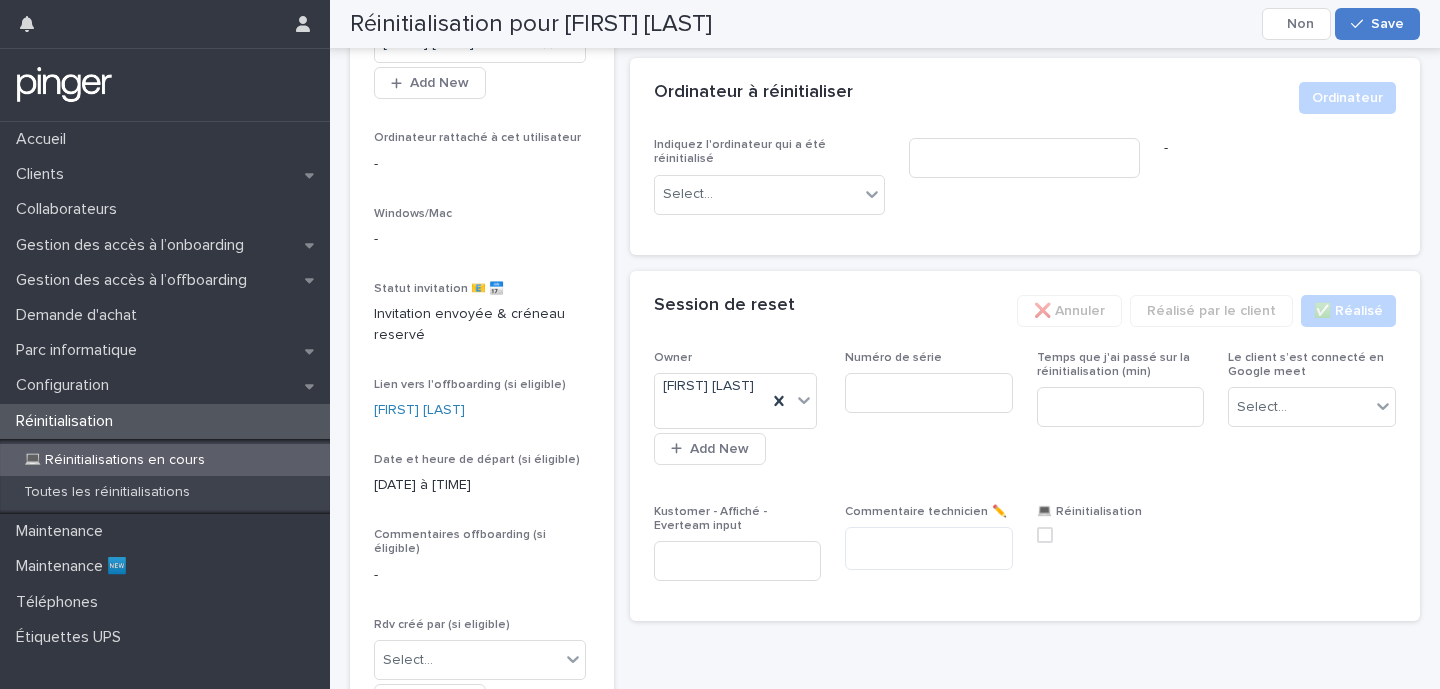 click on "Save" at bounding box center (1387, 24) 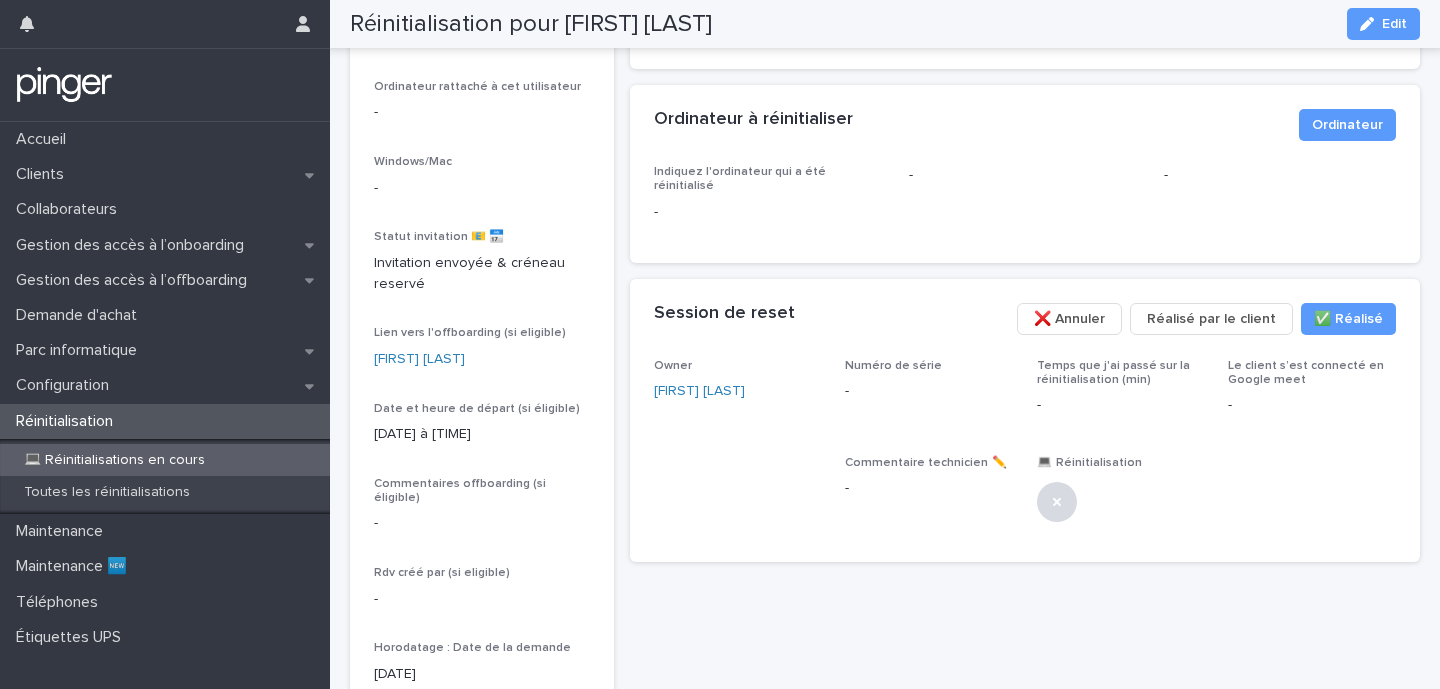scroll, scrollTop: 324, scrollLeft: 0, axis: vertical 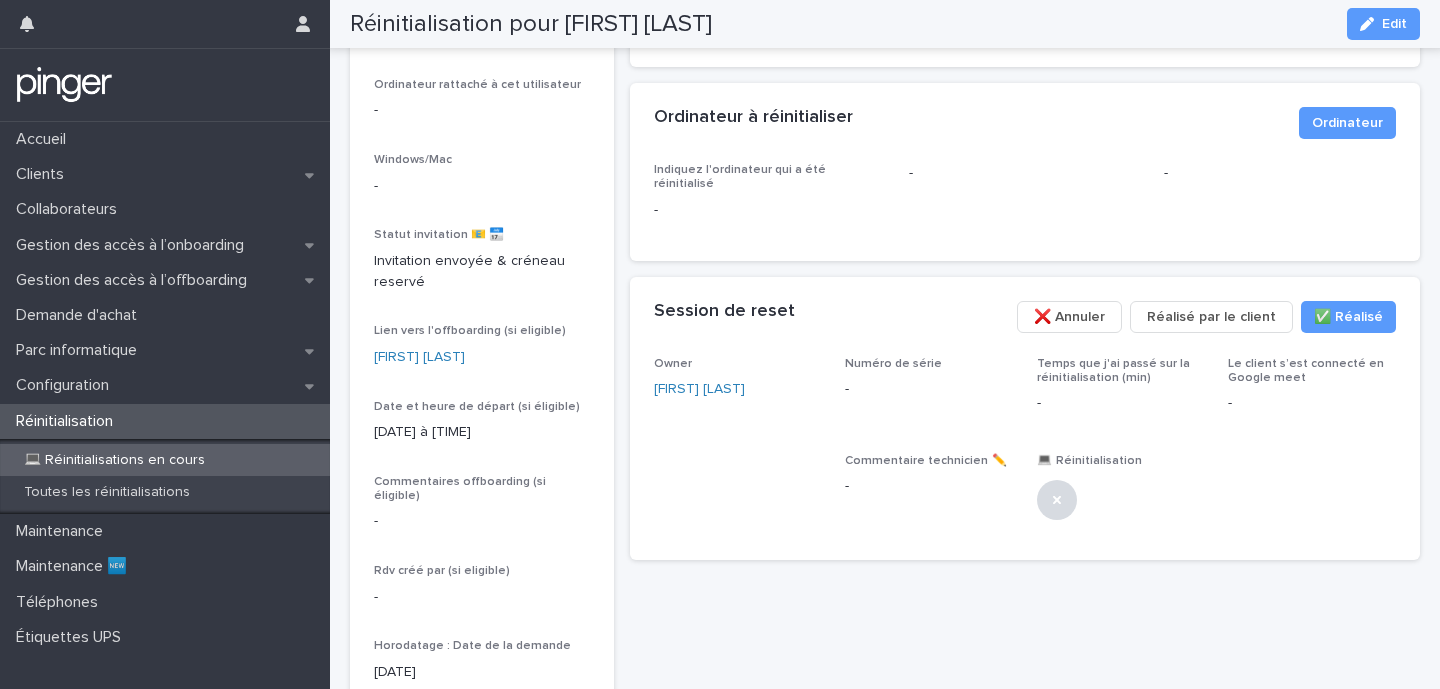click on "-" at bounding box center [929, 389] 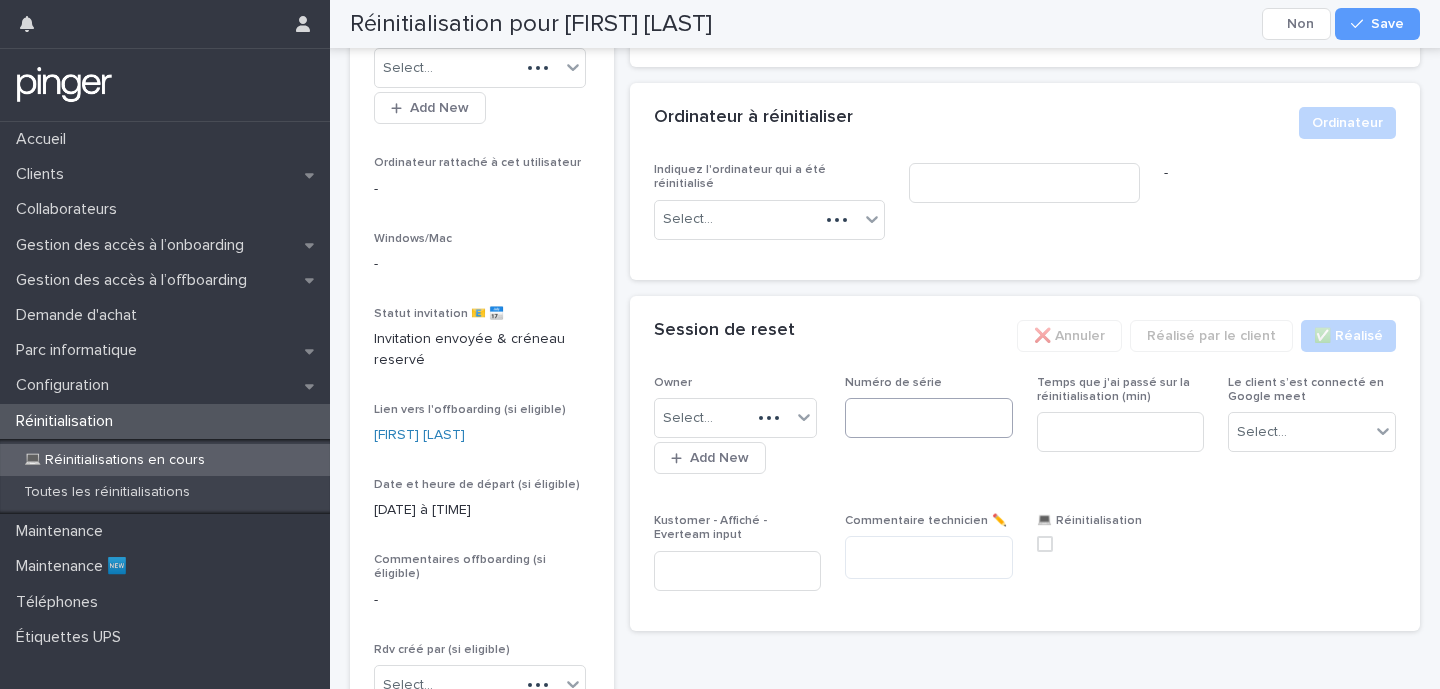 scroll, scrollTop: 390, scrollLeft: 0, axis: vertical 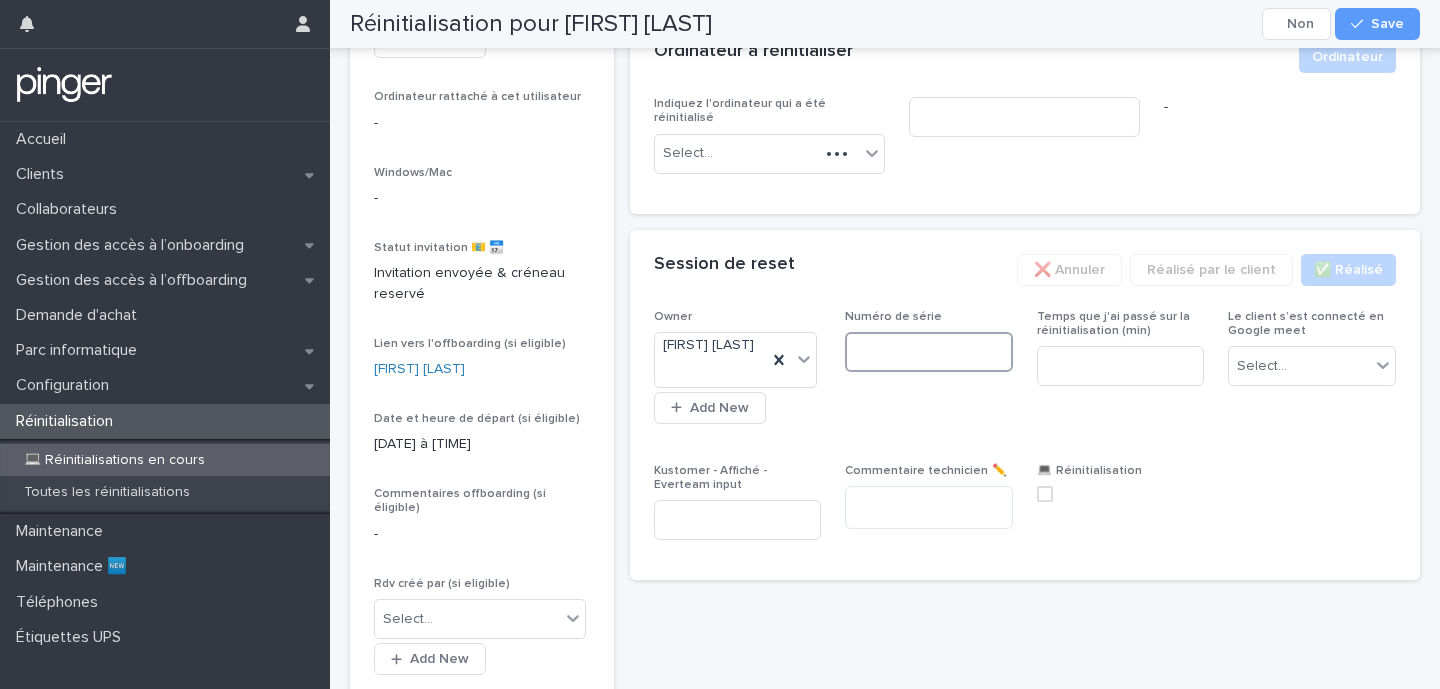 click at bounding box center (929, 352) 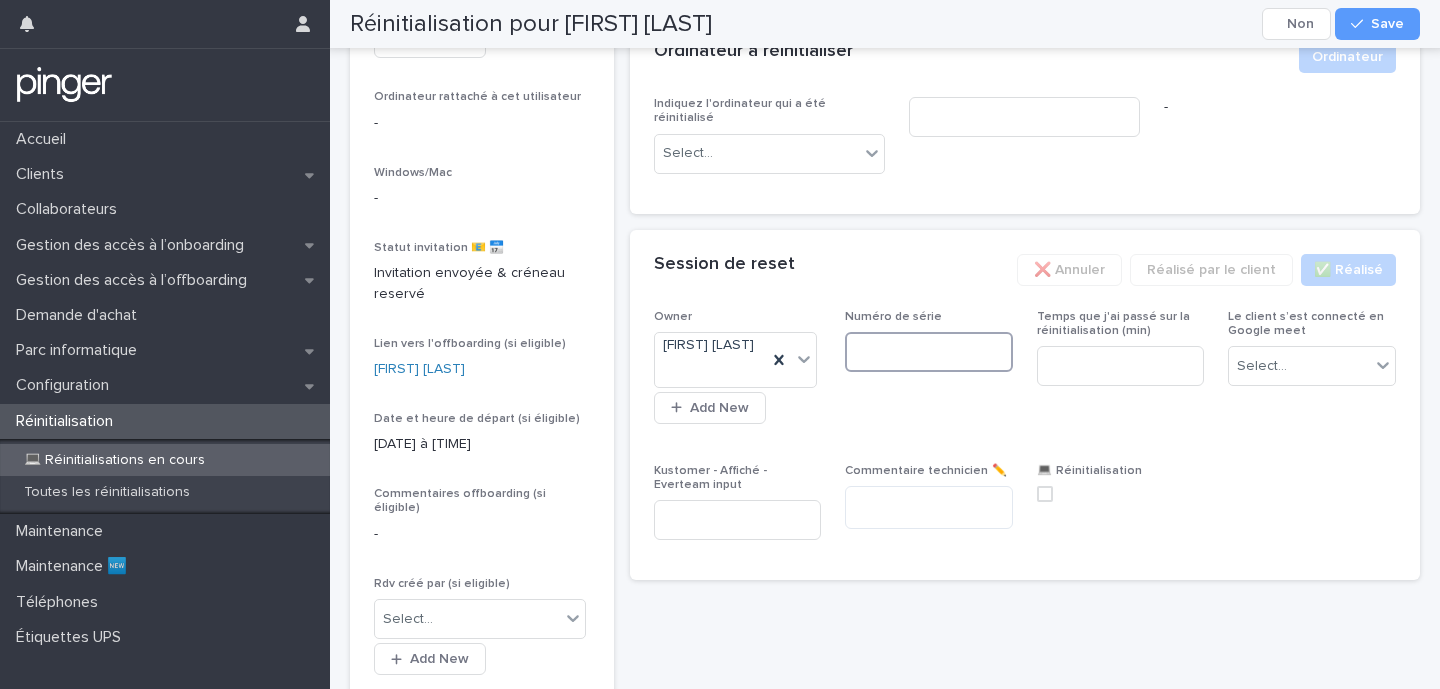 paste on "**********" 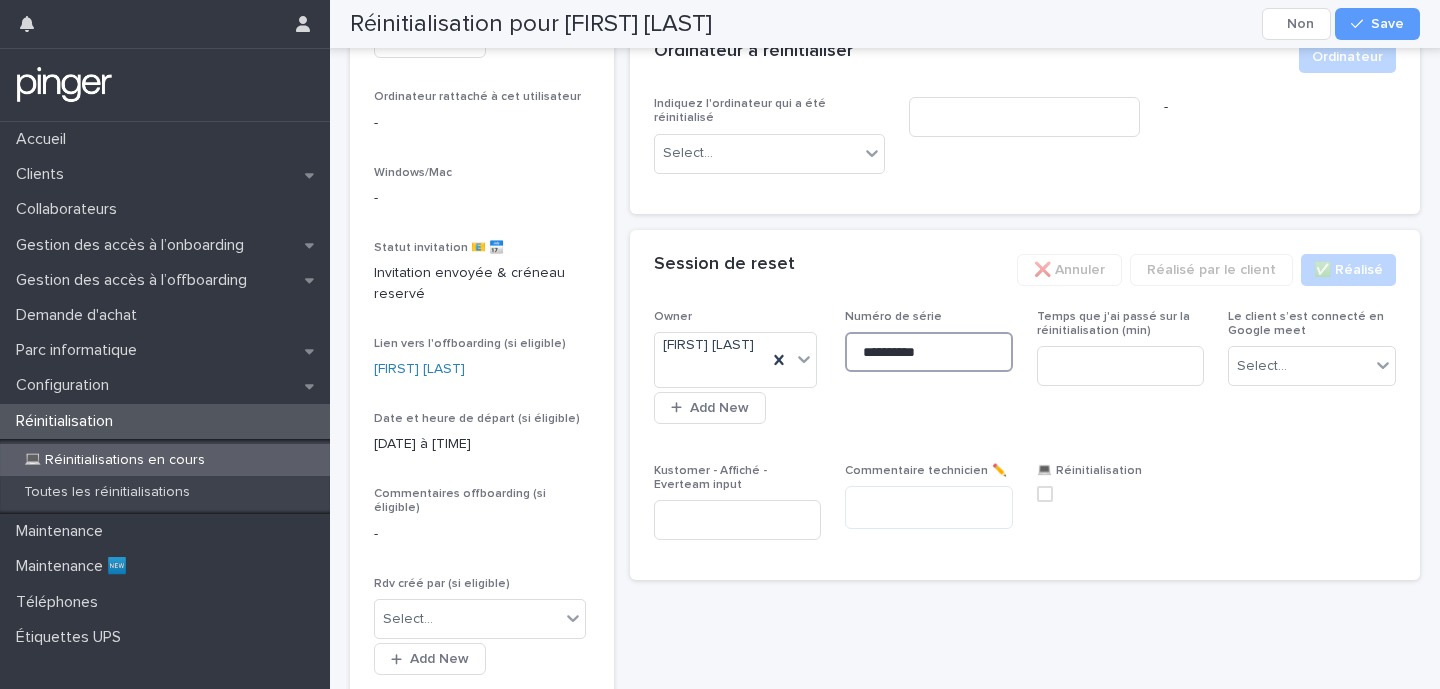 type on "**********" 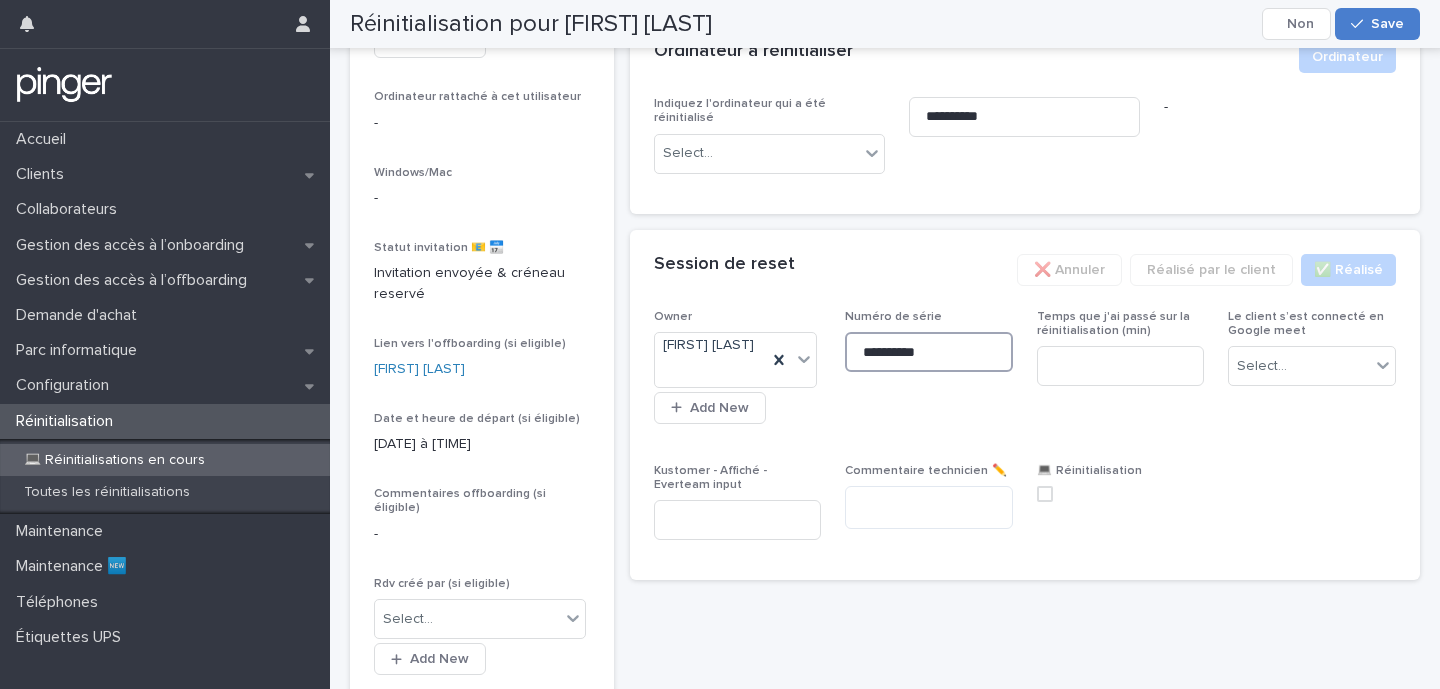 type on "**********" 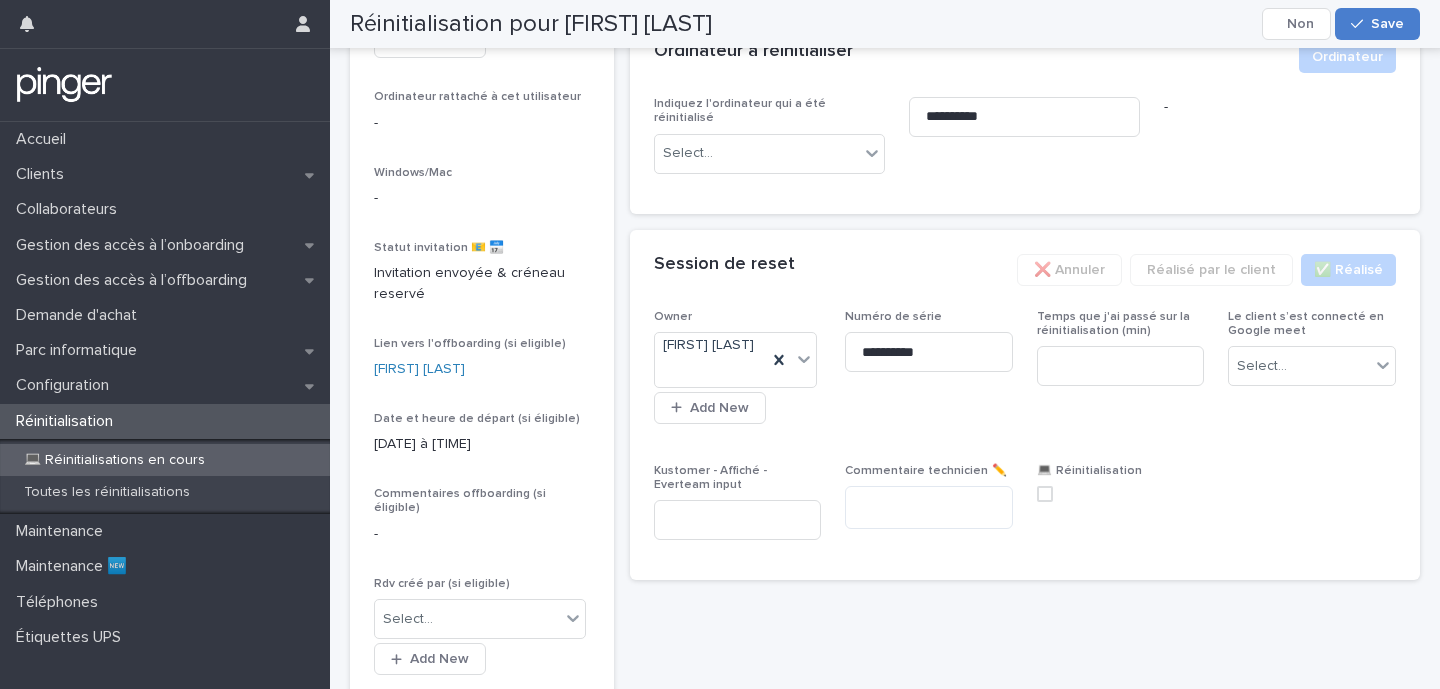 click on "Save" at bounding box center [1377, 24] 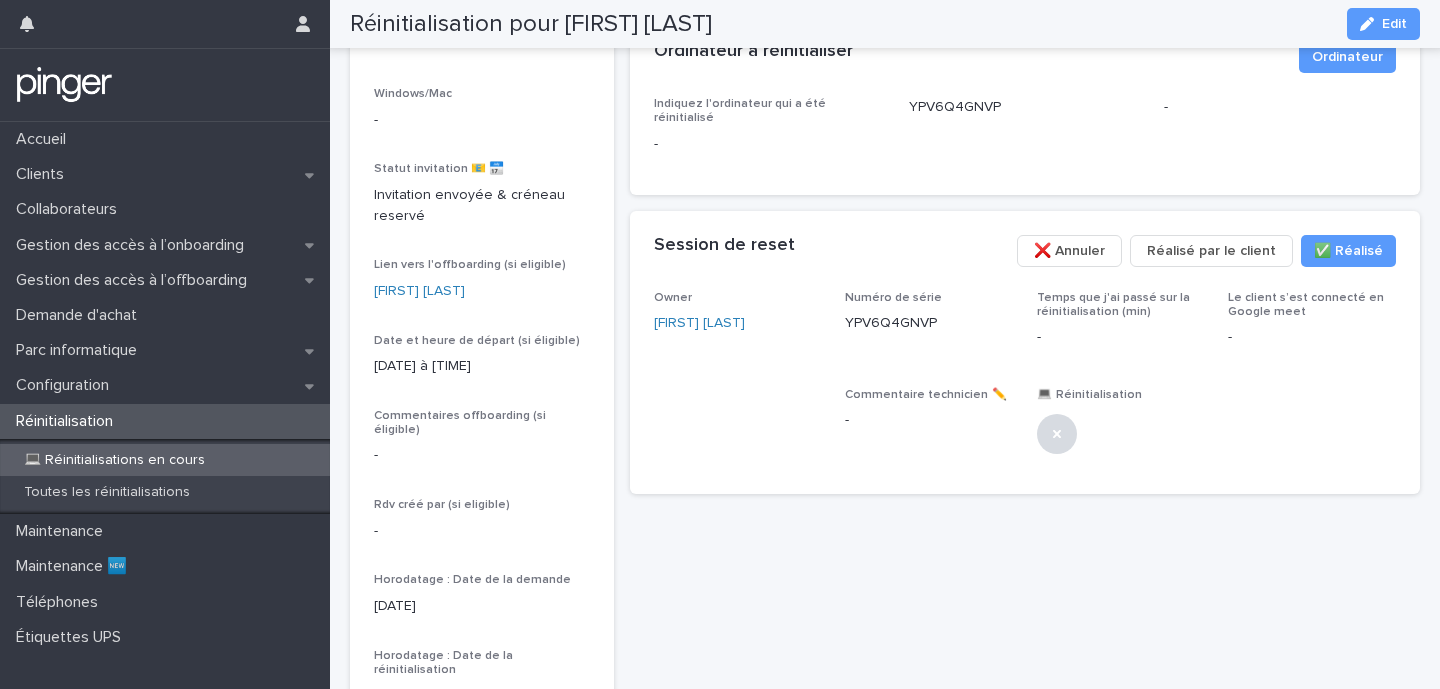 scroll, scrollTop: 324, scrollLeft: 0, axis: vertical 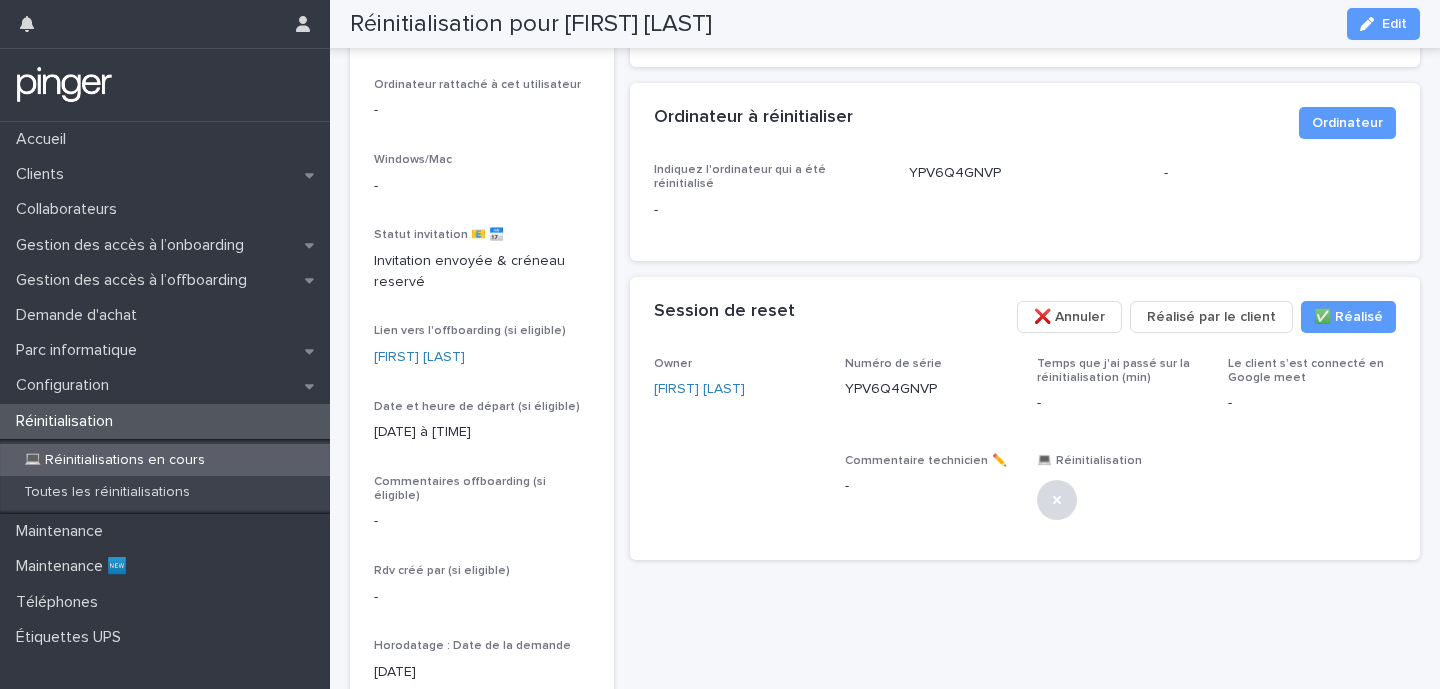 click on "YPV6Q4GNVP" at bounding box center (929, 389) 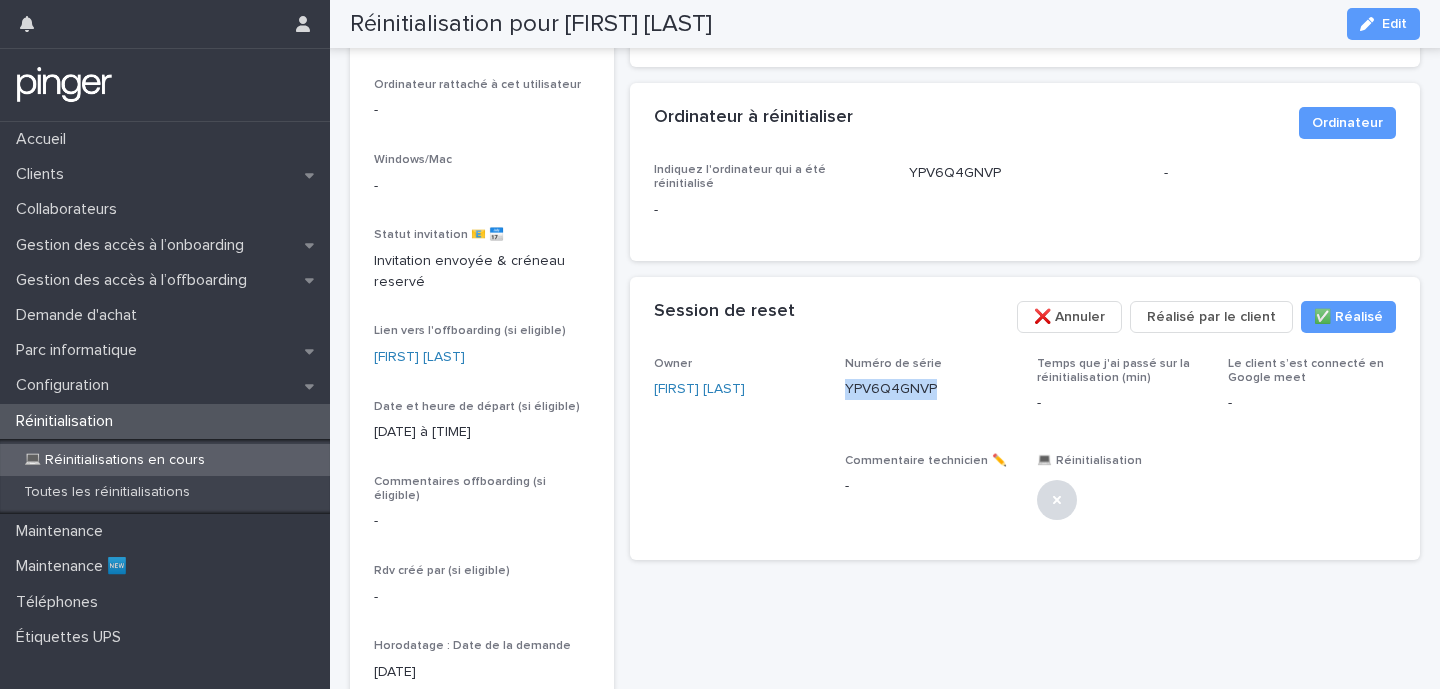 click on "YPV6Q4GNVP" at bounding box center (929, 389) 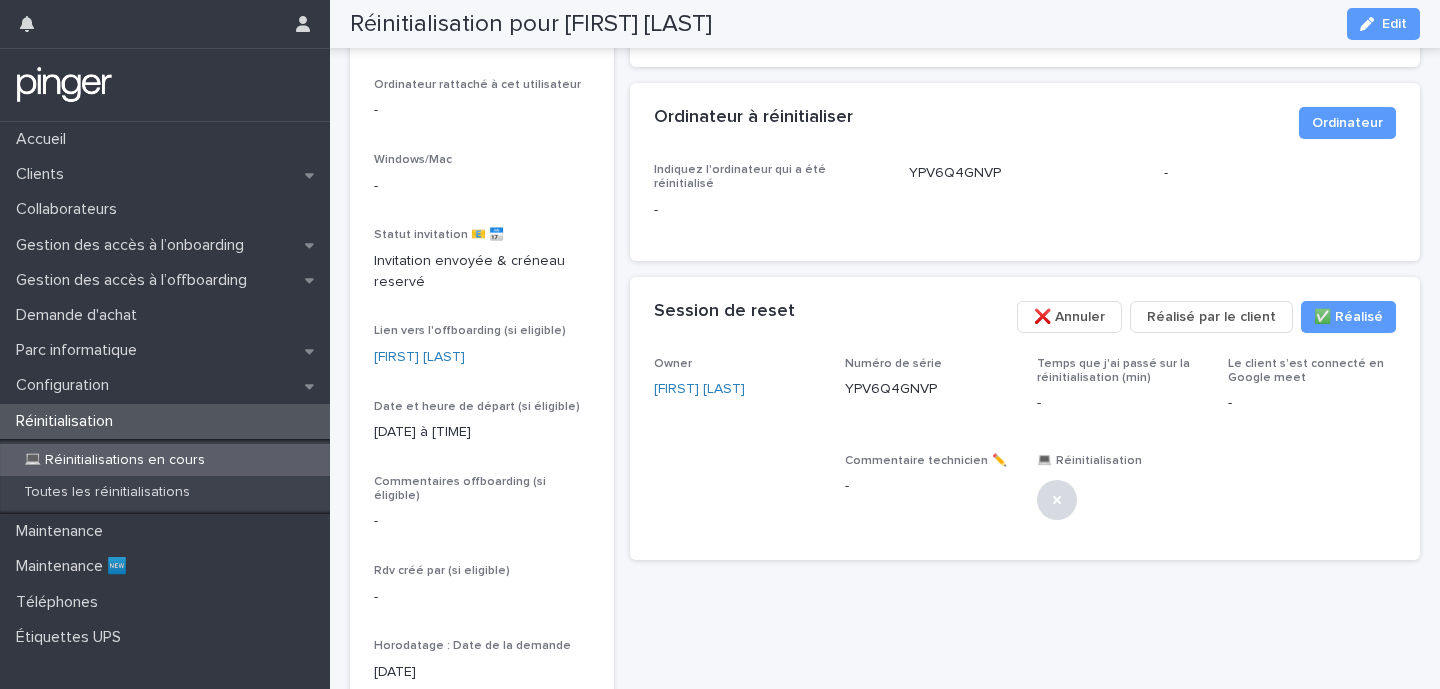 click on "Réinitialisation pour Archibald Euvrard Edit" at bounding box center [885, 24] 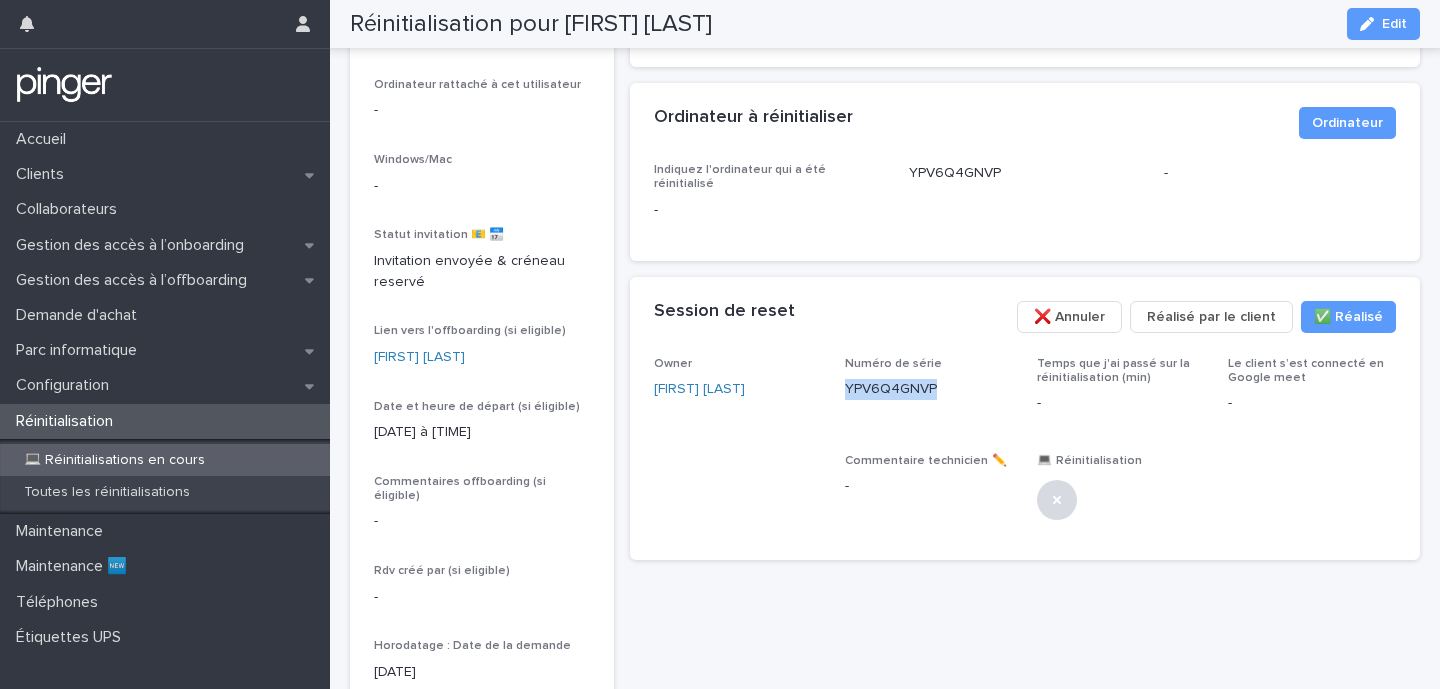 drag, startPoint x: 935, startPoint y: 374, endPoint x: 849, endPoint y: 376, distance: 86.023254 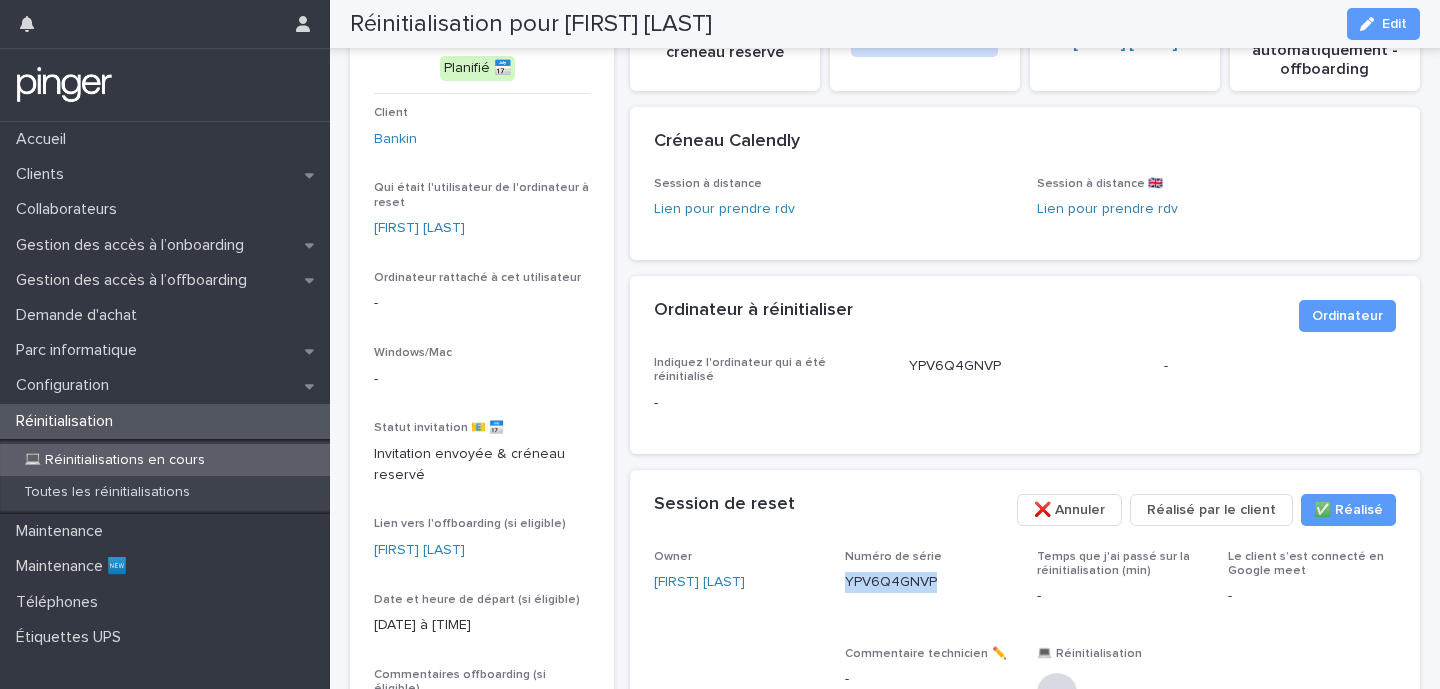 scroll, scrollTop: 125, scrollLeft: 0, axis: vertical 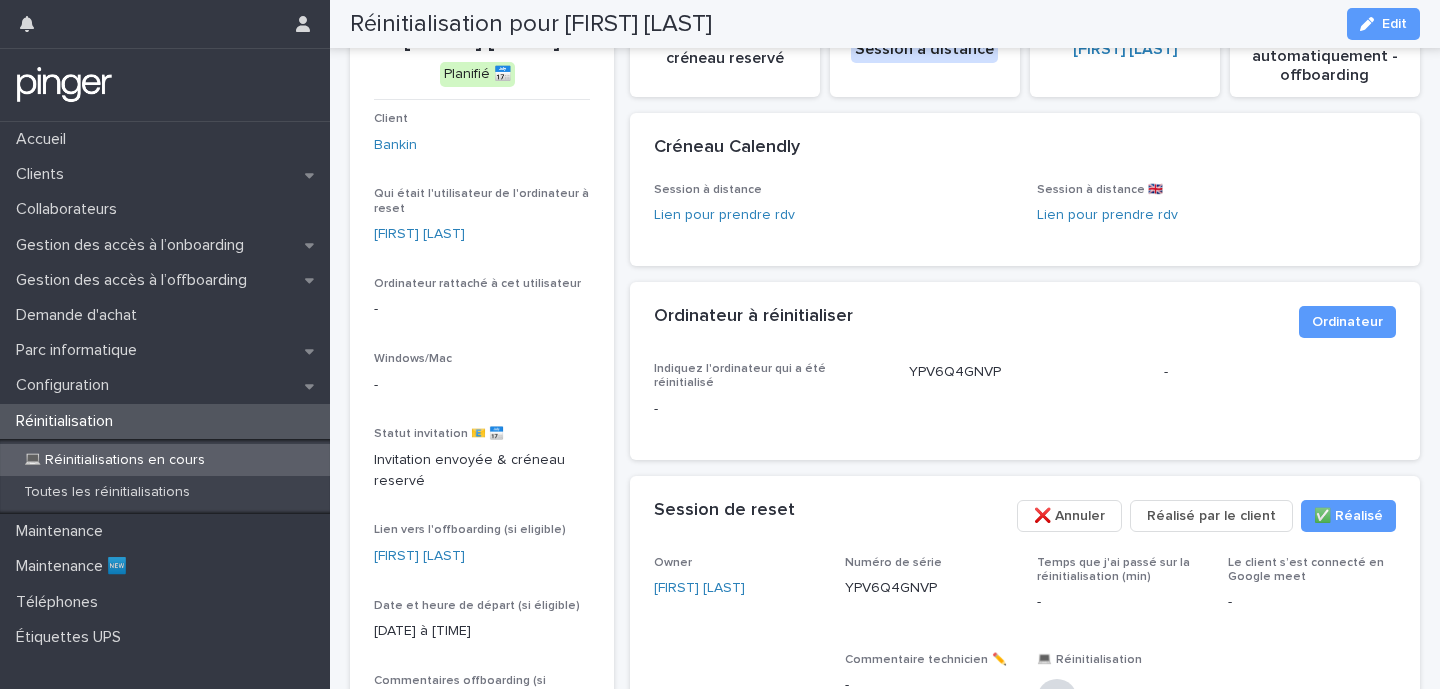 click on "Loading... Saving… Ordinateur à réinitialiser                                         •••                                                                     Ordinateur Indiquez l'ordinateur qui a été réinitialisé - YPV6Q4GNVP -" at bounding box center (1025, 379) 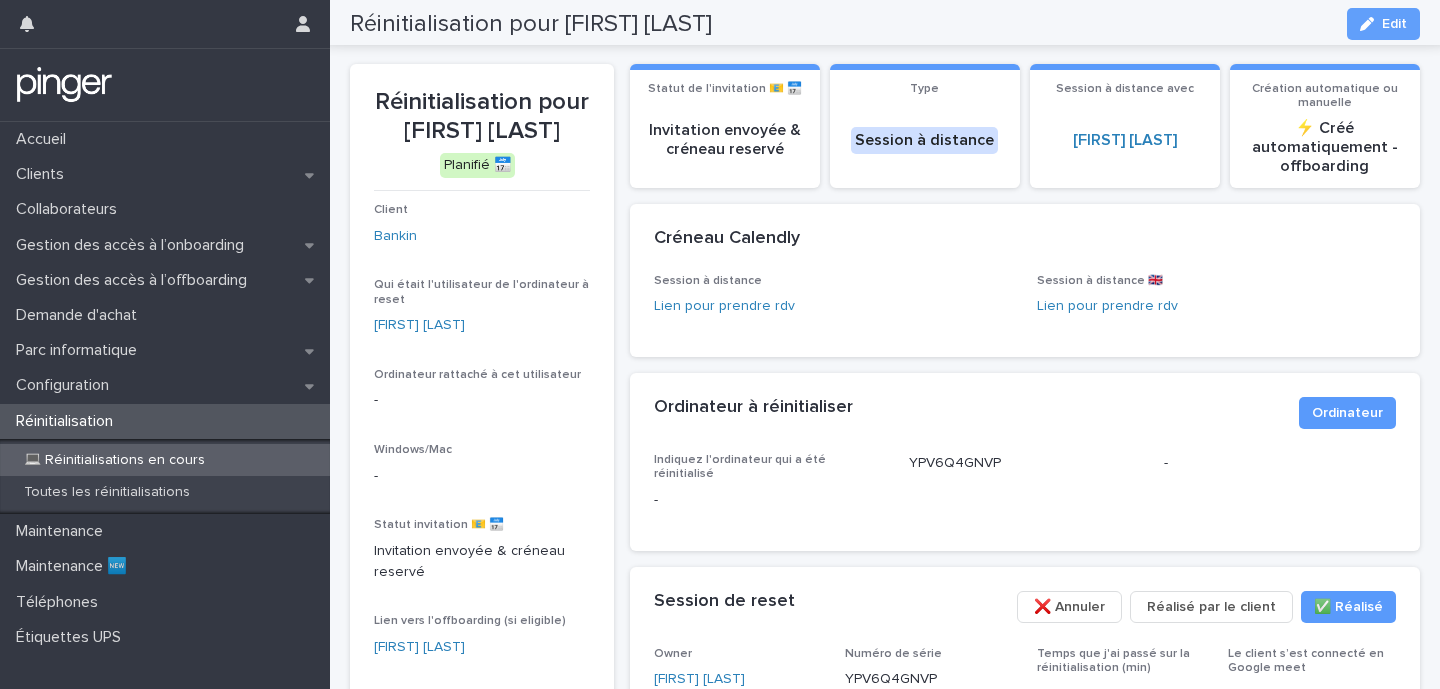 scroll, scrollTop: 0, scrollLeft: 0, axis: both 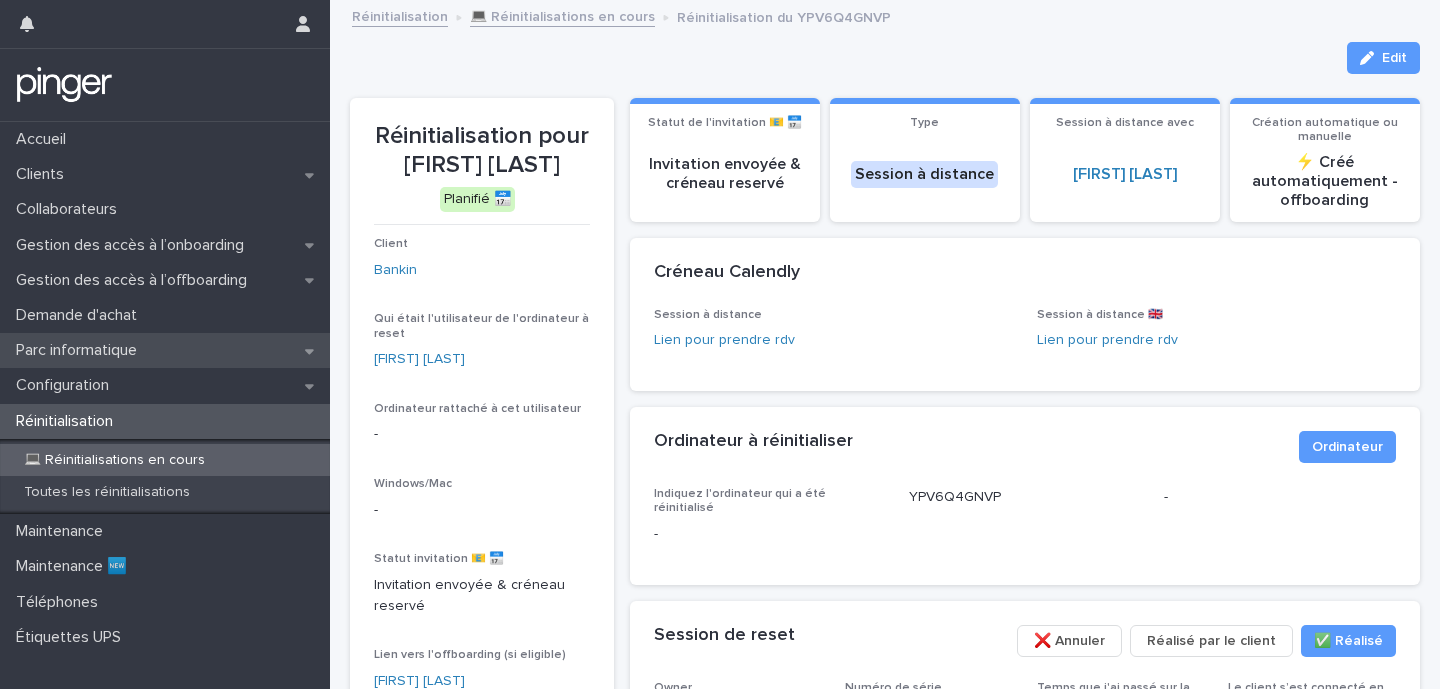 click on "Parc informatique" at bounding box center (80, 350) 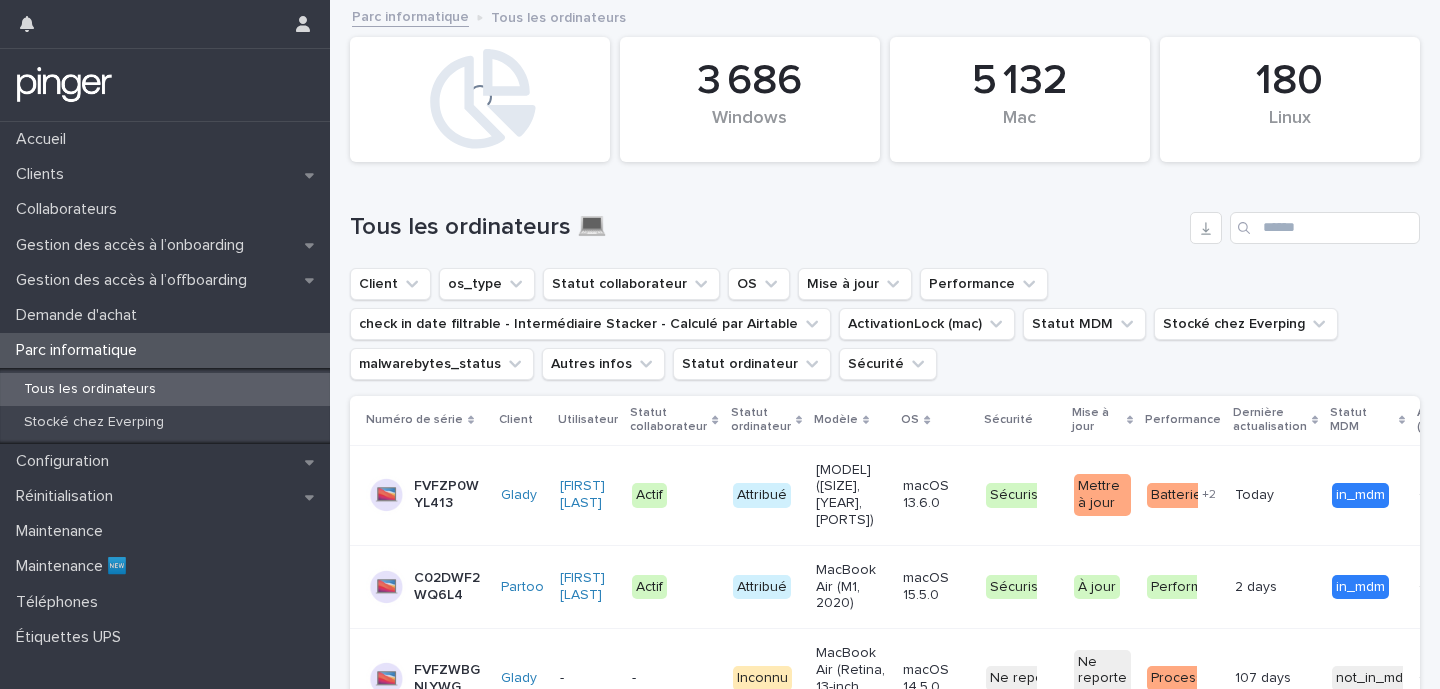 click on "Tous les ordinateurs 💻" at bounding box center [885, 220] 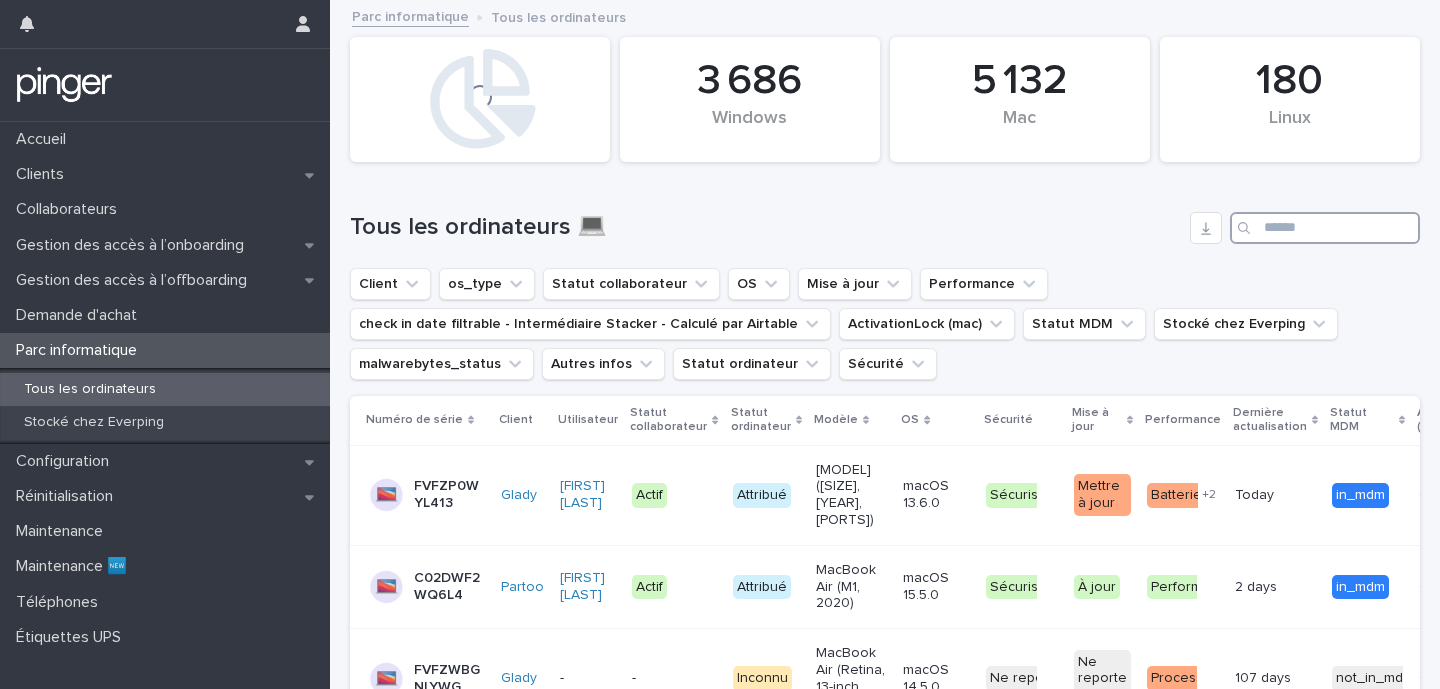 click at bounding box center (1325, 228) 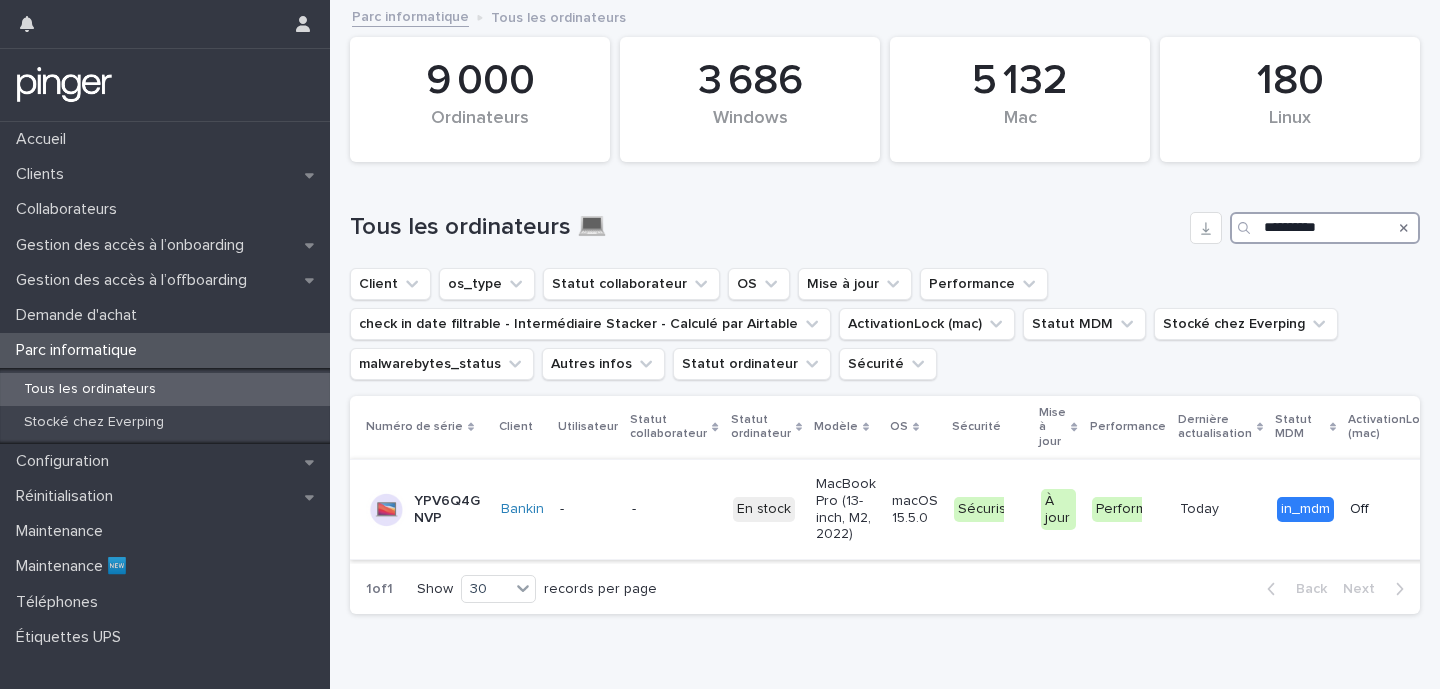 type on "**********" 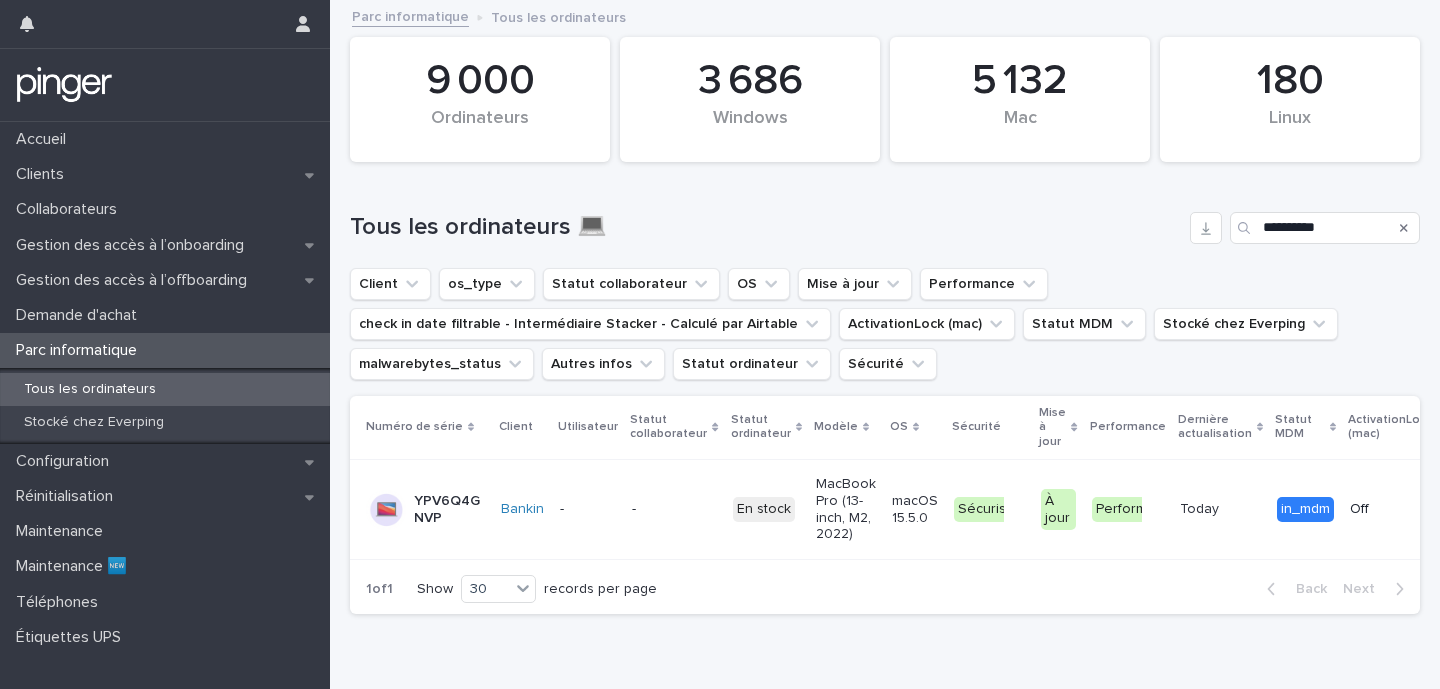 click on "-" at bounding box center [588, 509] 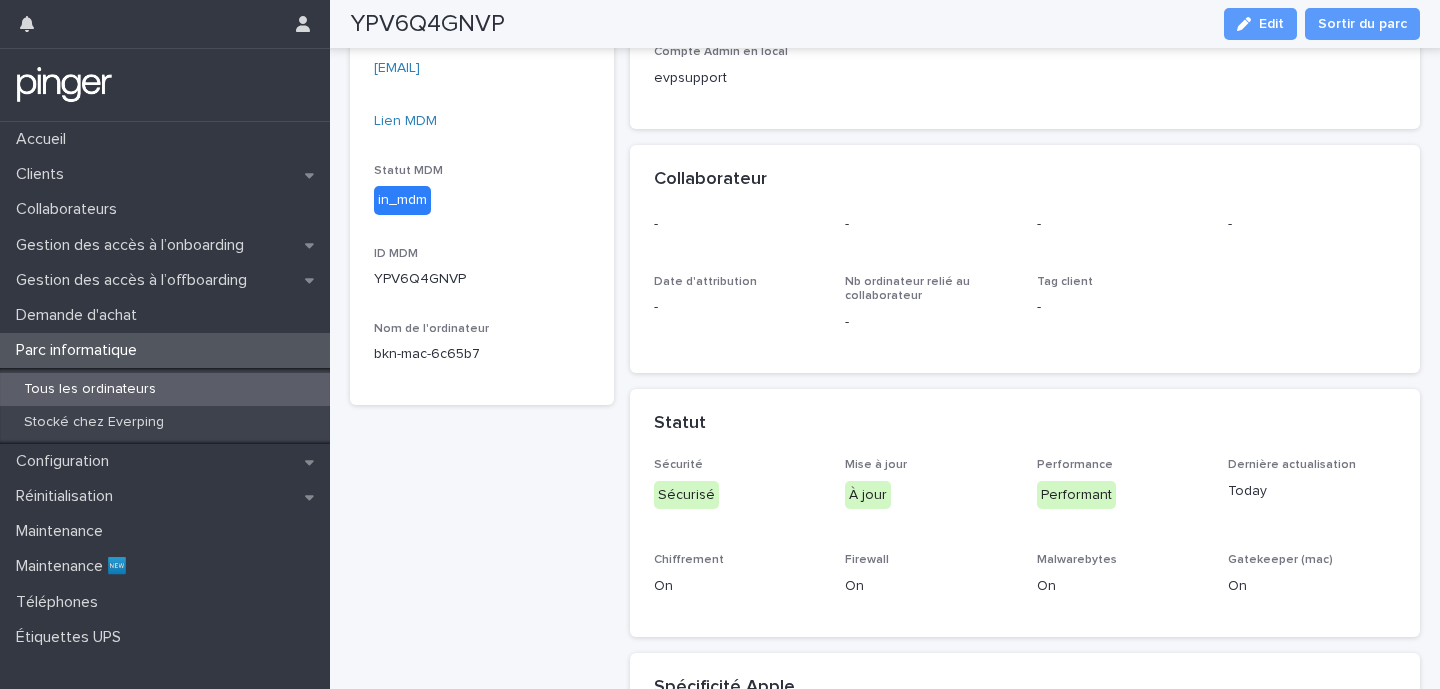 scroll, scrollTop: 0, scrollLeft: 0, axis: both 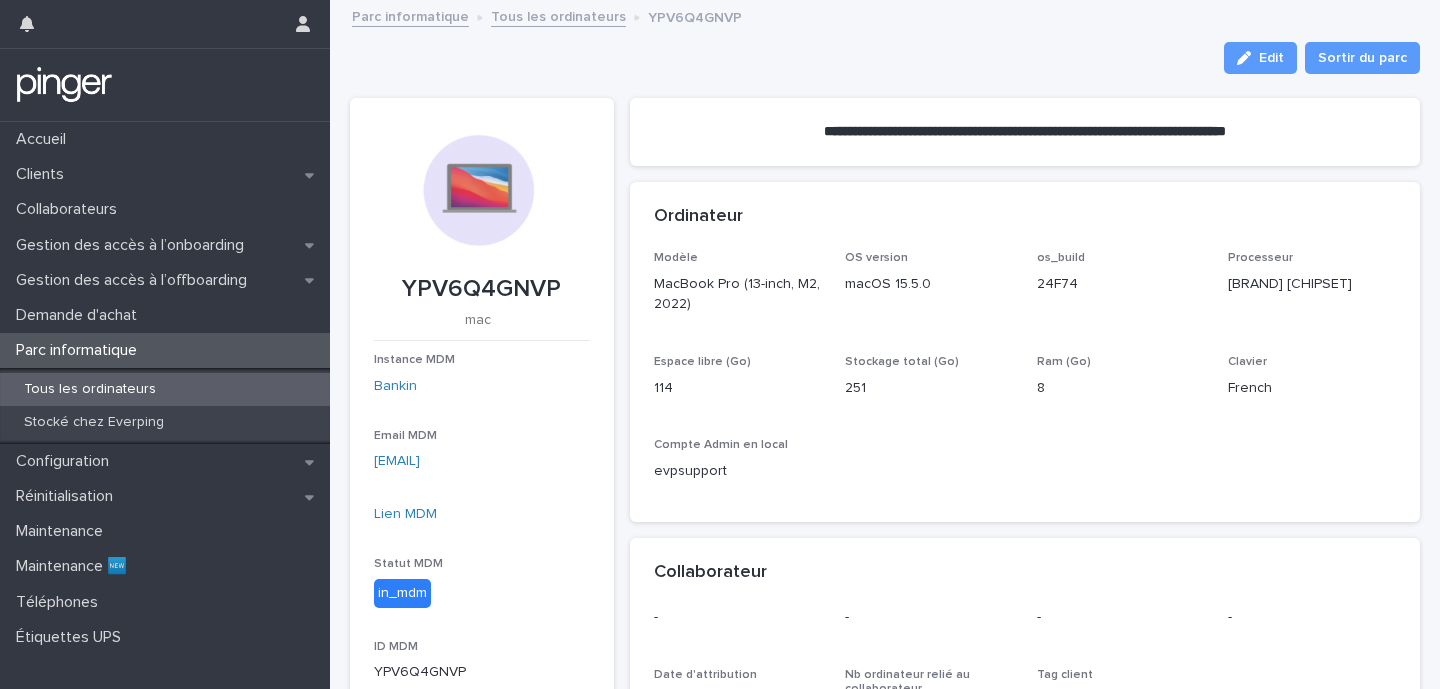 click on "Tous les ordinateurs" at bounding box center (558, 15) 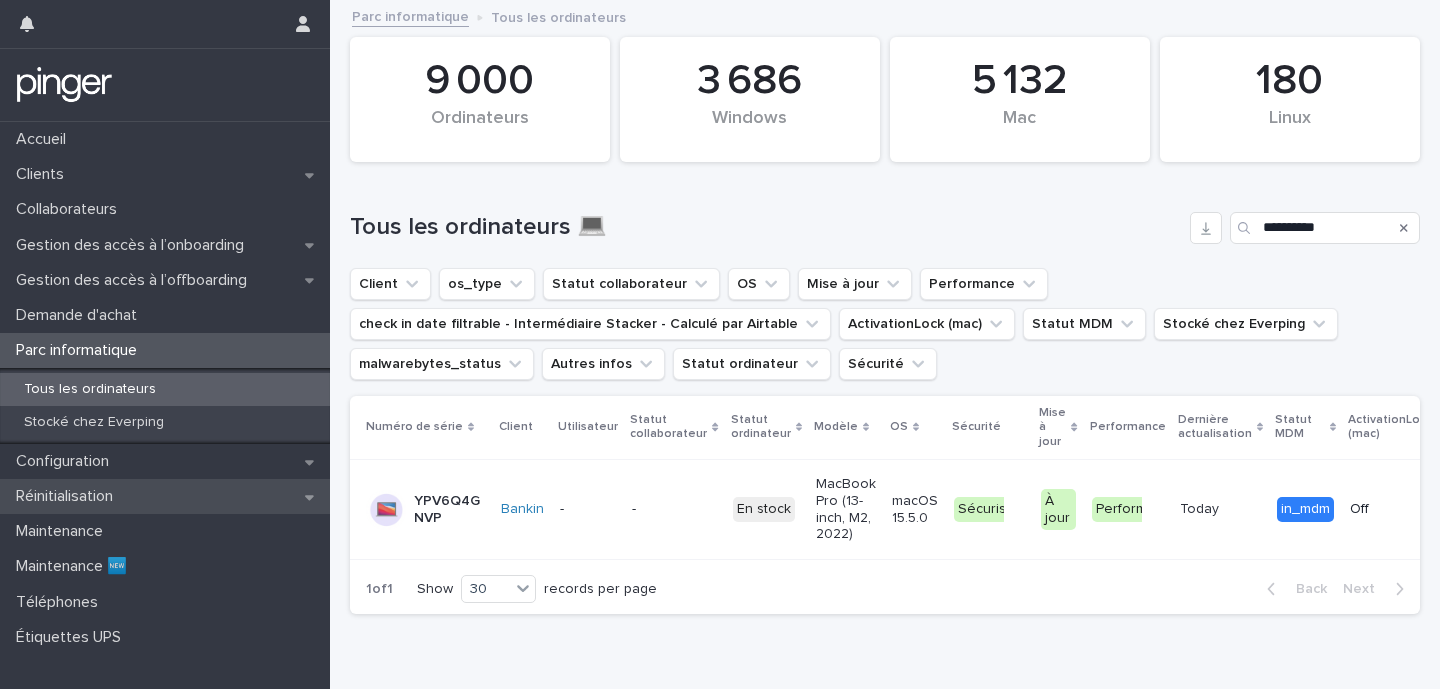 click on "Réinitialisation" at bounding box center (165, 496) 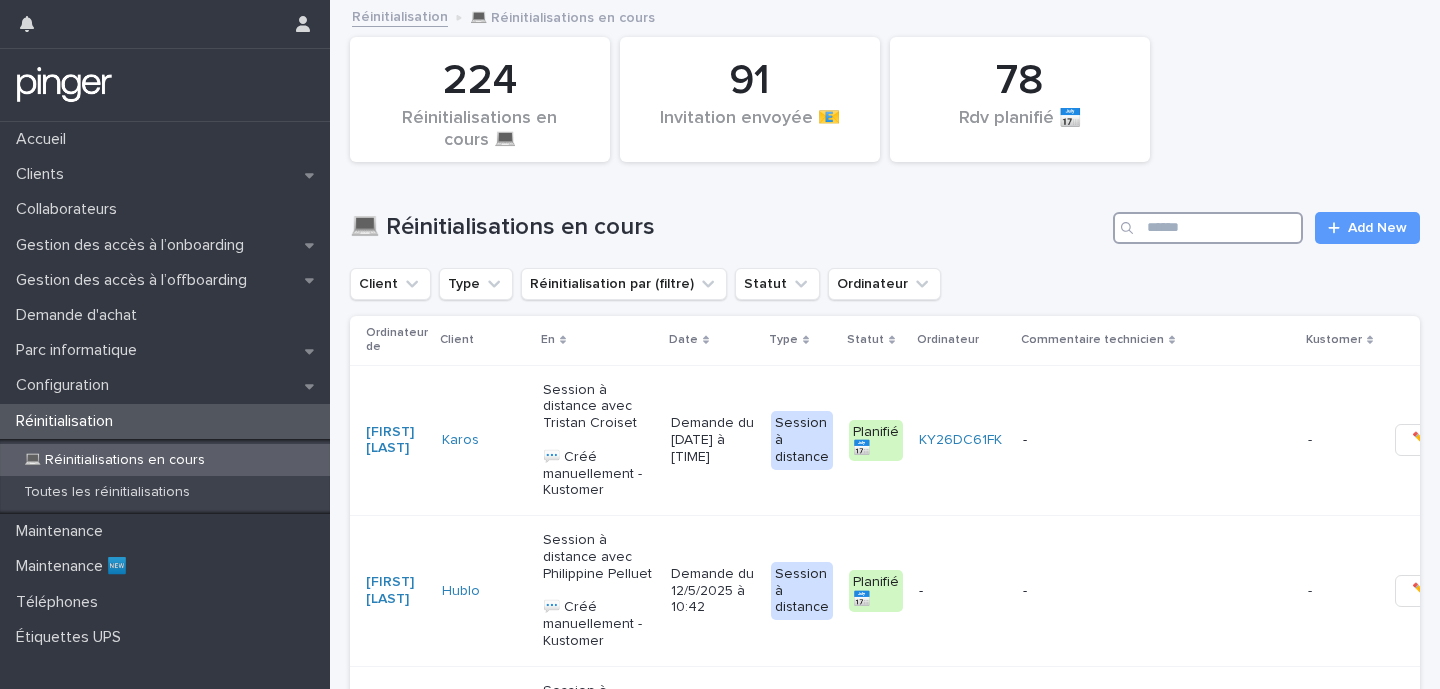 click at bounding box center [1208, 228] 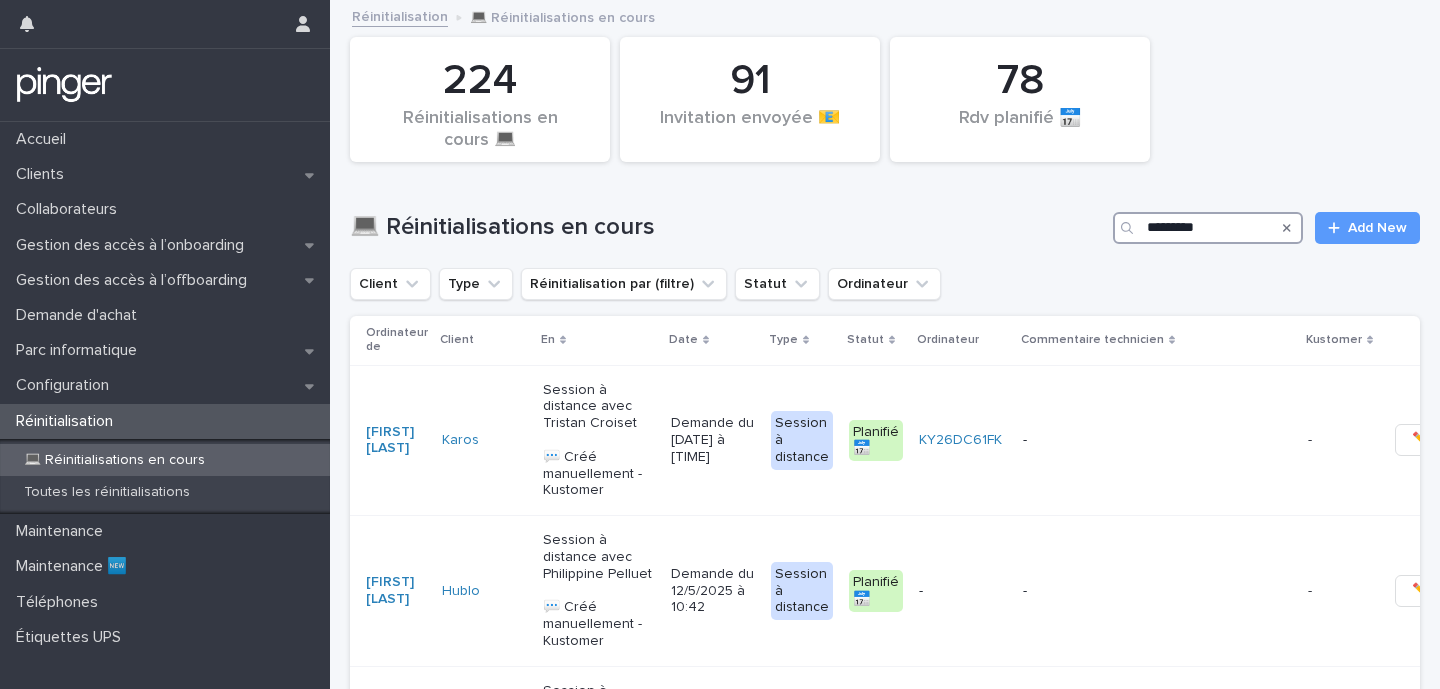 type on "*********" 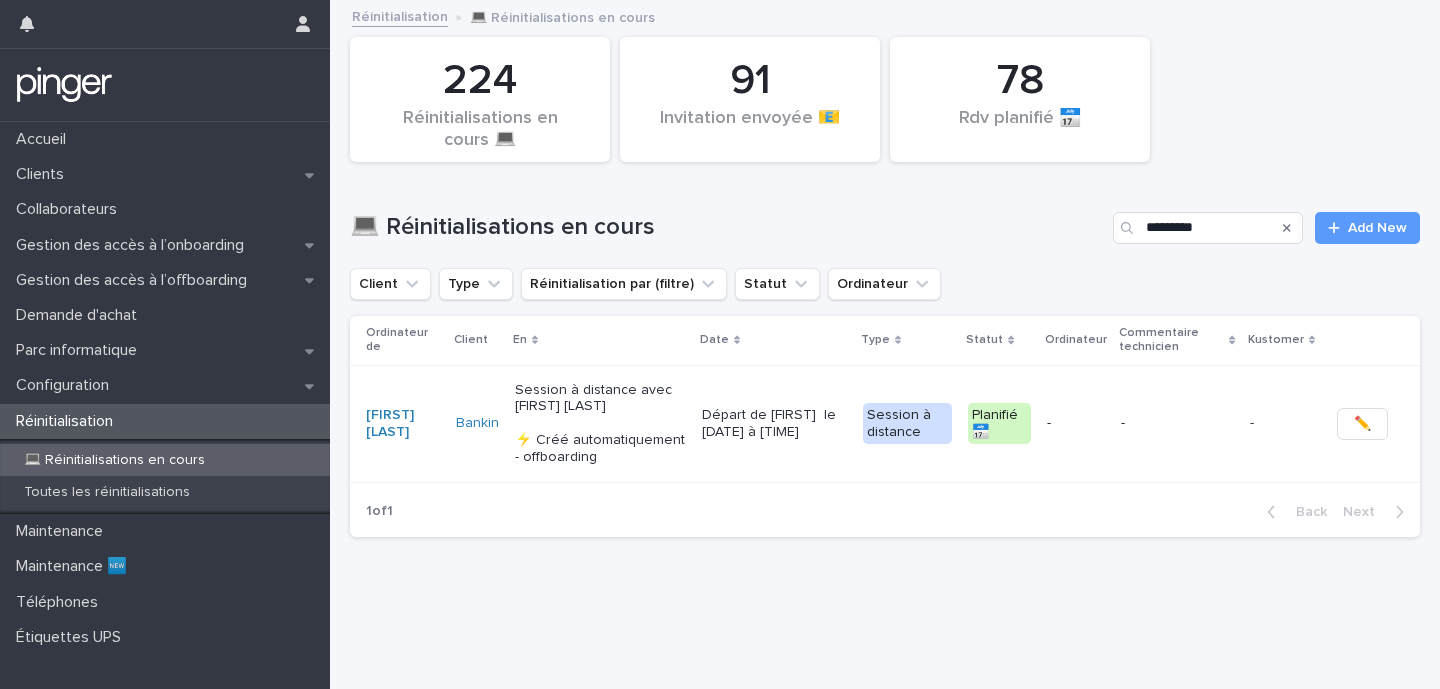 click on "-" at bounding box center [1076, 423] 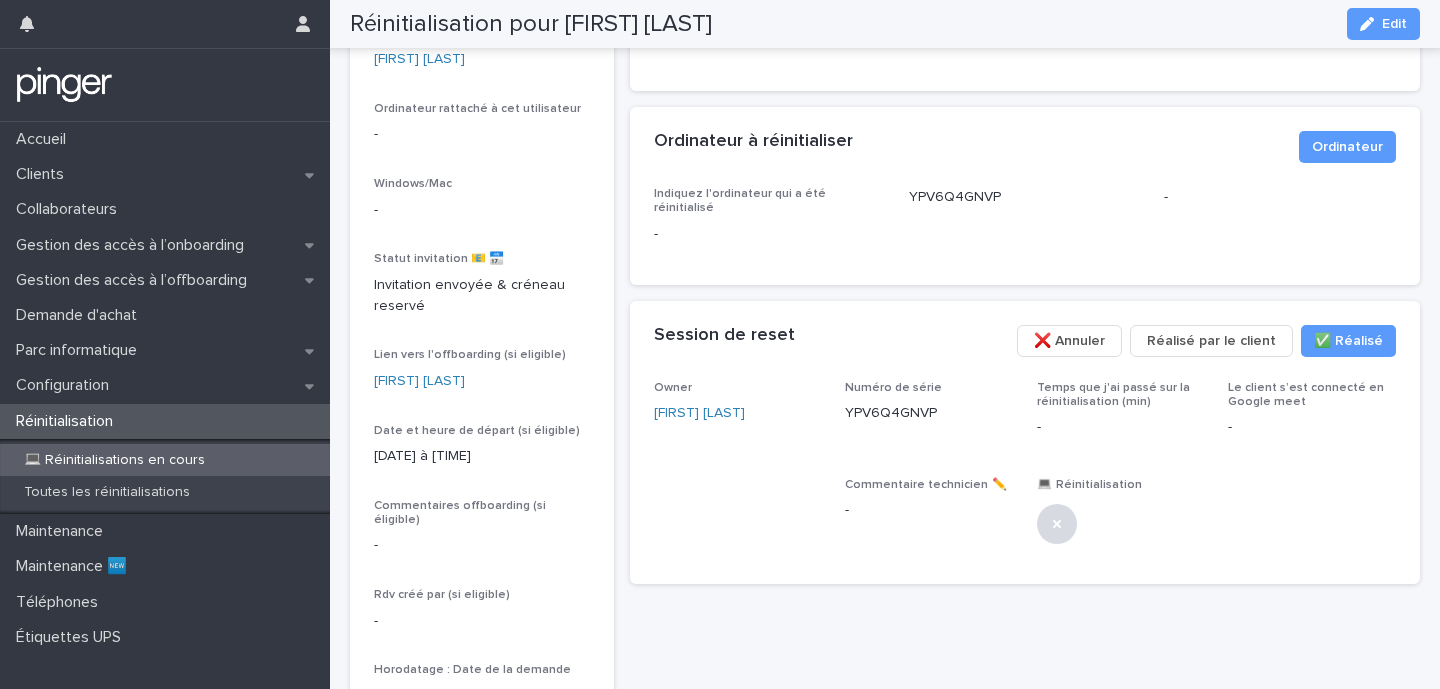 scroll, scrollTop: 239, scrollLeft: 0, axis: vertical 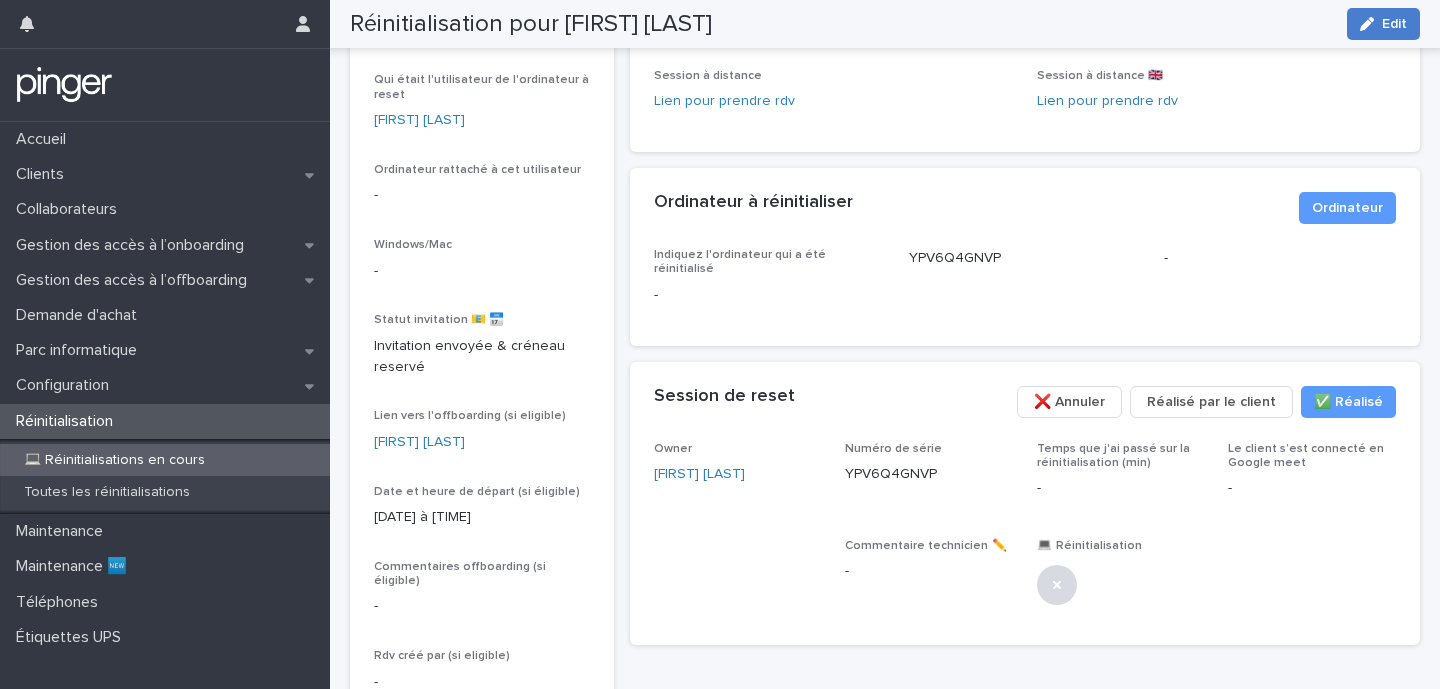 click 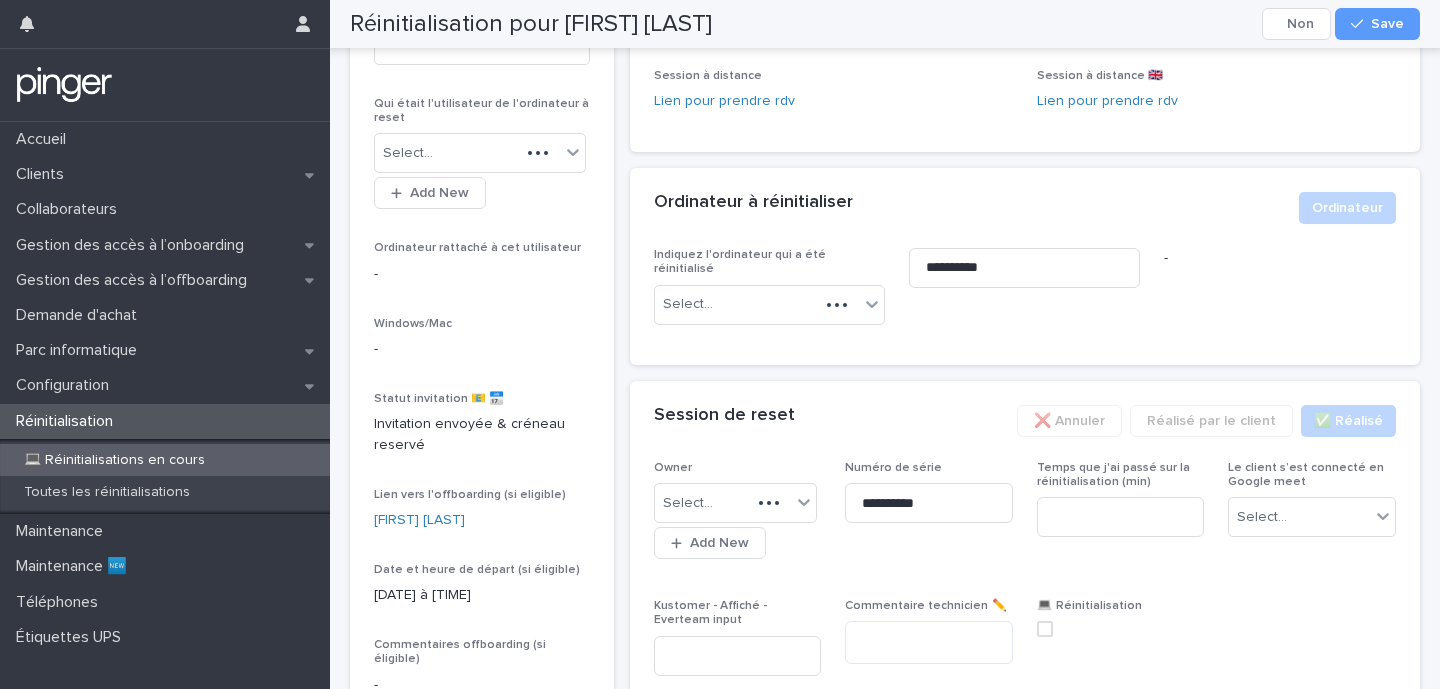 scroll, scrollTop: 306, scrollLeft: 0, axis: vertical 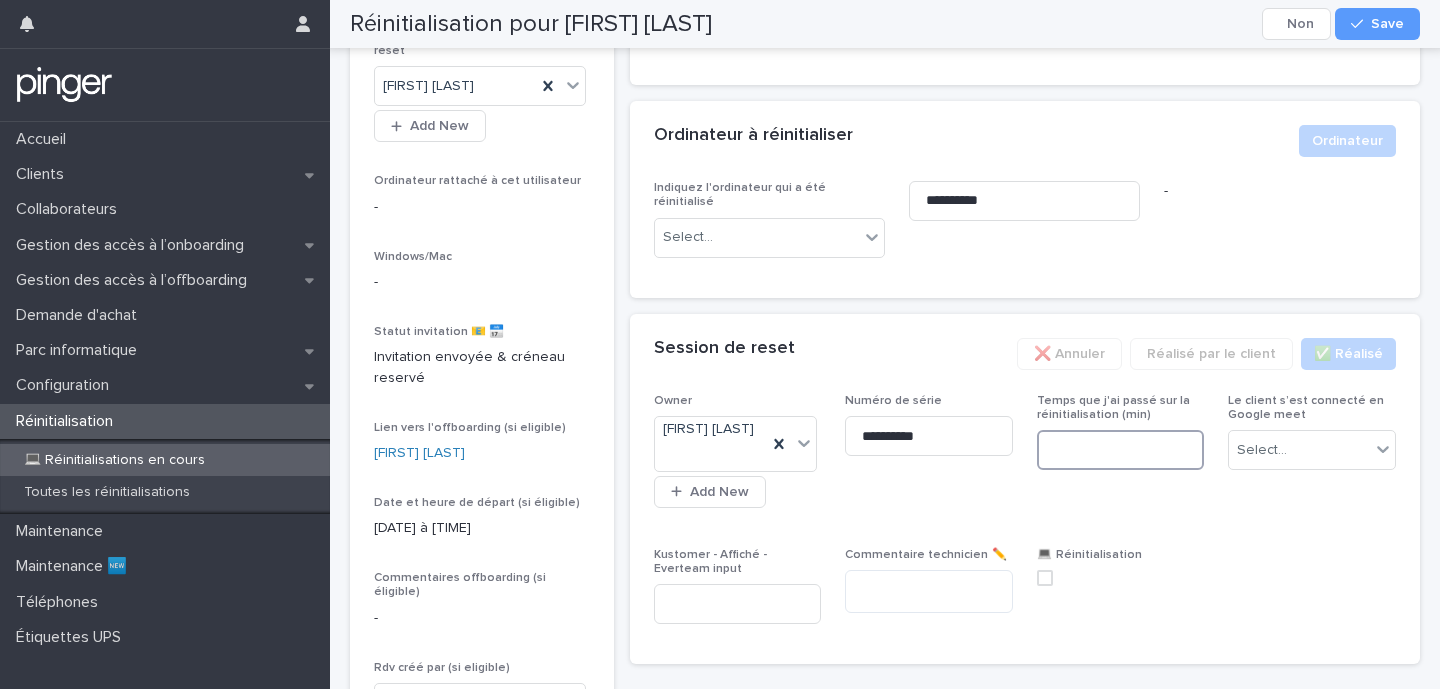 click at bounding box center [1121, 450] 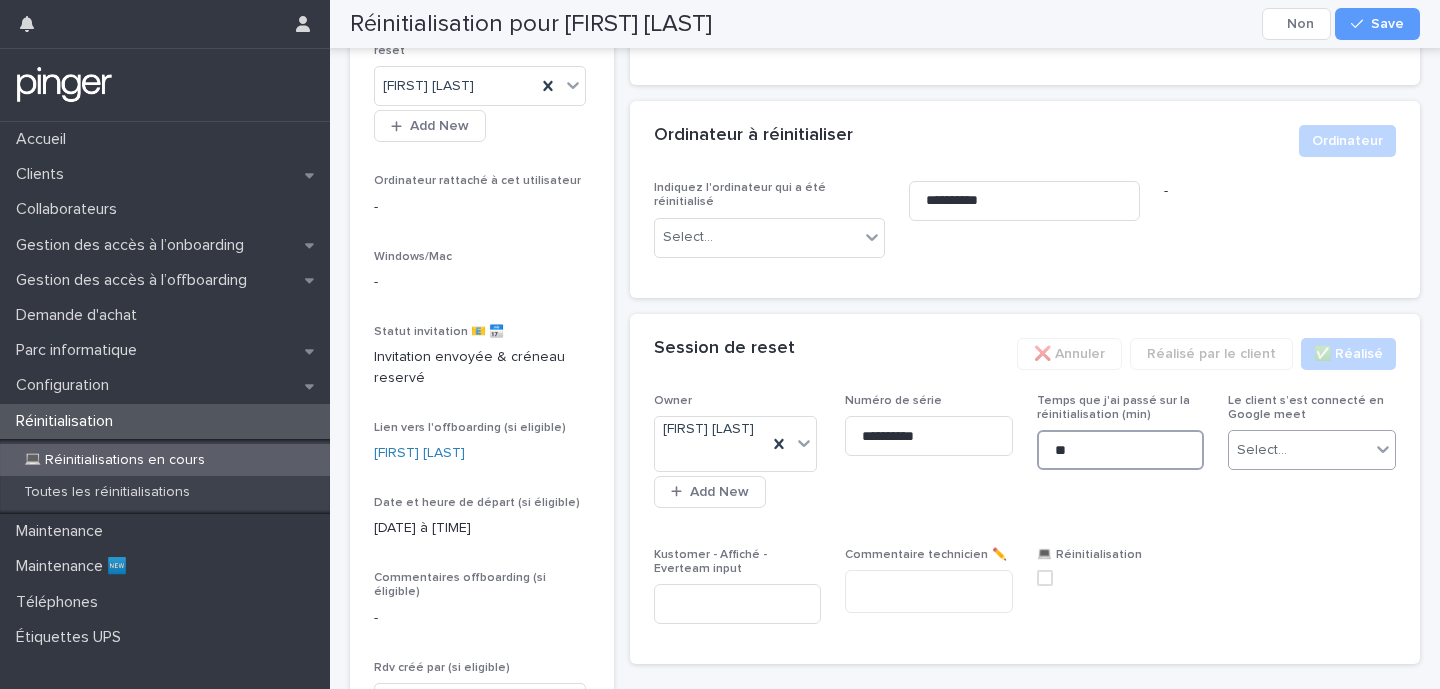 type on "**" 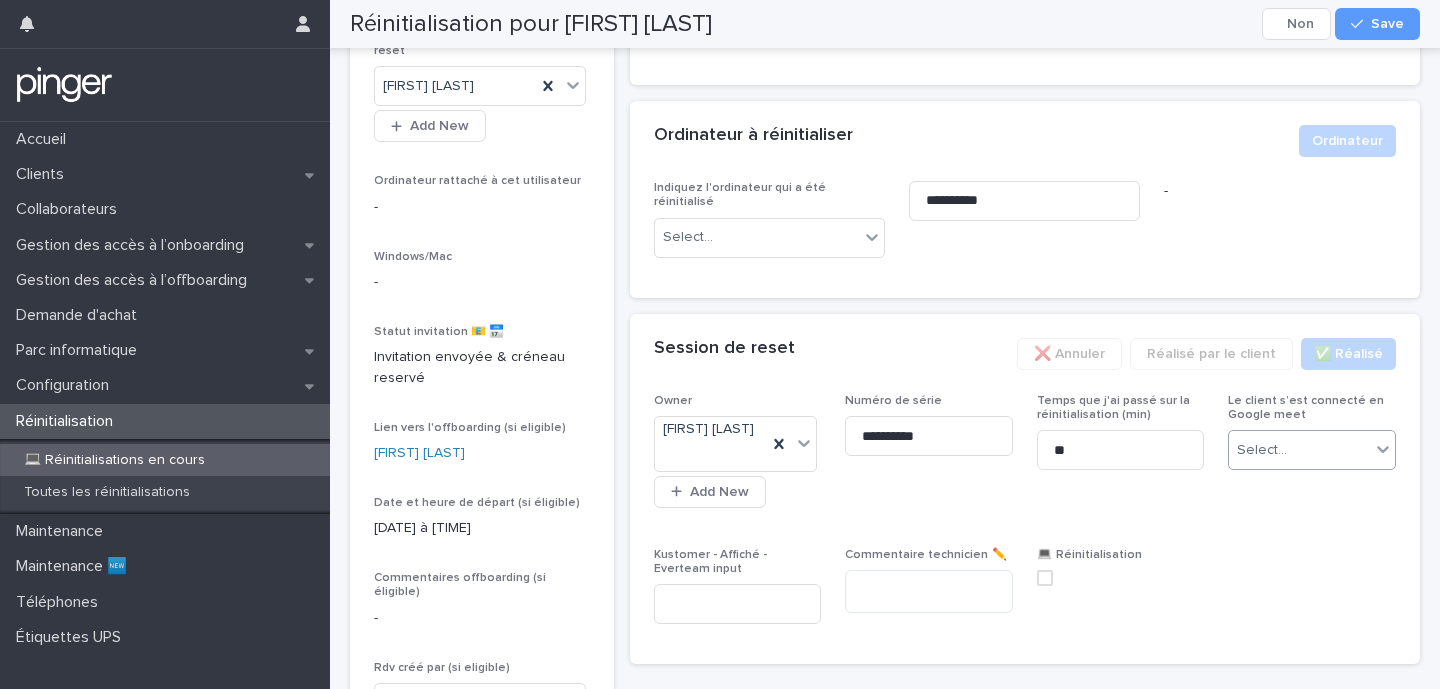 click on "Select..." at bounding box center (1299, 450) 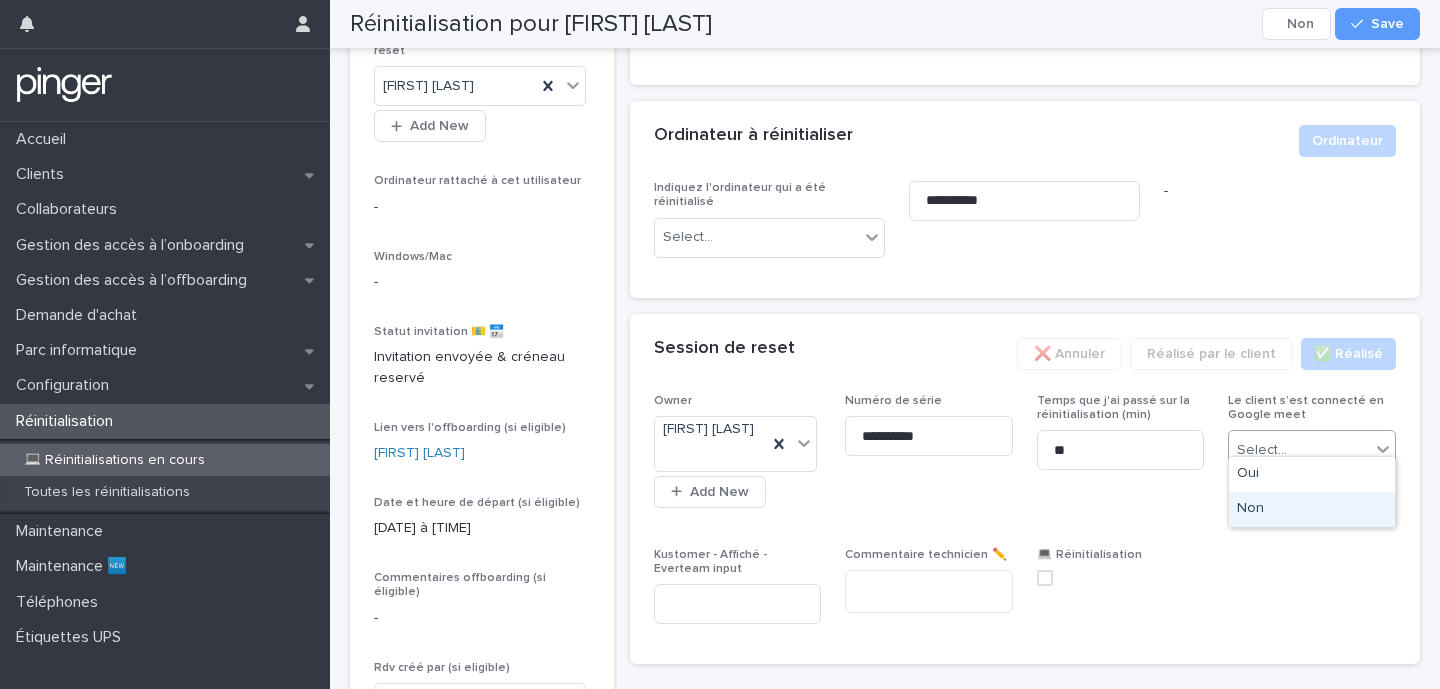 click on "Non" at bounding box center (1312, 509) 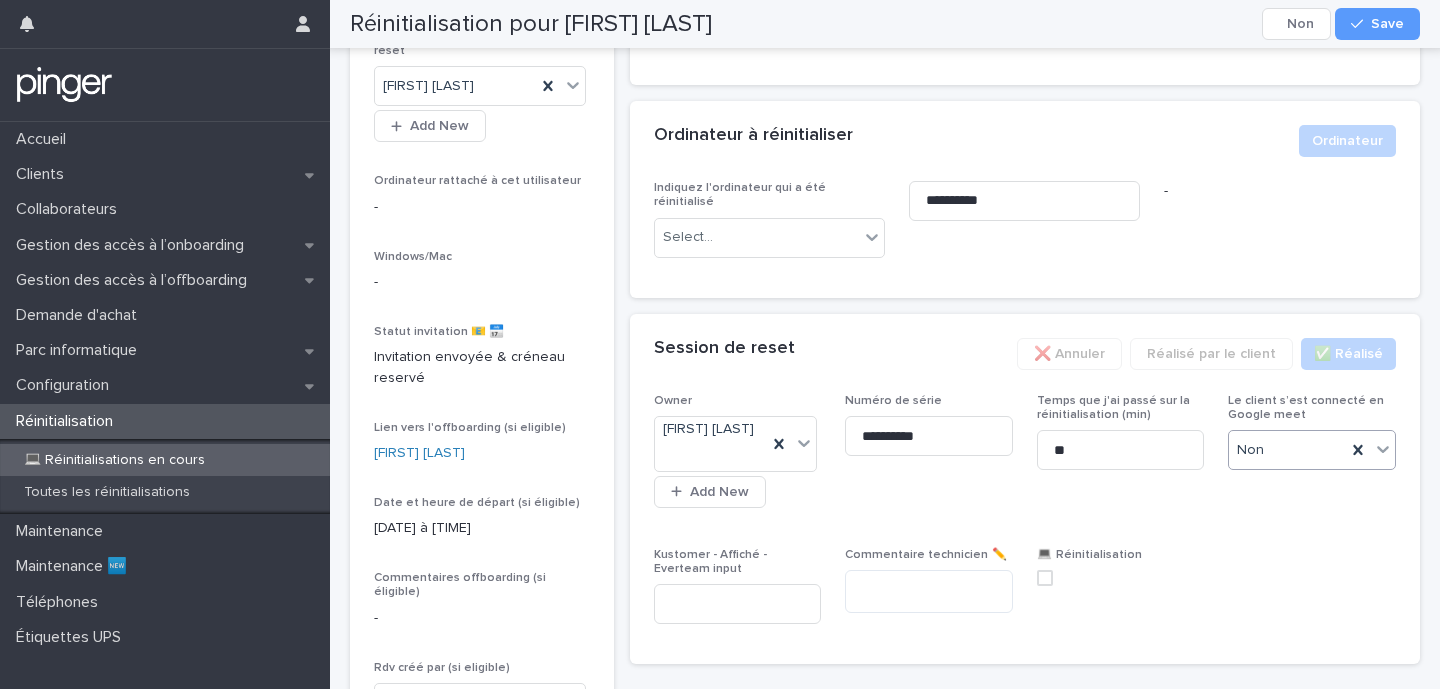 click at bounding box center (1045, 578) 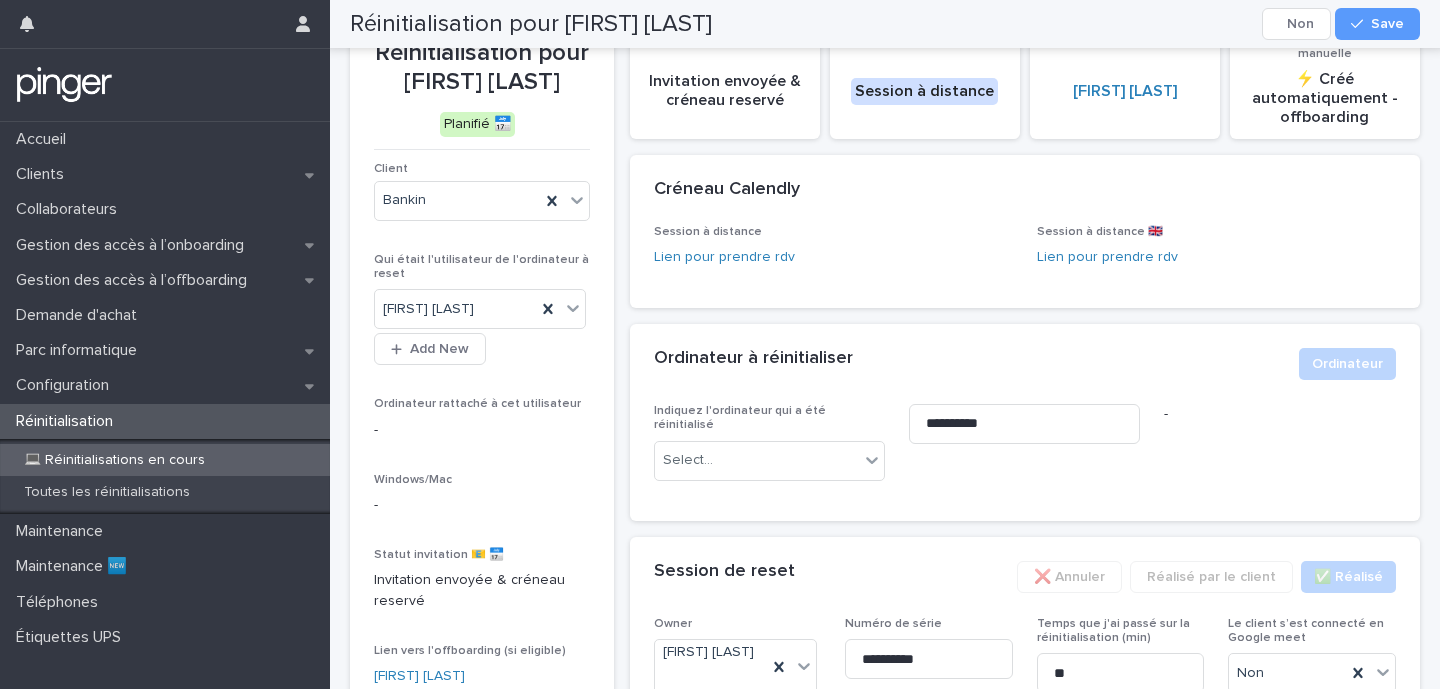 scroll, scrollTop: 0, scrollLeft: 0, axis: both 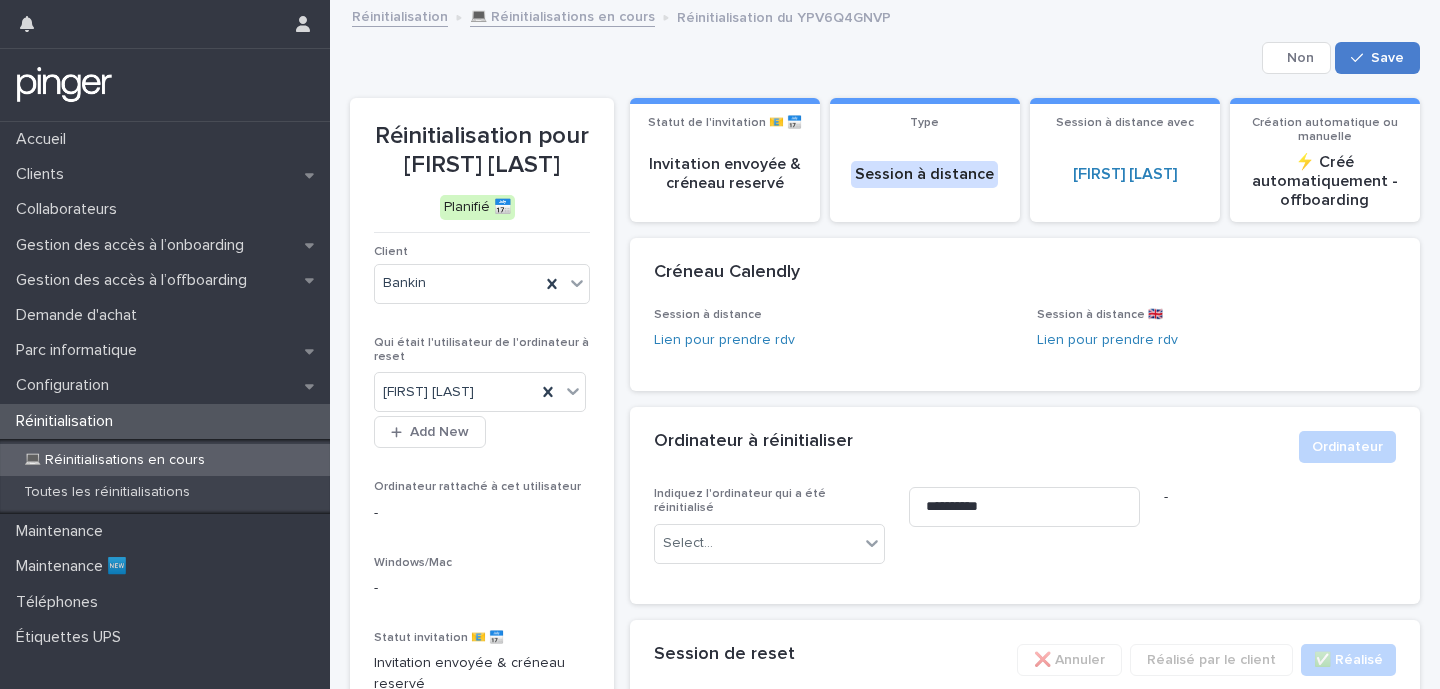 click at bounding box center [1361, 58] 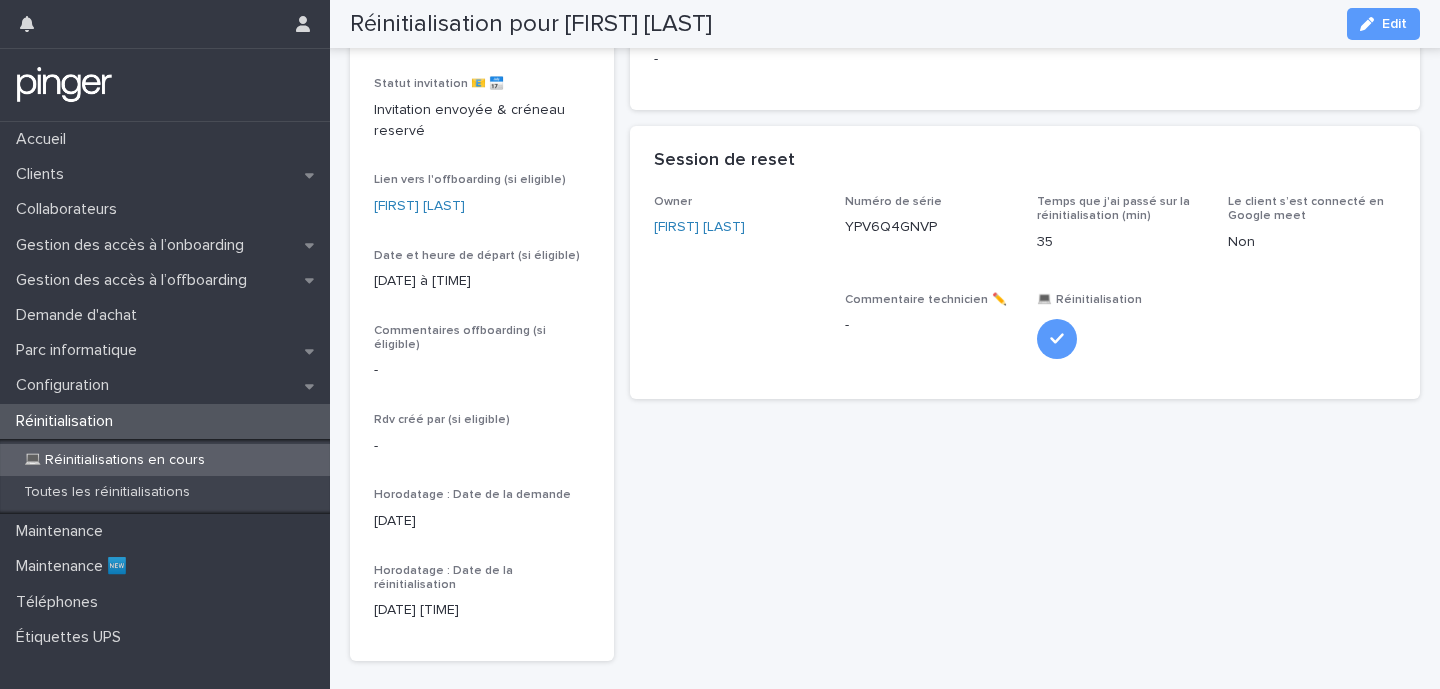 scroll, scrollTop: 0, scrollLeft: 0, axis: both 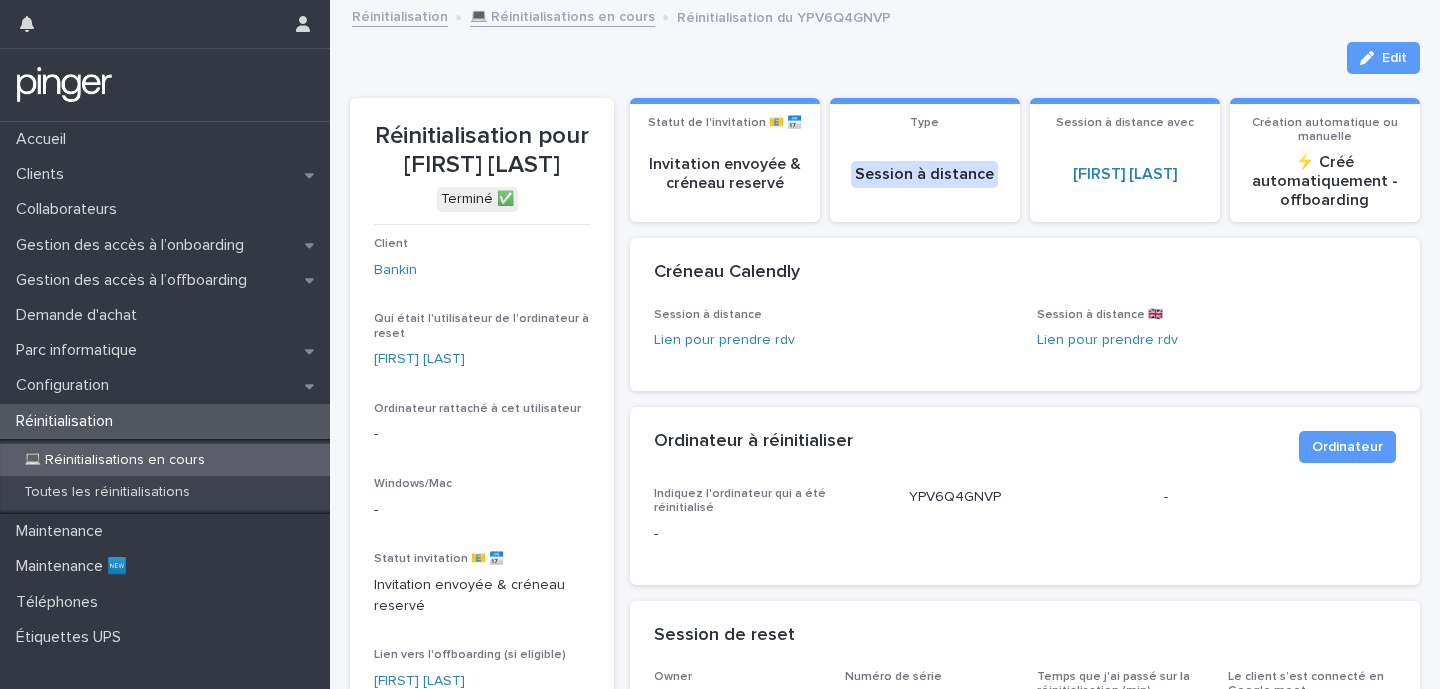click at bounding box center (64, 85) 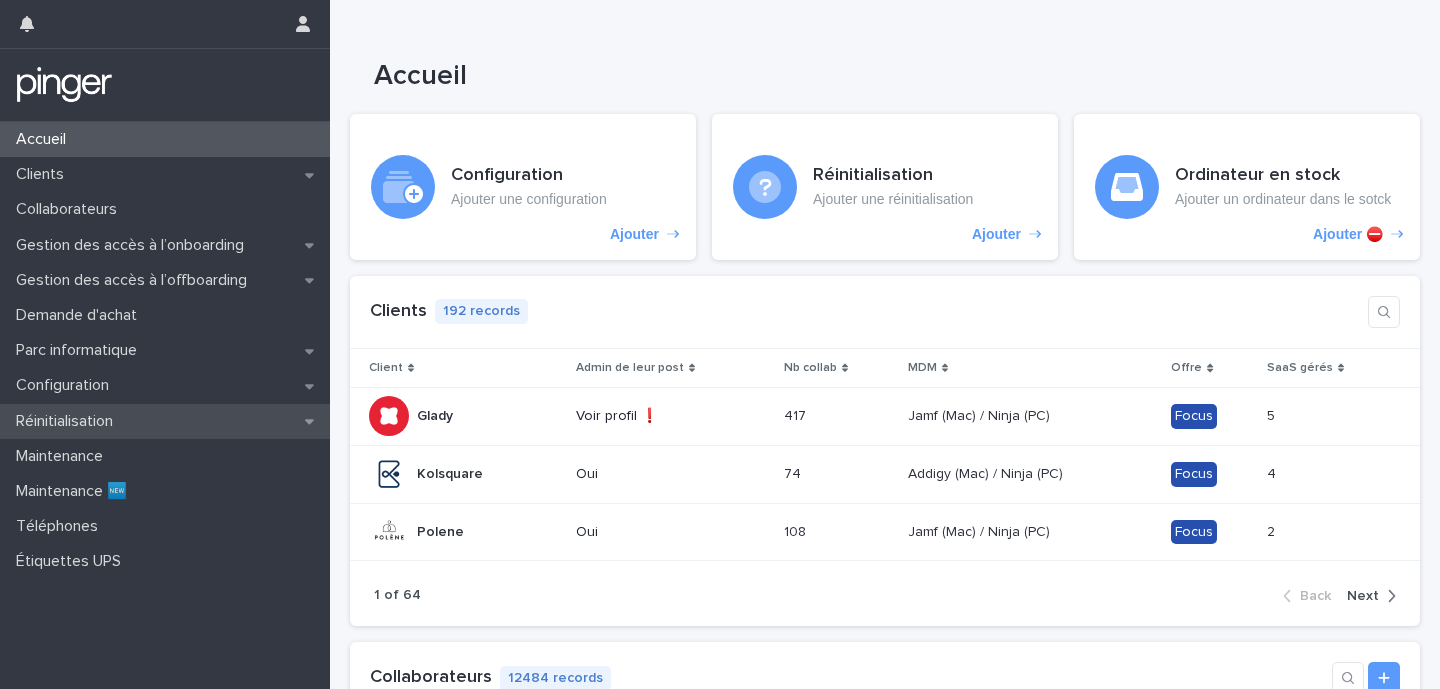click on "Réinitialisation" at bounding box center [68, 421] 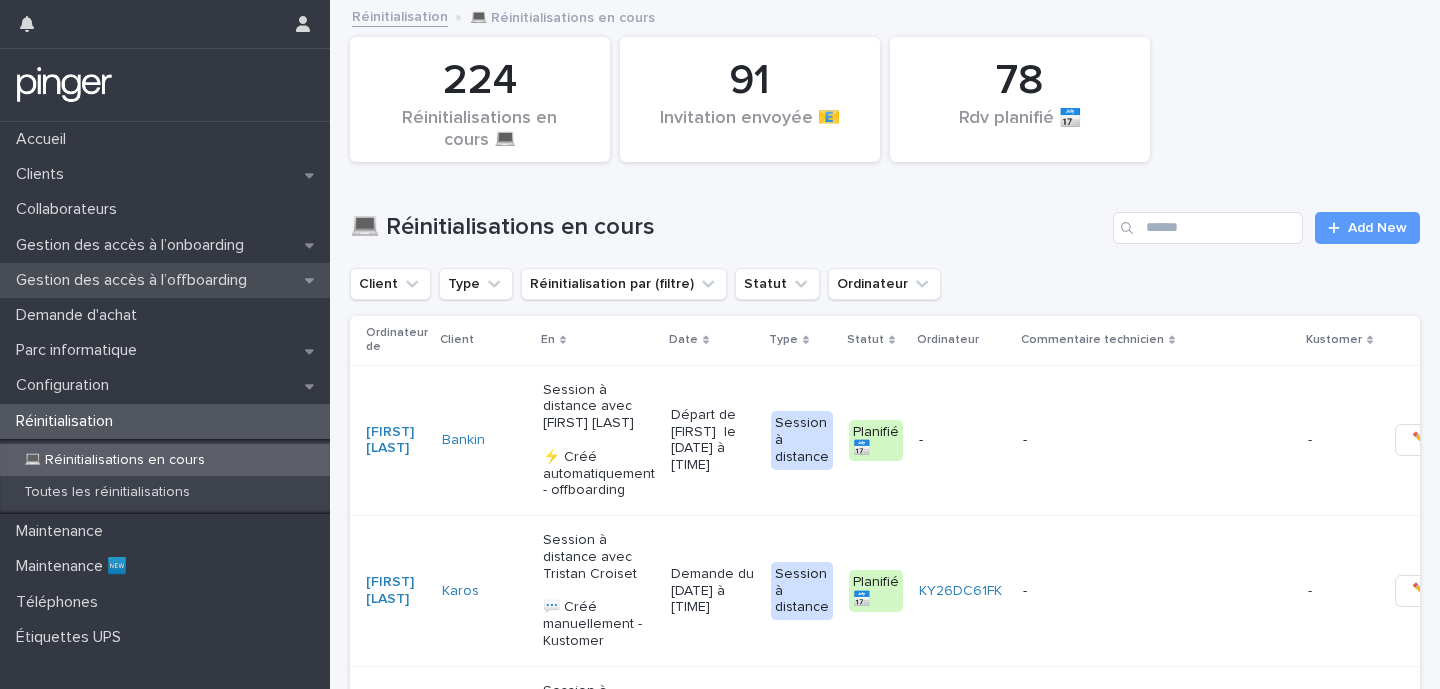 click on "Gestion des accès à l’offboarding" at bounding box center [165, 280] 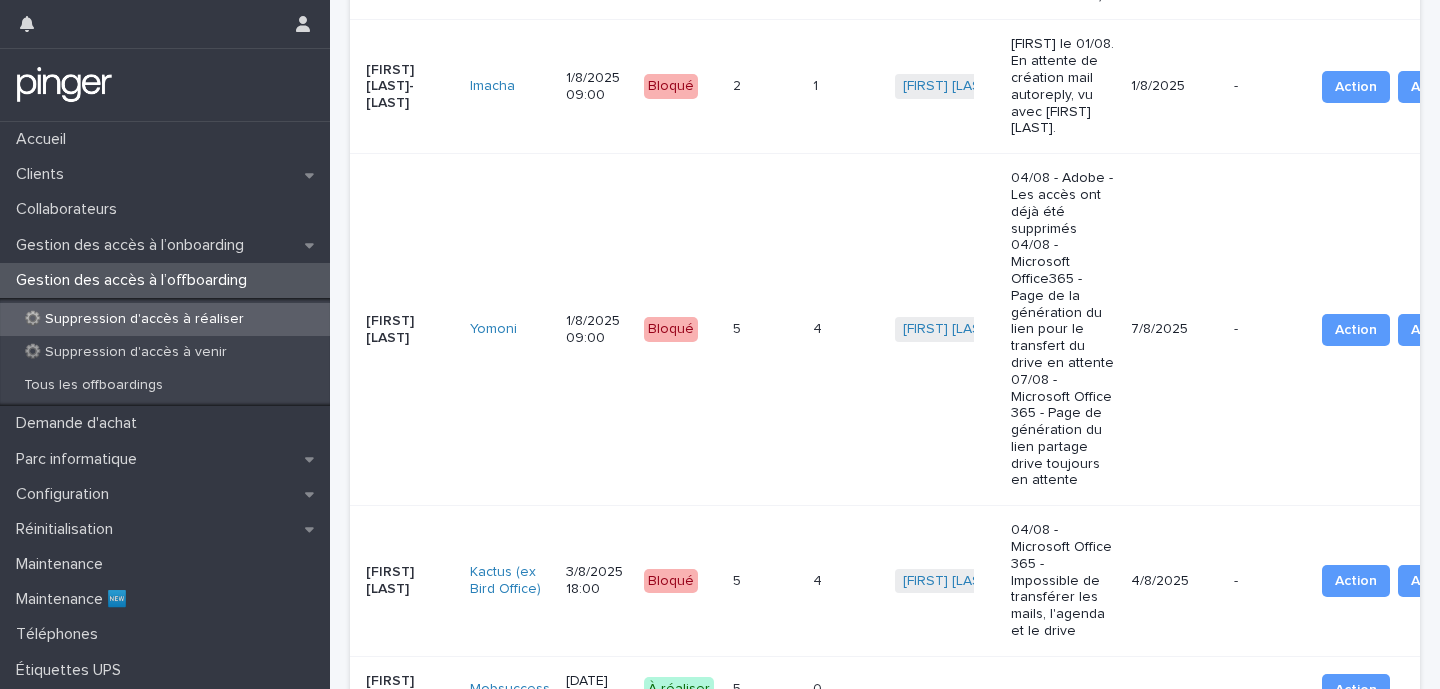 scroll, scrollTop: 2003, scrollLeft: 0, axis: vertical 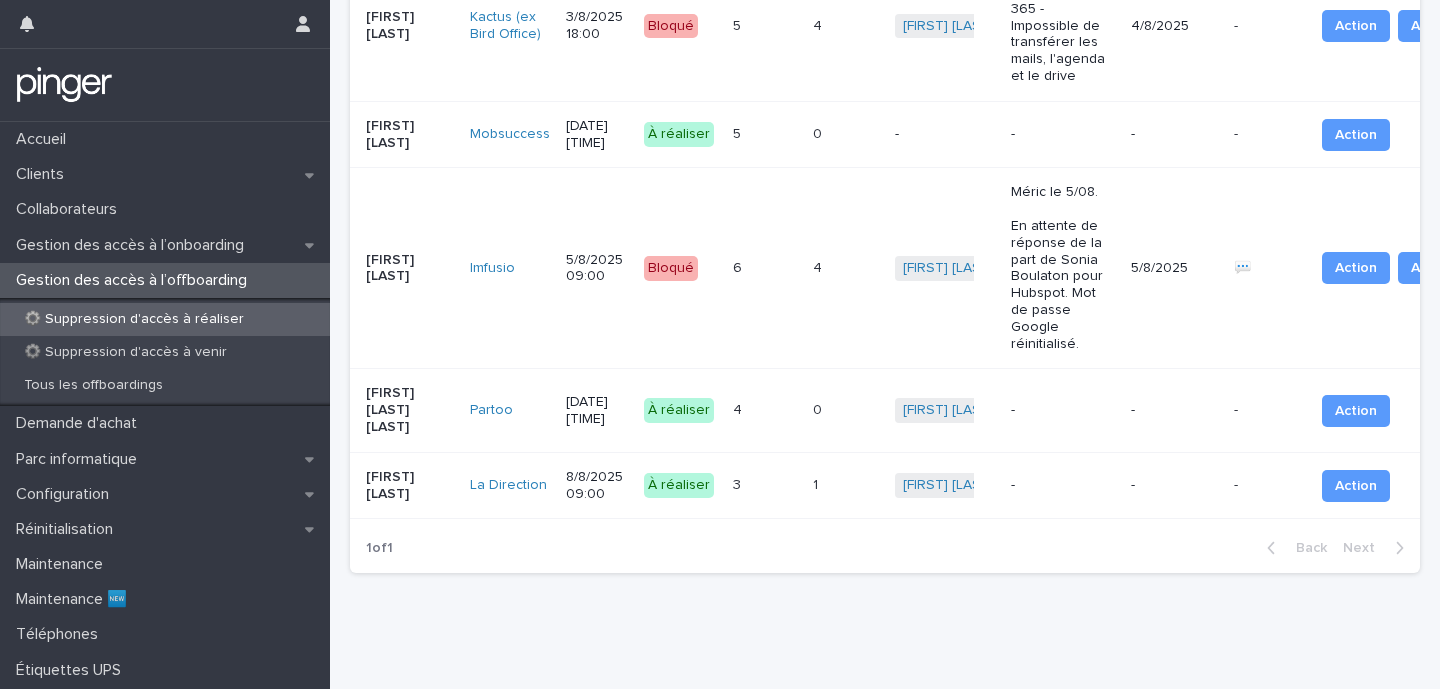 click on "-" at bounding box center [1063, 410] 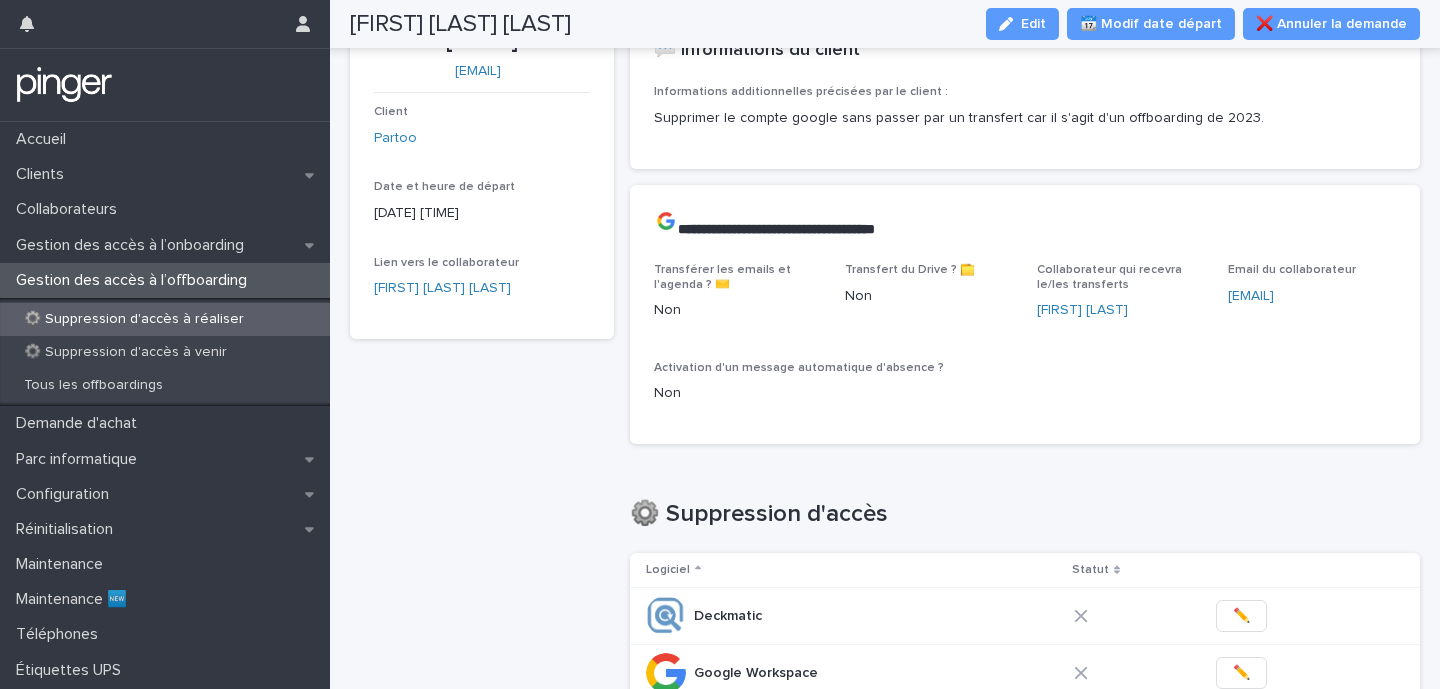 scroll, scrollTop: 0, scrollLeft: 0, axis: both 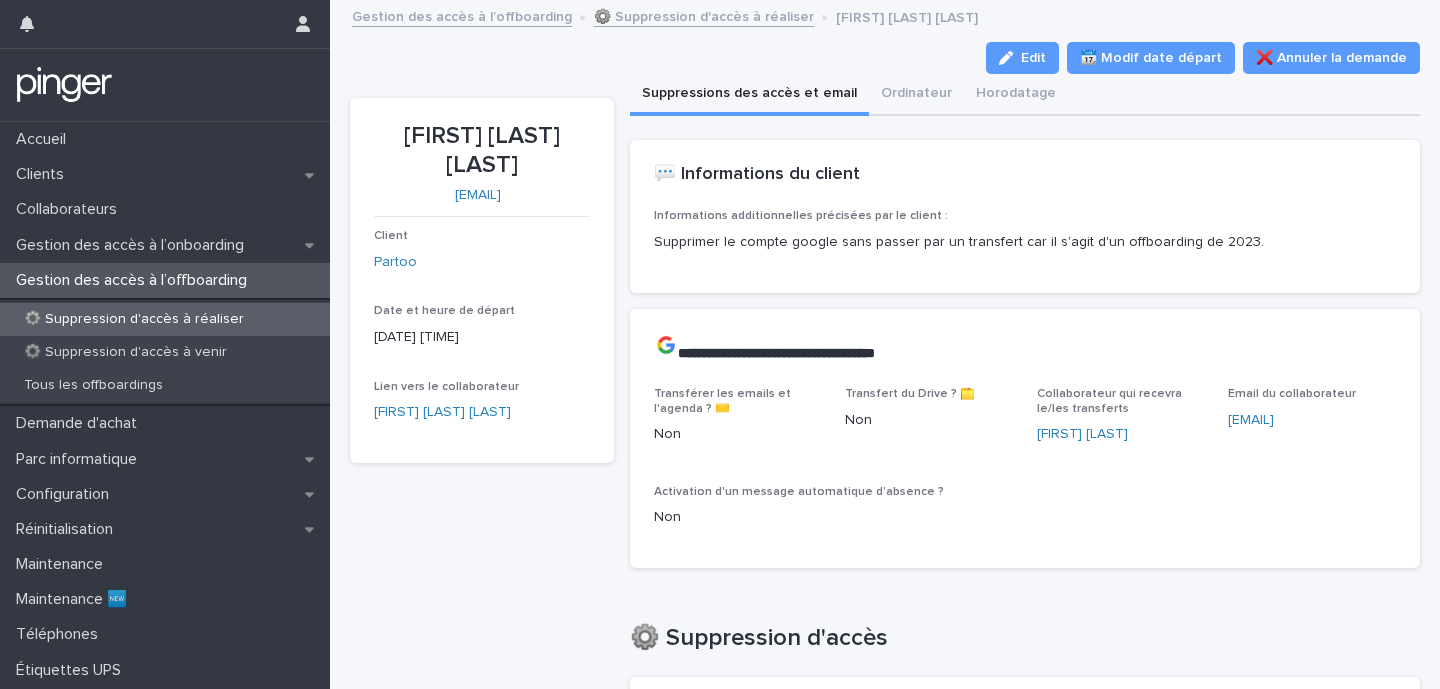 drag, startPoint x: 398, startPoint y: 127, endPoint x: 528, endPoint y: 159, distance: 133.88054 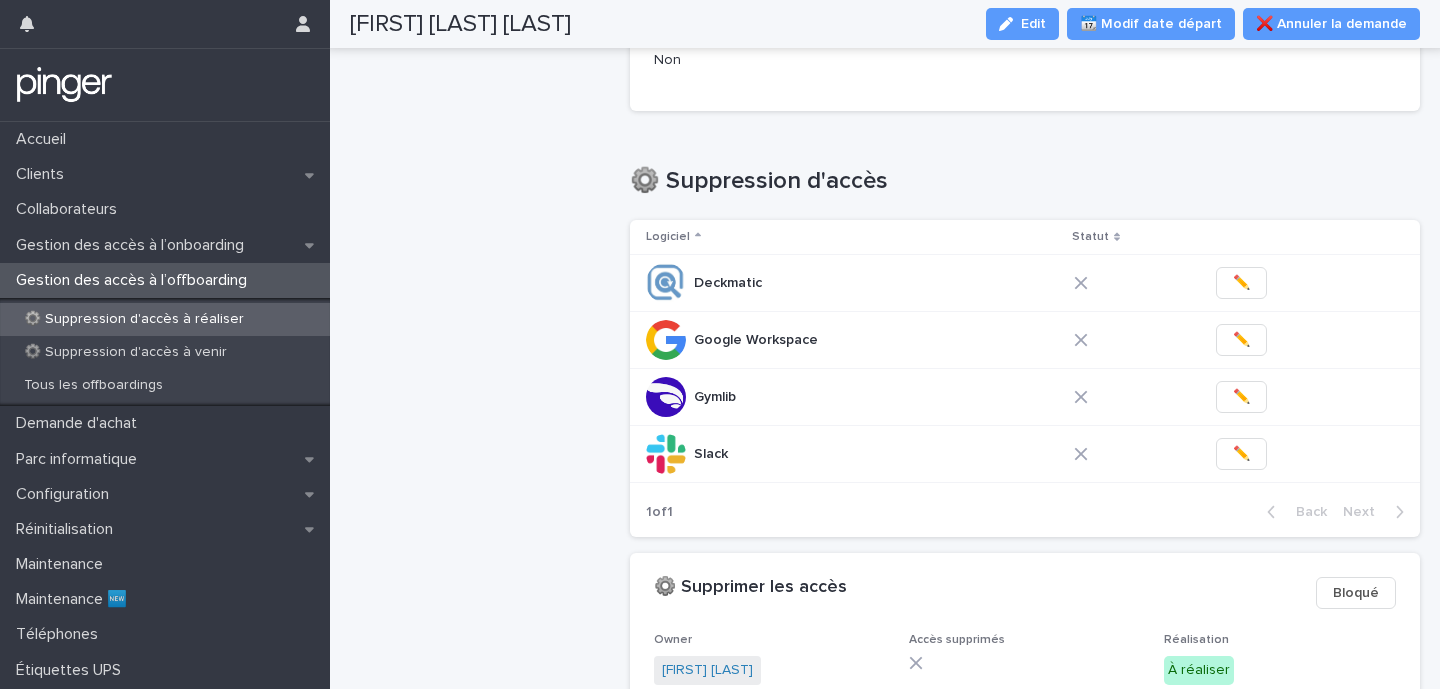 scroll, scrollTop: 468, scrollLeft: 0, axis: vertical 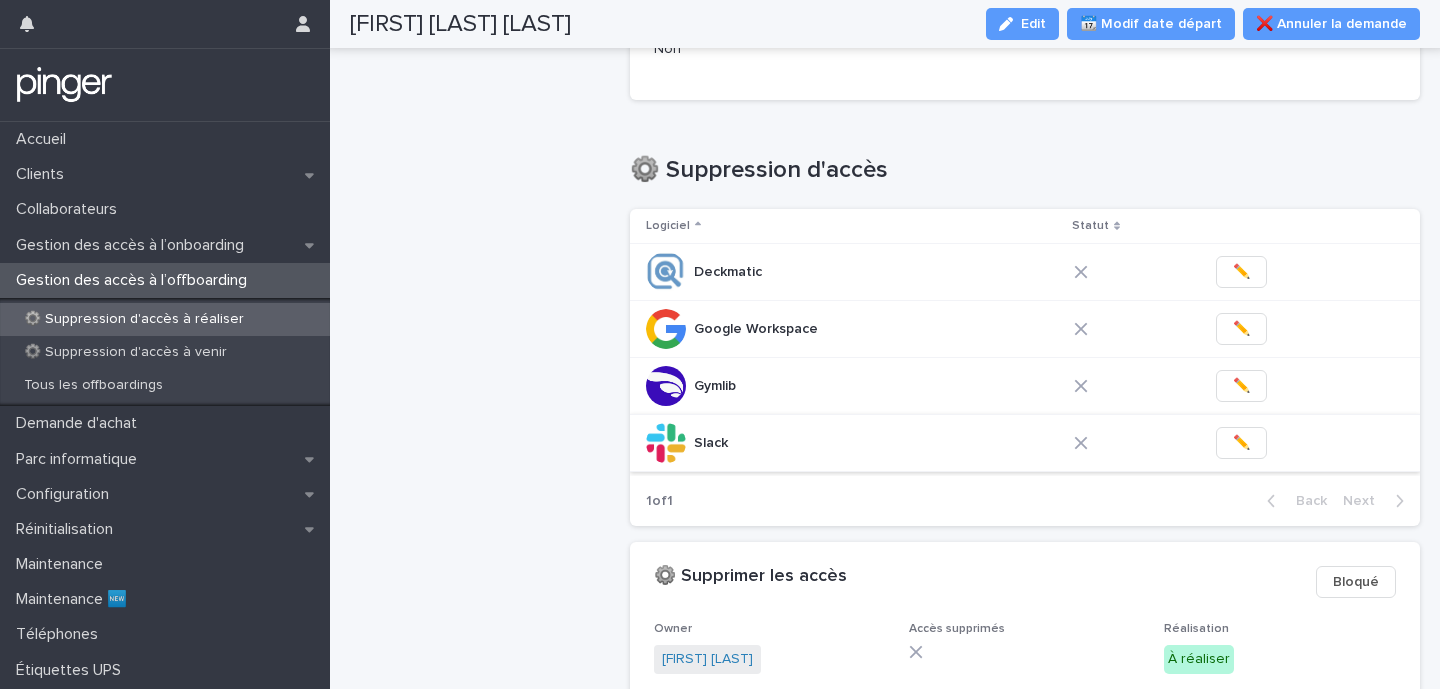 click on "✏️" at bounding box center [1241, 443] 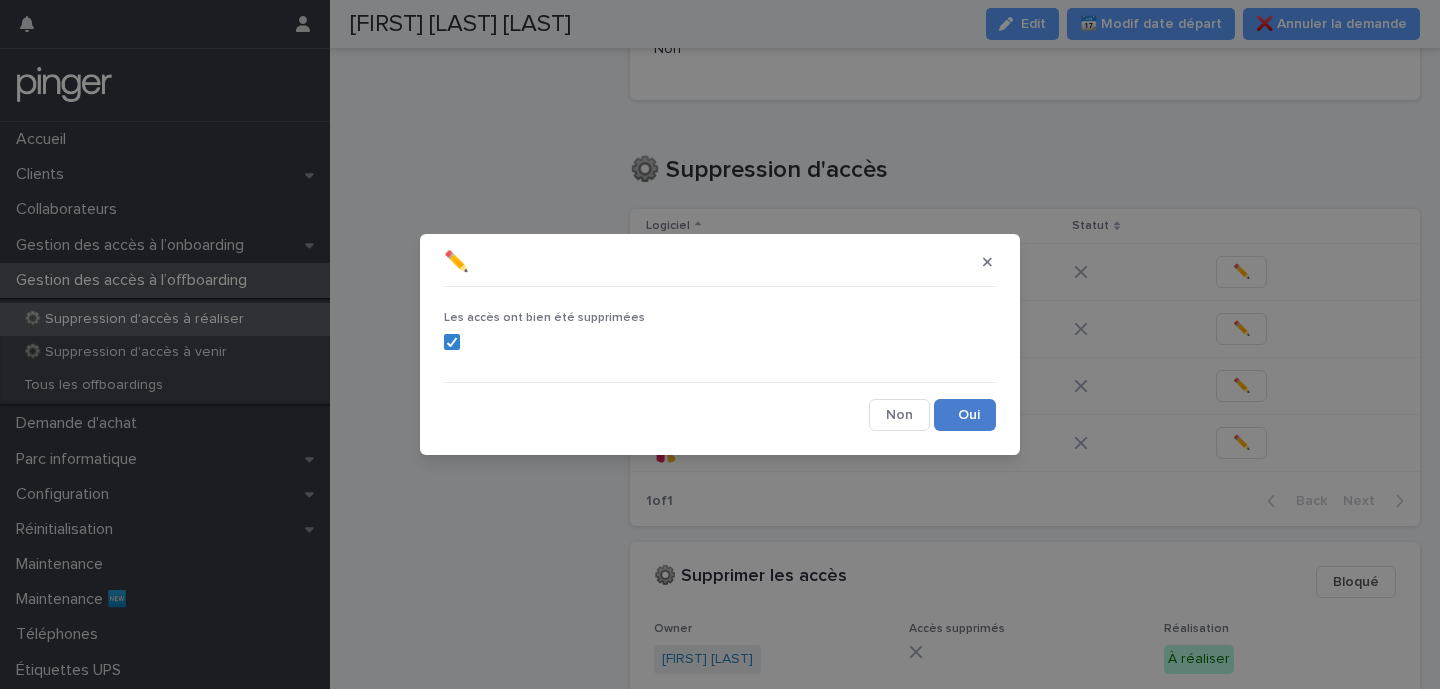 click on "Save" at bounding box center (965, 415) 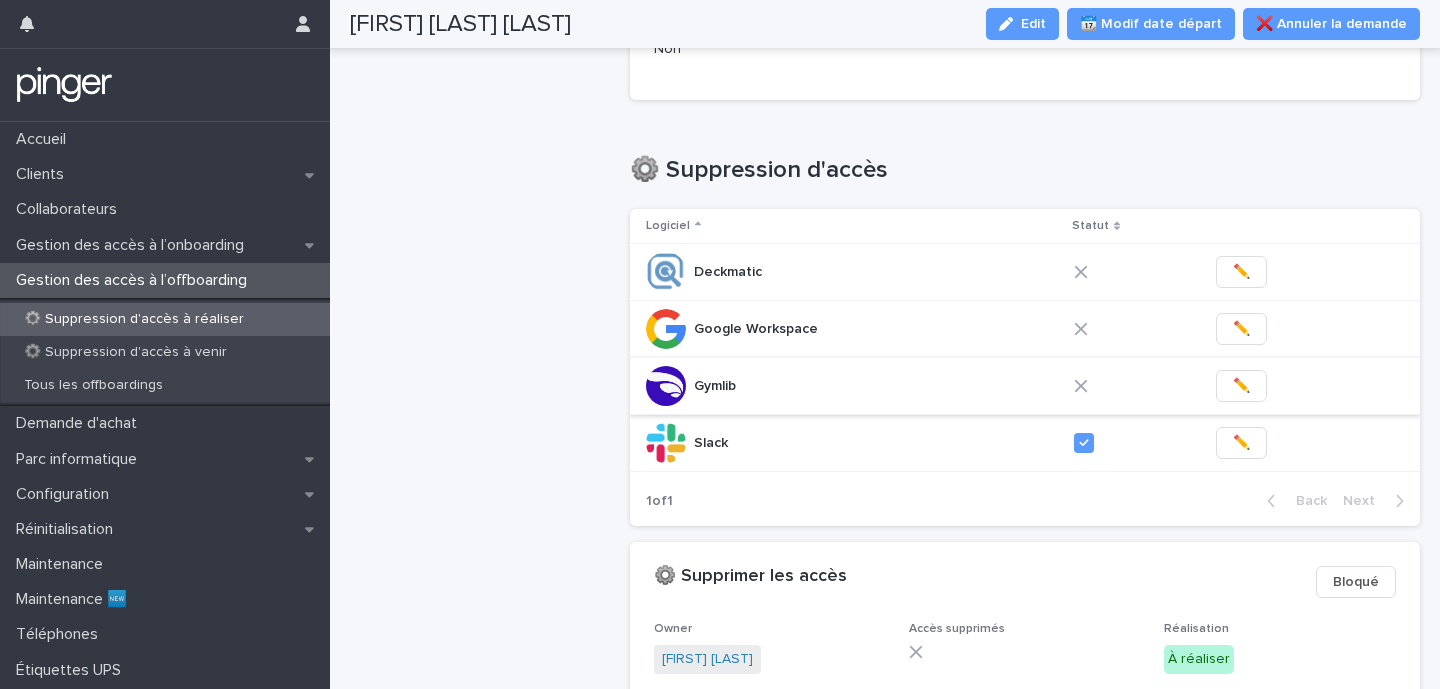 click on "✏️" at bounding box center [1241, 386] 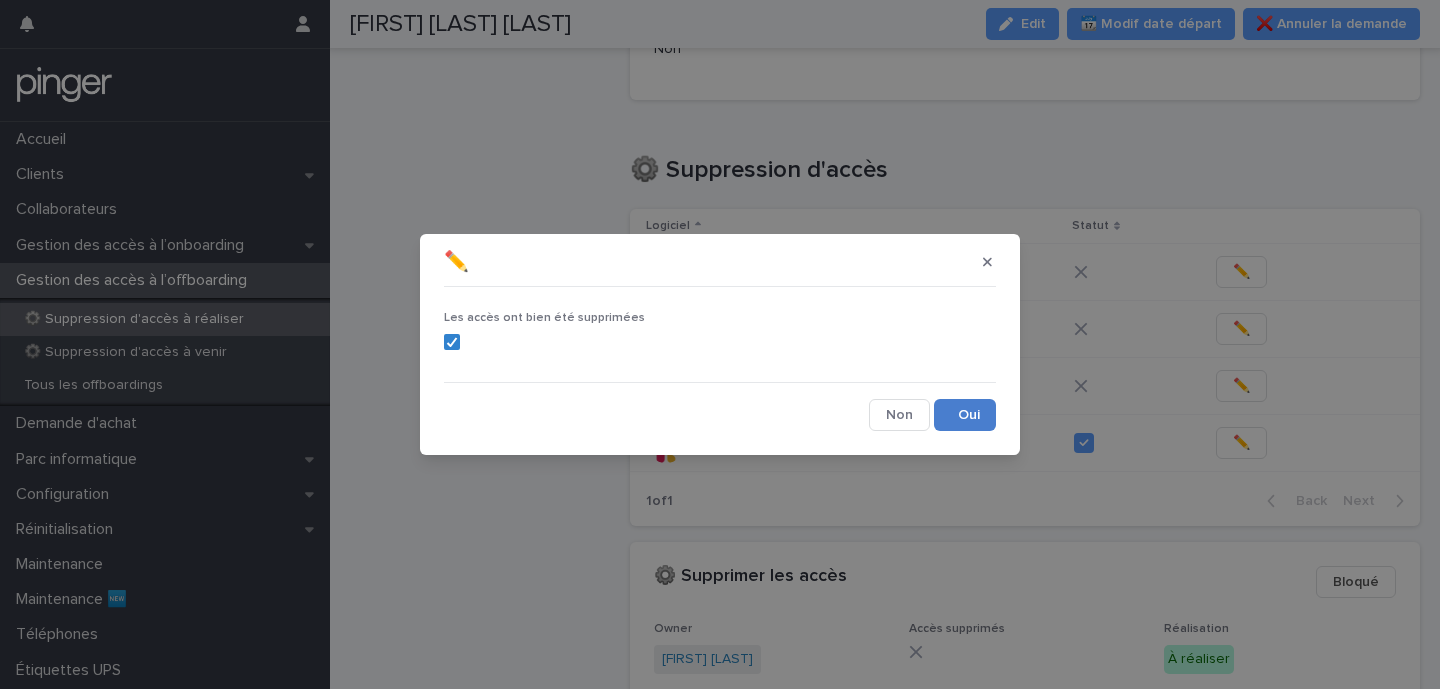 click on "Save" at bounding box center [965, 415] 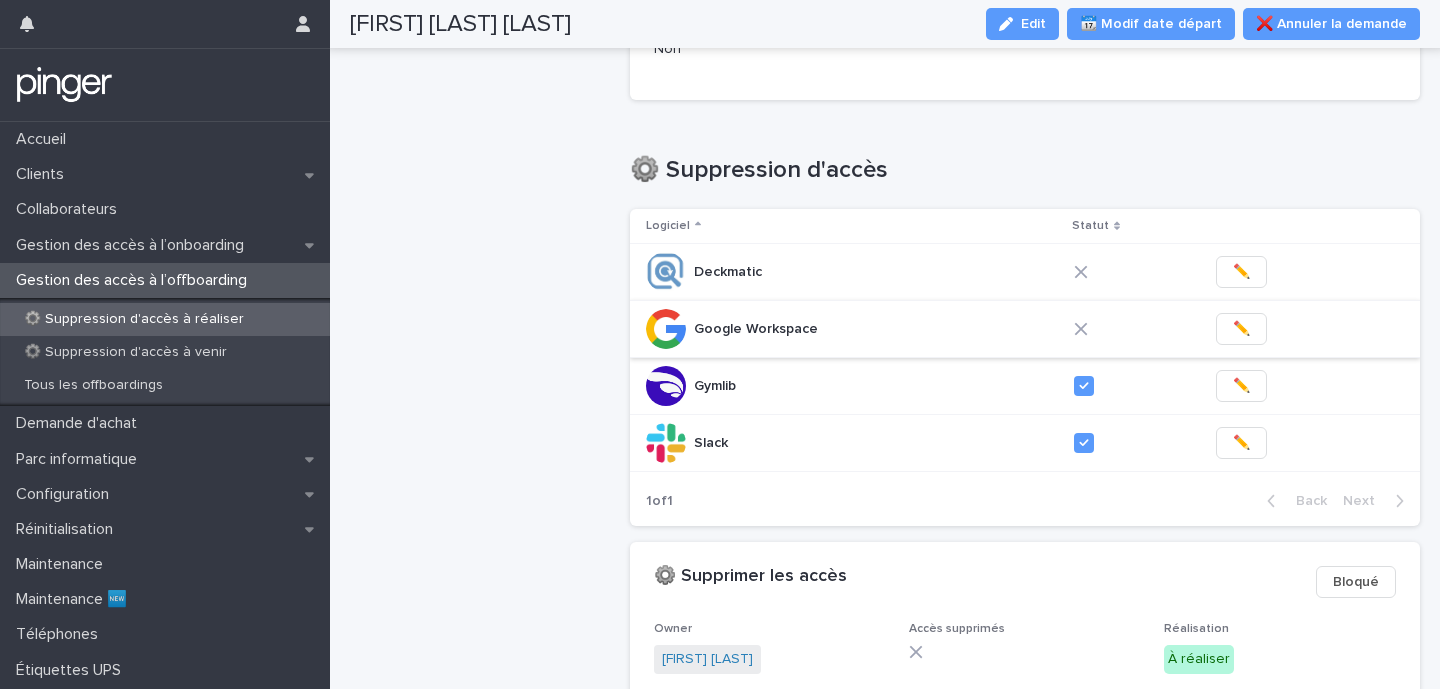 click on "✏️" at bounding box center (1241, 329) 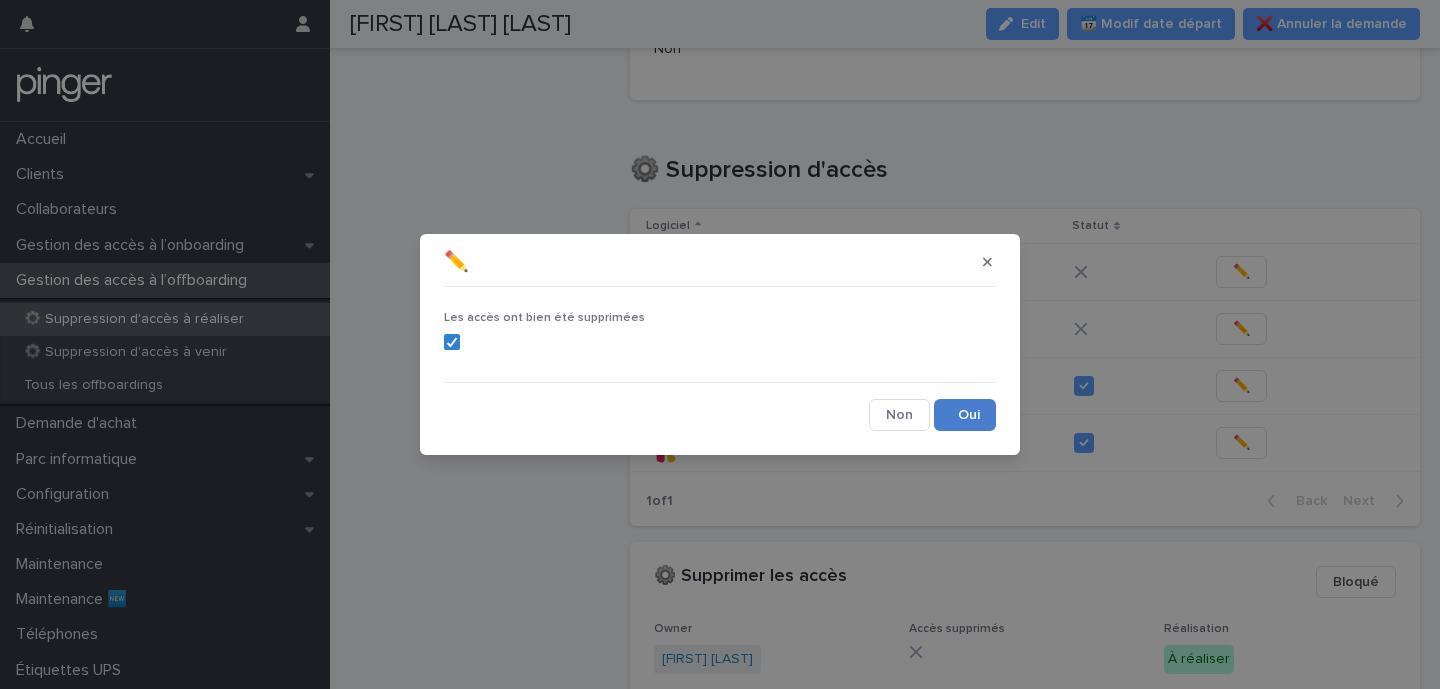click on "Save" at bounding box center (965, 415) 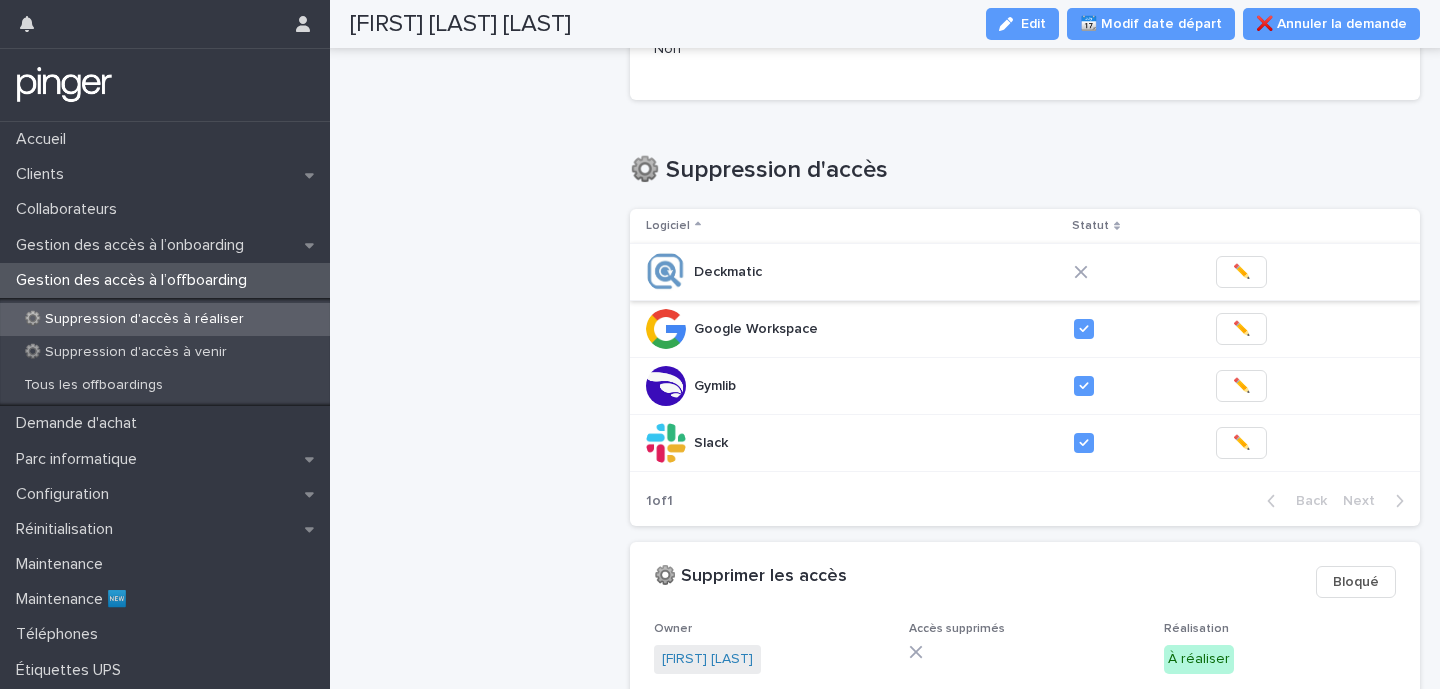 click on "✏️" at bounding box center (1241, 272) 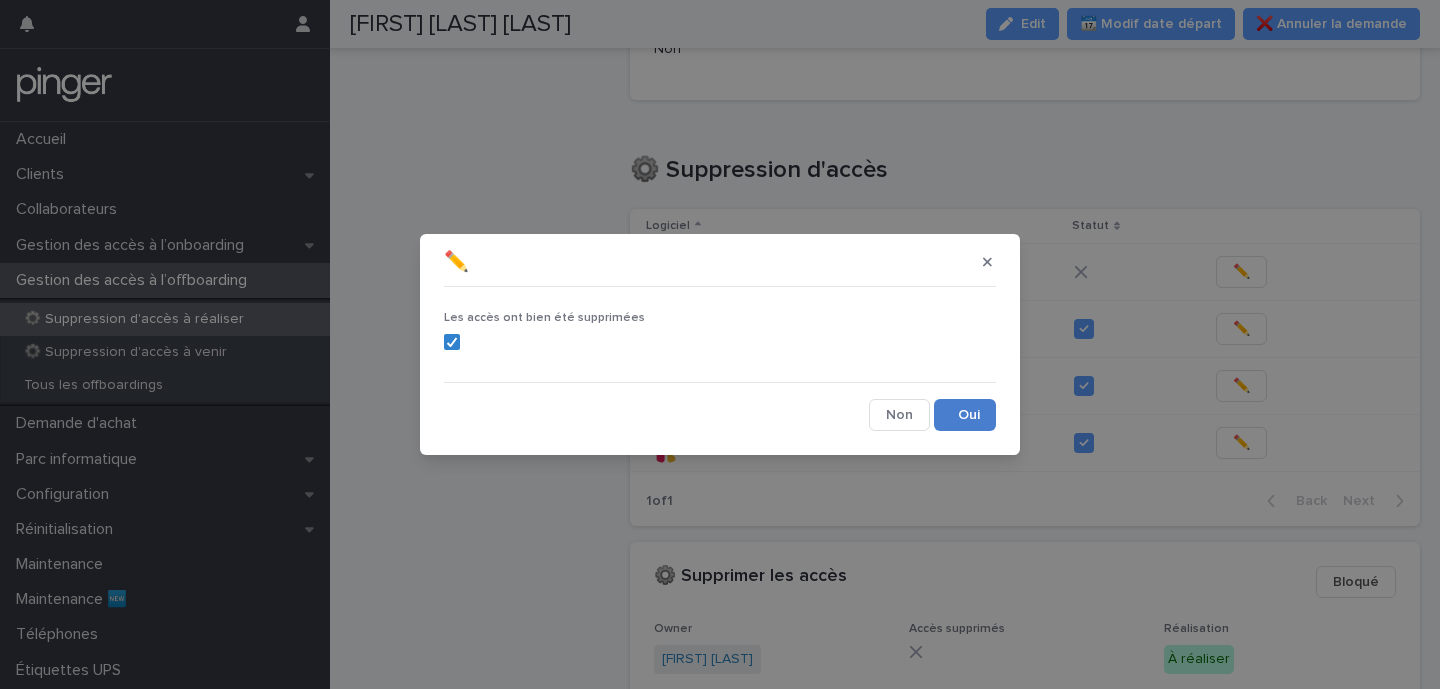 click on "Save" at bounding box center [965, 415] 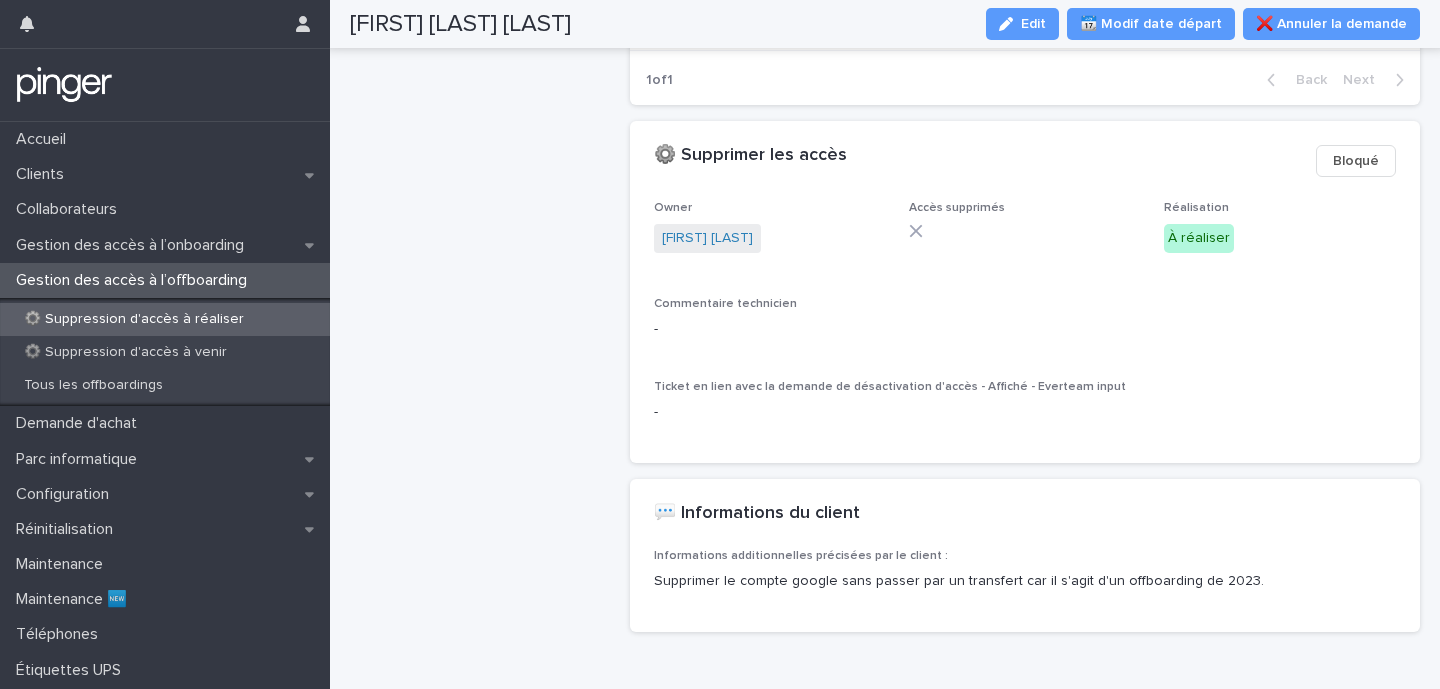 scroll, scrollTop: 888, scrollLeft: 0, axis: vertical 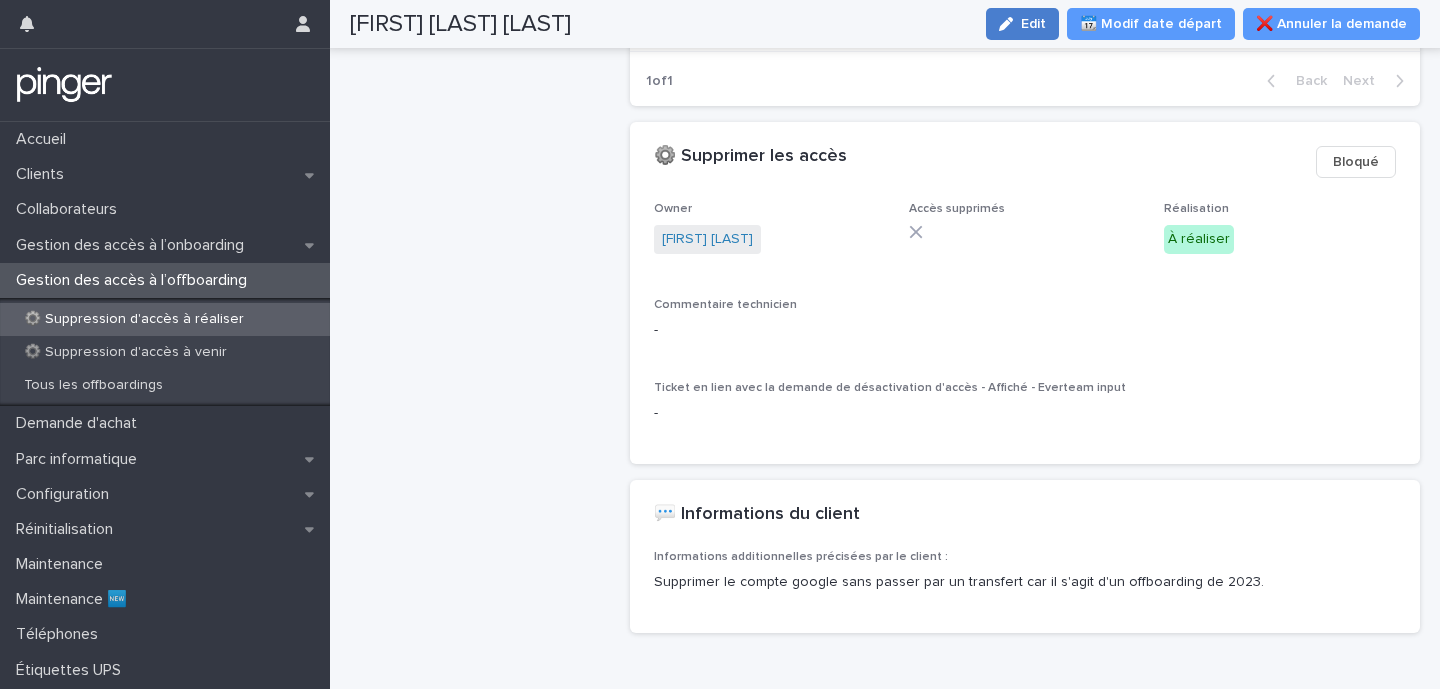 click on "Edit" at bounding box center [1033, 24] 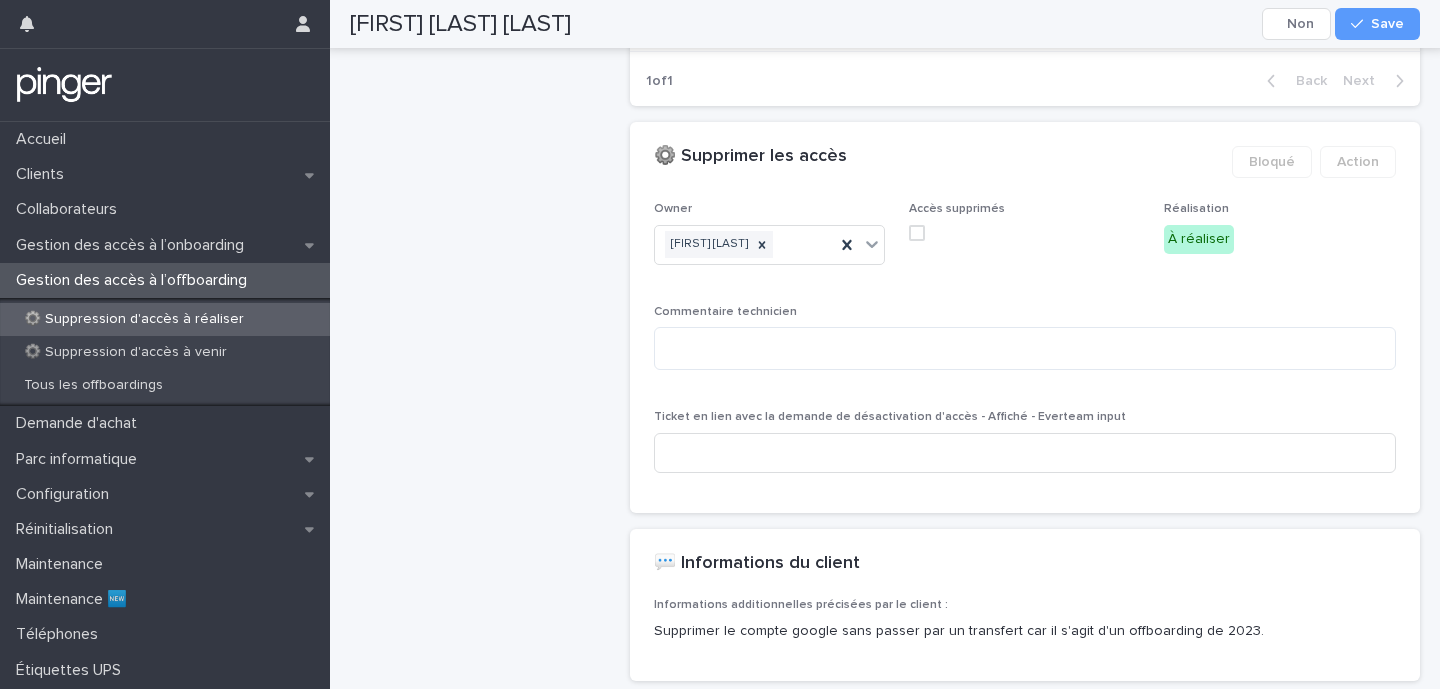click at bounding box center [917, 233] 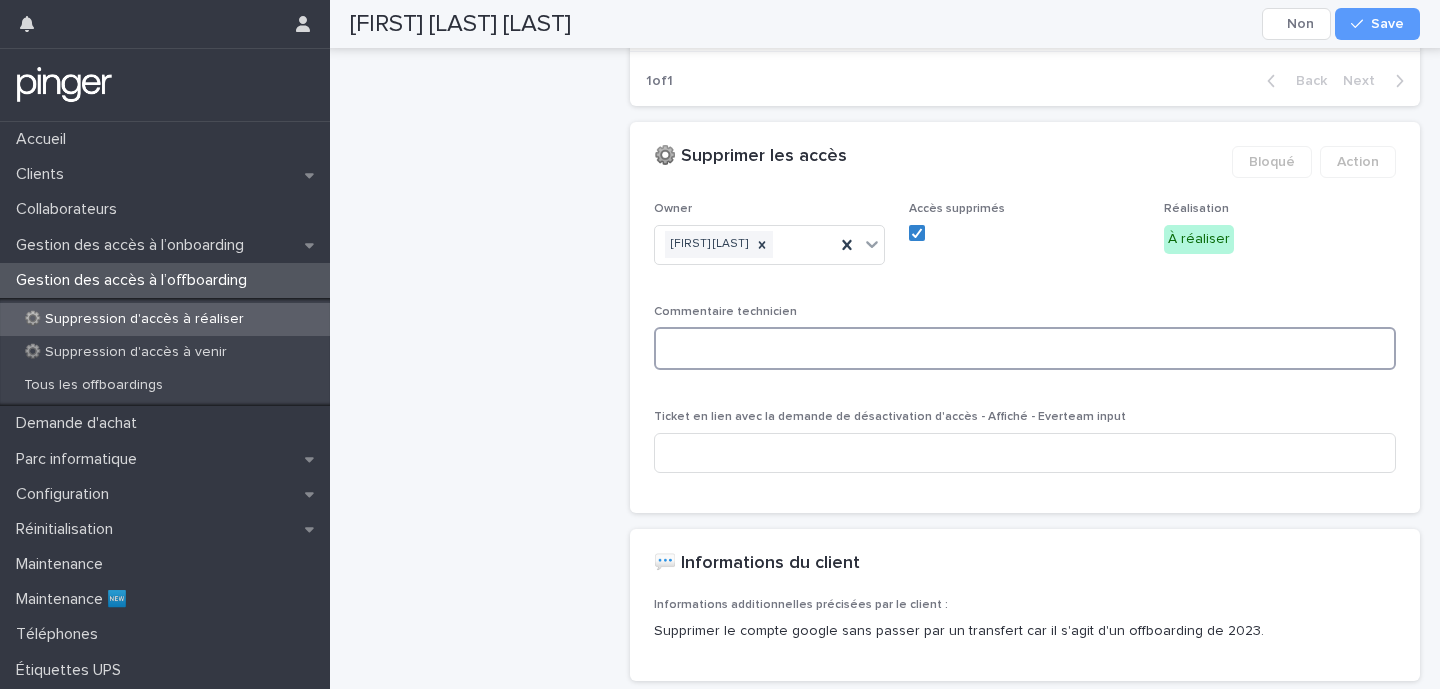 click at bounding box center [1025, 348] 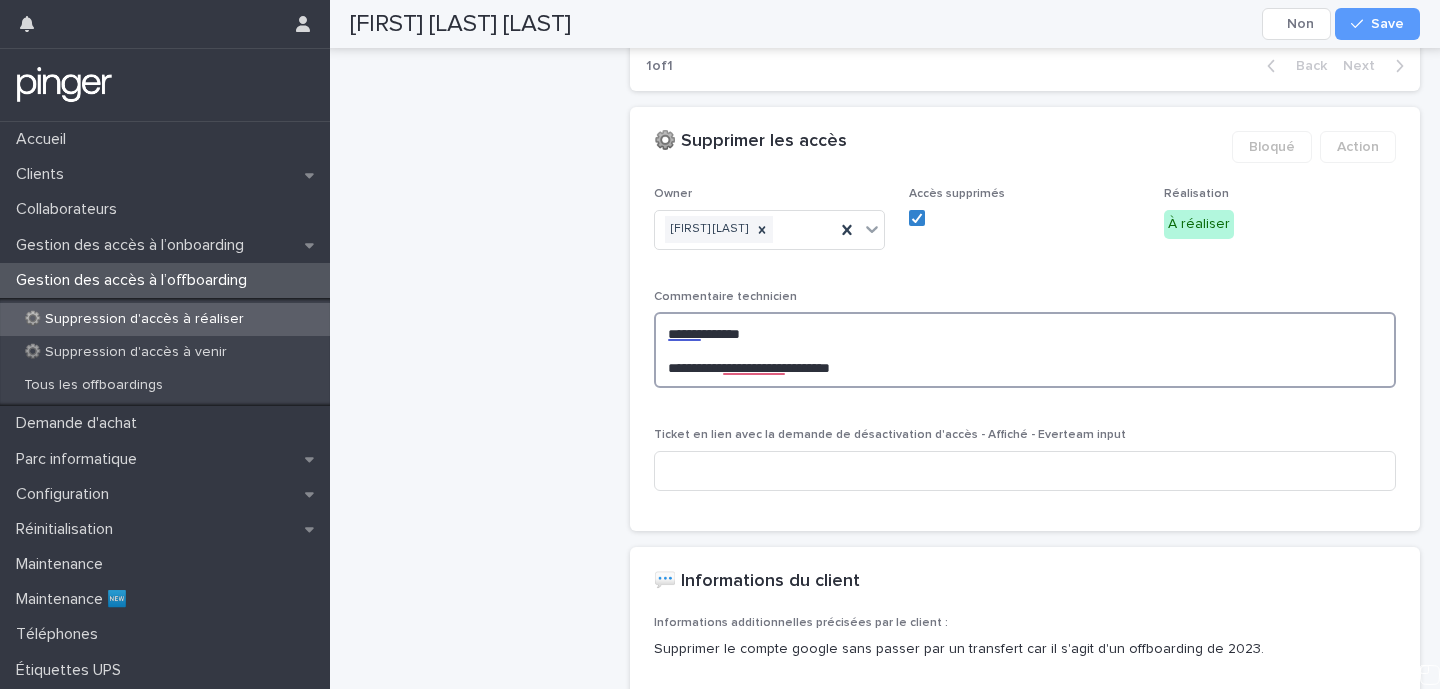 scroll, scrollTop: 923, scrollLeft: 0, axis: vertical 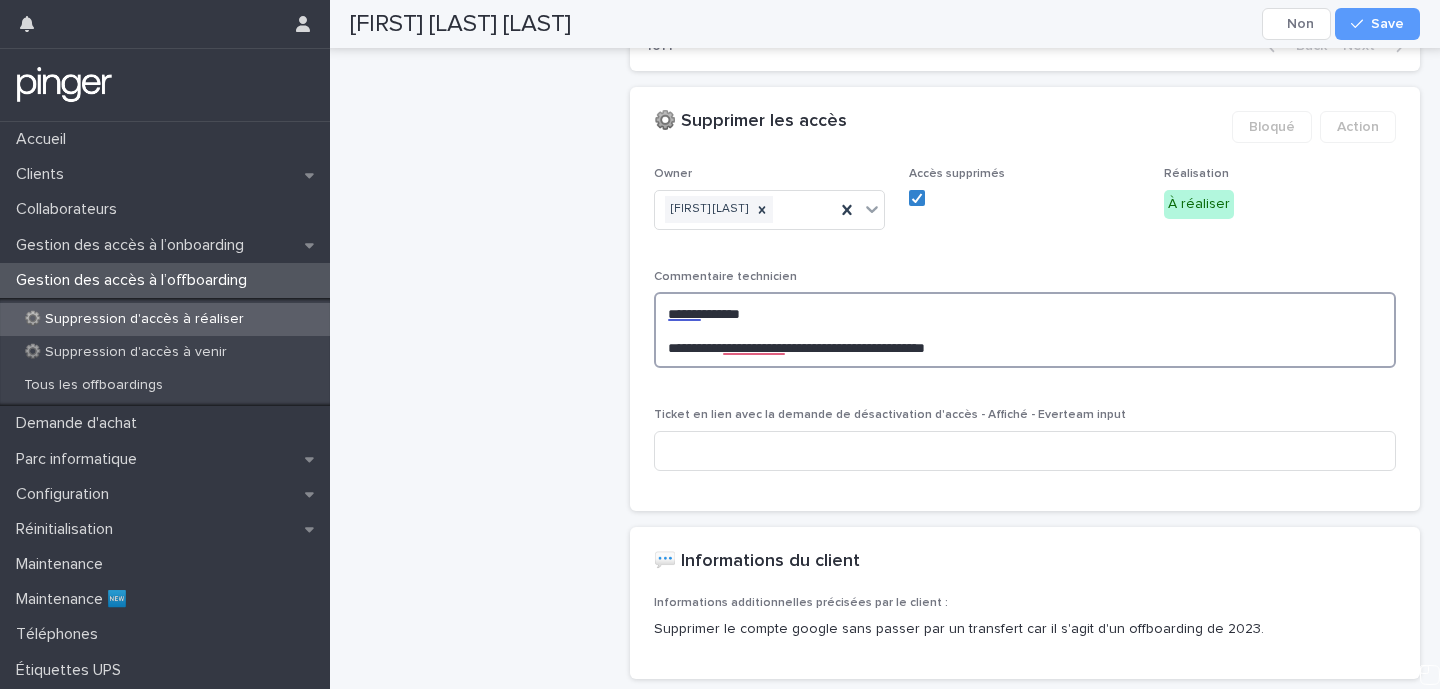 click on "**********" at bounding box center [1025, 330] 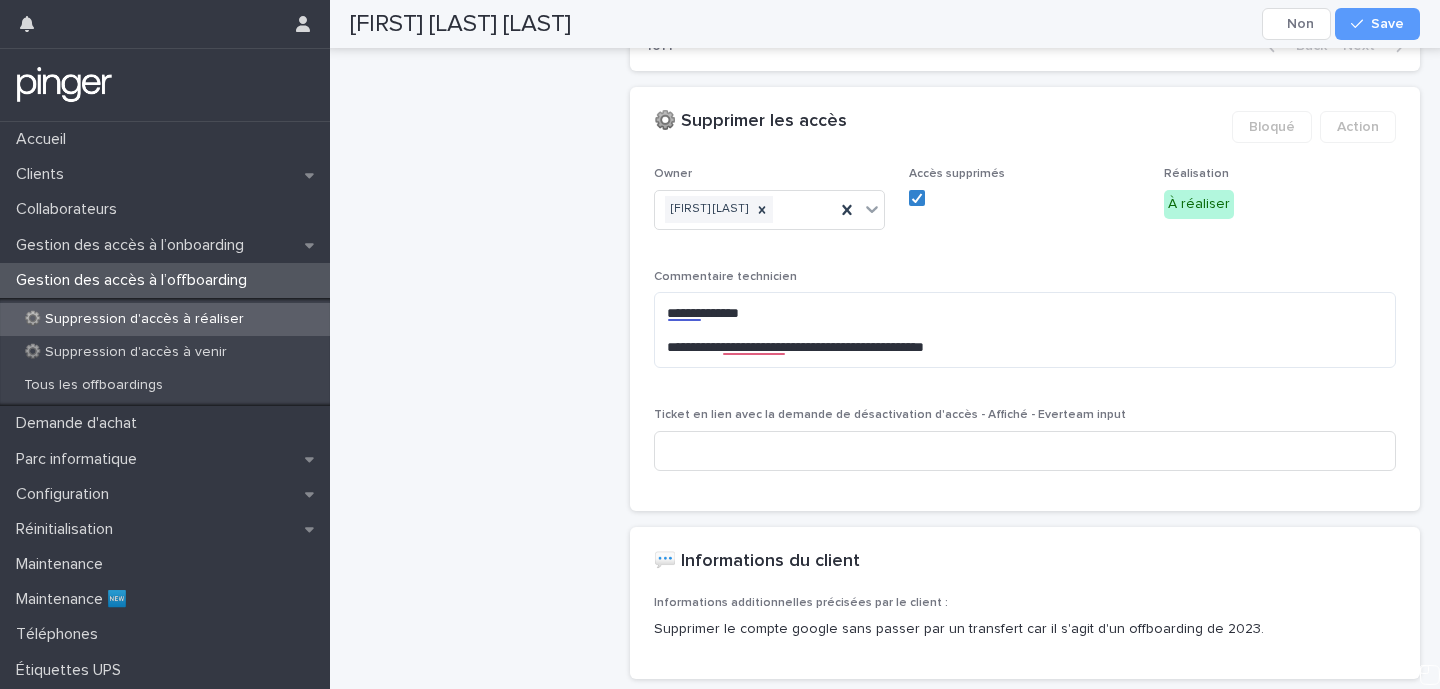 click on "Ticket en lien avec la demande de désactivation d'accès - Affiché - Everteam input" at bounding box center [890, 415] 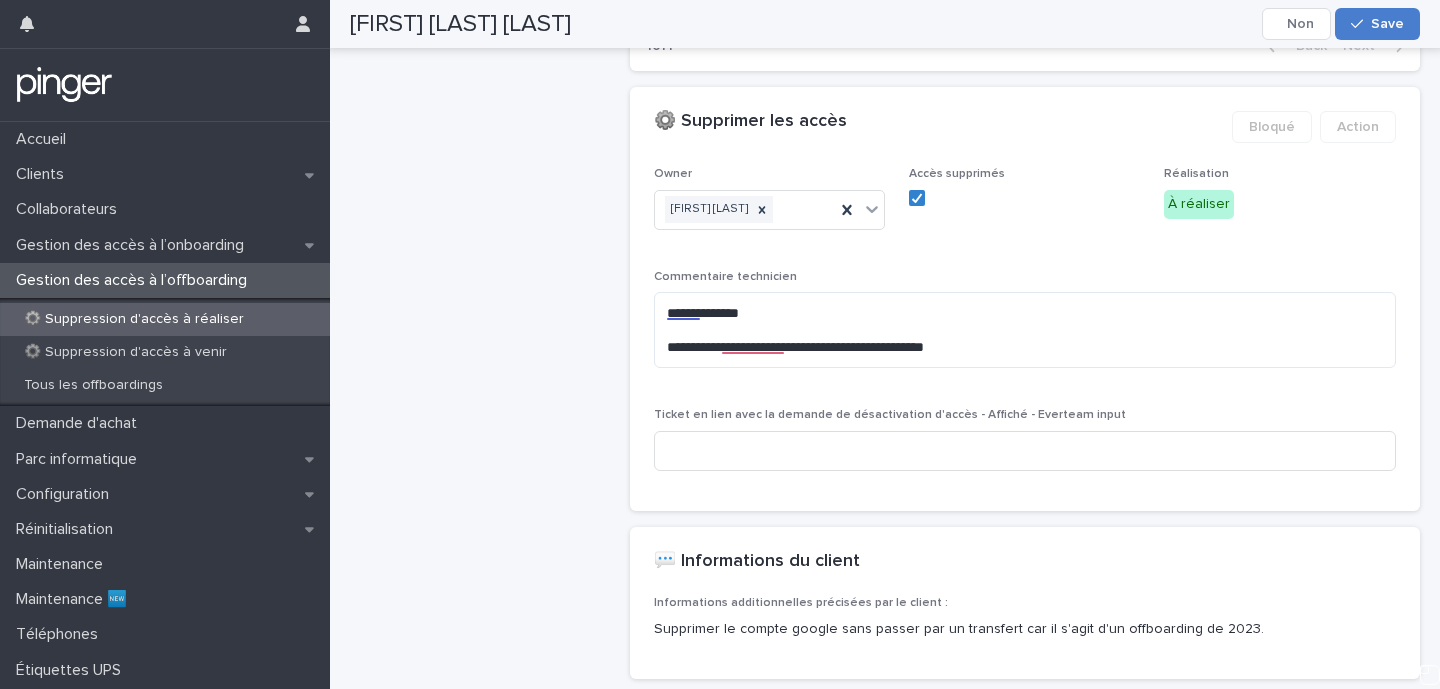 click on "Save" at bounding box center [1387, 24] 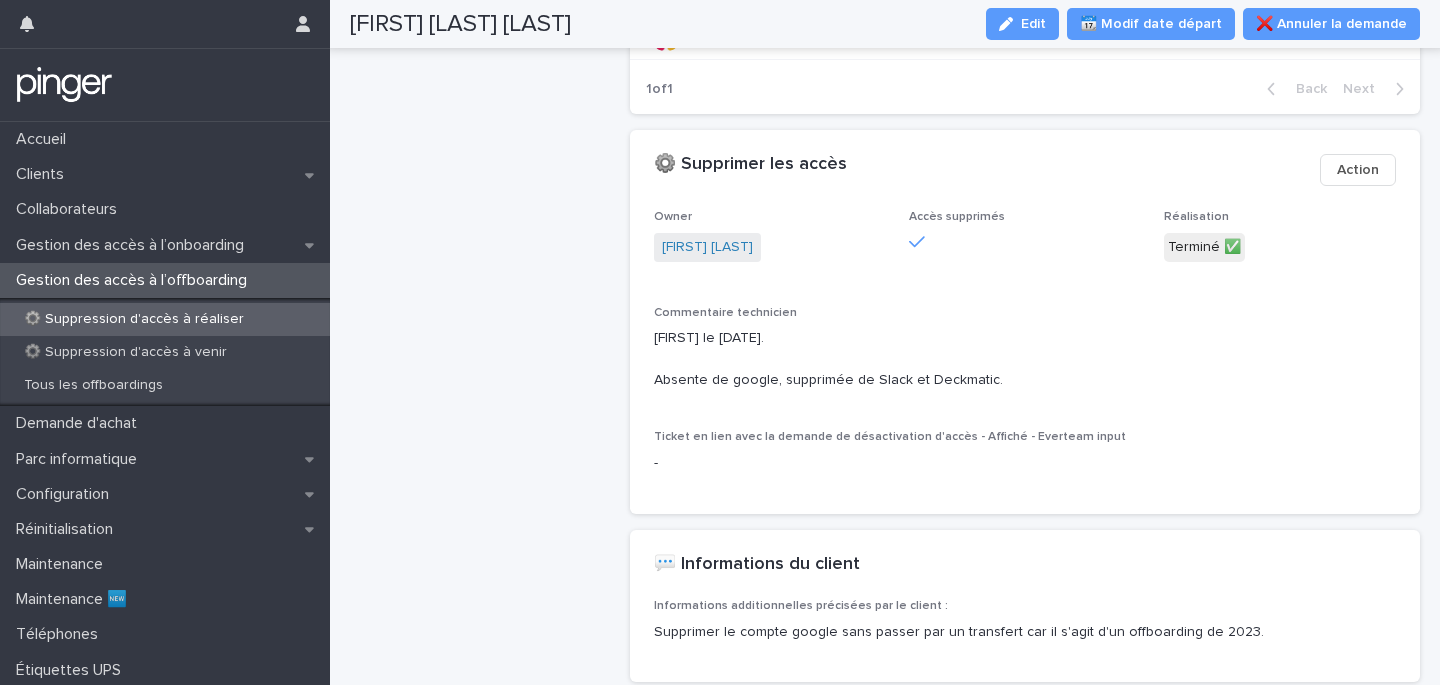 scroll, scrollTop: 868, scrollLeft: 0, axis: vertical 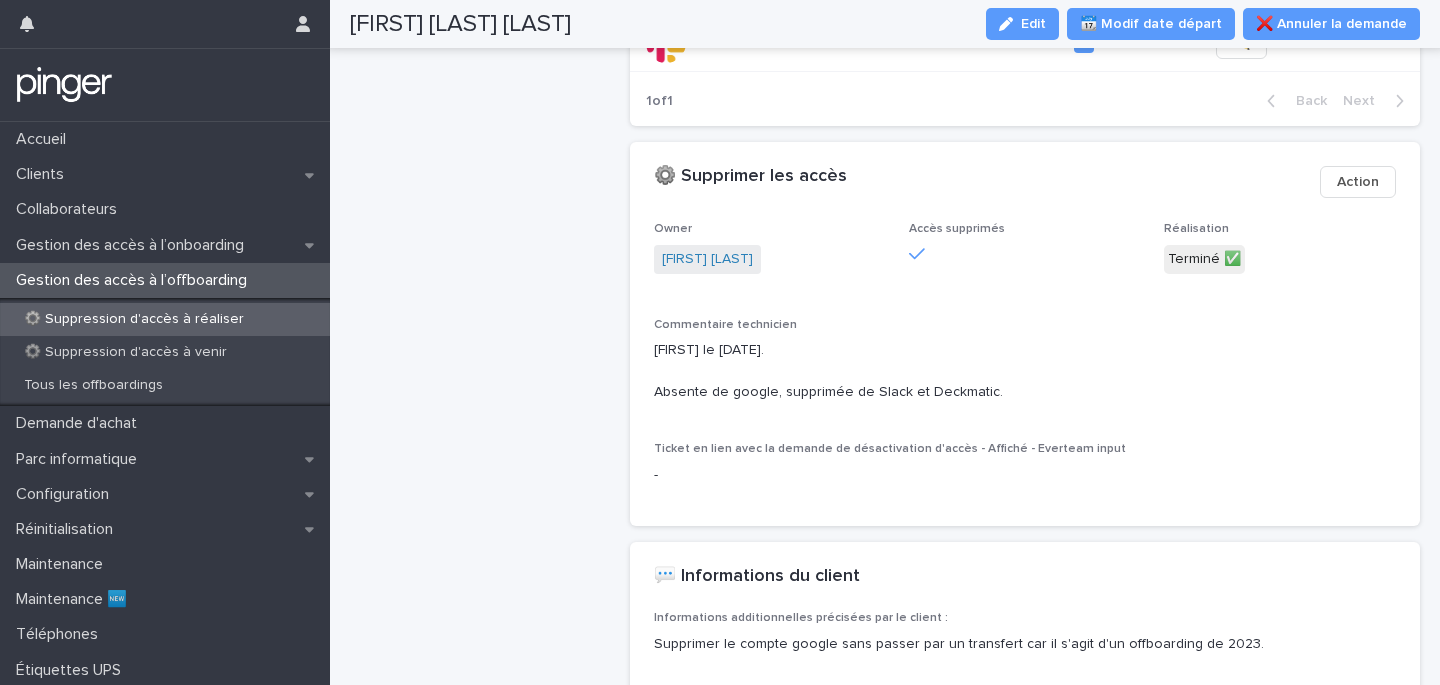 click on "Owner Méric Guilbert   Accès supprimés Réalisation Terminé ✅ Commentaire technicien Méric le 8/8.
Absente de google, supprimée de Slack et Deckmatic. Ticket en lien avec la demande de désactivation d'accès - Affiché - Everteam input -" at bounding box center (1025, 361) 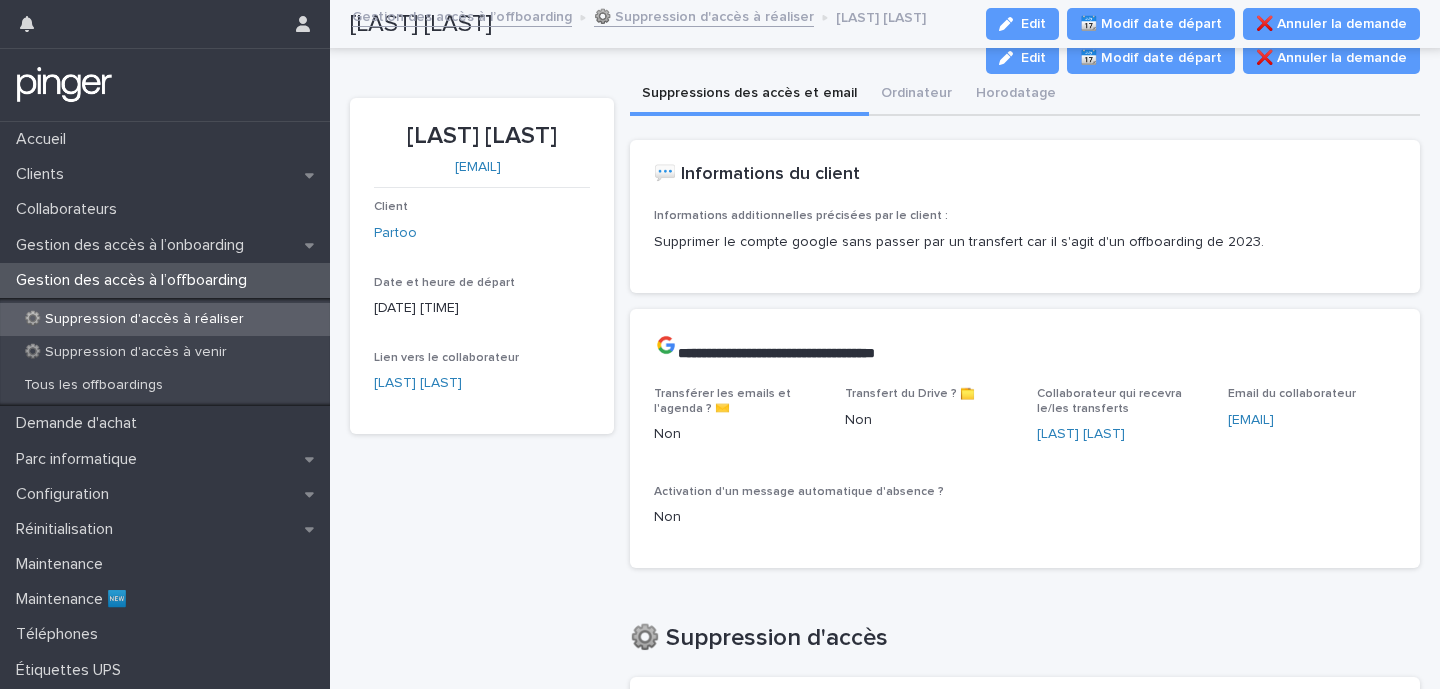 scroll, scrollTop: 0, scrollLeft: 0, axis: both 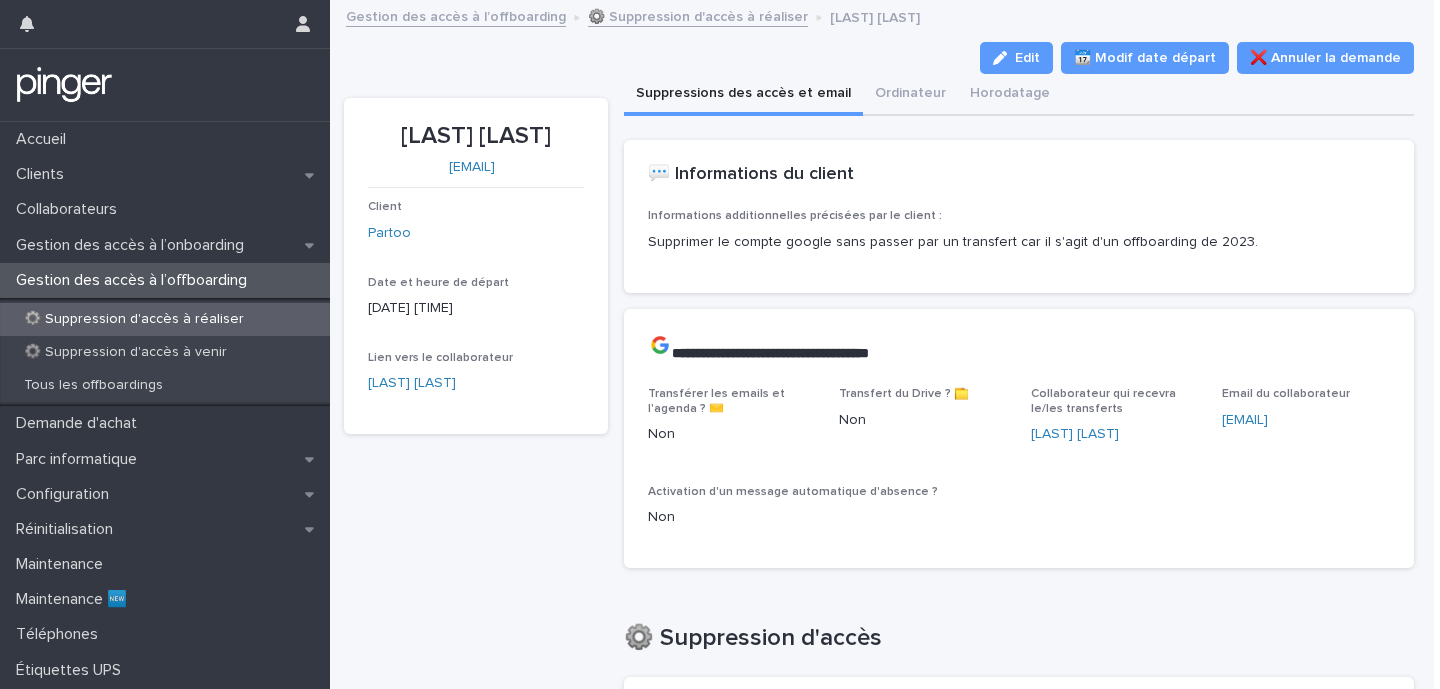 drag, startPoint x: 588, startPoint y: 169, endPoint x: 373, endPoint y: 171, distance: 215.00931 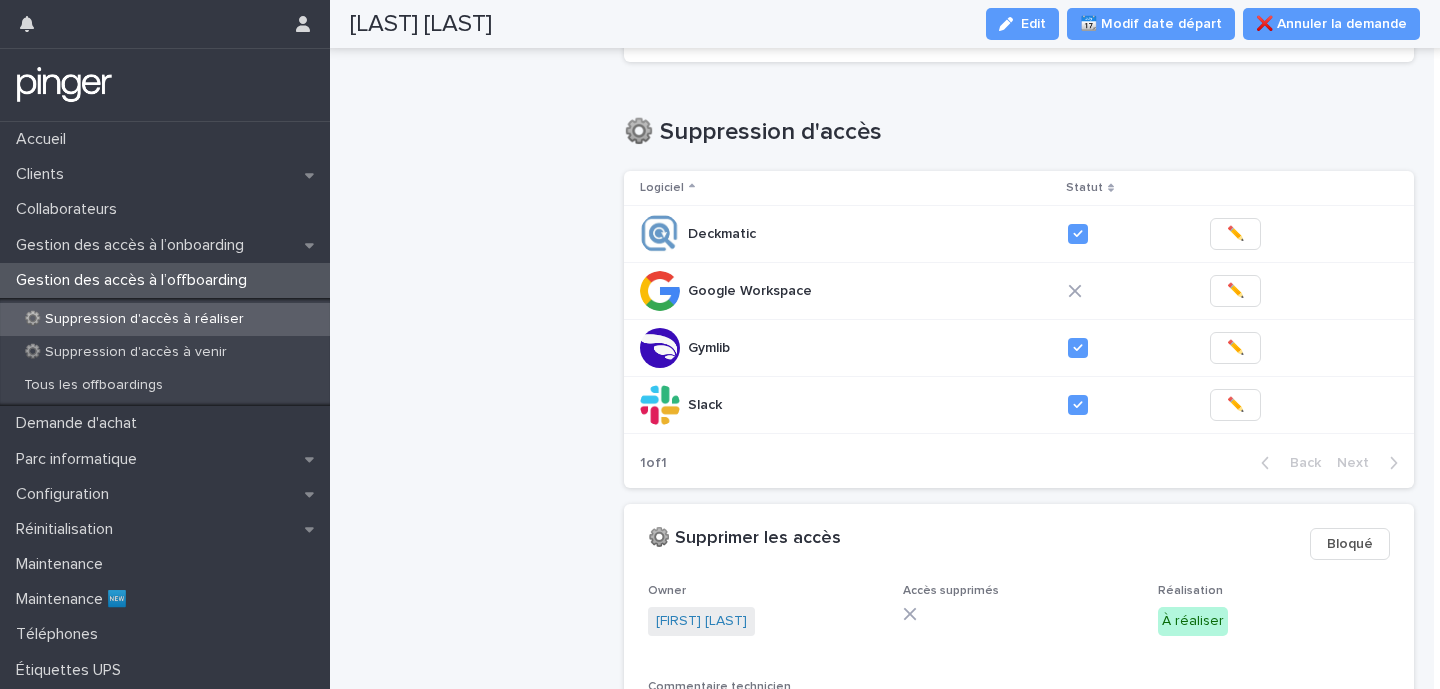 scroll, scrollTop: 496, scrollLeft: 0, axis: vertical 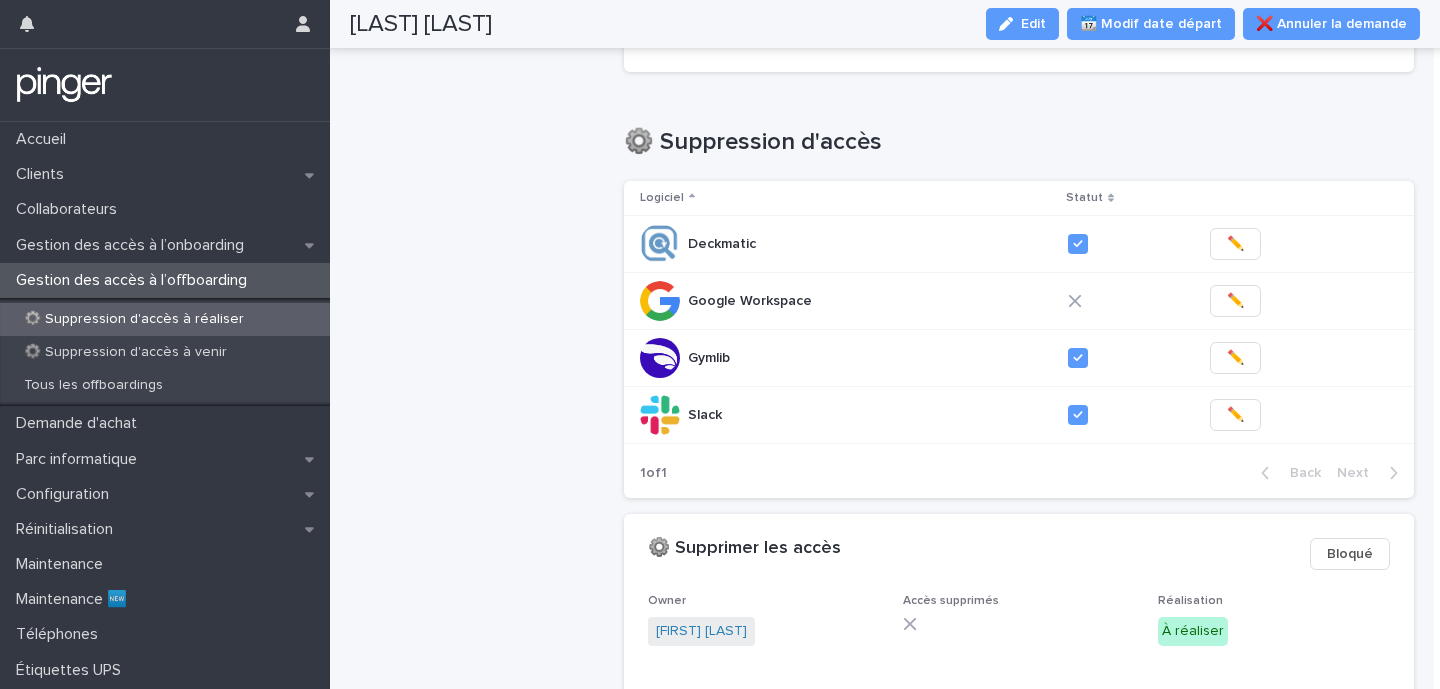 click on "✏️" at bounding box center (1304, 301) 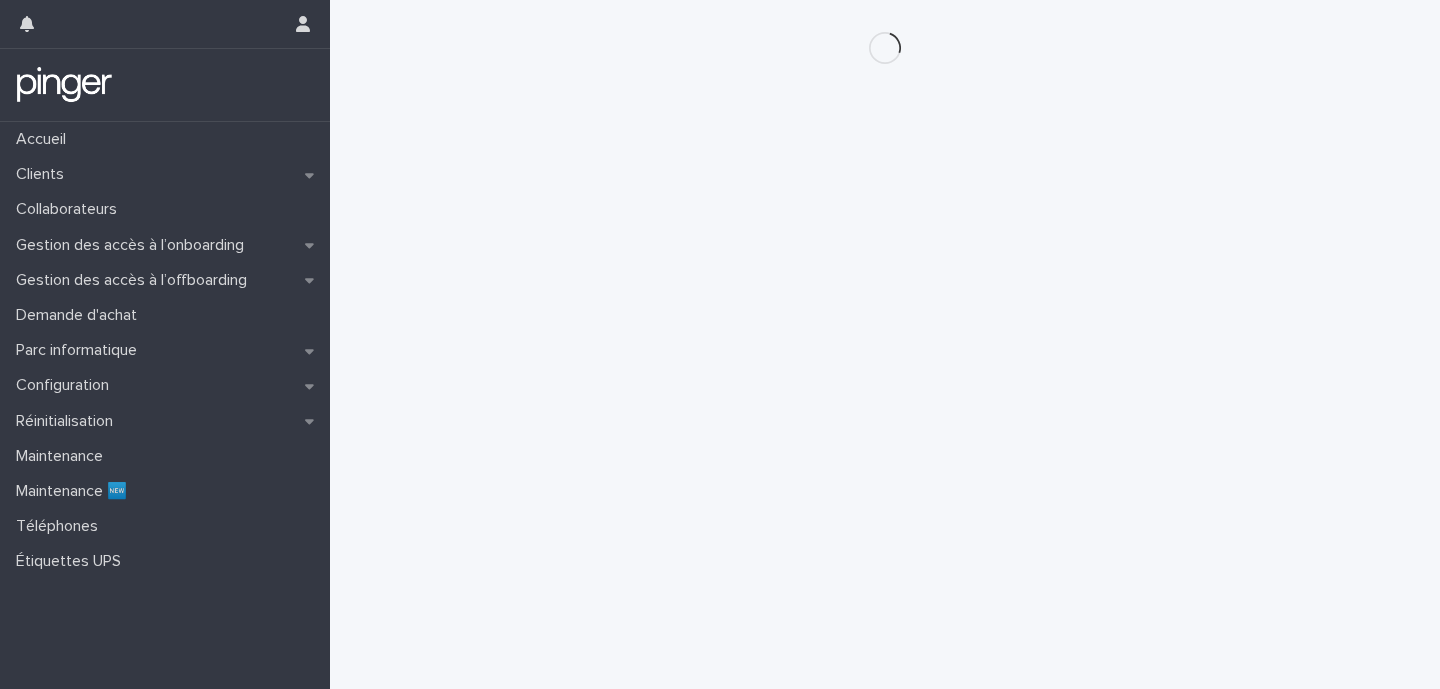 scroll, scrollTop: 0, scrollLeft: 0, axis: both 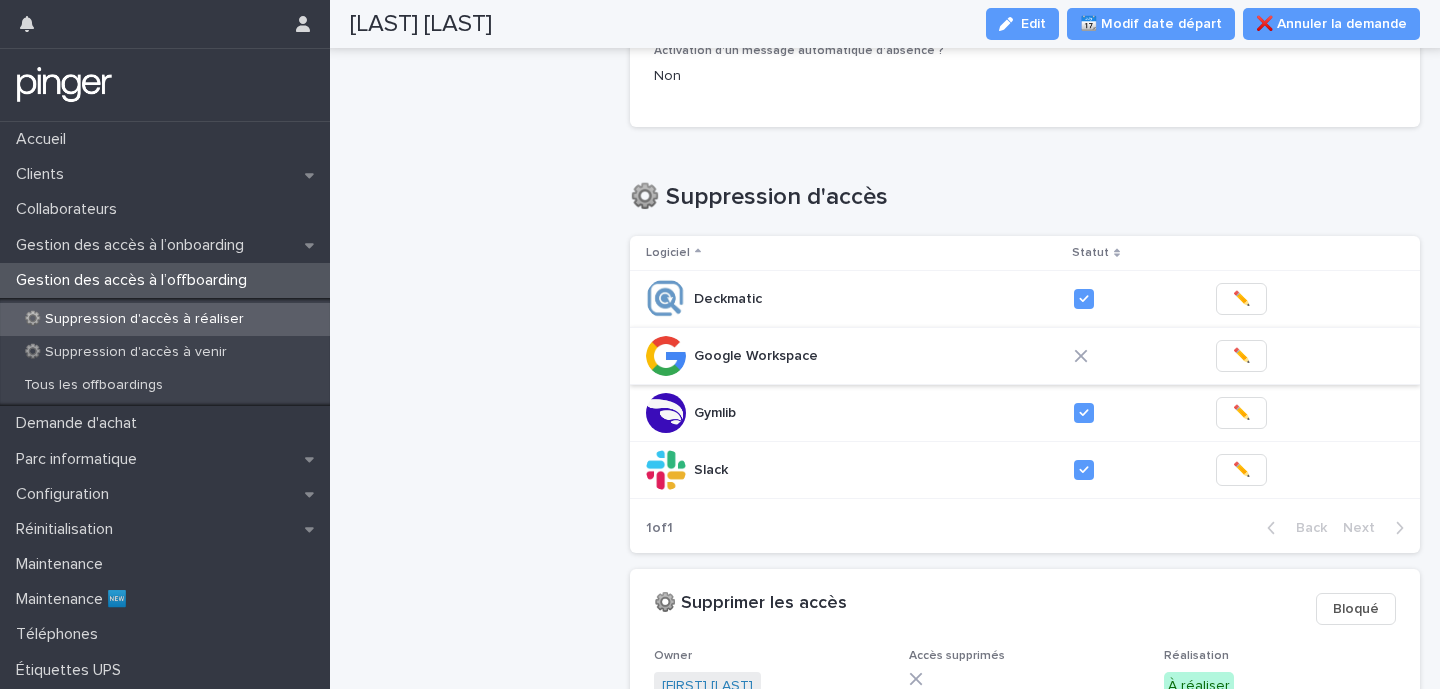 click on "✏️" at bounding box center (1241, 356) 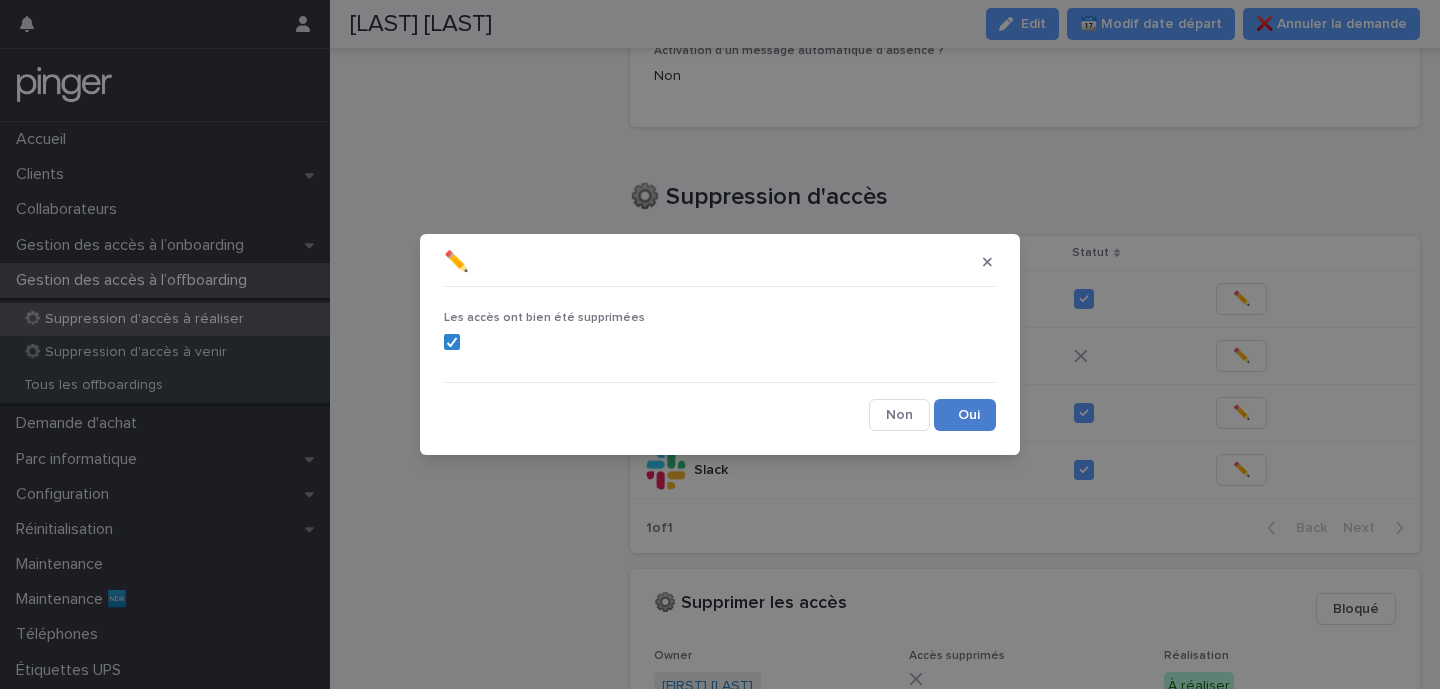 click on "Save" at bounding box center (965, 415) 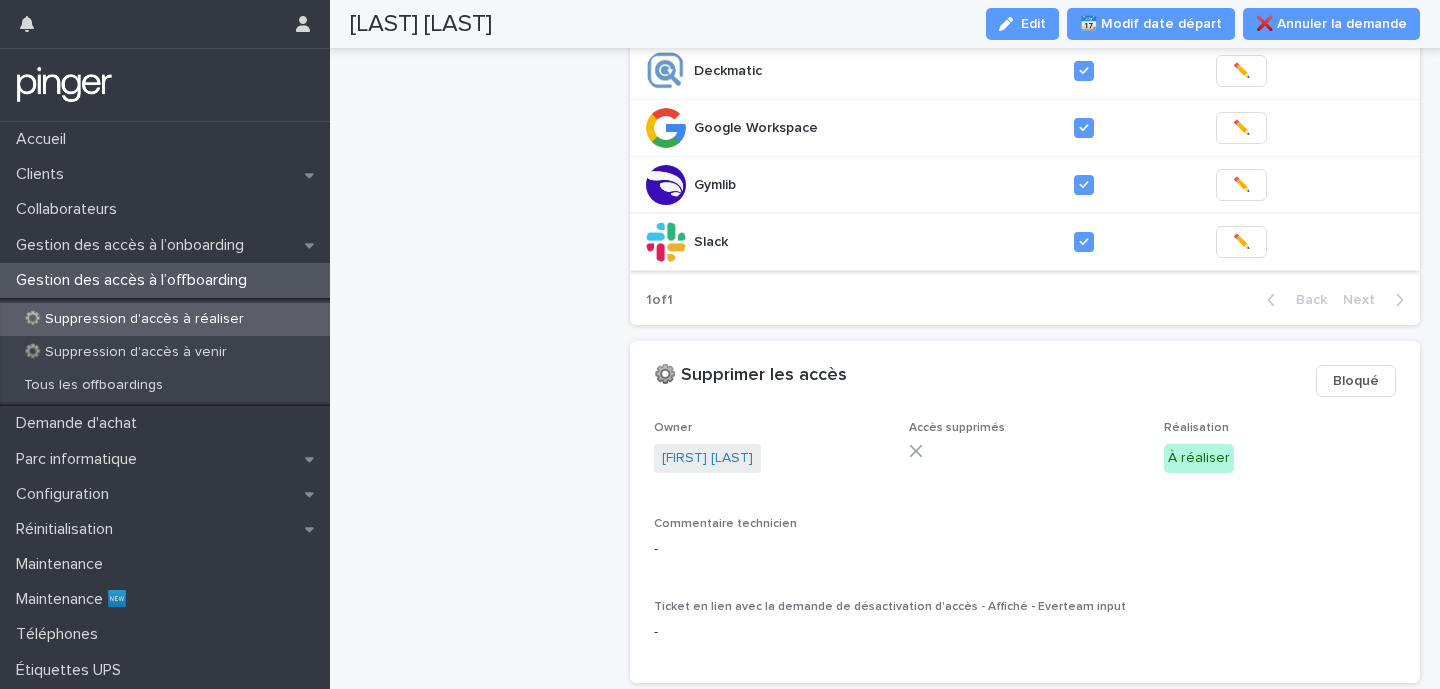 scroll, scrollTop: 711, scrollLeft: 0, axis: vertical 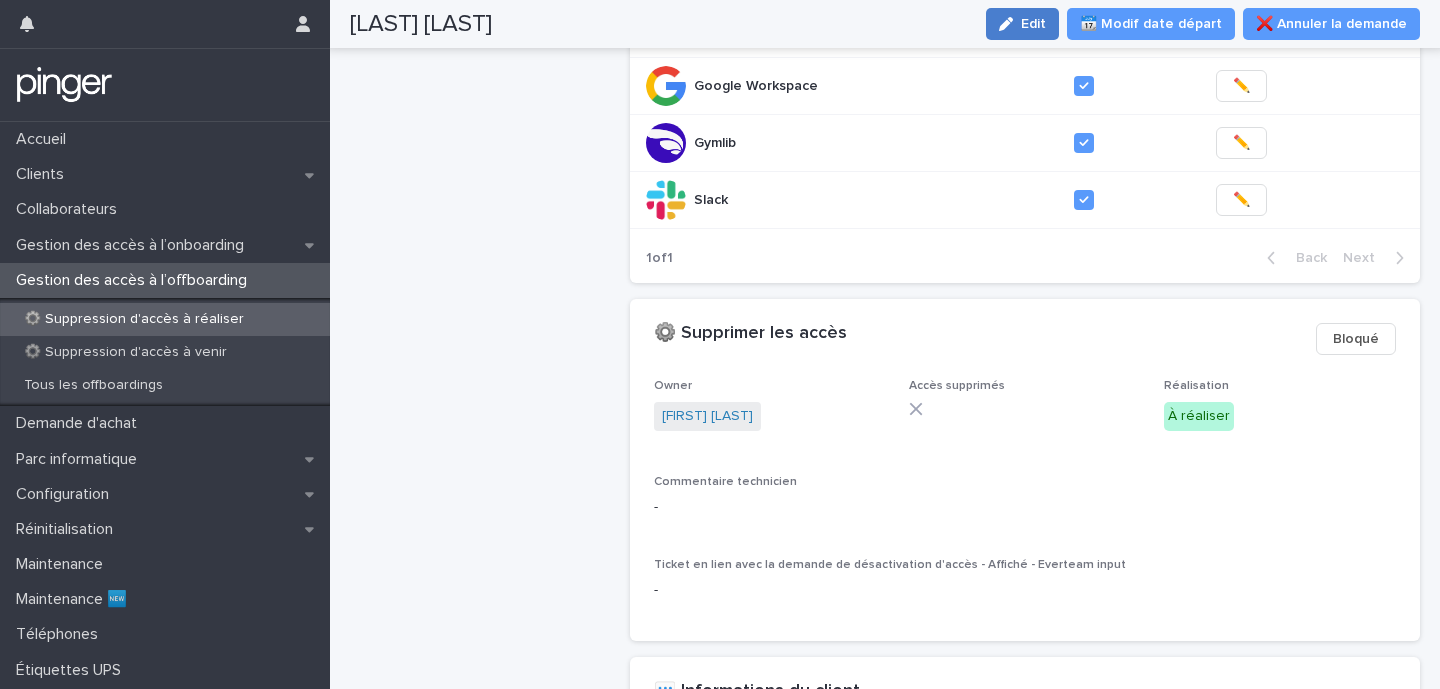 click on "Edit" at bounding box center [1022, 24] 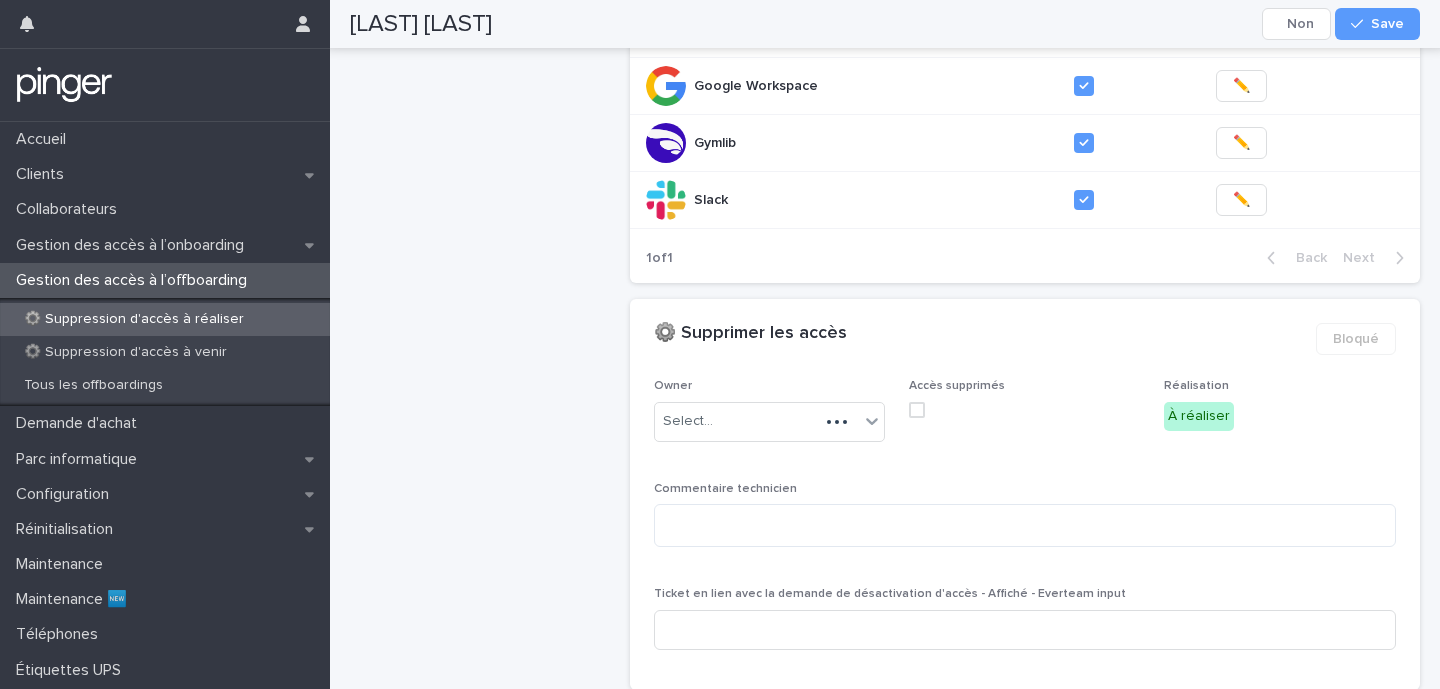 scroll, scrollTop: 735, scrollLeft: 0, axis: vertical 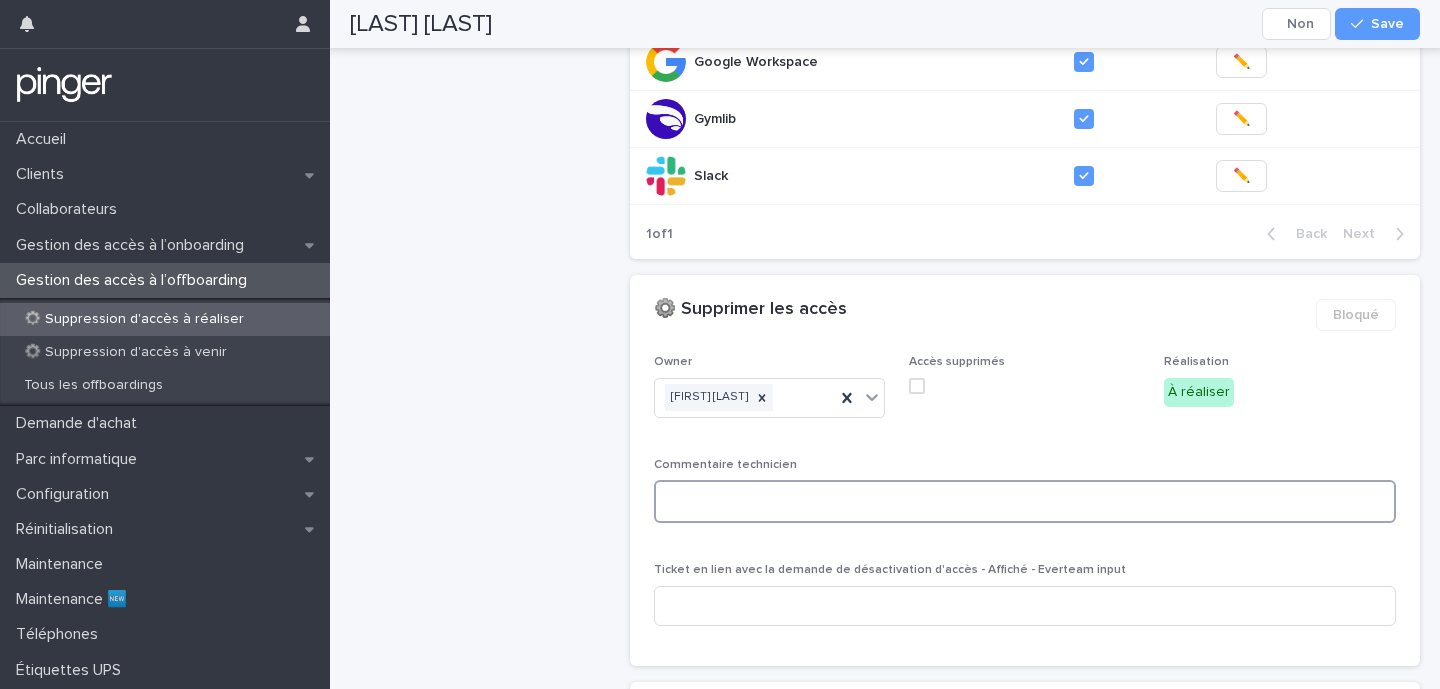 click at bounding box center (1025, 501) 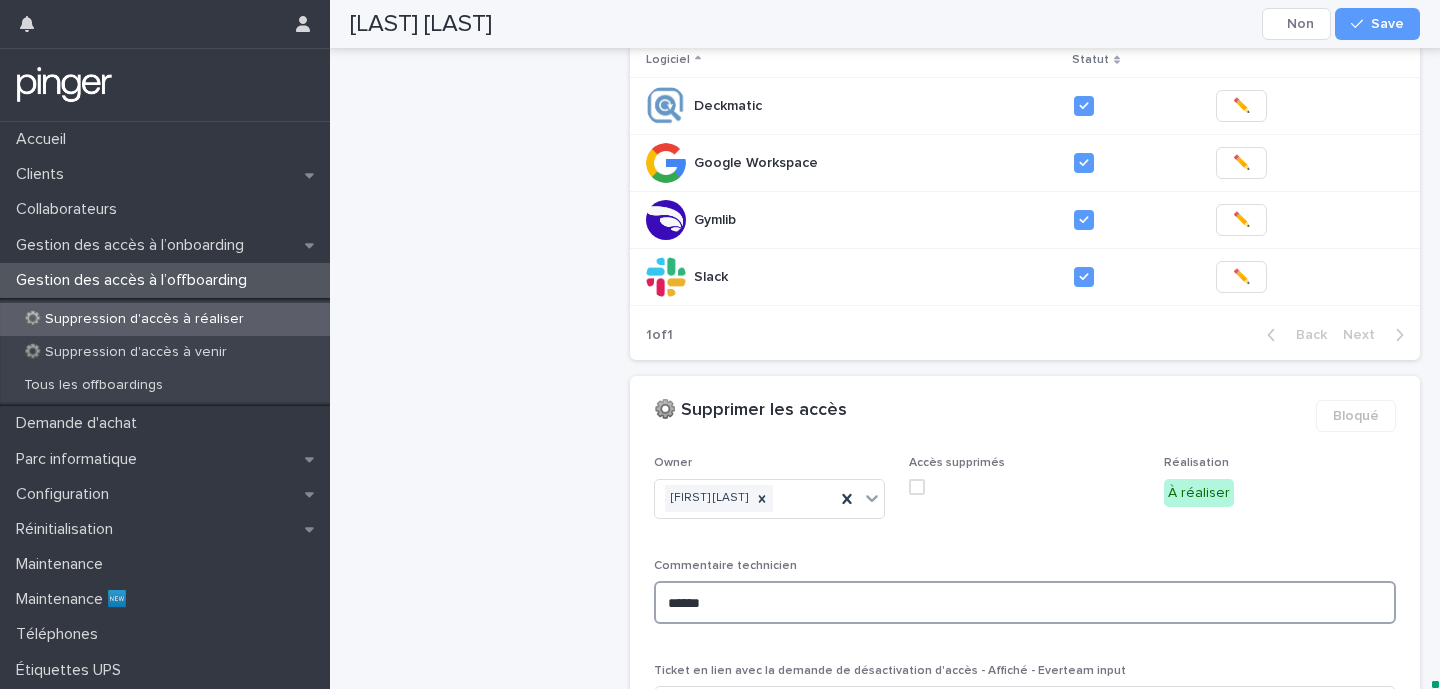 scroll, scrollTop: 785, scrollLeft: 0, axis: vertical 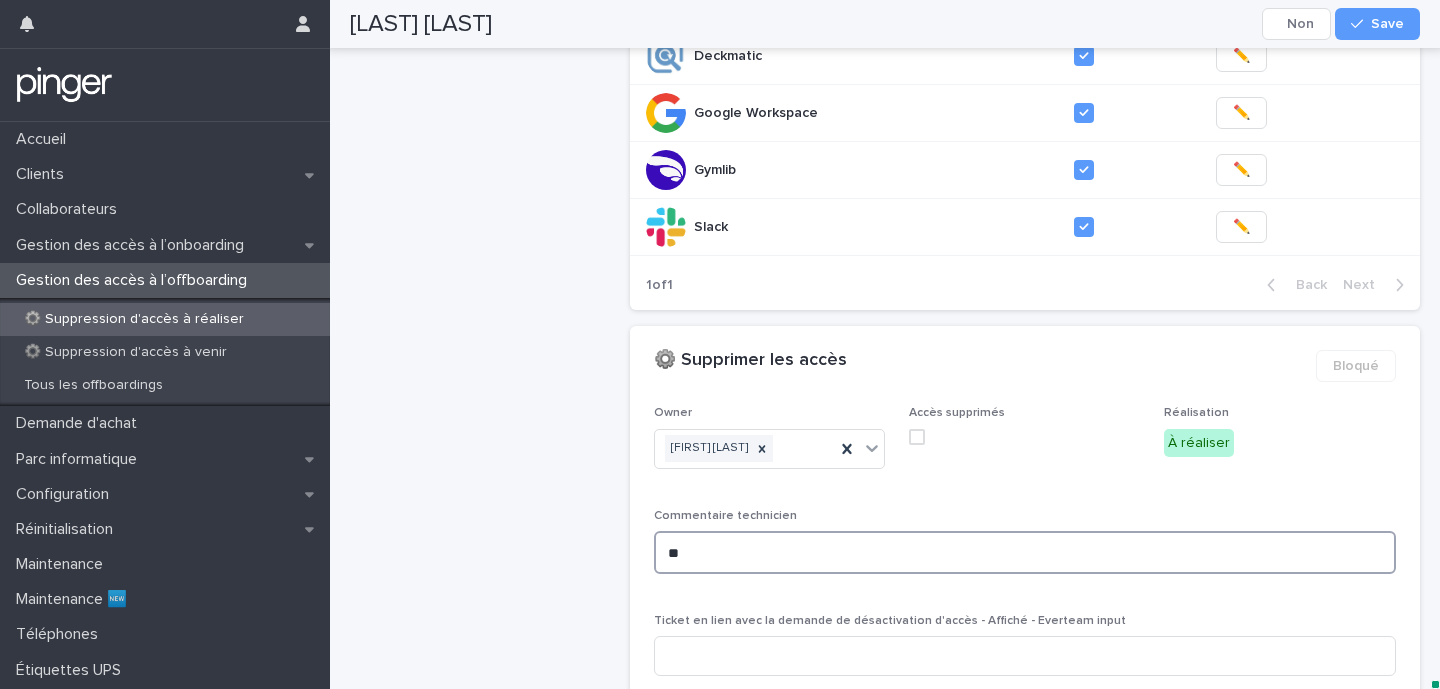 type on "*" 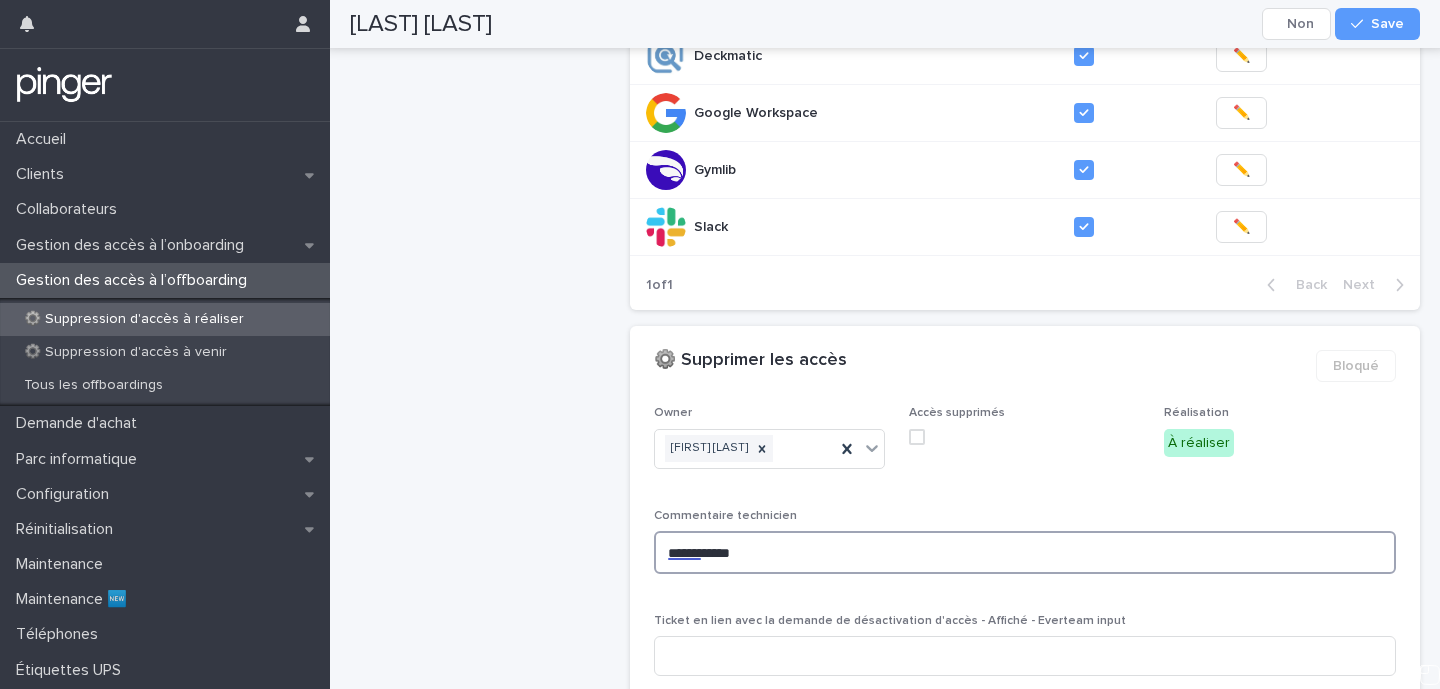 click on "**********" at bounding box center (1025, 552) 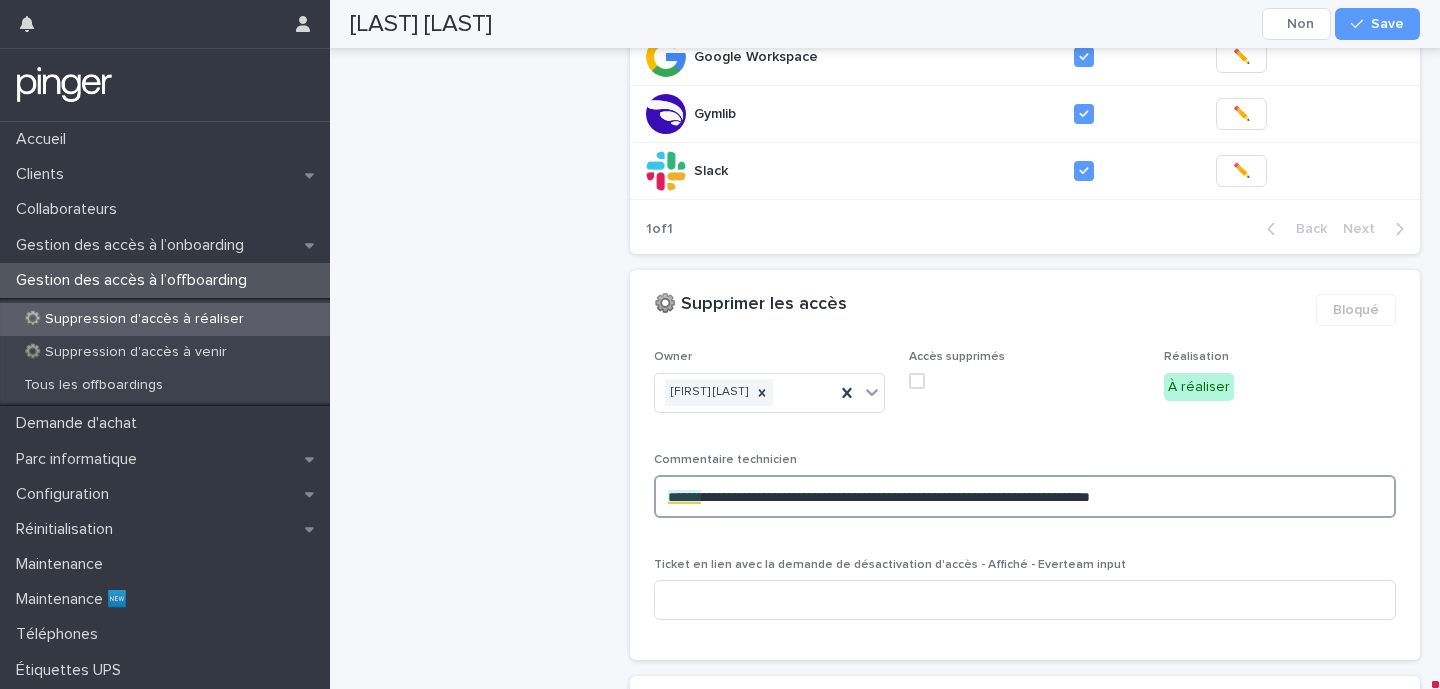 scroll, scrollTop: 856, scrollLeft: 0, axis: vertical 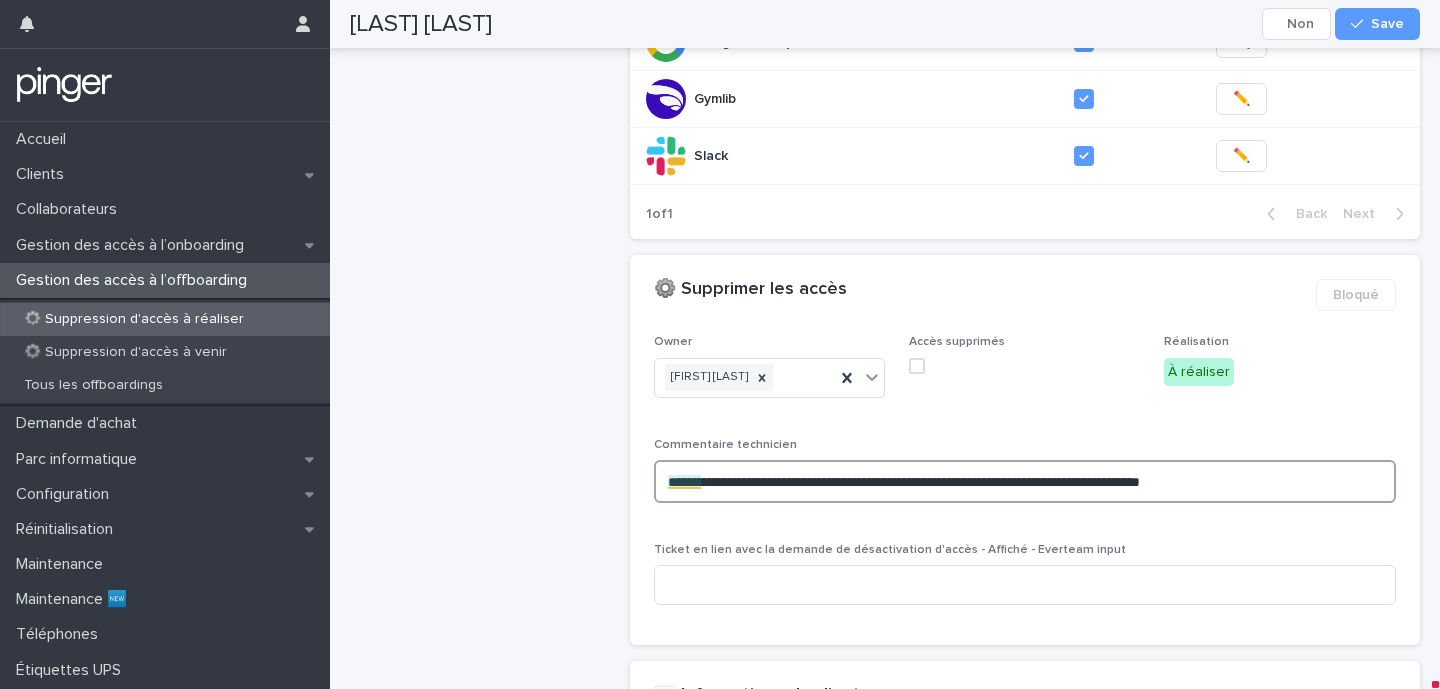 click at bounding box center (917, 366) 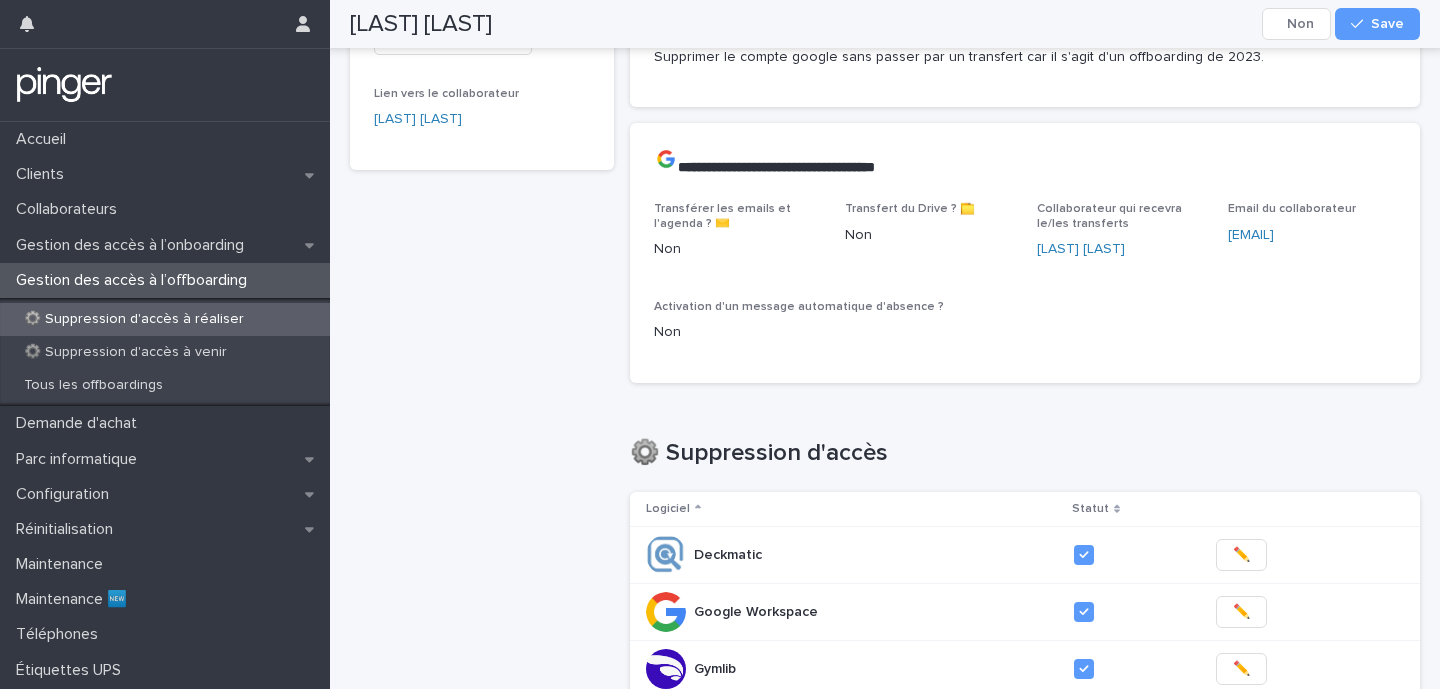 scroll, scrollTop: 315, scrollLeft: 0, axis: vertical 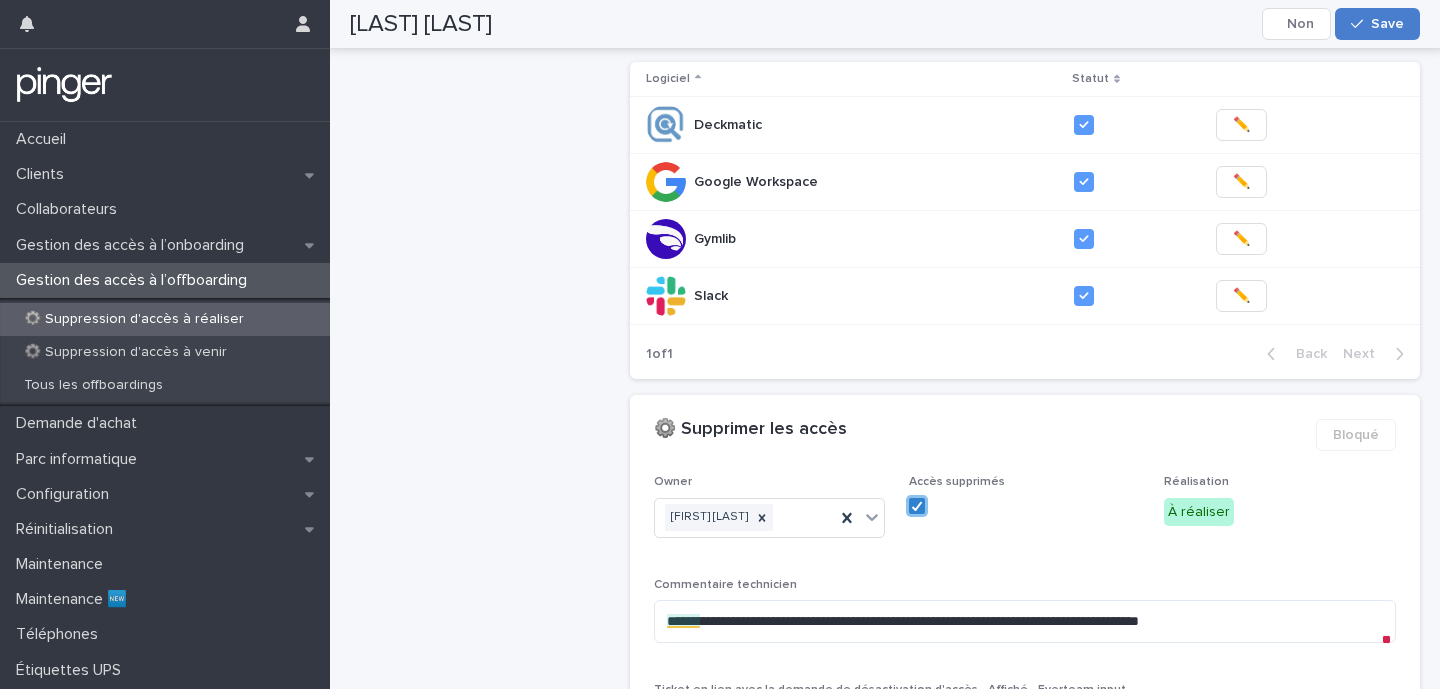 click on "Save" at bounding box center (1387, 24) 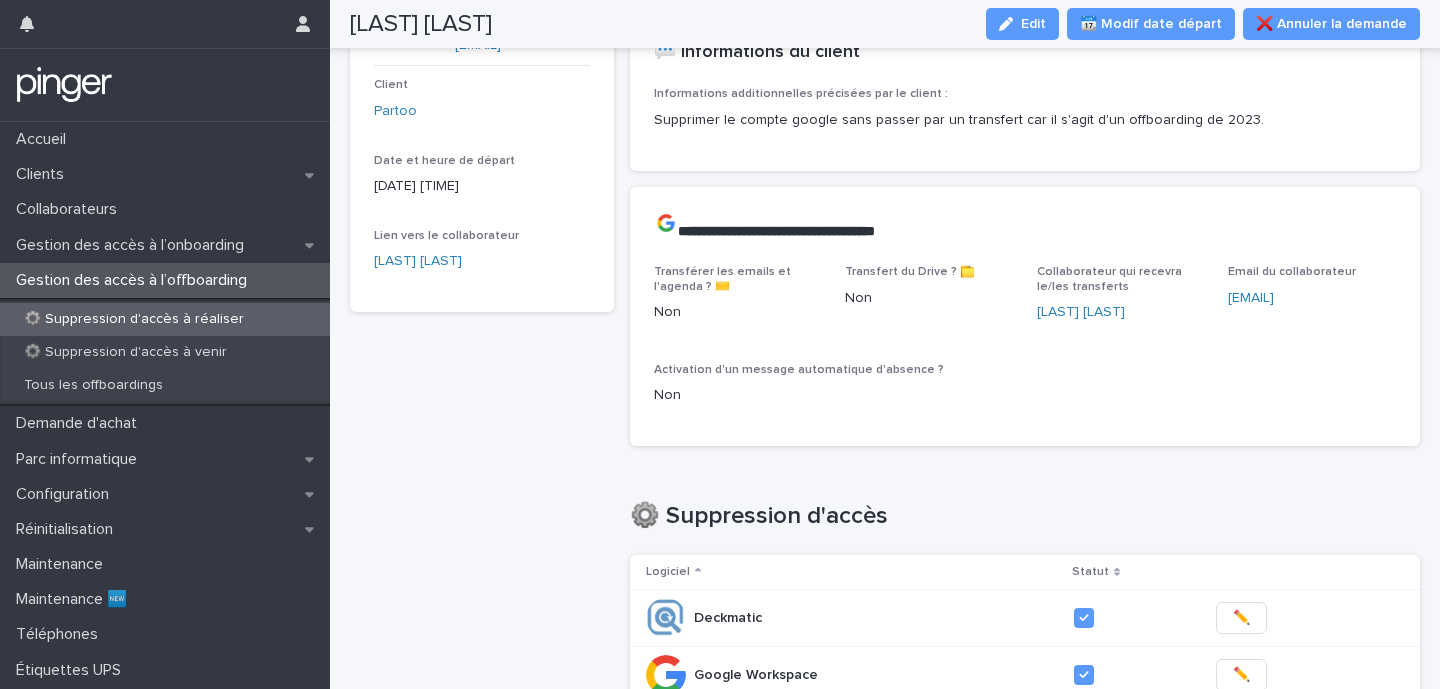 scroll, scrollTop: 29, scrollLeft: 0, axis: vertical 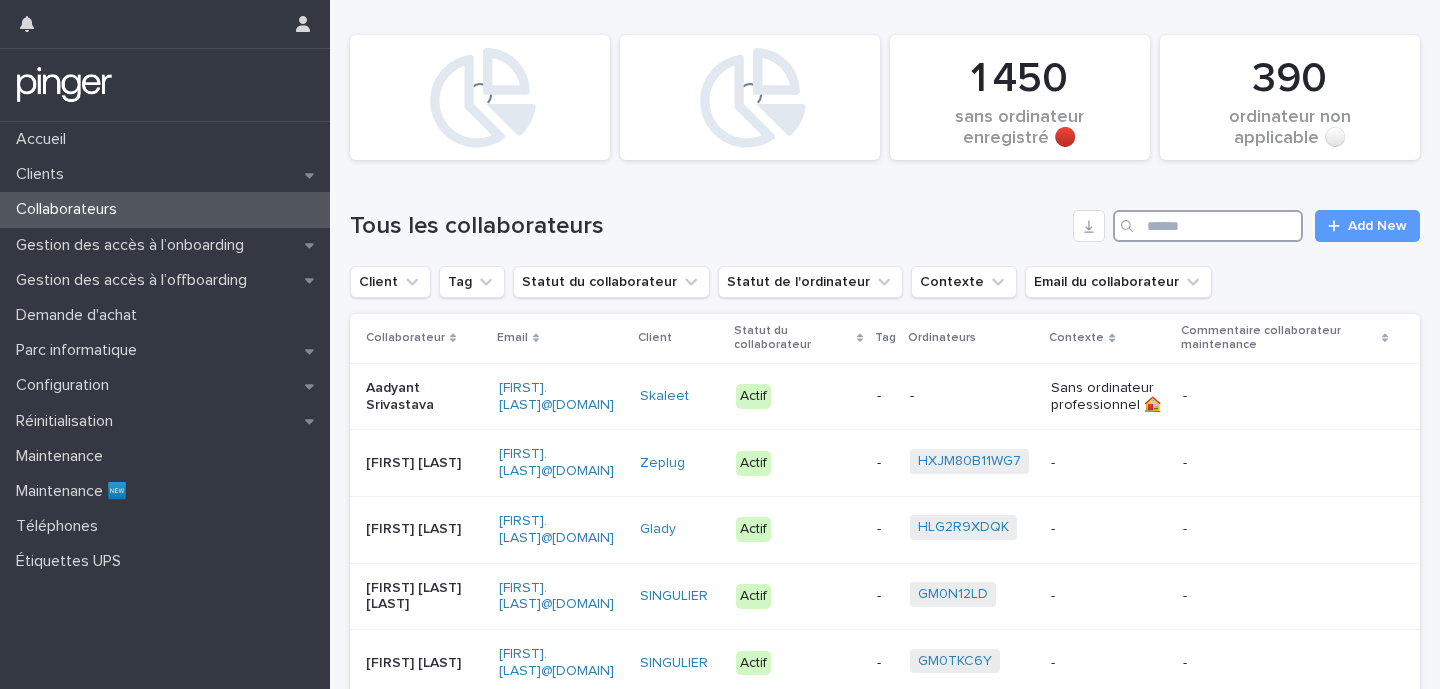 click at bounding box center [1208, 226] 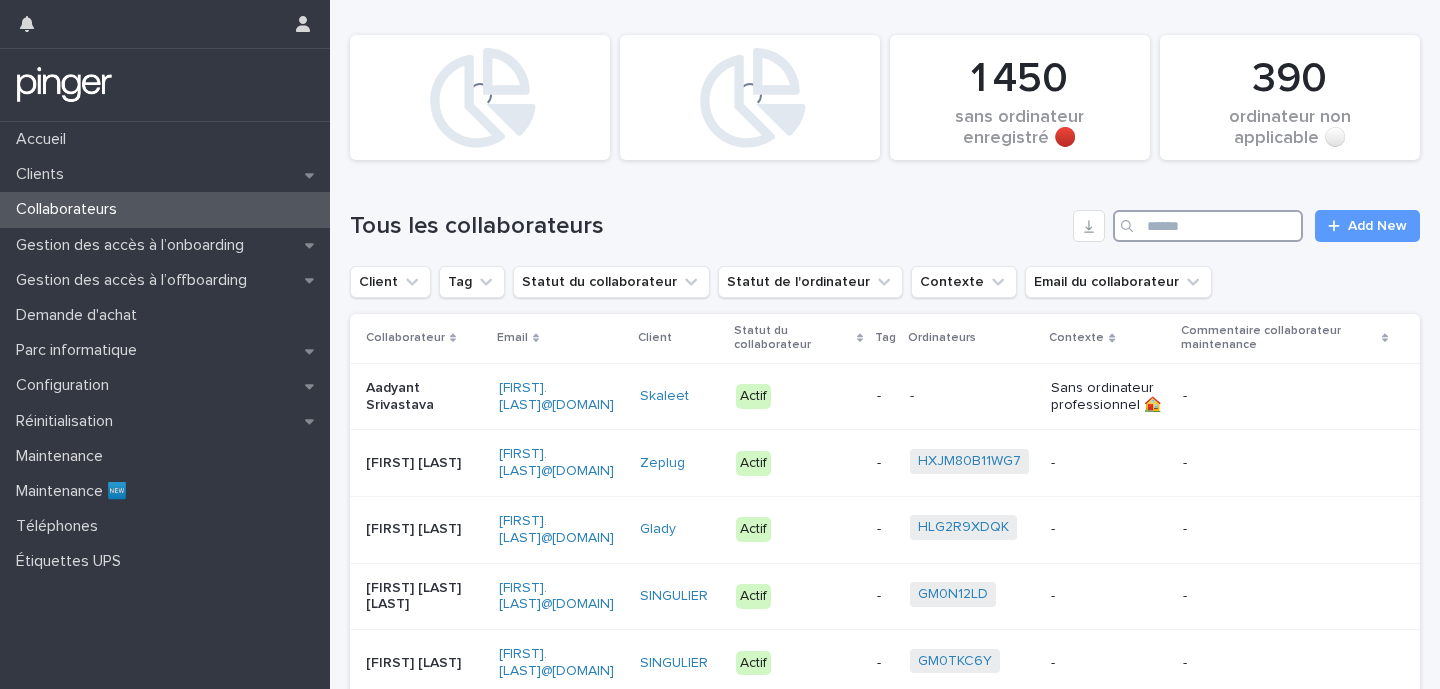 paste on "**********" 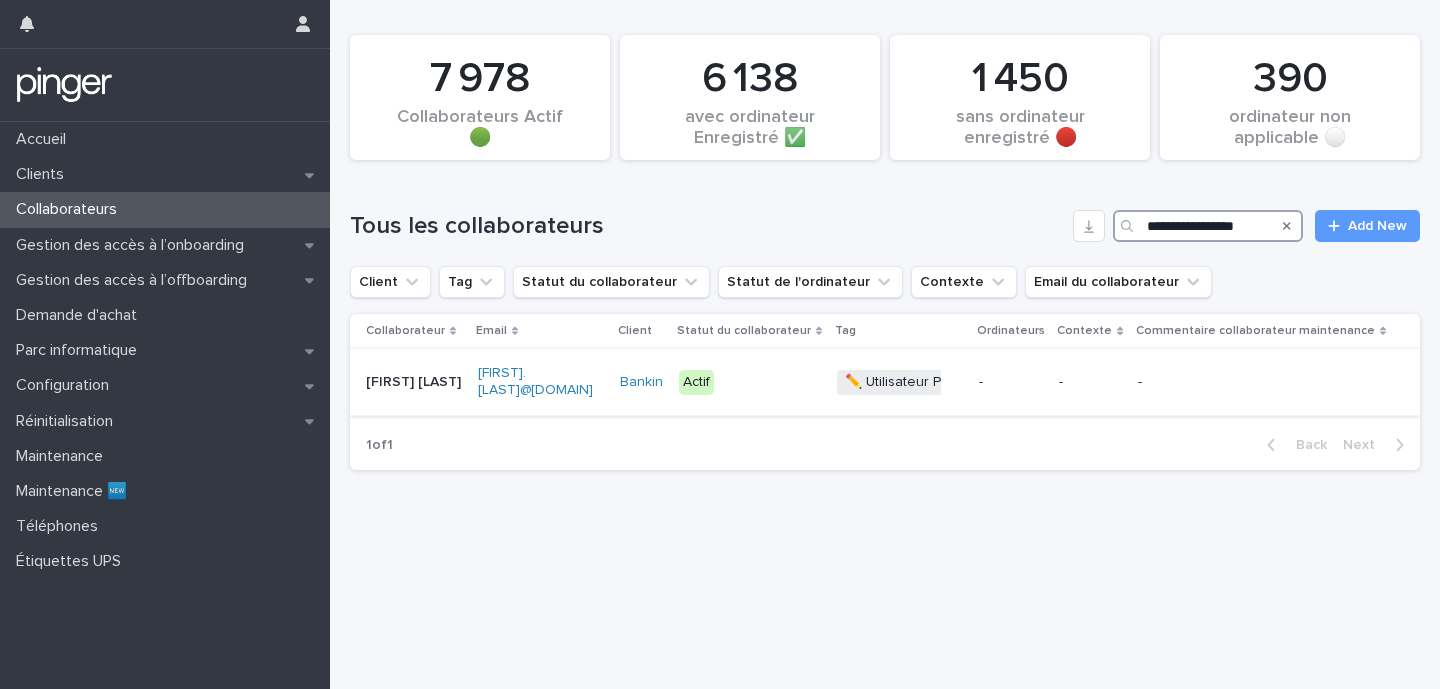 type on "**********" 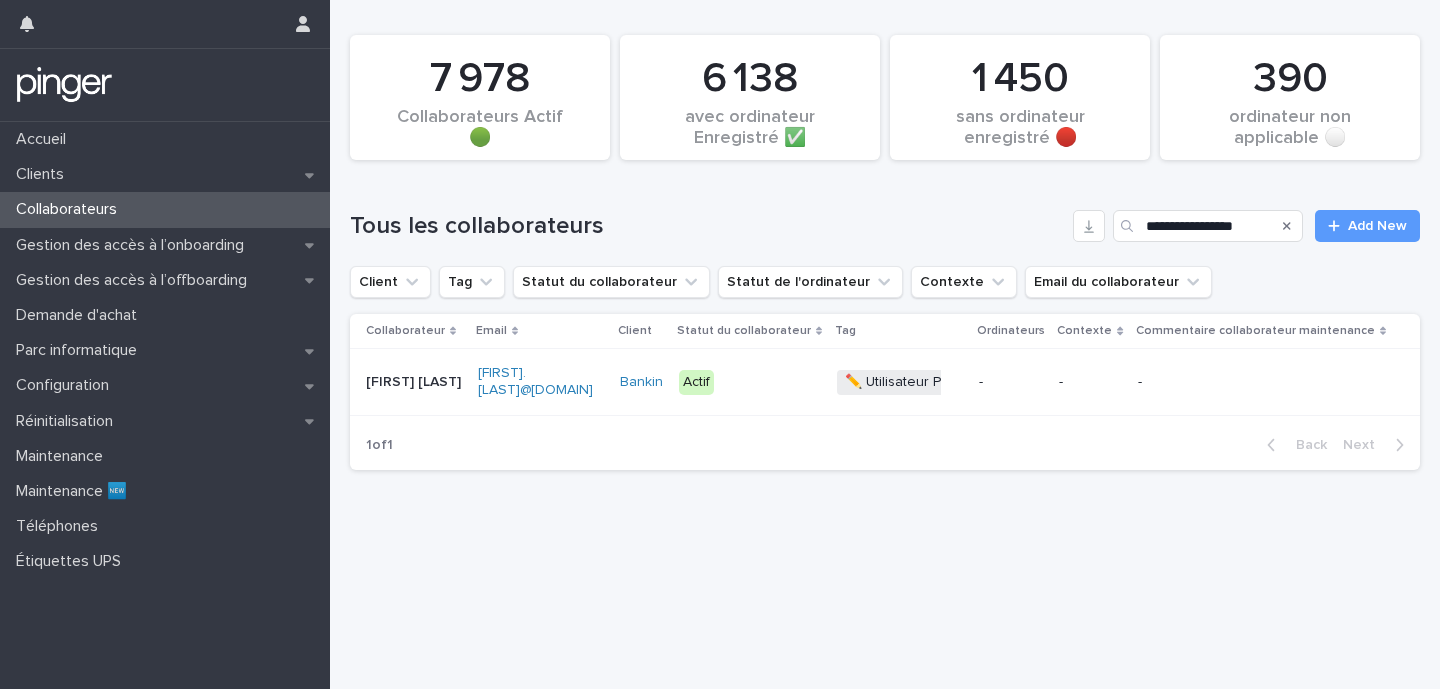 click on "-" at bounding box center (1011, 382) 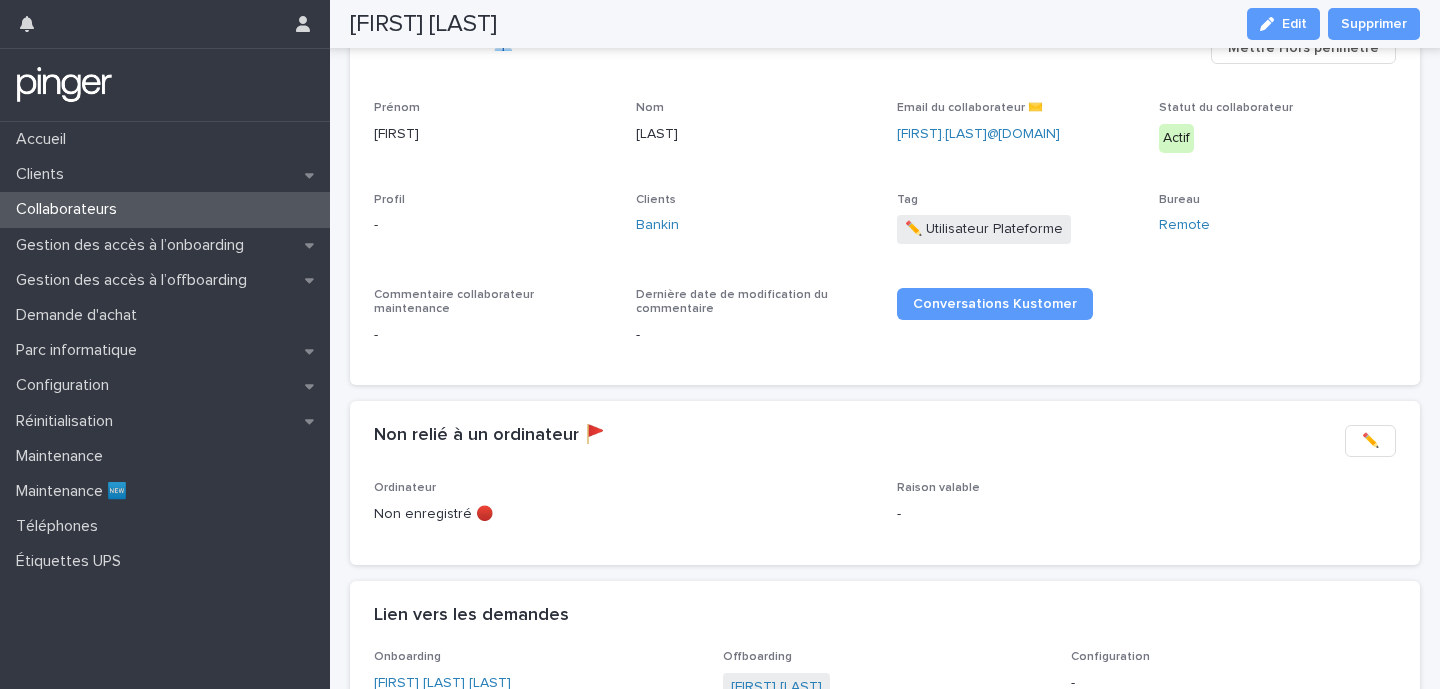 scroll, scrollTop: 0, scrollLeft: 0, axis: both 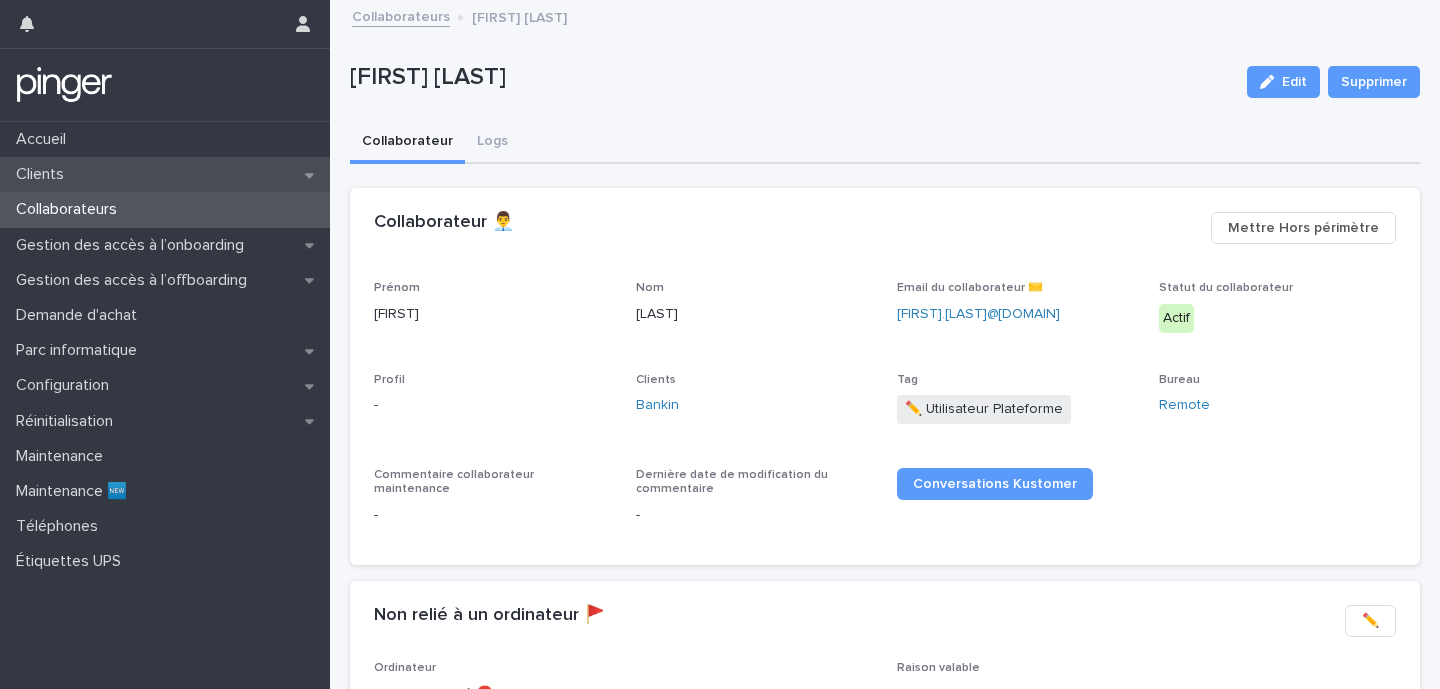 click on "Clients" at bounding box center [165, 174] 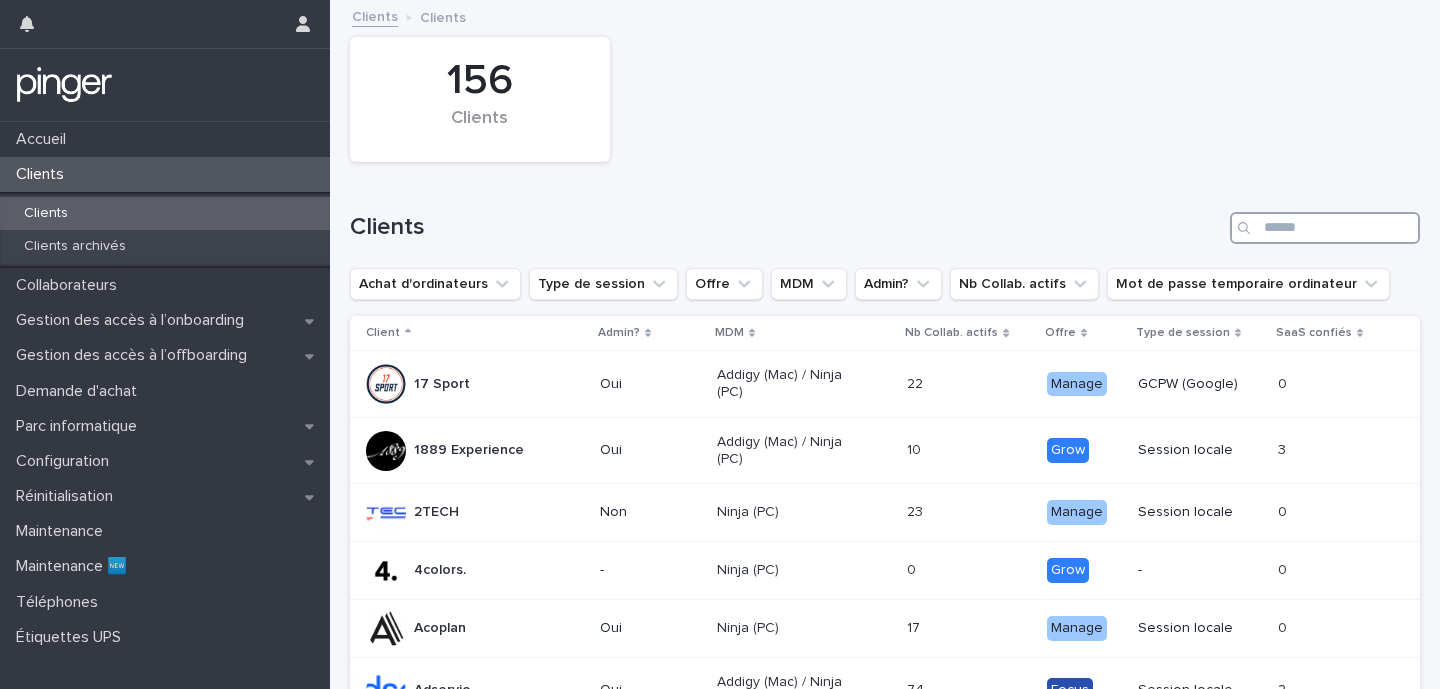 click at bounding box center [1325, 228] 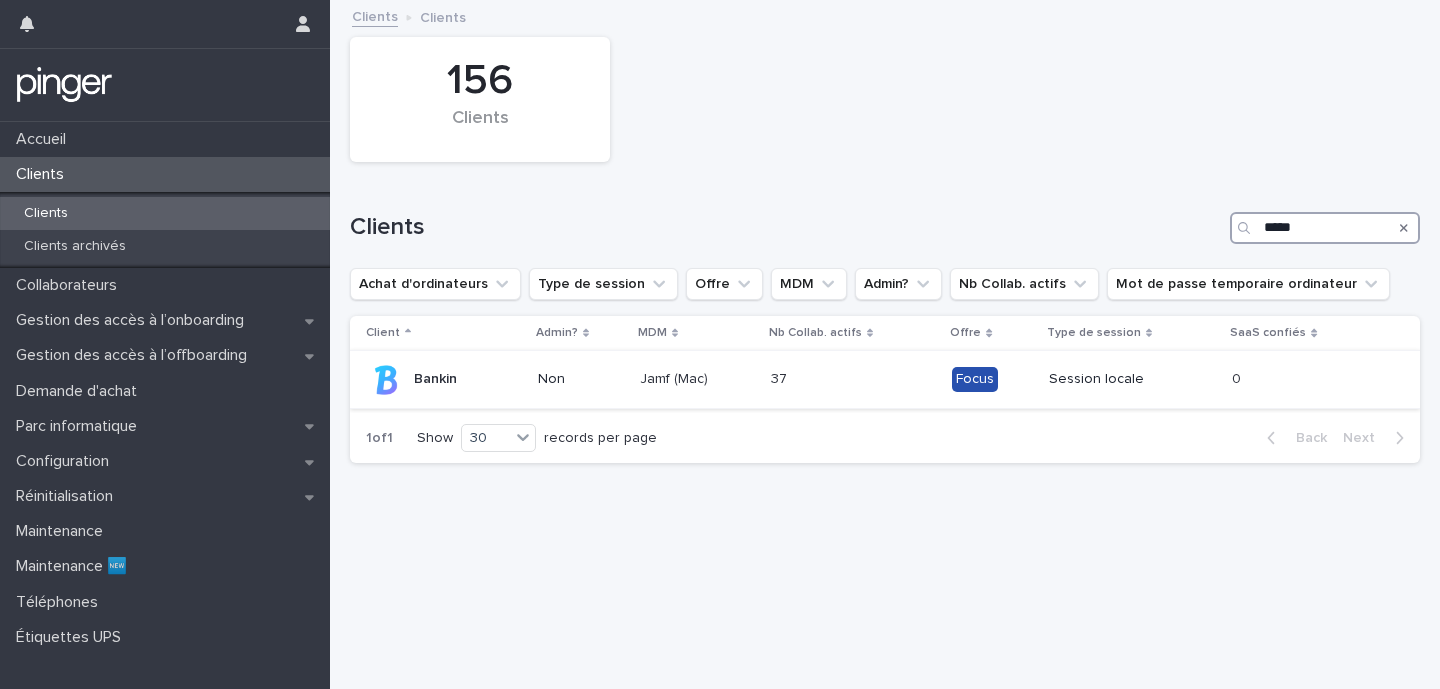 type on "*****" 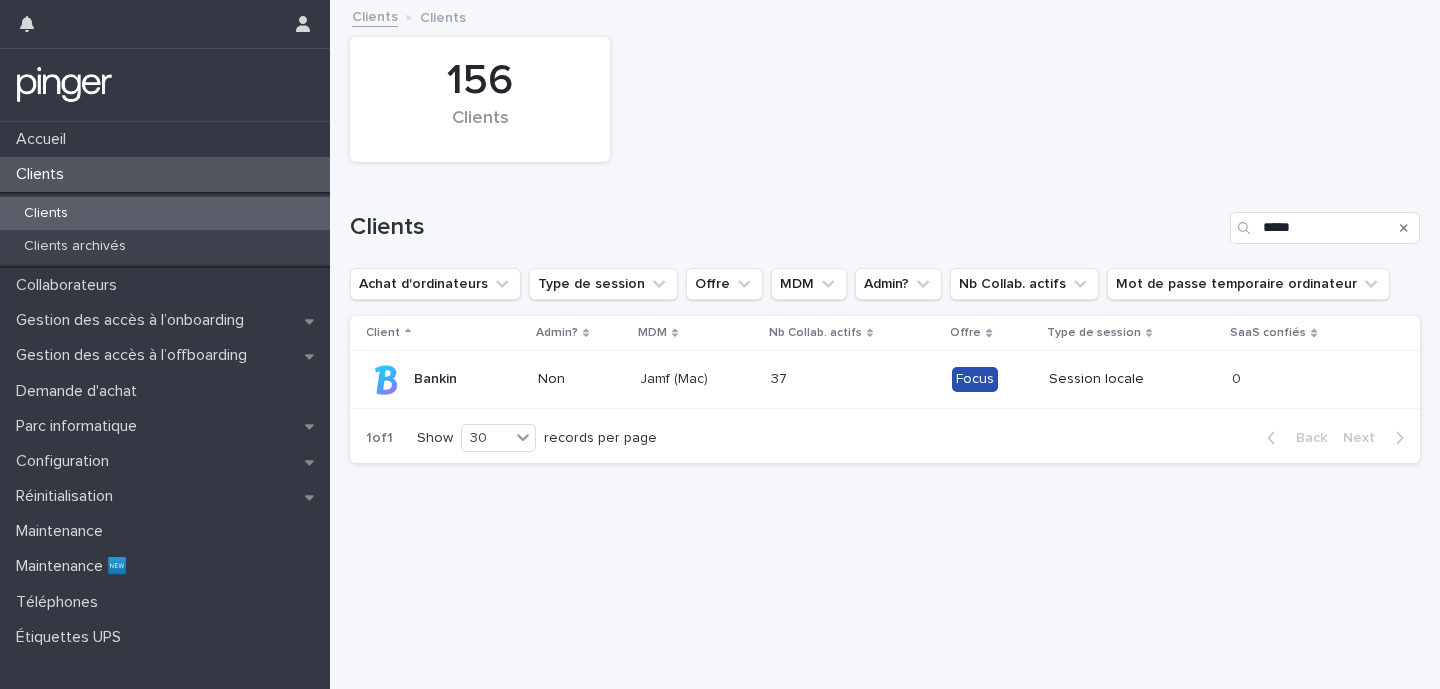 click on "37 37" at bounding box center [854, 379] 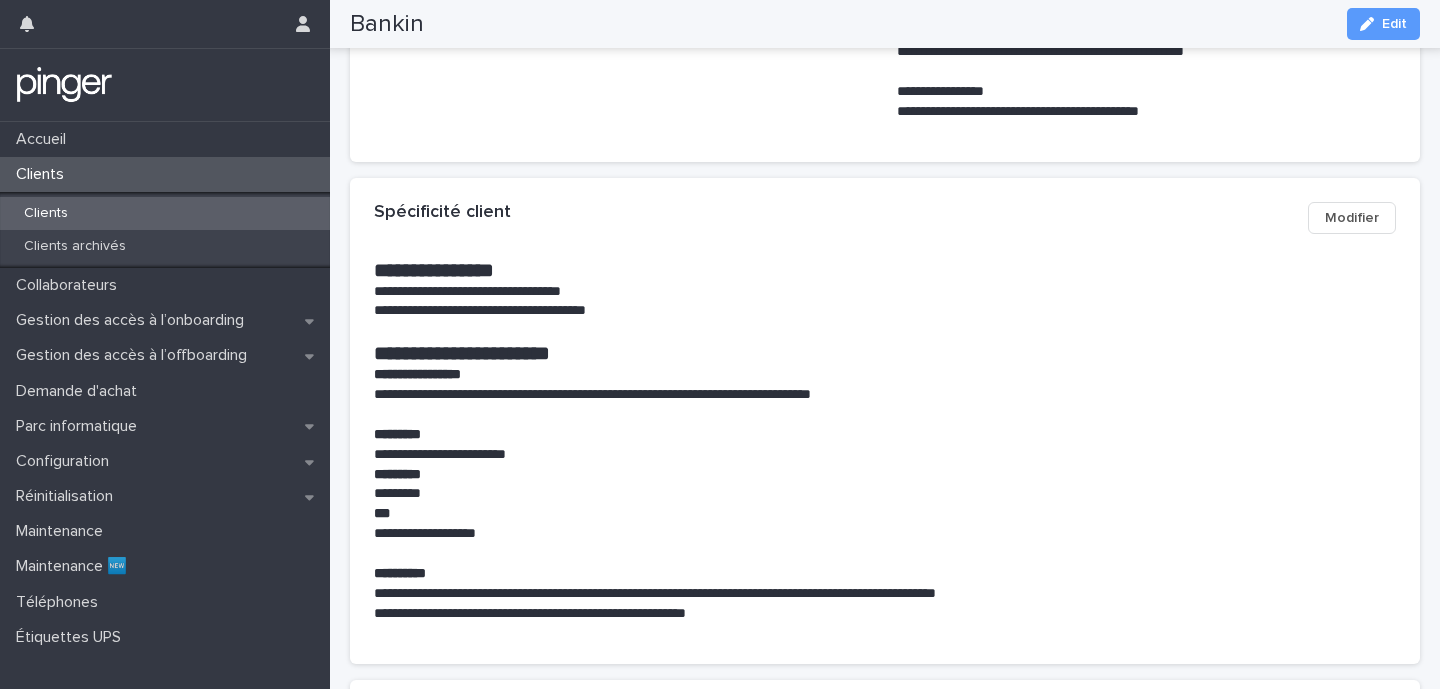 scroll, scrollTop: 0, scrollLeft: 0, axis: both 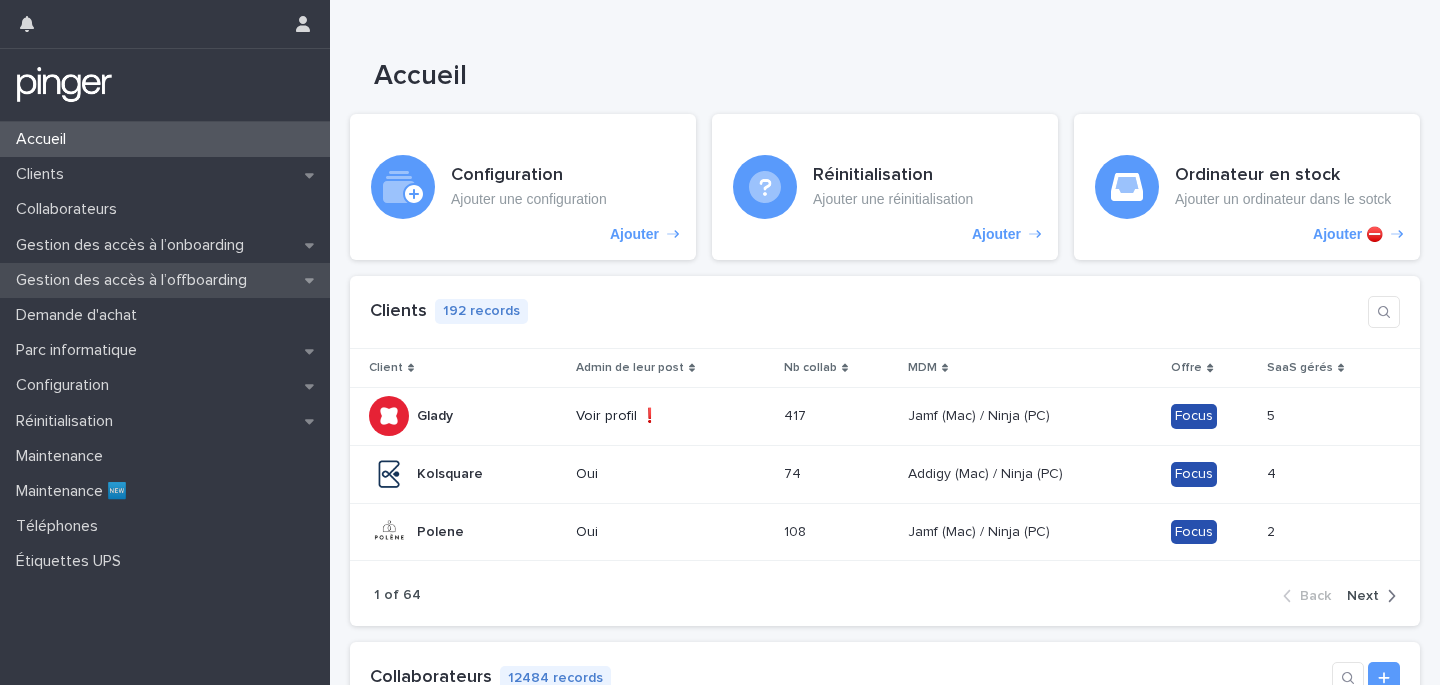click on "Gestion des accès à l’offboarding" at bounding box center [135, 280] 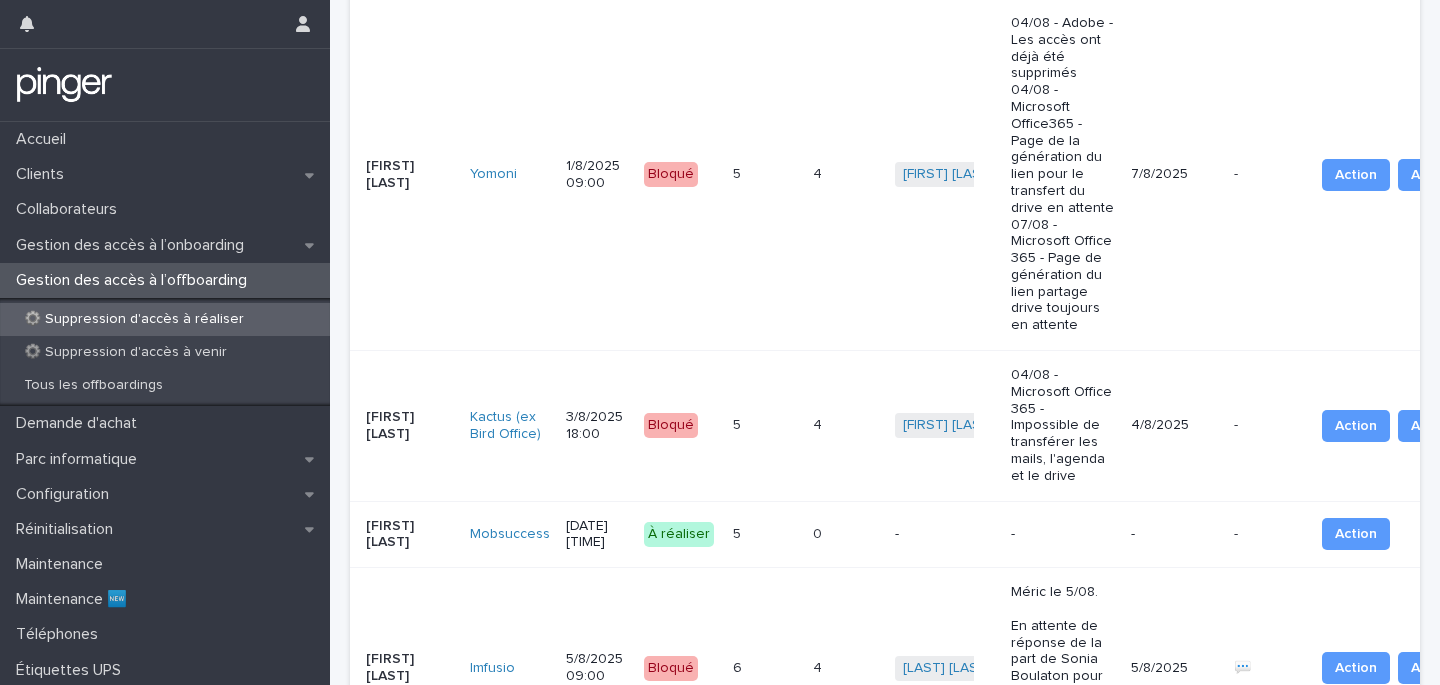 scroll, scrollTop: 1788, scrollLeft: 0, axis: vertical 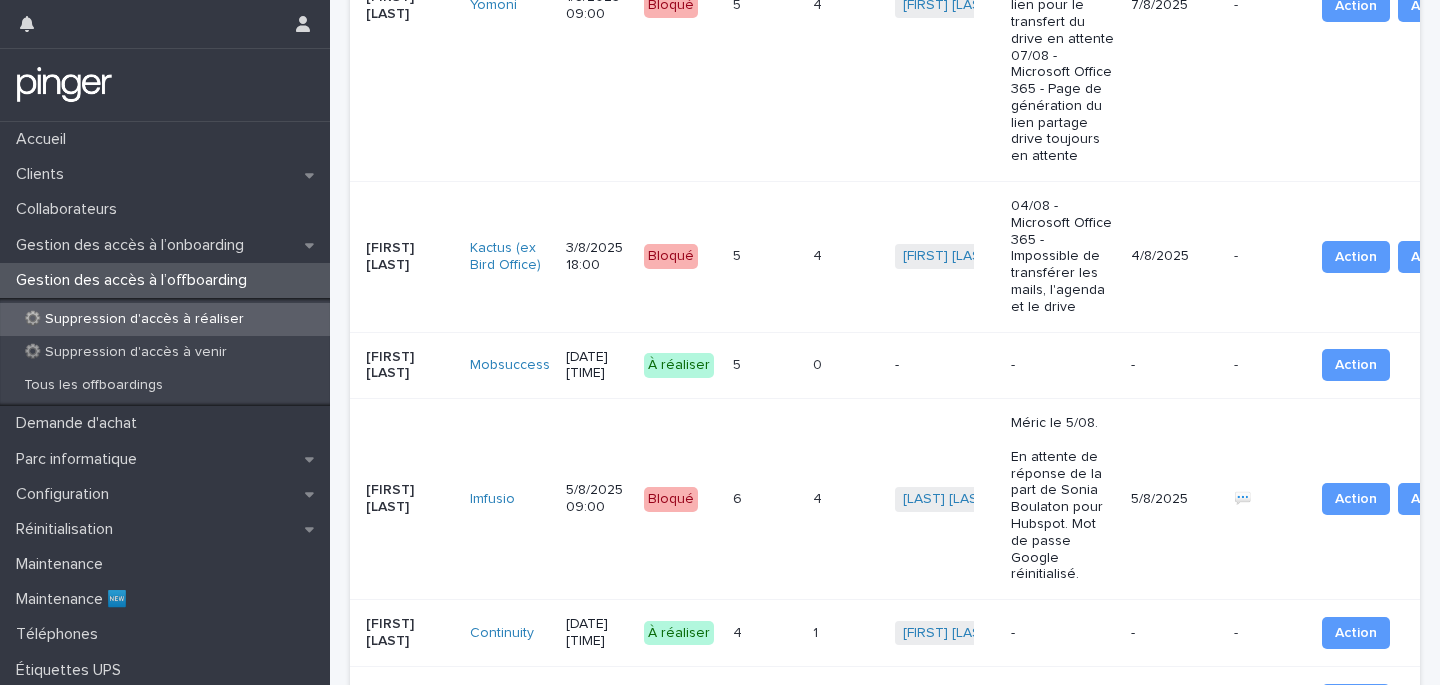 click at bounding box center [838, 766] 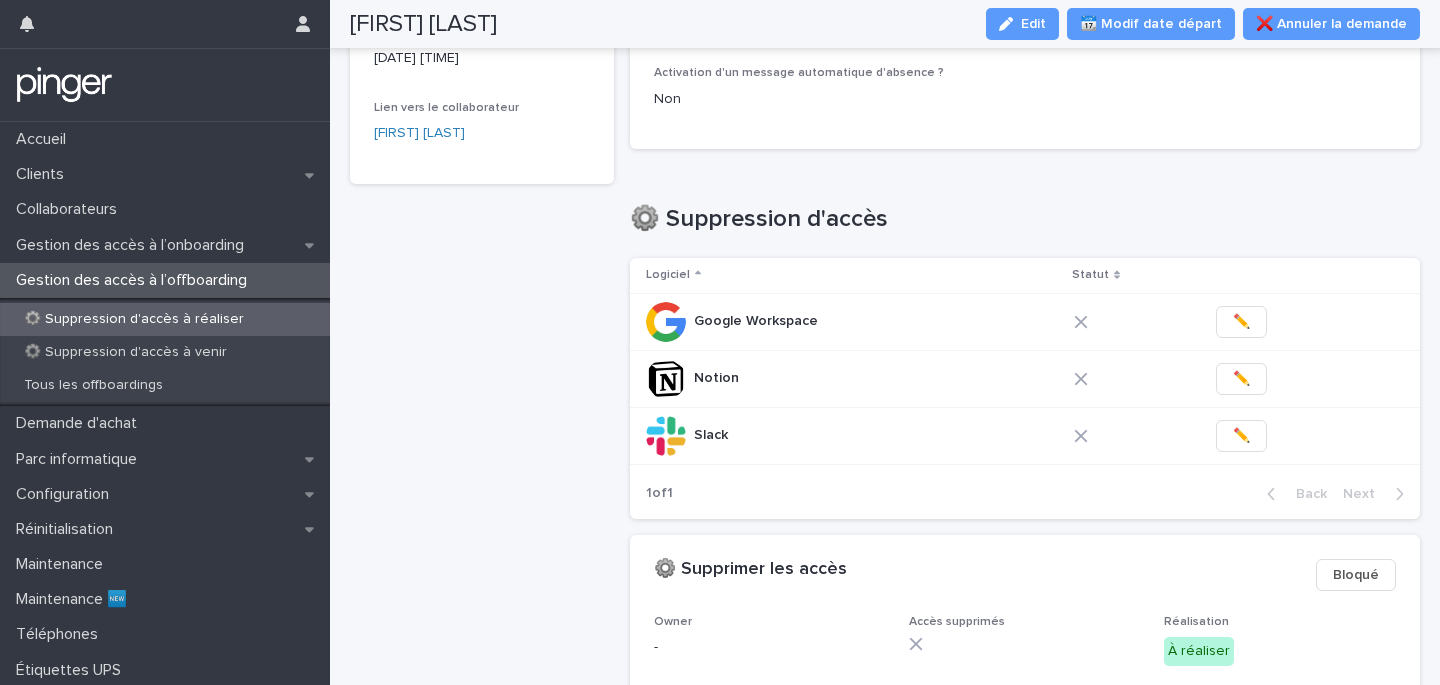 scroll, scrollTop: 252, scrollLeft: 0, axis: vertical 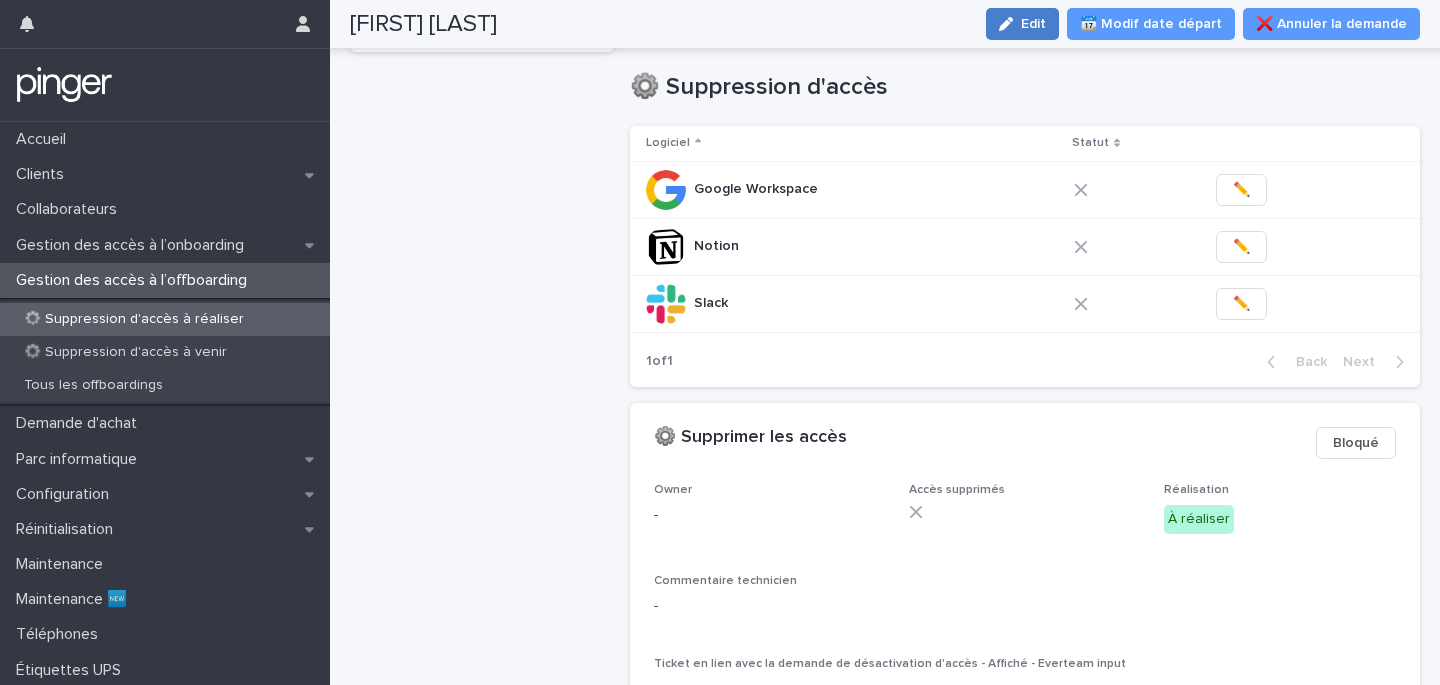 click at bounding box center [1010, 24] 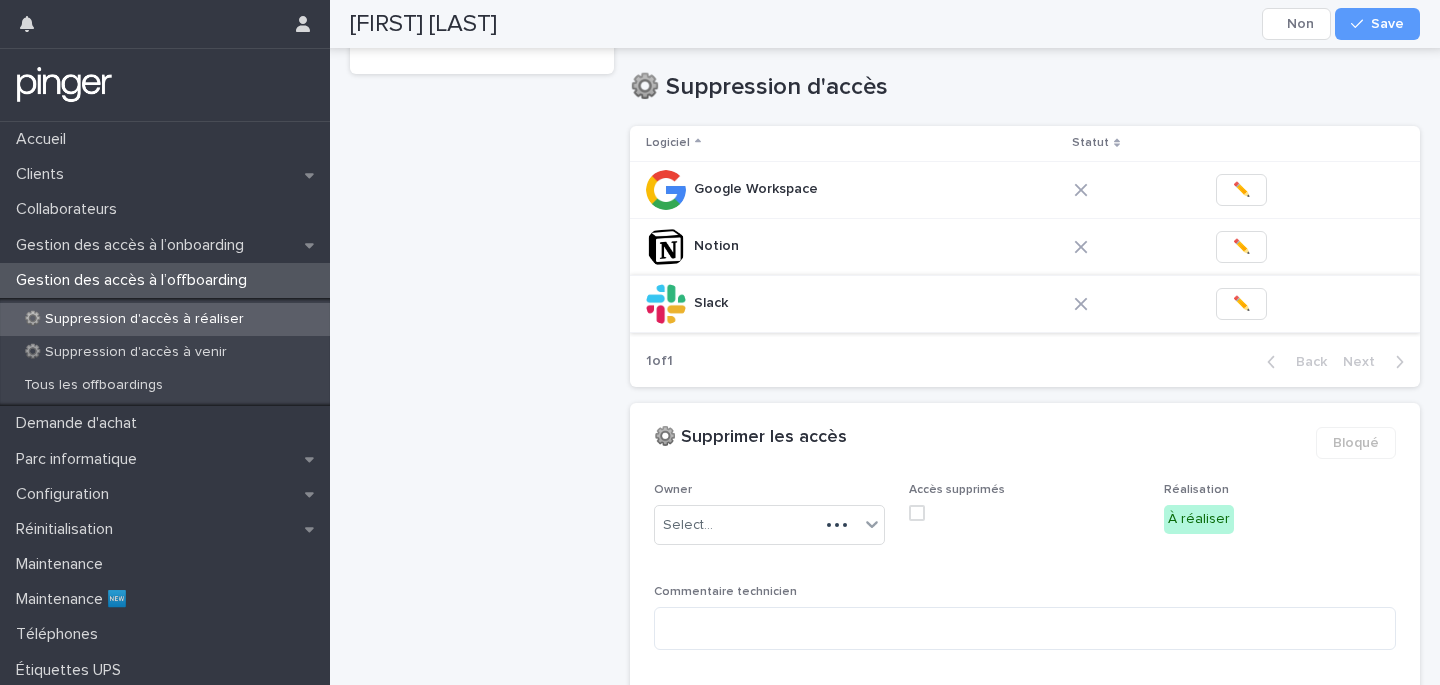 scroll, scrollTop: 408, scrollLeft: 0, axis: vertical 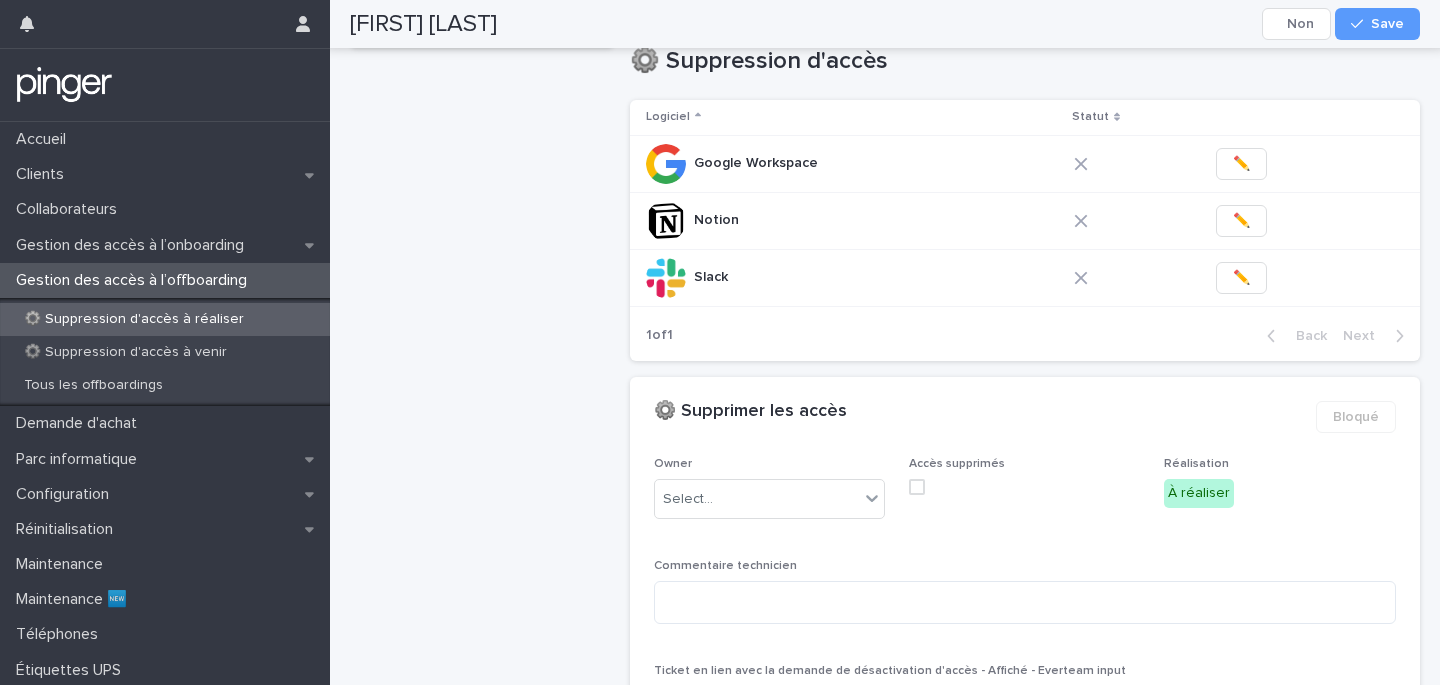 click at bounding box center (917, 487) 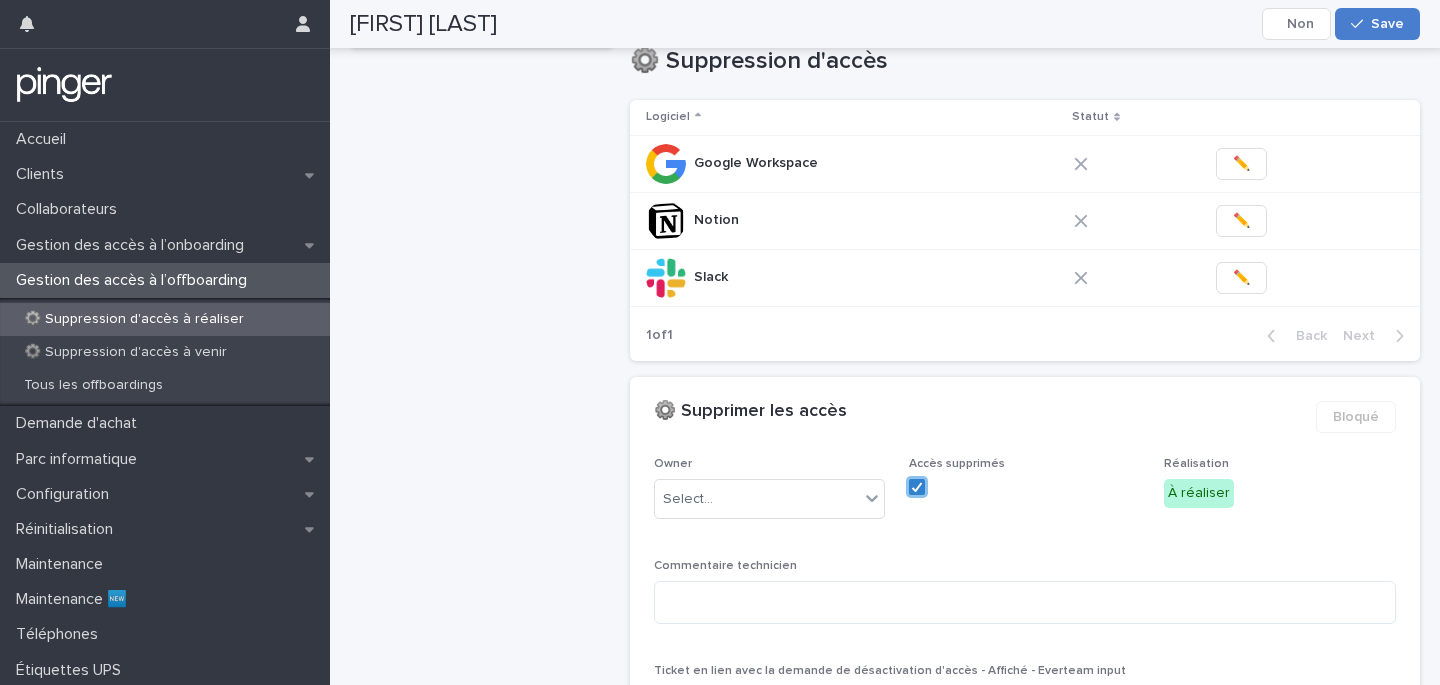 click 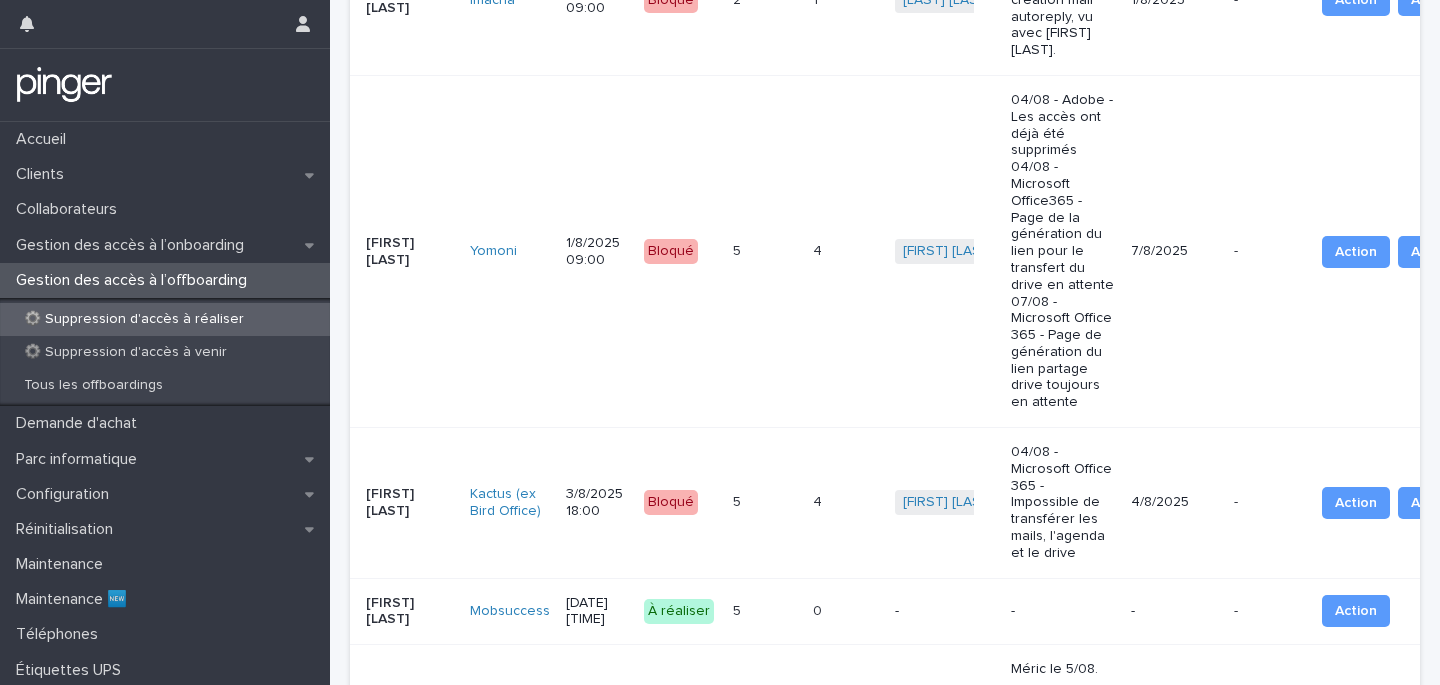 scroll, scrollTop: 1788, scrollLeft: 0, axis: vertical 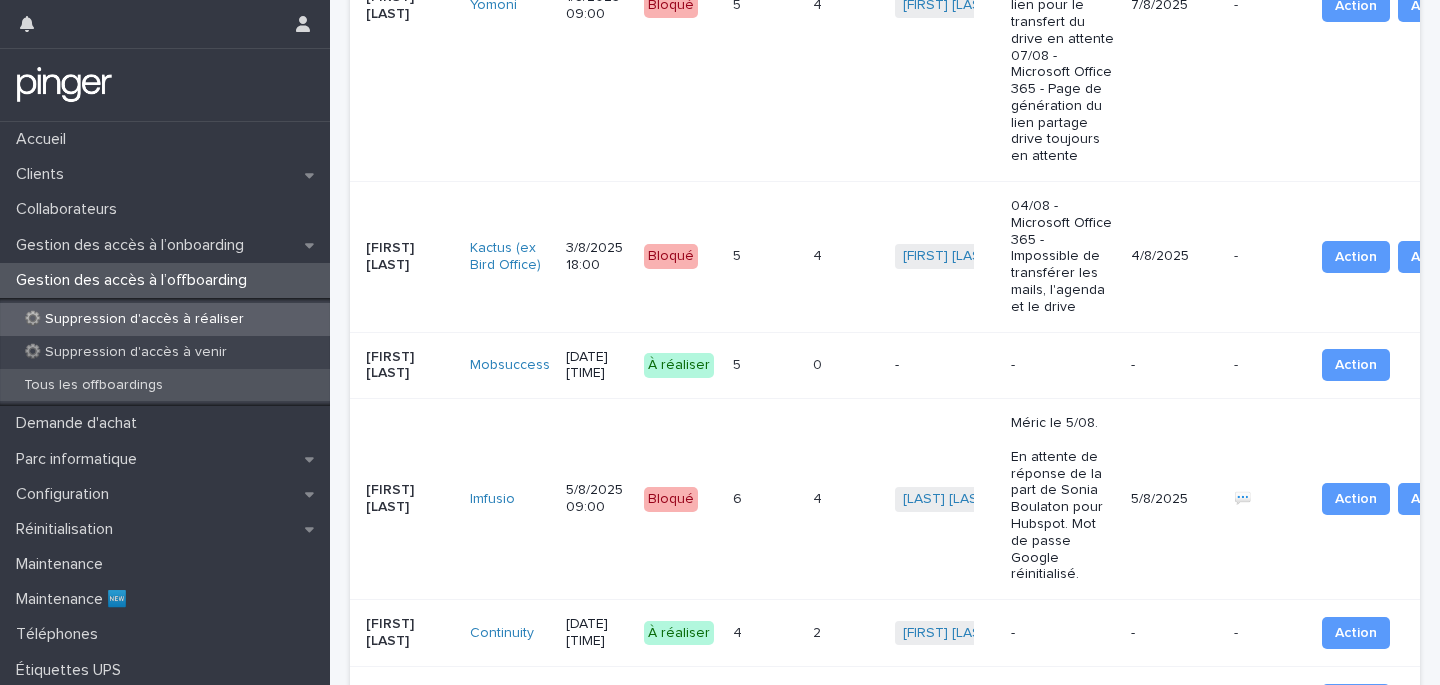click on "Tous les offboardings" at bounding box center (93, 385) 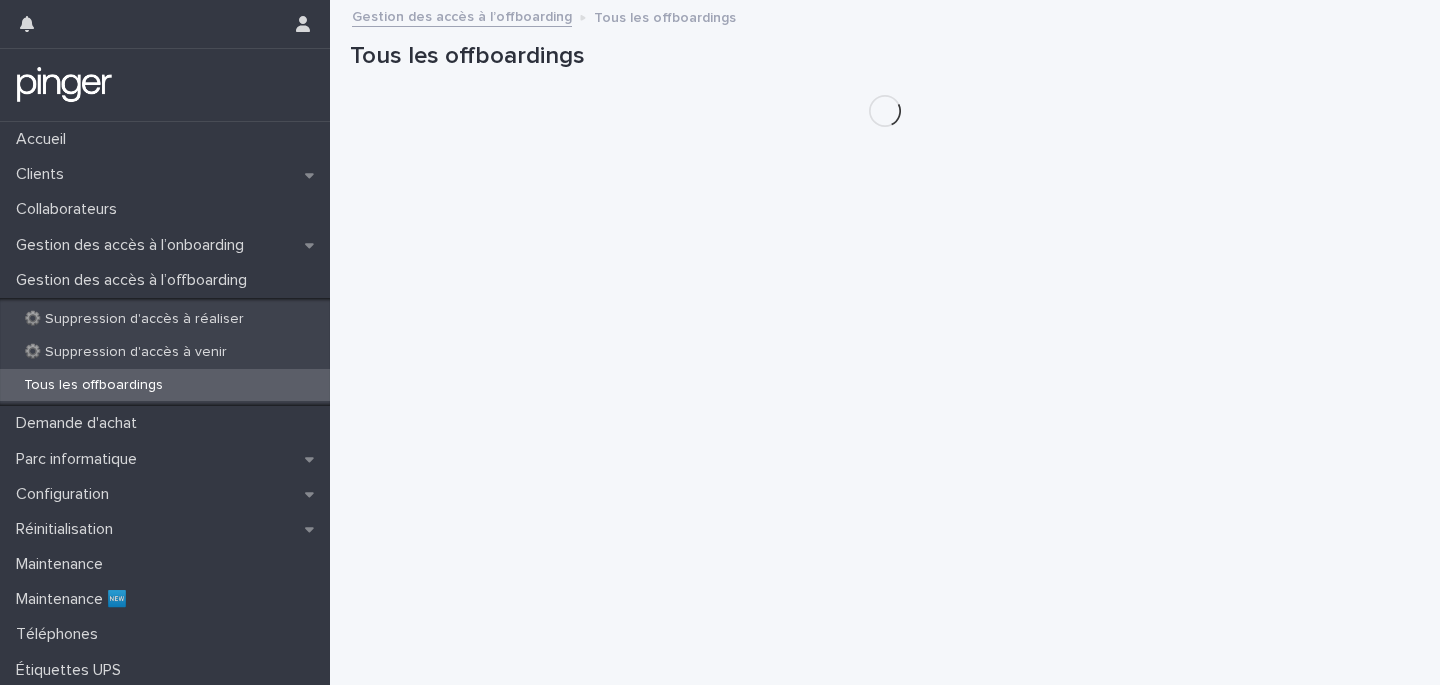 scroll, scrollTop: 0, scrollLeft: 0, axis: both 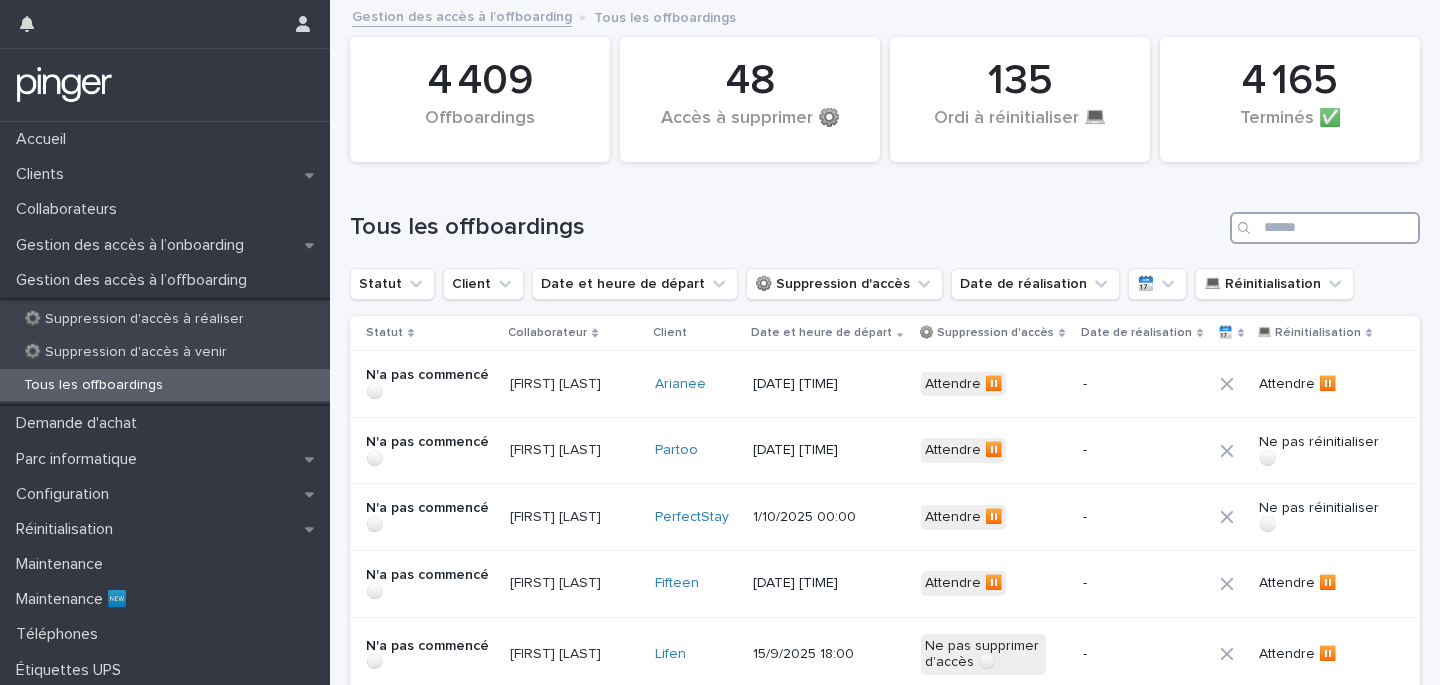 click at bounding box center (1325, 228) 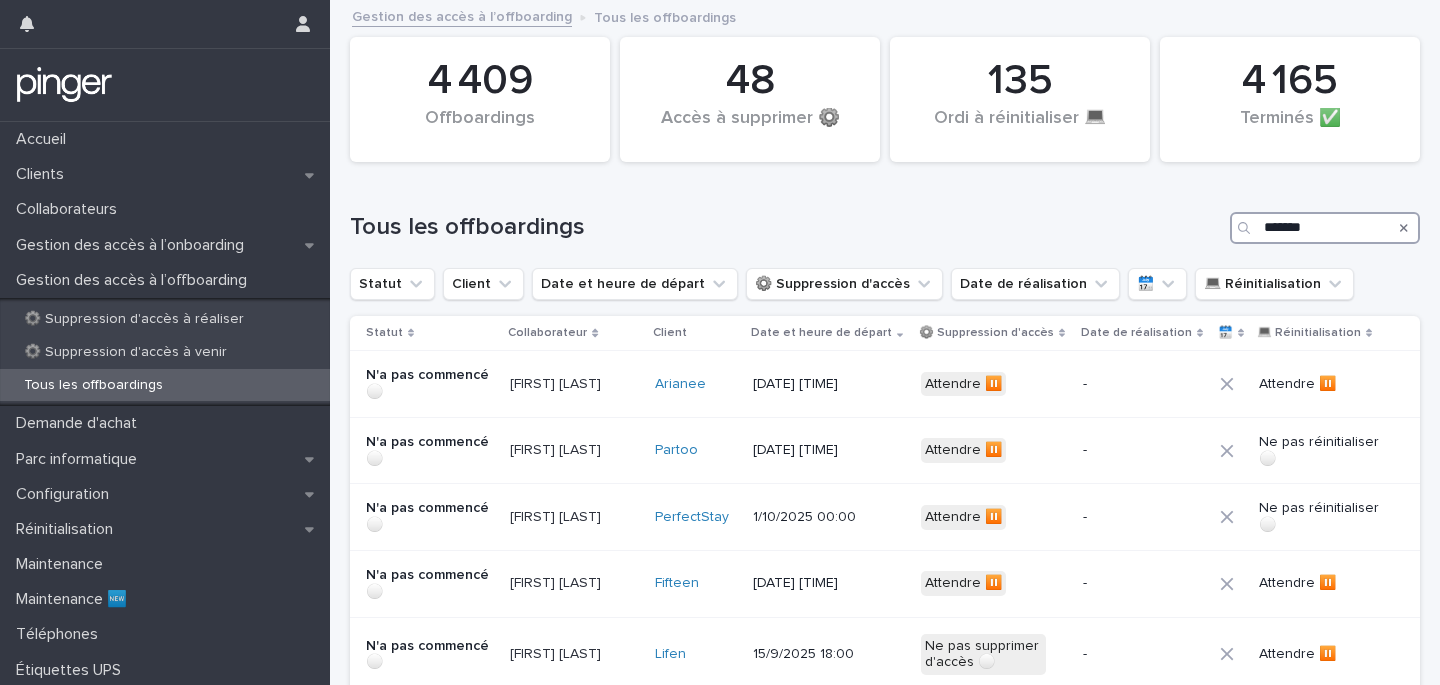 type on "*******" 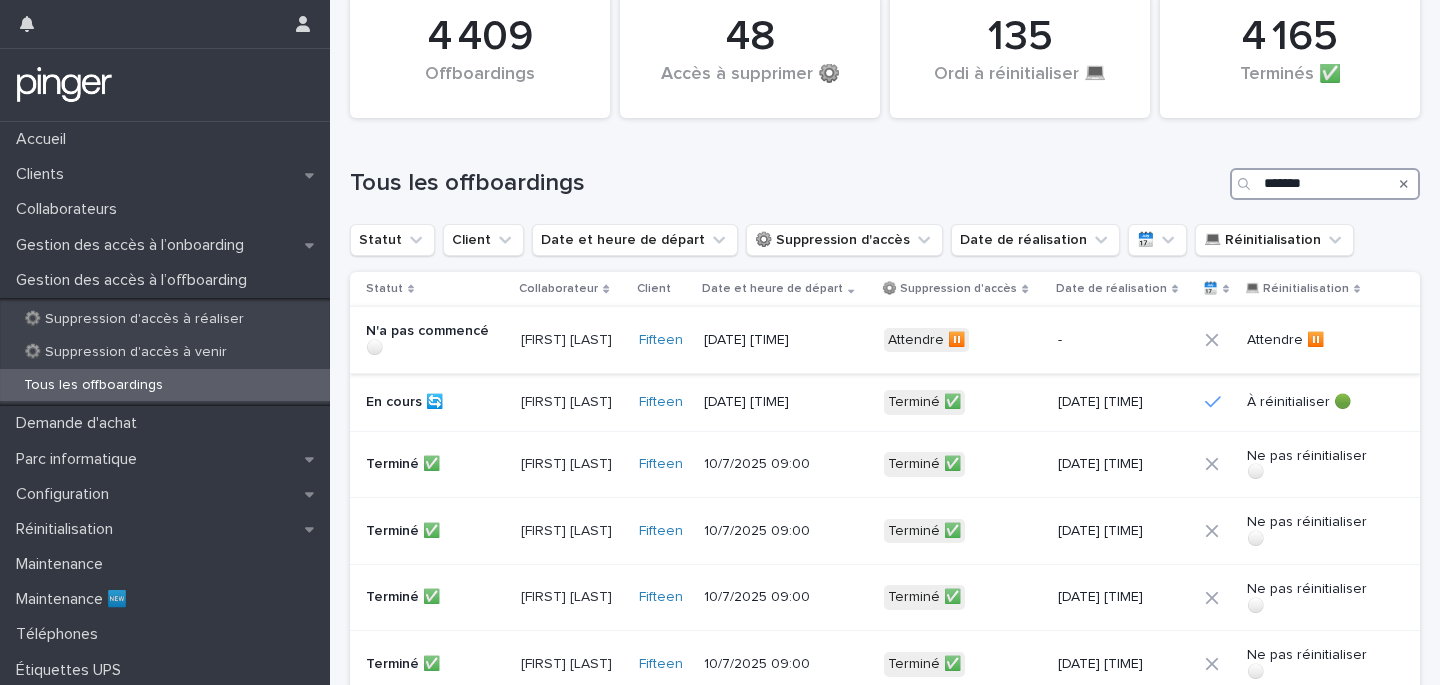 scroll, scrollTop: 49, scrollLeft: 0, axis: vertical 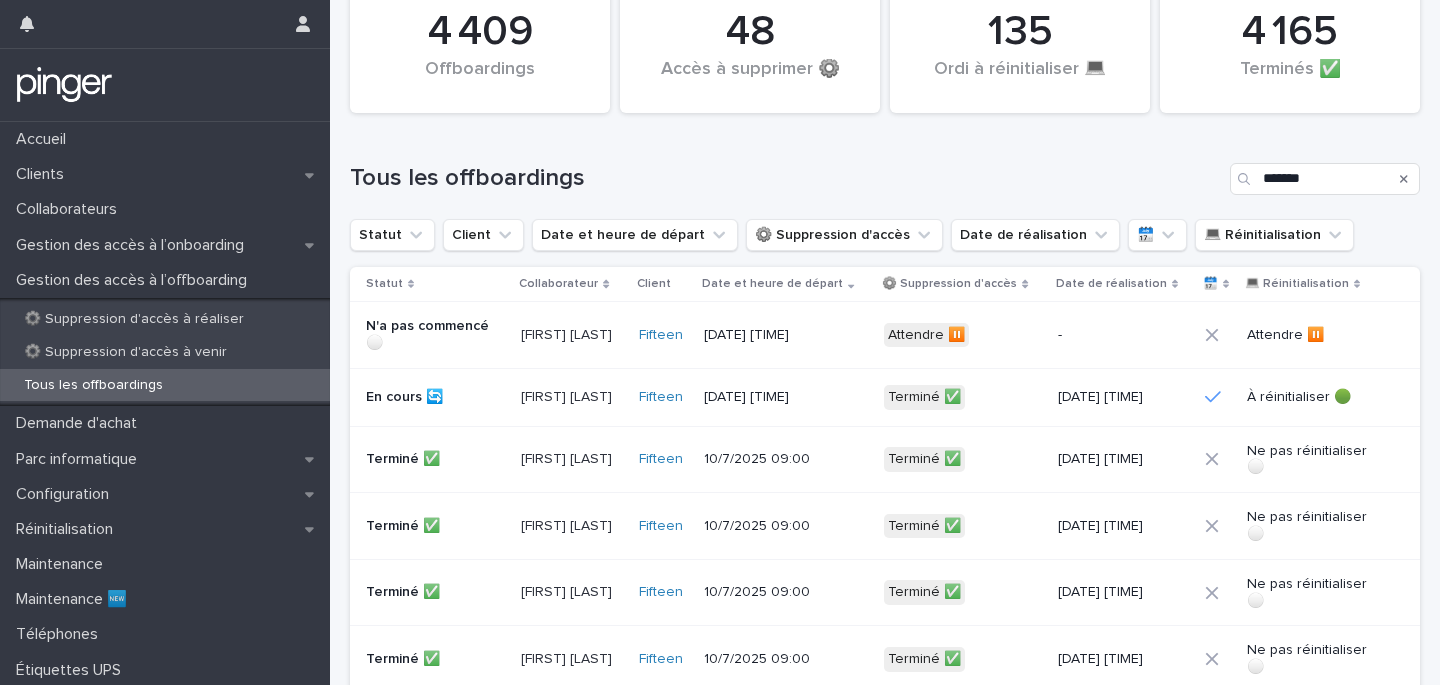 click on "[FIRST] [LAST]" at bounding box center (571, 397) 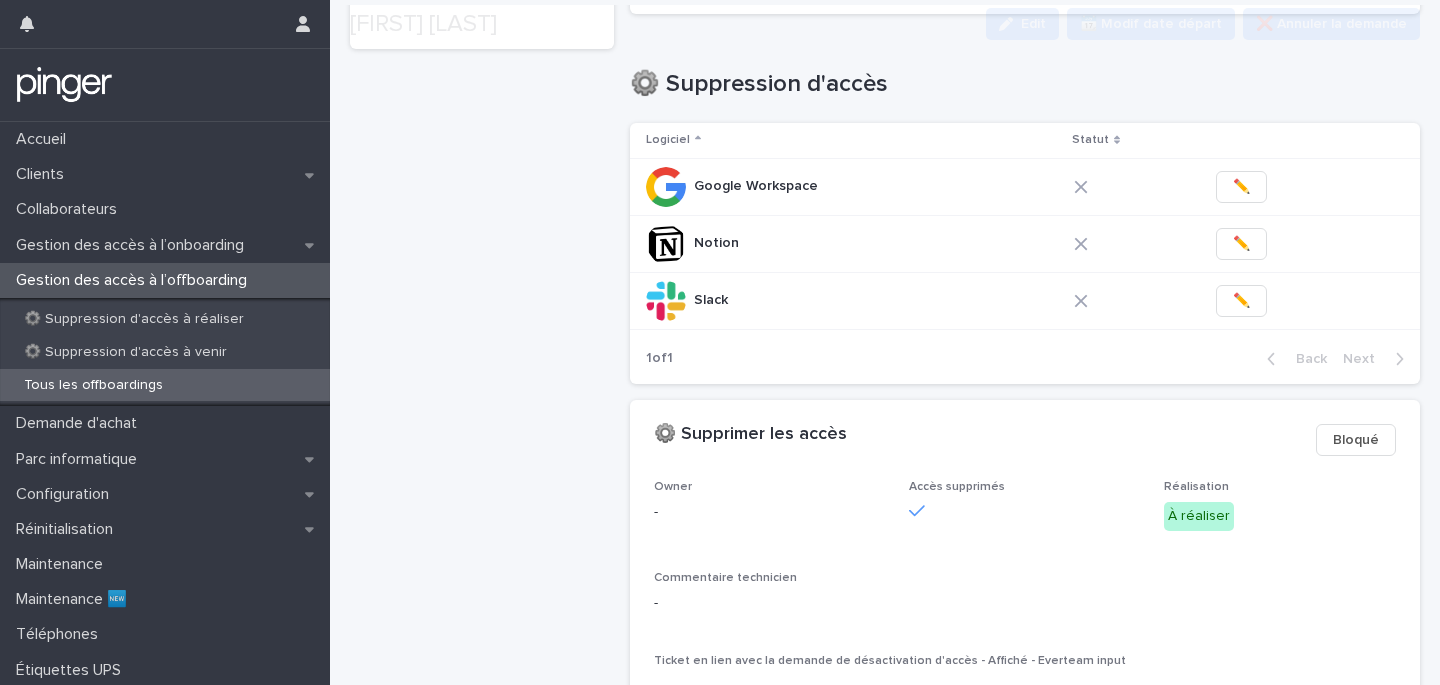 scroll, scrollTop: 542, scrollLeft: 0, axis: vertical 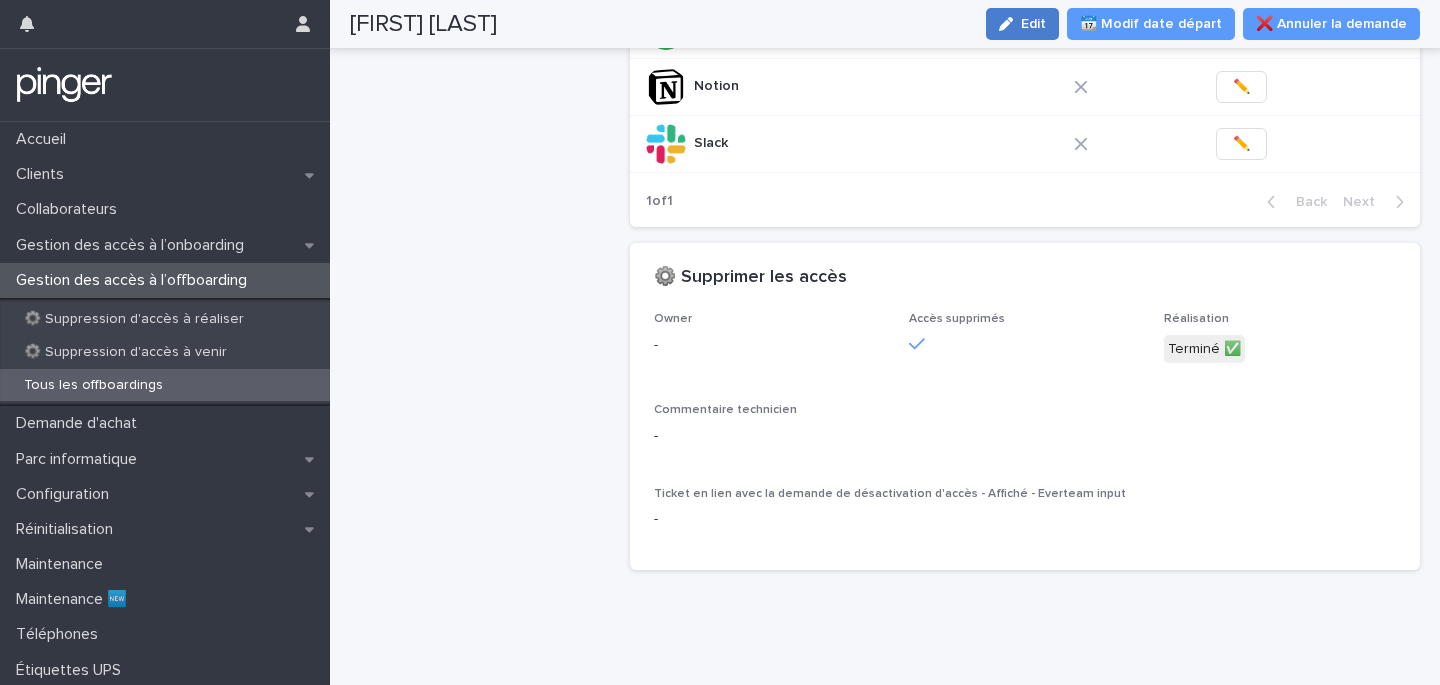 click on "Edit" at bounding box center [1033, 24] 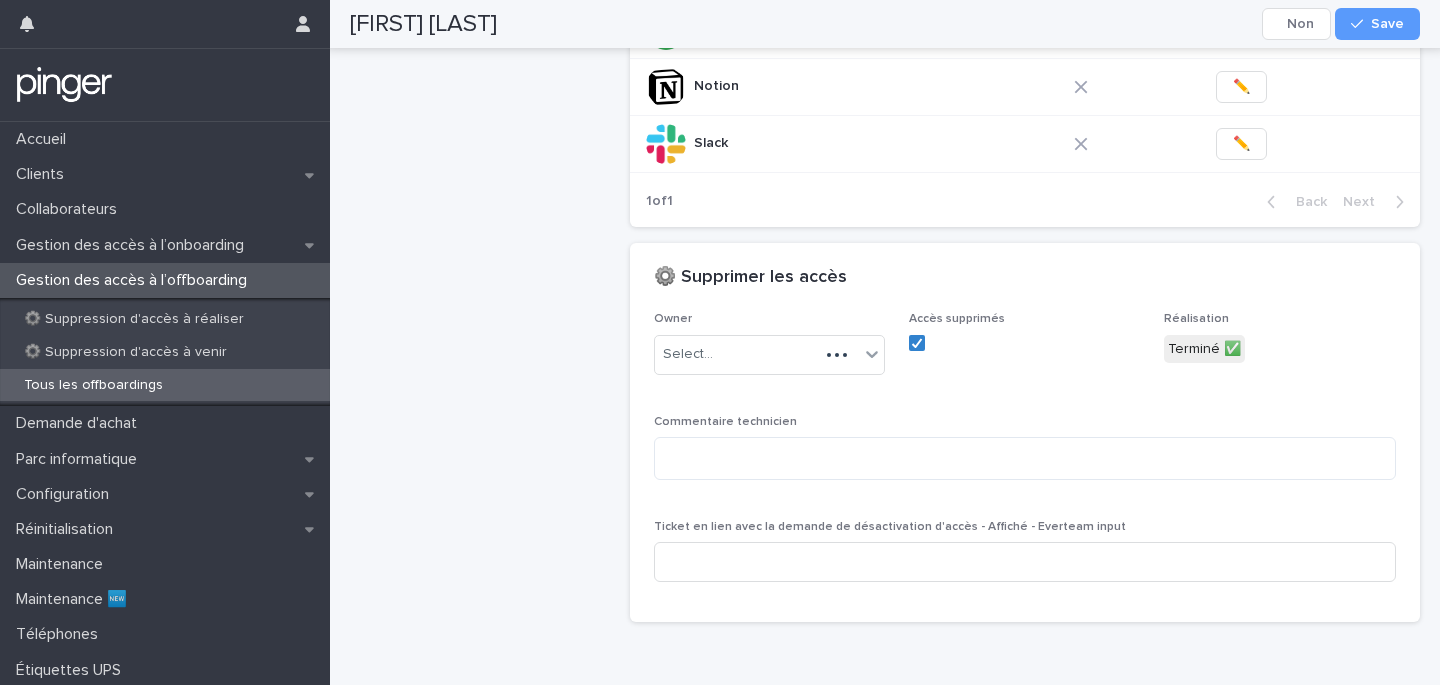 scroll, scrollTop: 569, scrollLeft: 0, axis: vertical 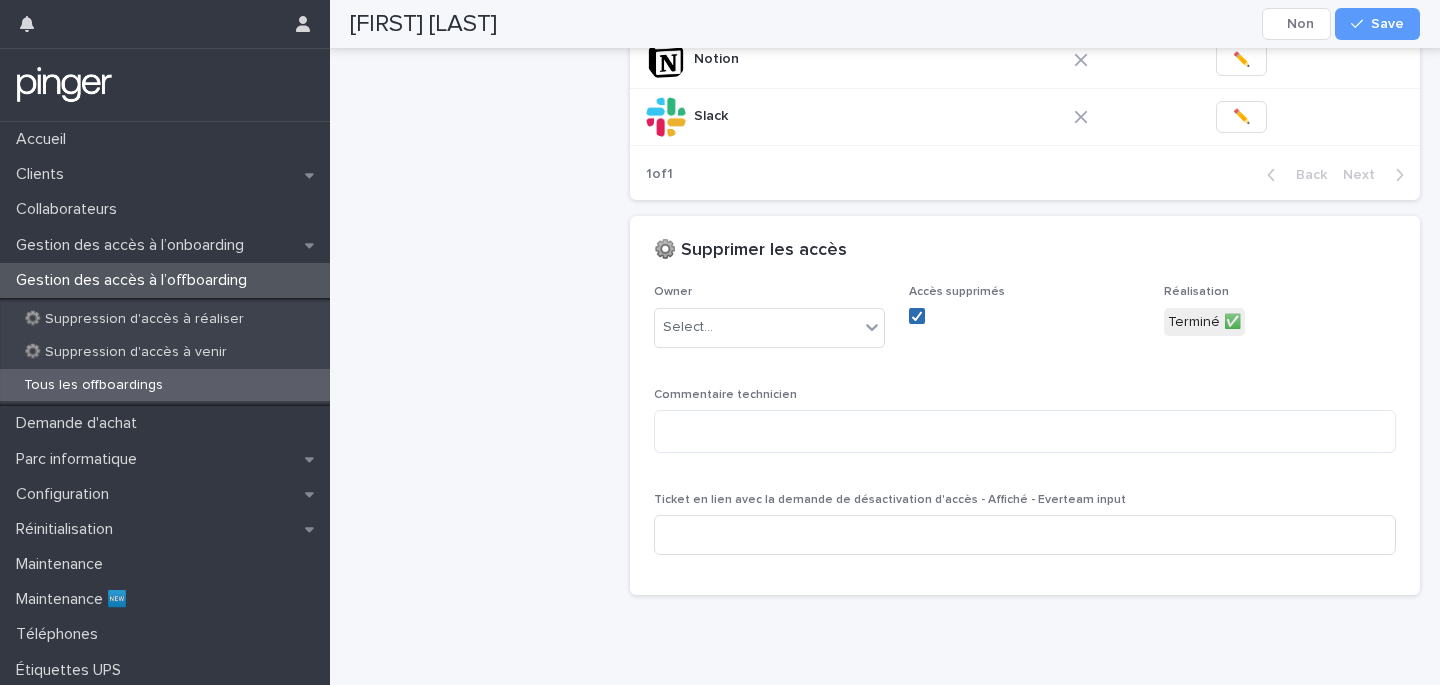 click 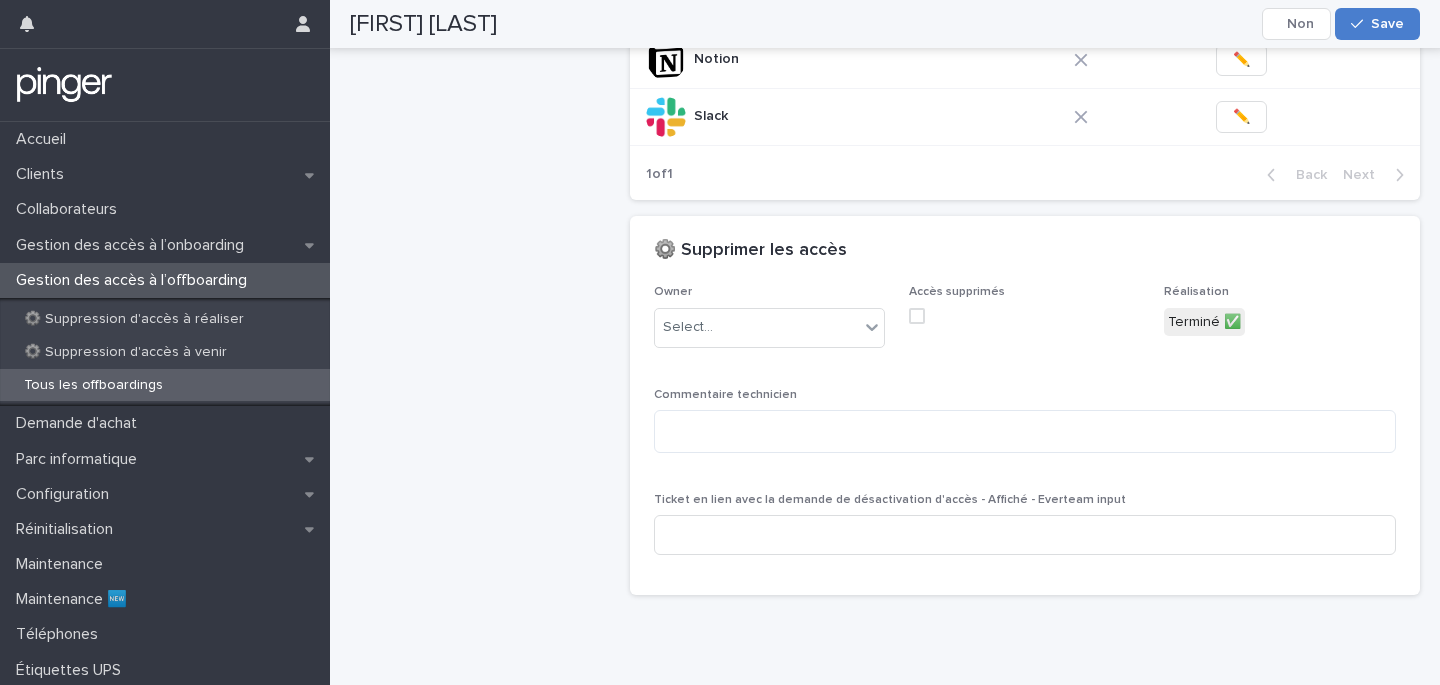 click on "Save" at bounding box center (1387, 24) 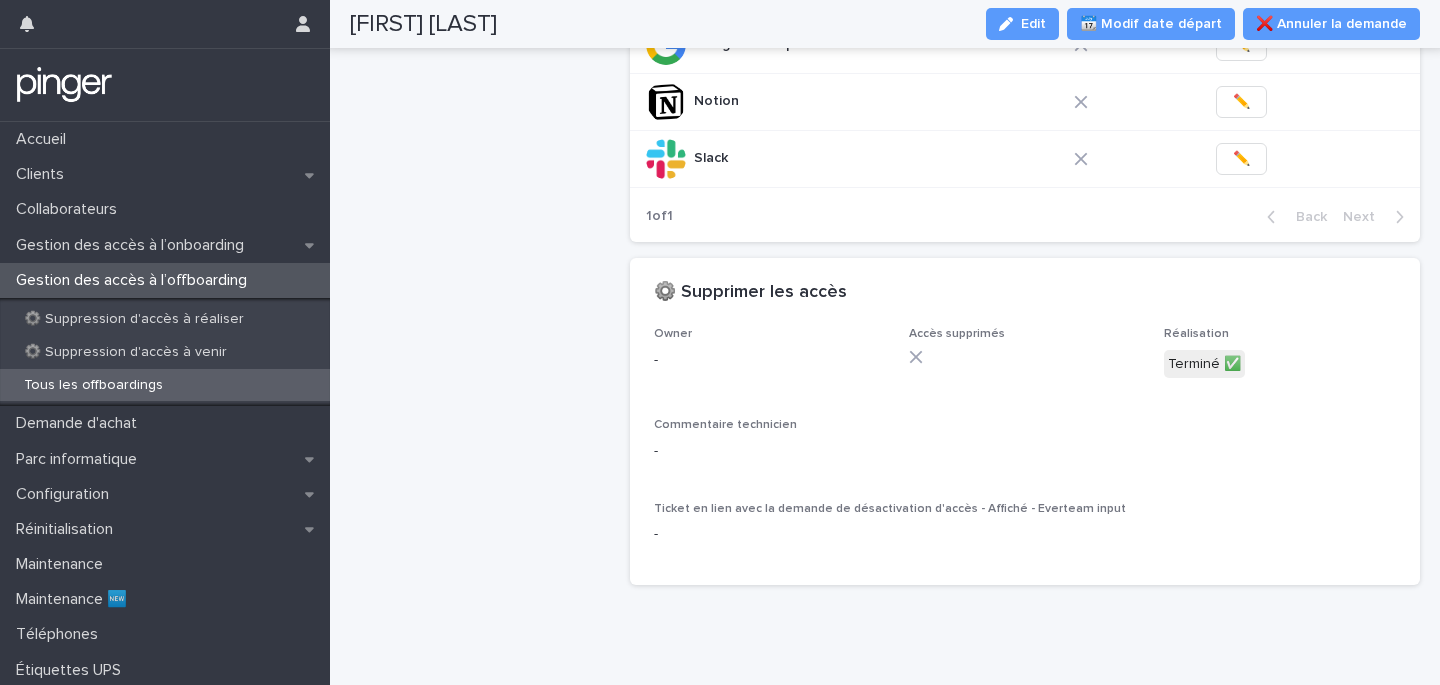 scroll, scrollTop: 535, scrollLeft: 0, axis: vertical 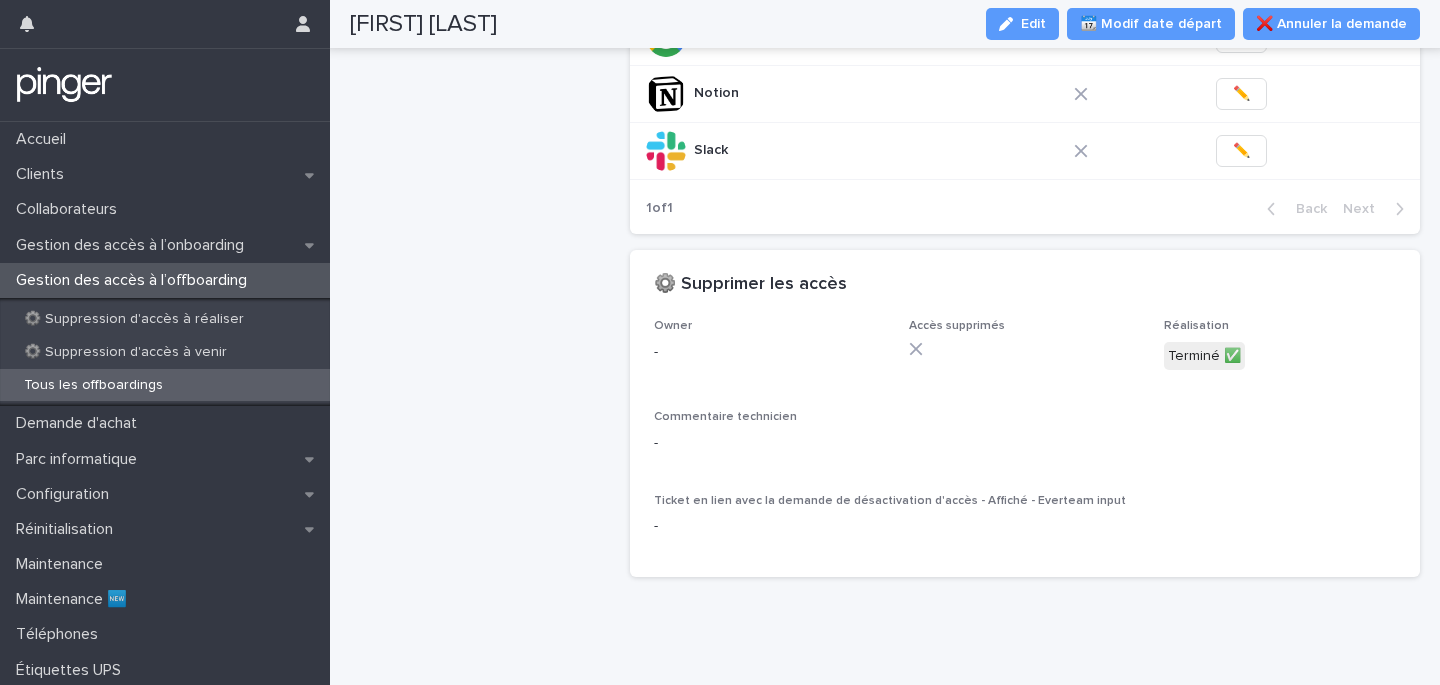 click on "Slack Slack" at bounding box center [848, 150] 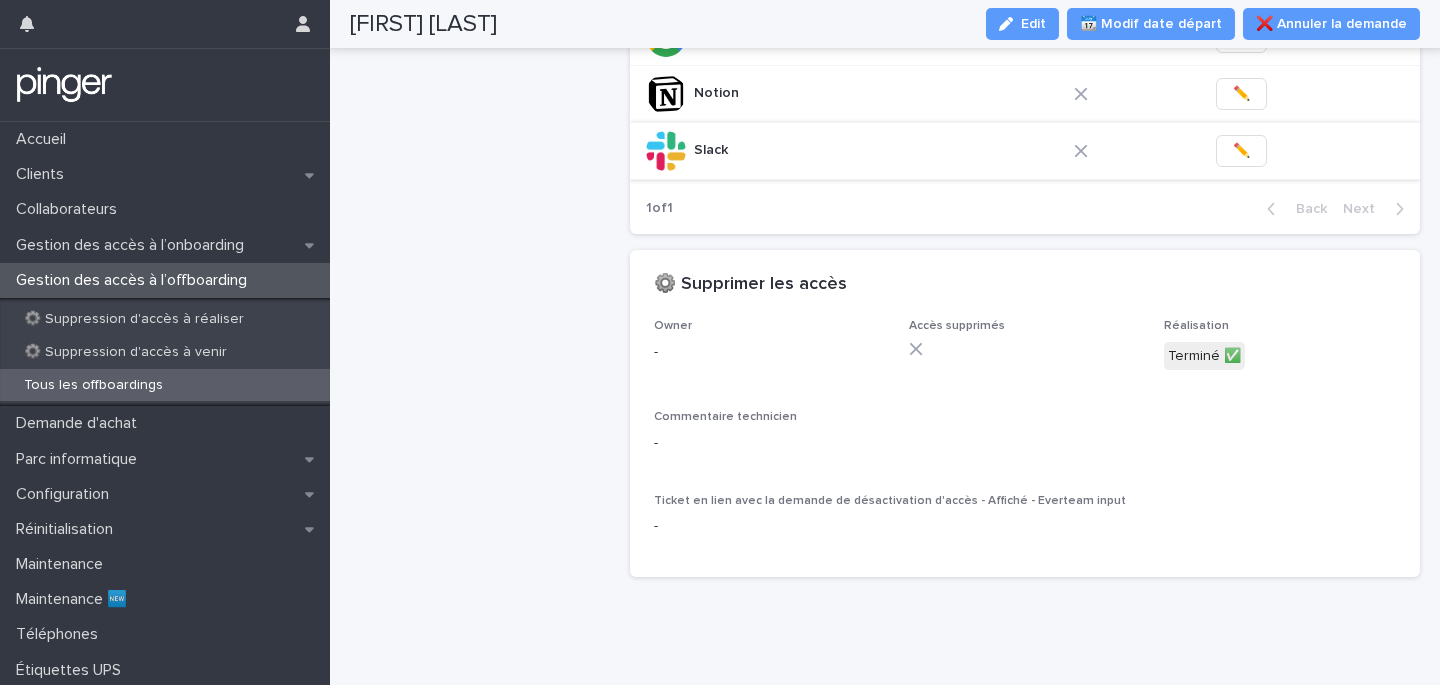 scroll, scrollTop: 0, scrollLeft: 0, axis: both 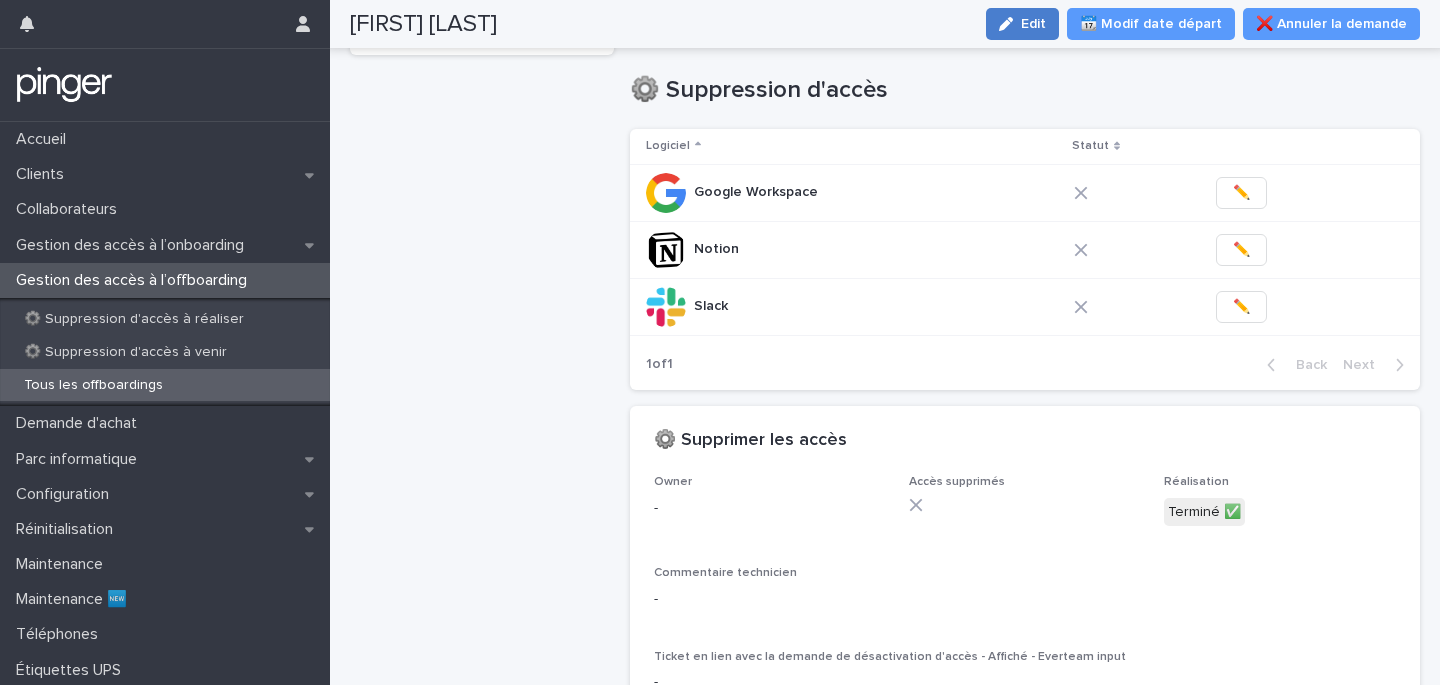 click on "Edit" at bounding box center [1022, 24] 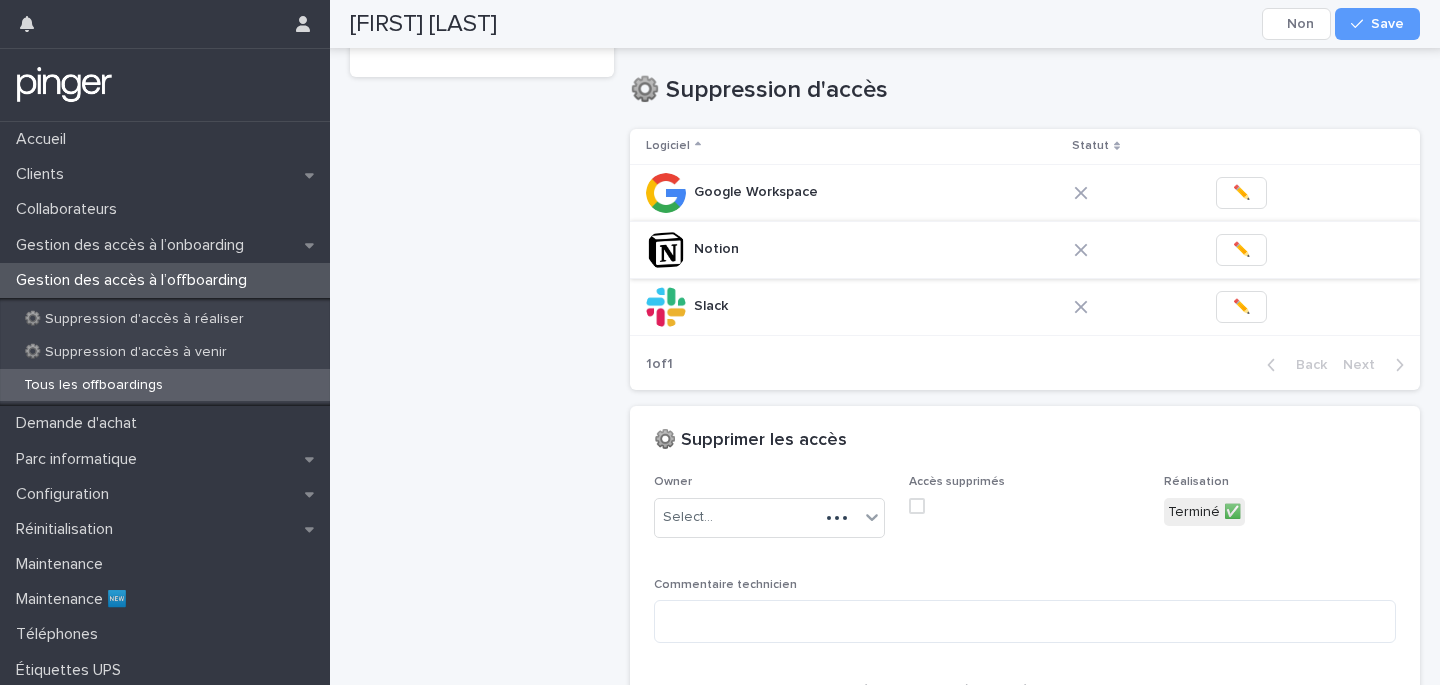 scroll, scrollTop: 405, scrollLeft: 0, axis: vertical 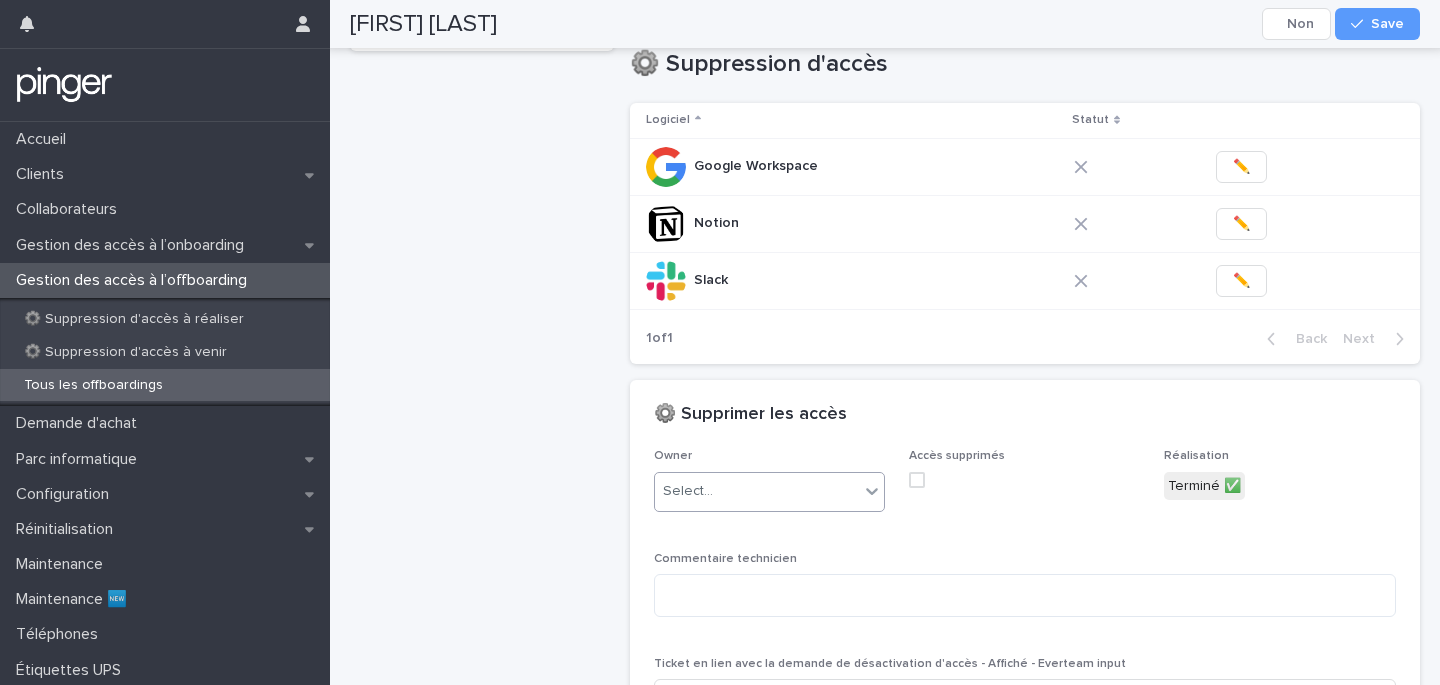 click on "Select..." at bounding box center [757, 491] 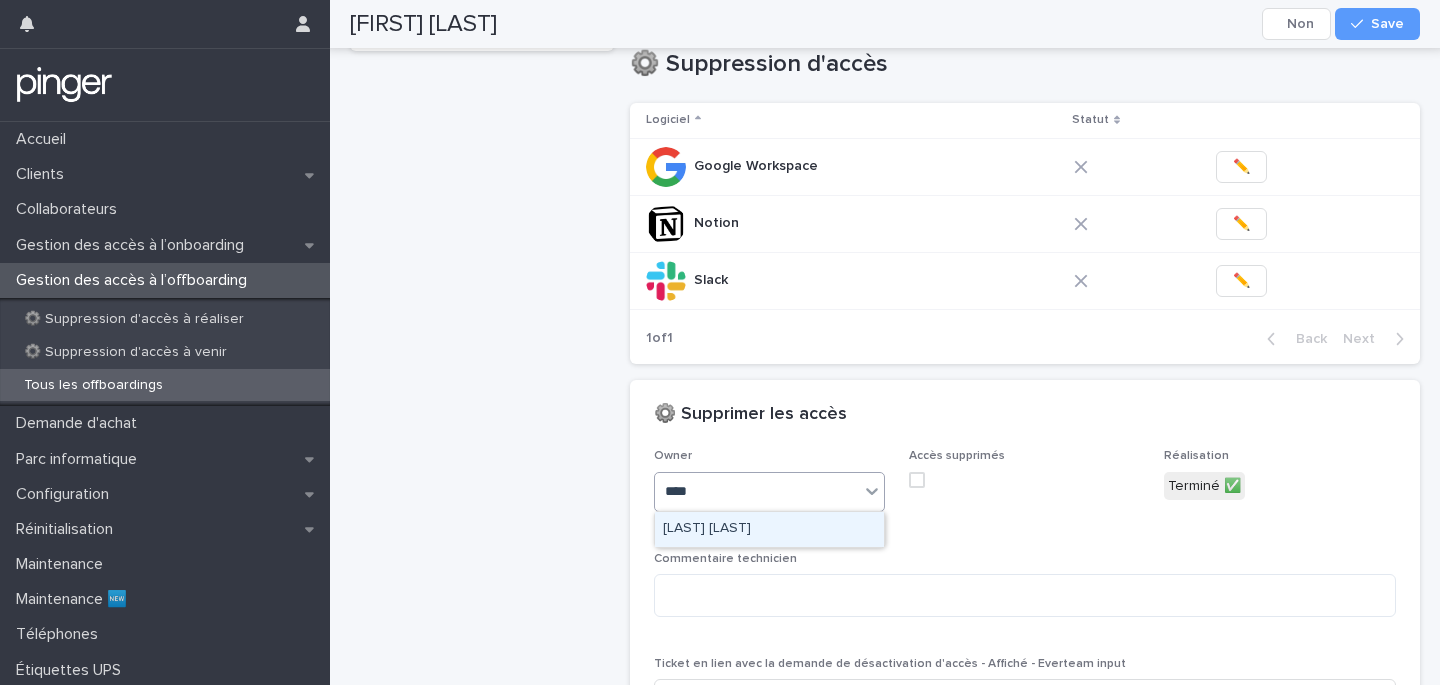 type on "*****" 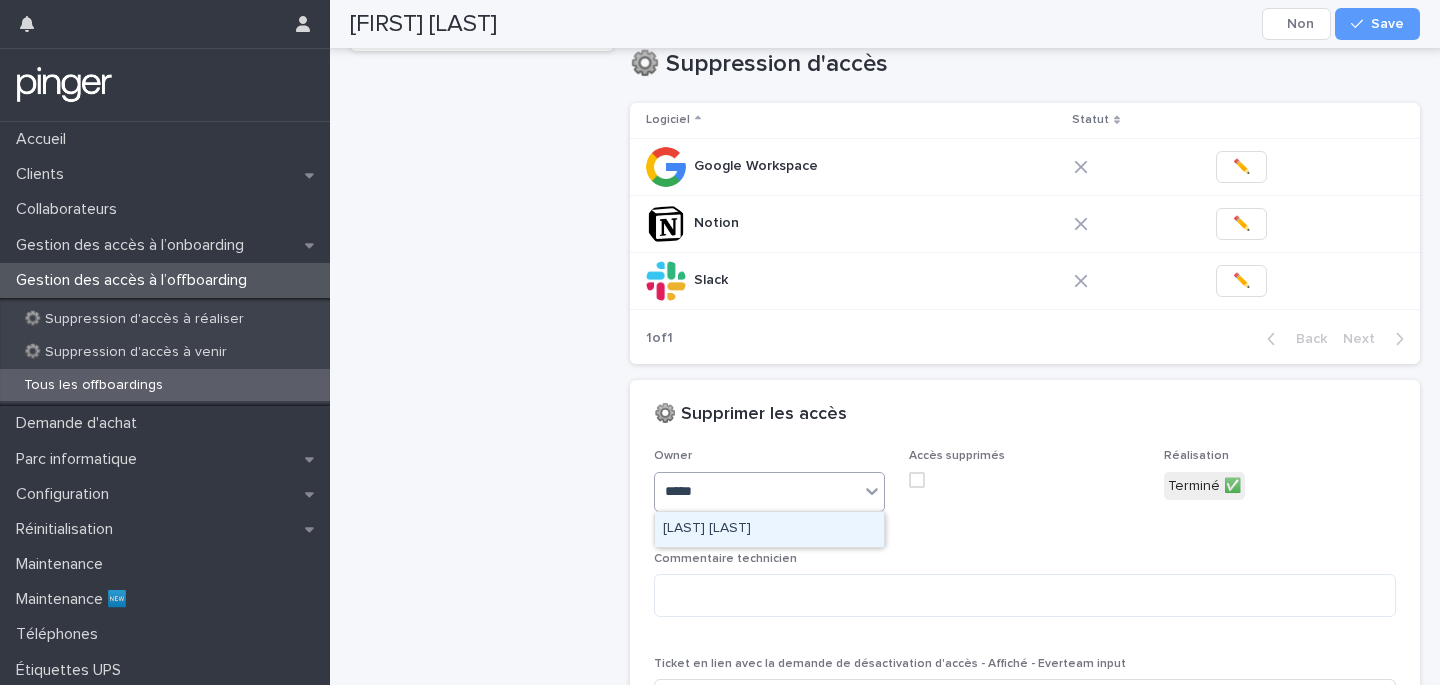 click on "[FIRST] [LAST]" at bounding box center (769, 529) 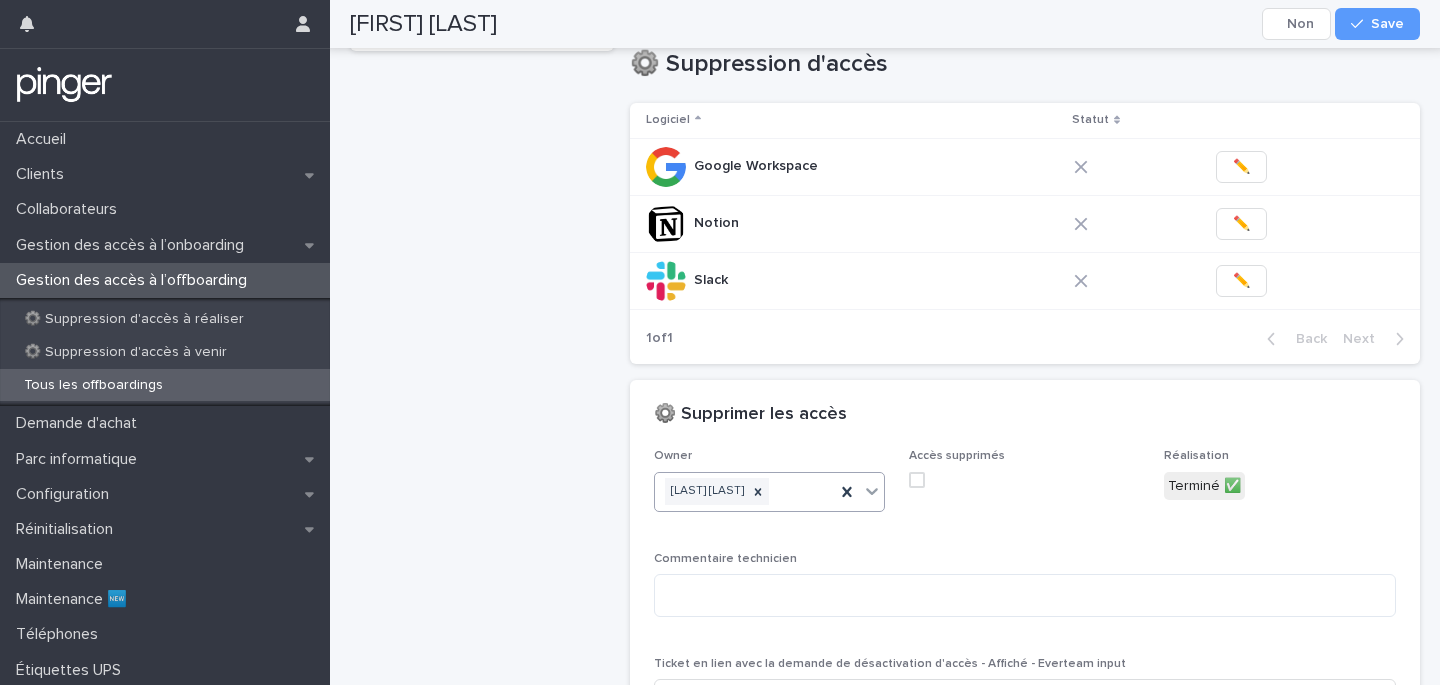 scroll, scrollTop: 456, scrollLeft: 0, axis: vertical 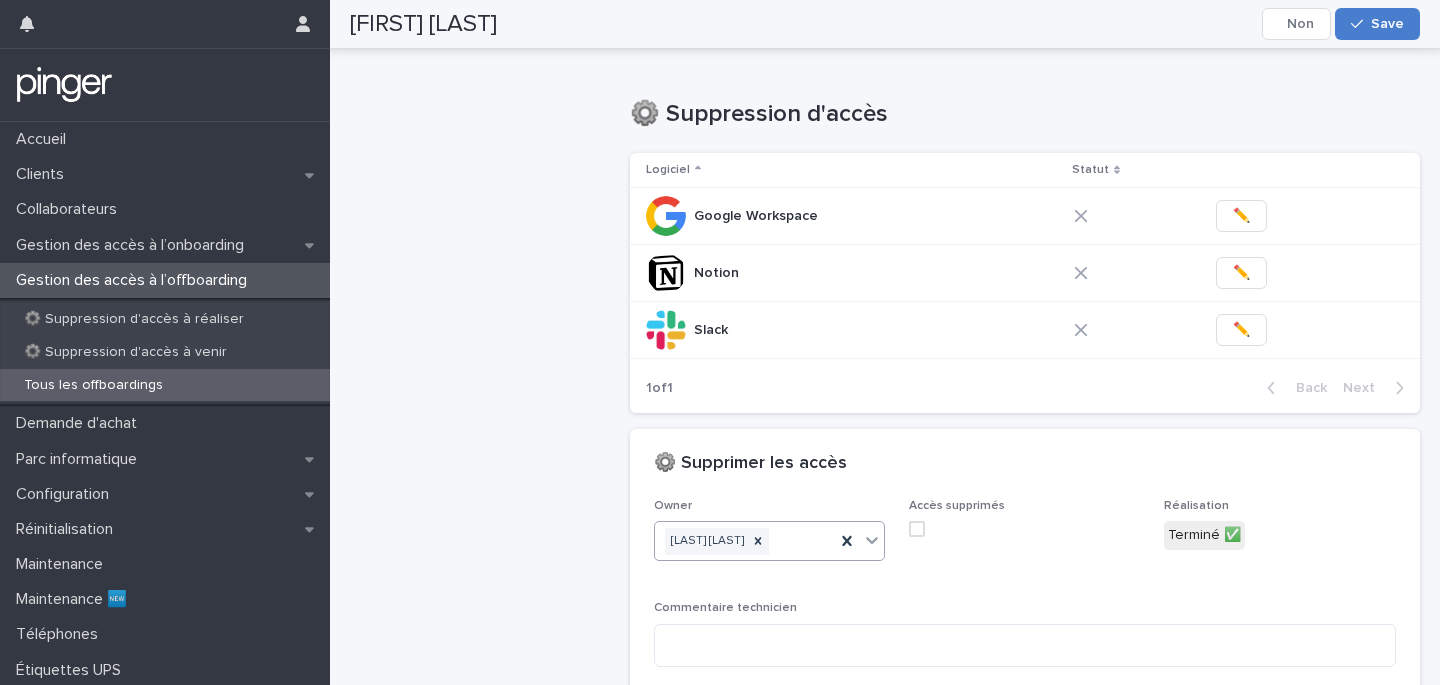 click on "Save" at bounding box center (1377, 24) 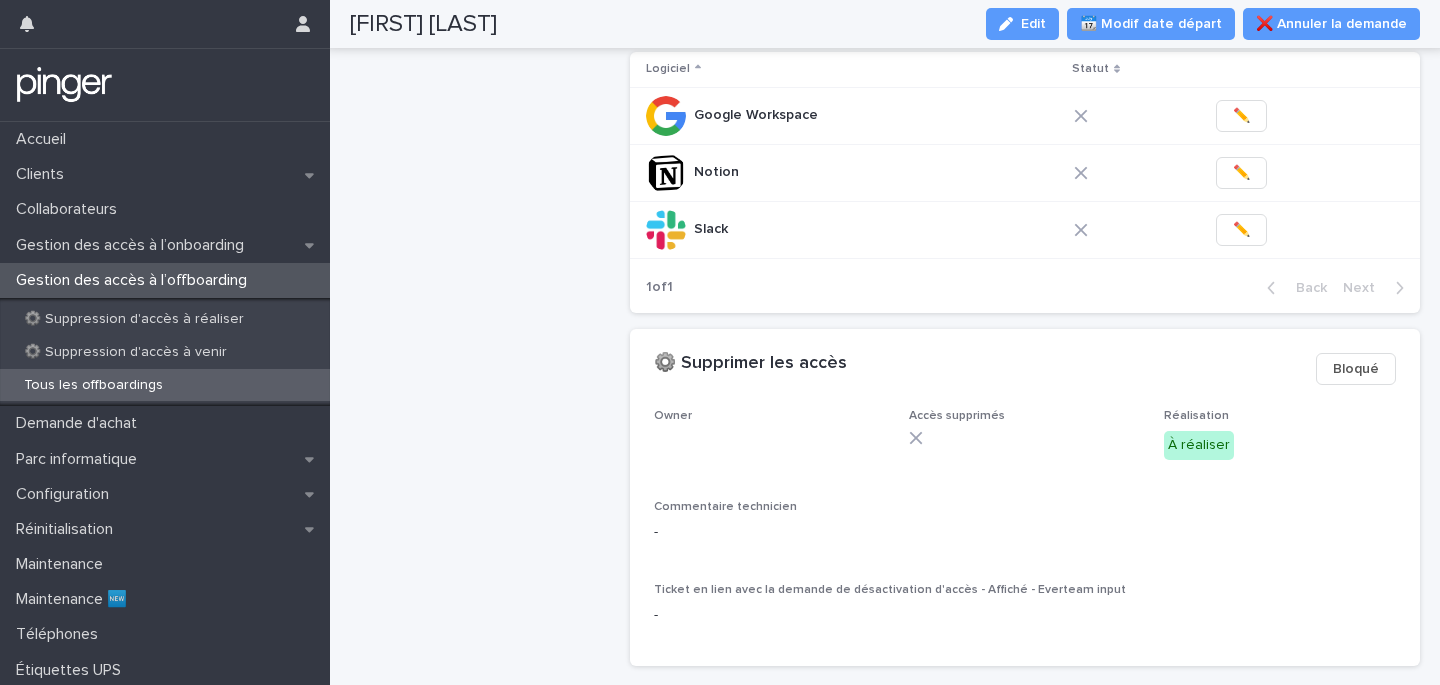 scroll, scrollTop: 384, scrollLeft: 0, axis: vertical 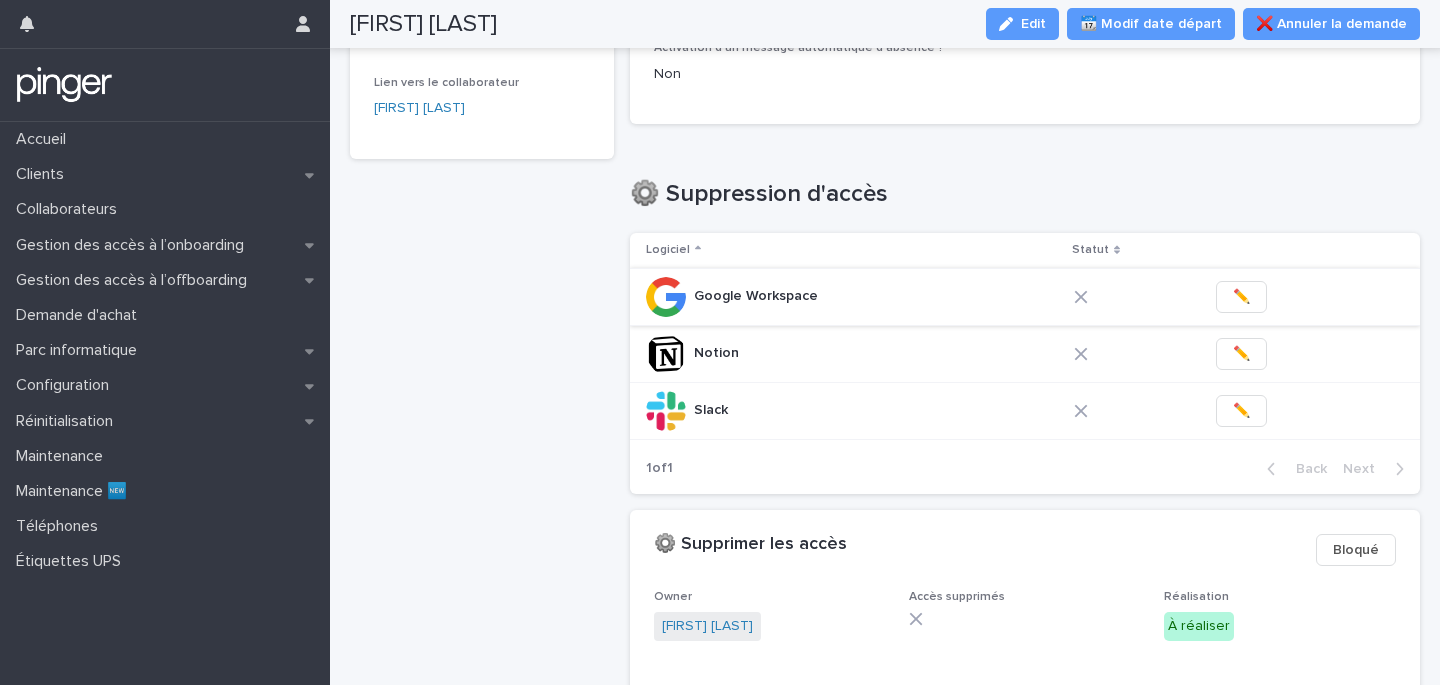 click on "✏️" at bounding box center (1241, 297) 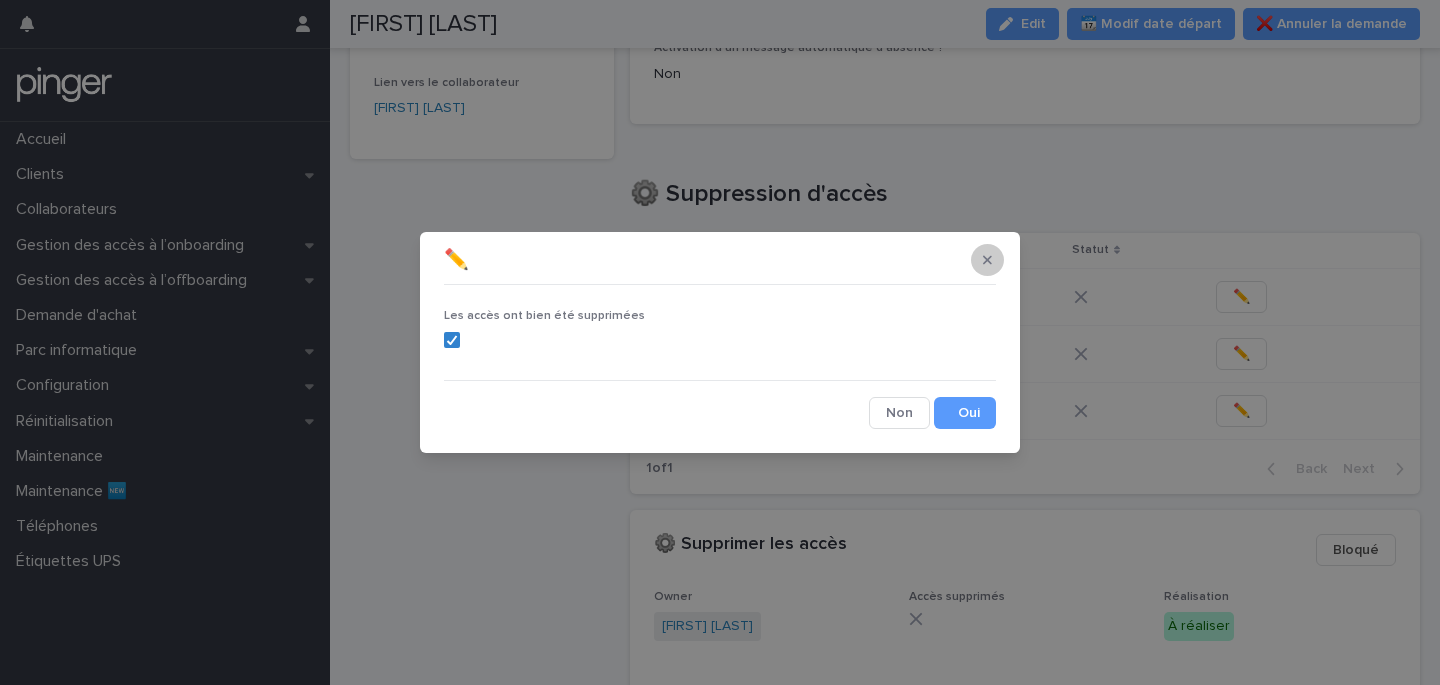 click at bounding box center (987, 260) 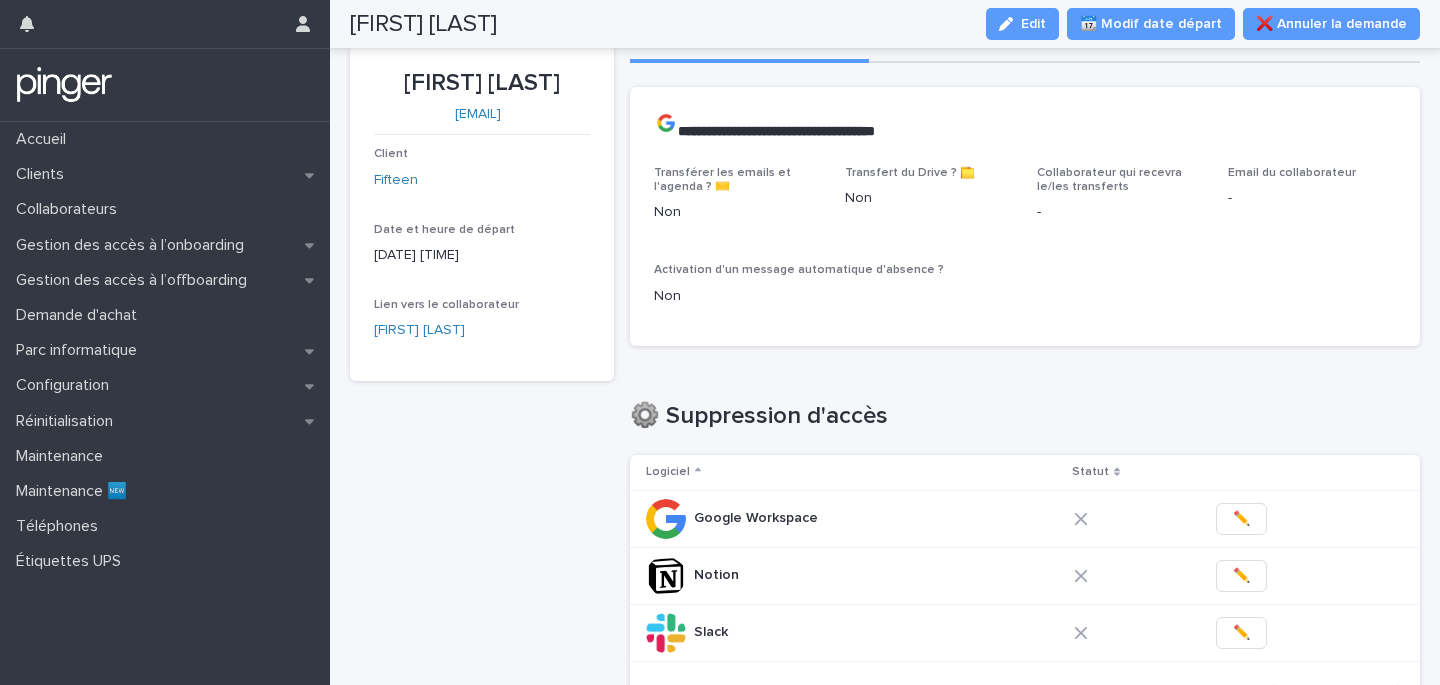 scroll, scrollTop: 0, scrollLeft: 0, axis: both 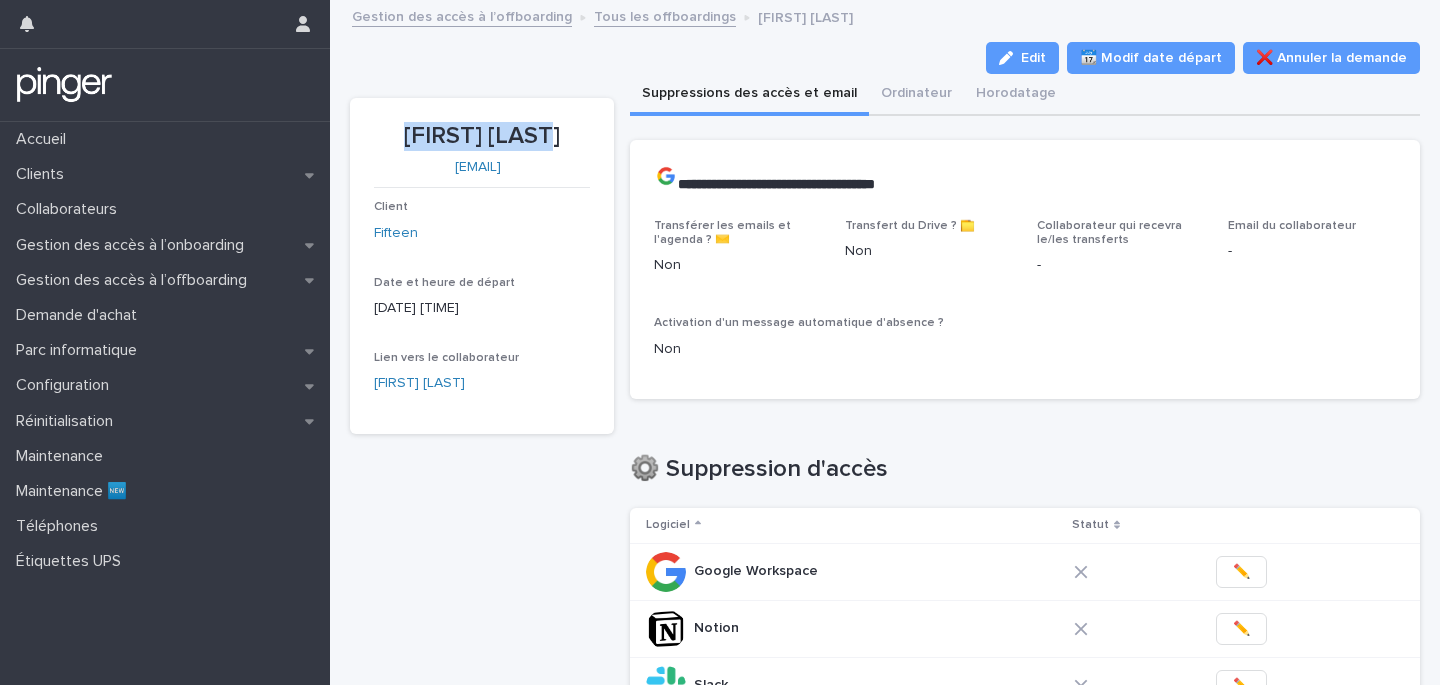 drag, startPoint x: 405, startPoint y: 134, endPoint x: 587, endPoint y: 135, distance: 182.00275 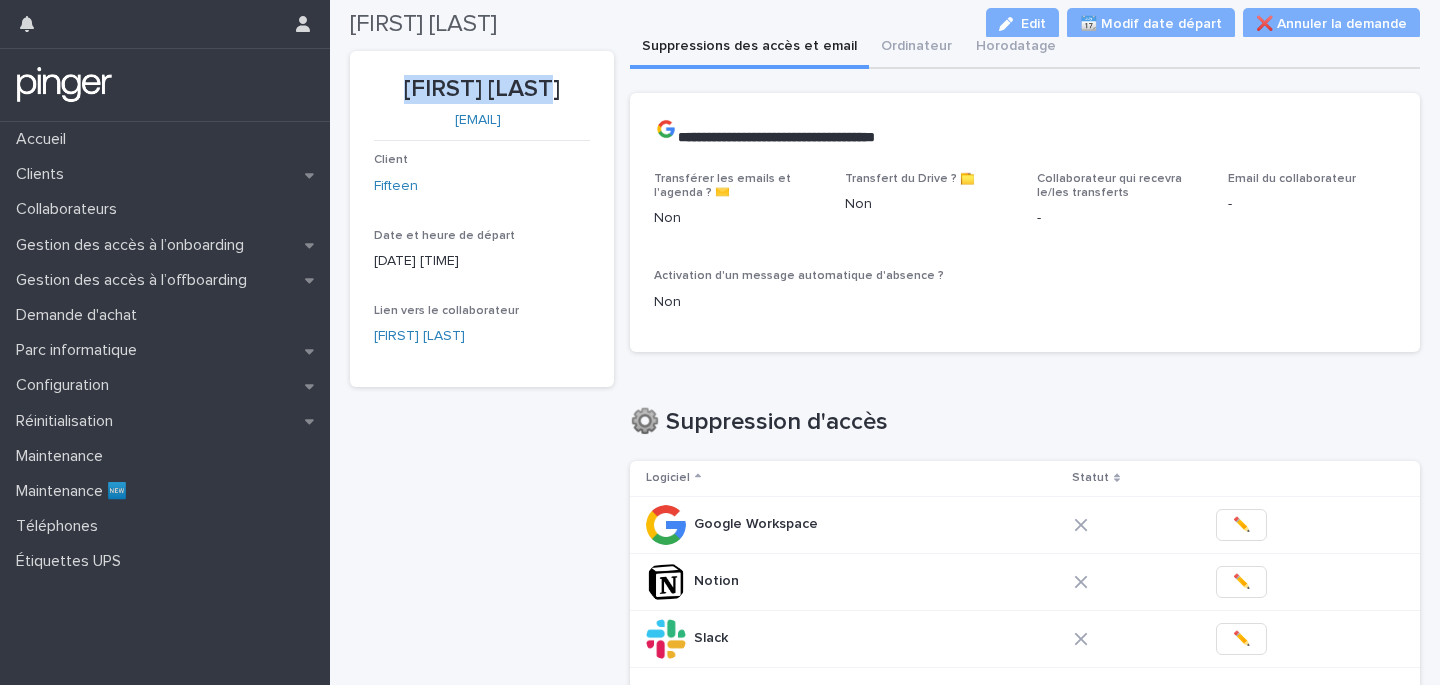 scroll, scrollTop: 9, scrollLeft: 0, axis: vertical 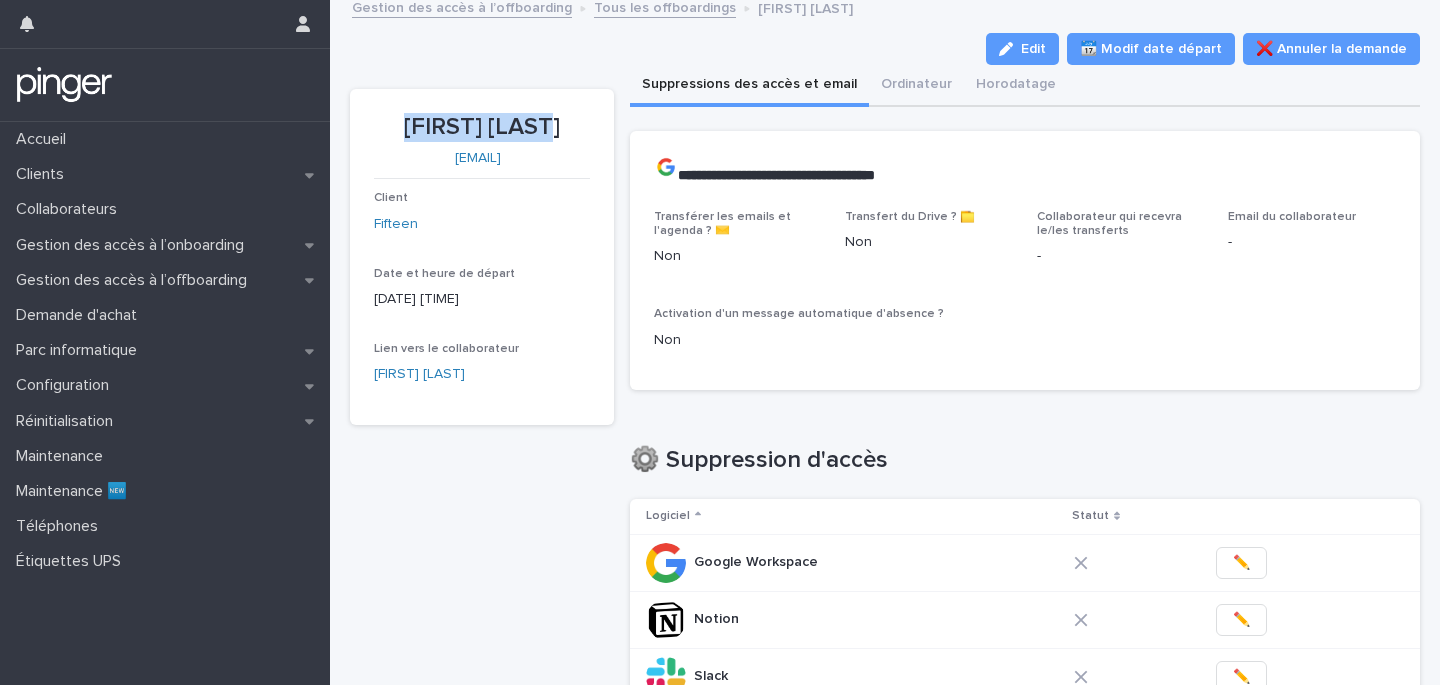 drag, startPoint x: 394, startPoint y: 155, endPoint x: 566, endPoint y: 161, distance: 172.10461 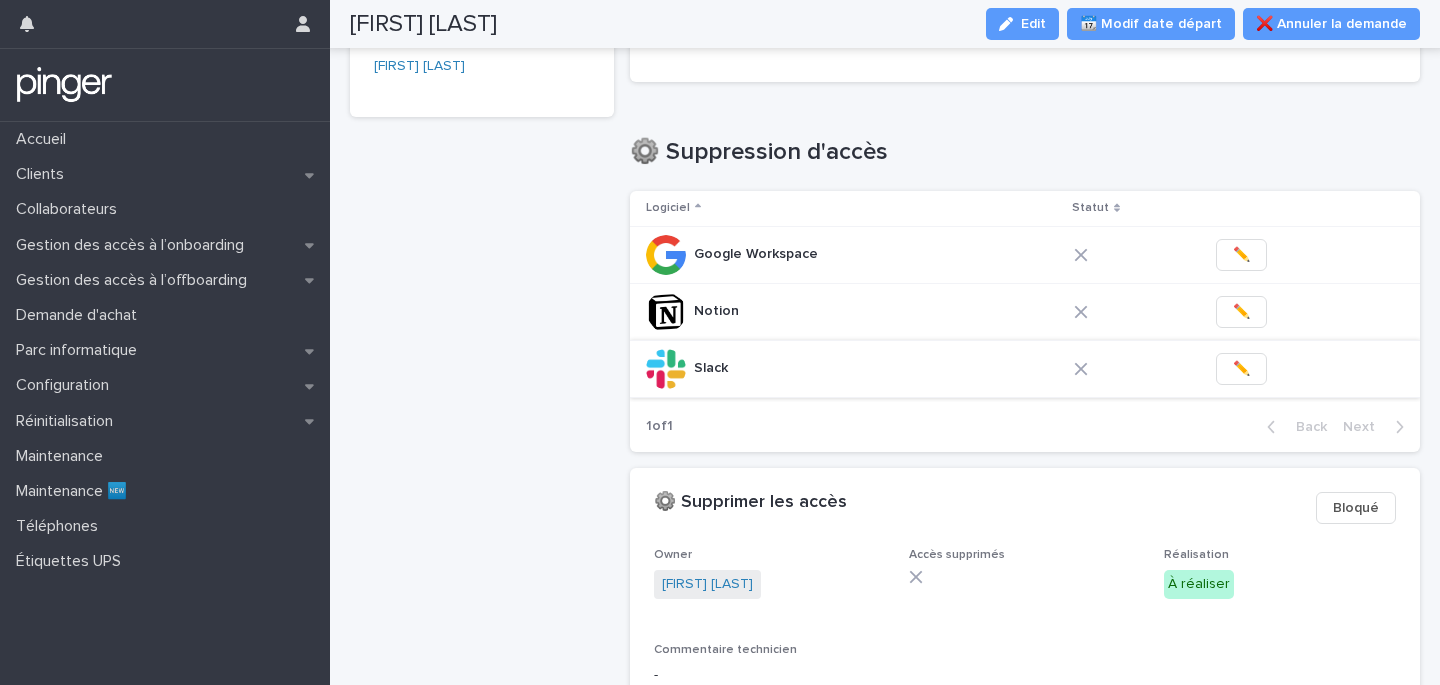 scroll, scrollTop: 300, scrollLeft: 0, axis: vertical 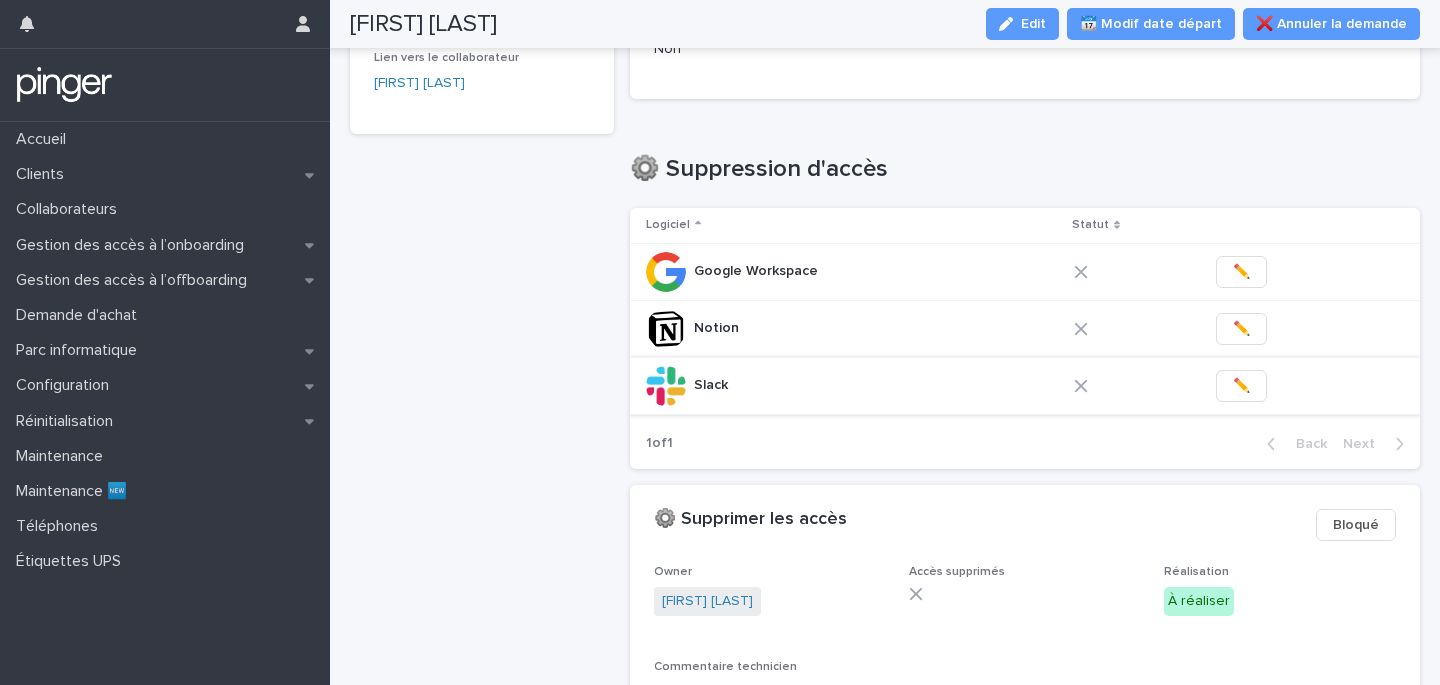 click on "✏️" at bounding box center [1241, 386] 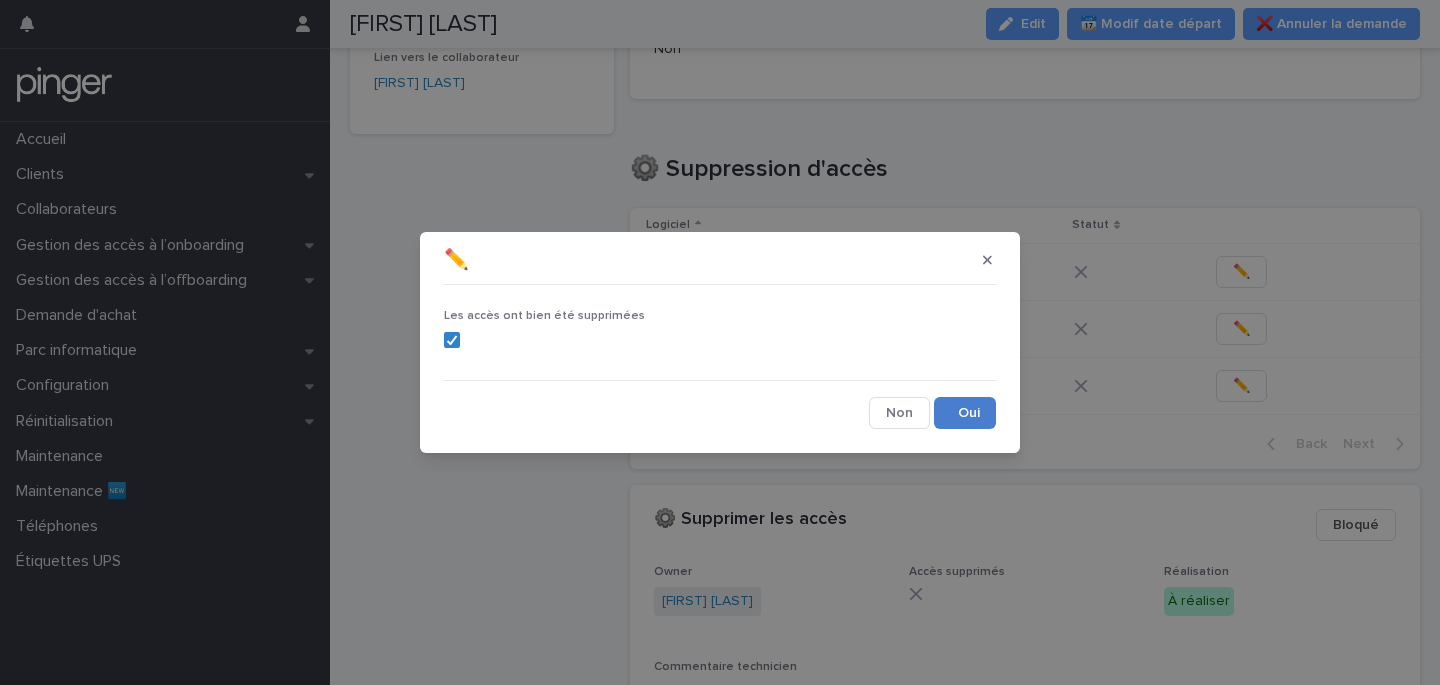 click on "Save" at bounding box center [965, 413] 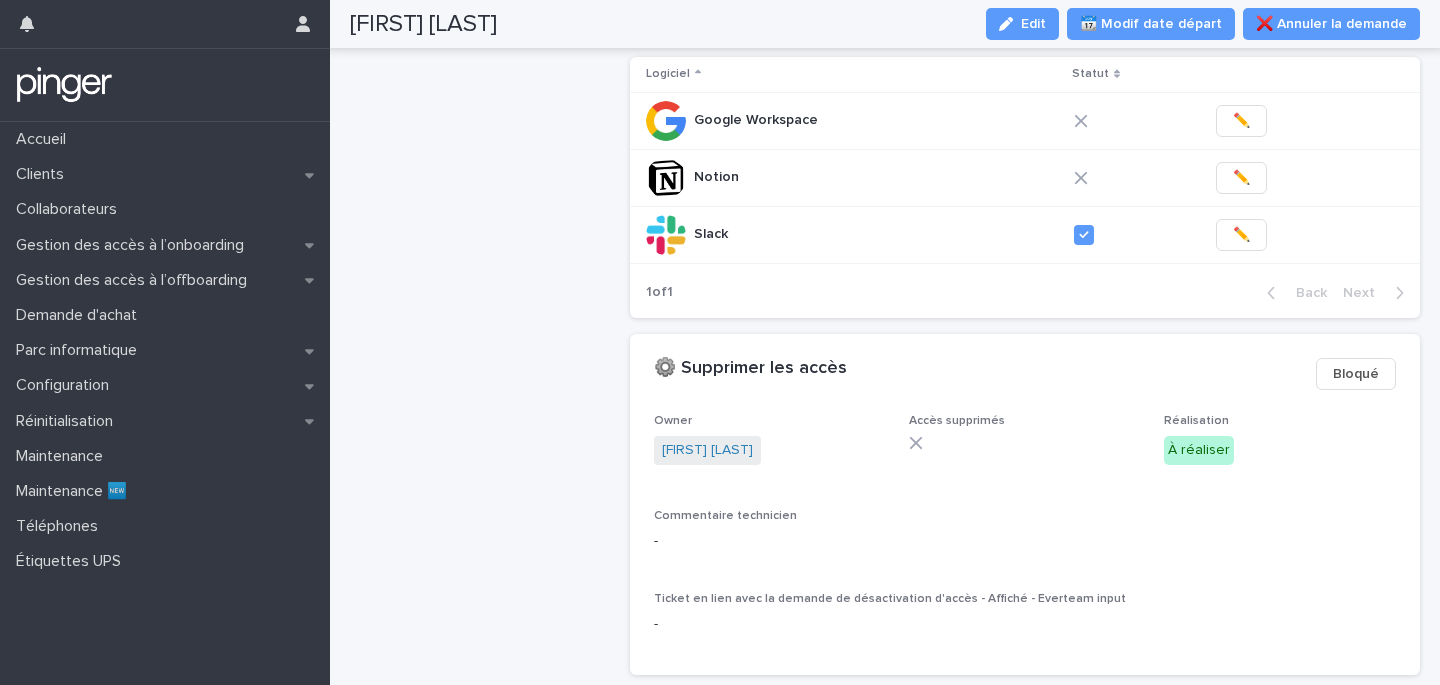 scroll, scrollTop: 348, scrollLeft: 0, axis: vertical 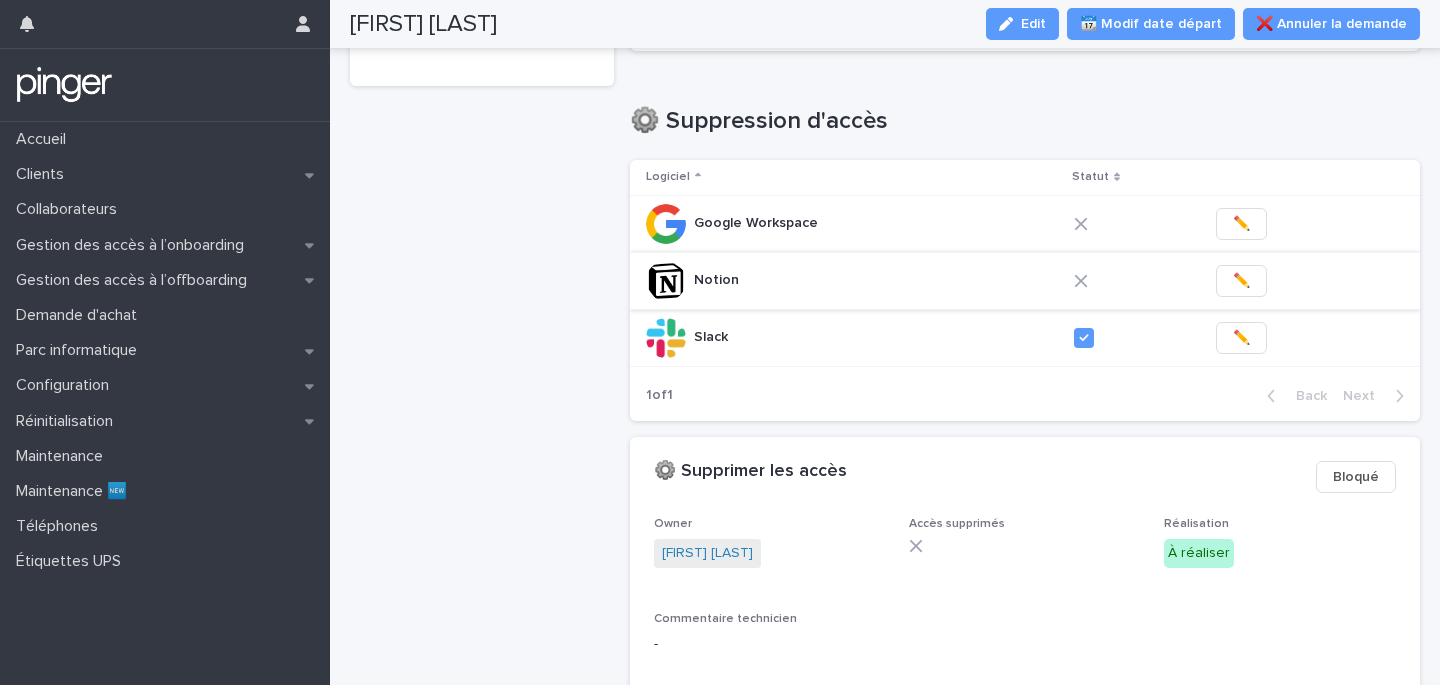 click on "✏️" at bounding box center [1241, 281] 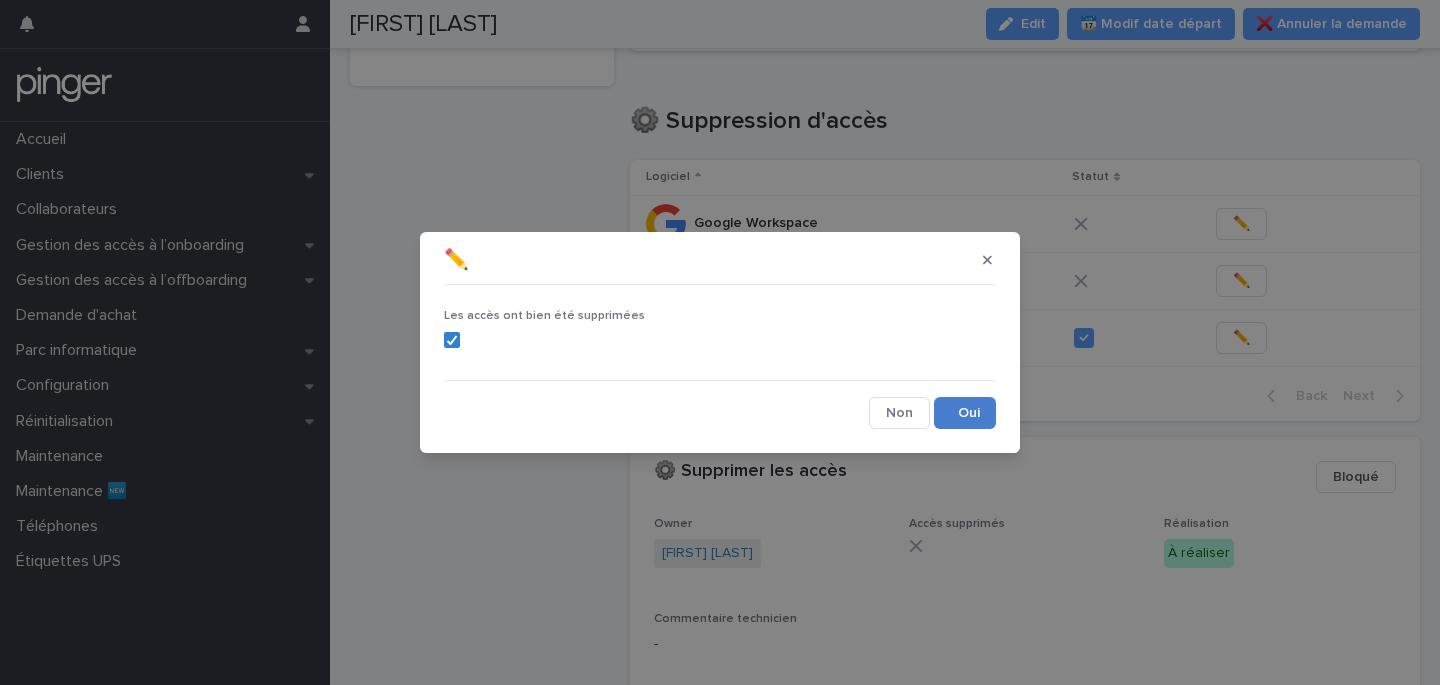 click on "Save" at bounding box center [965, 413] 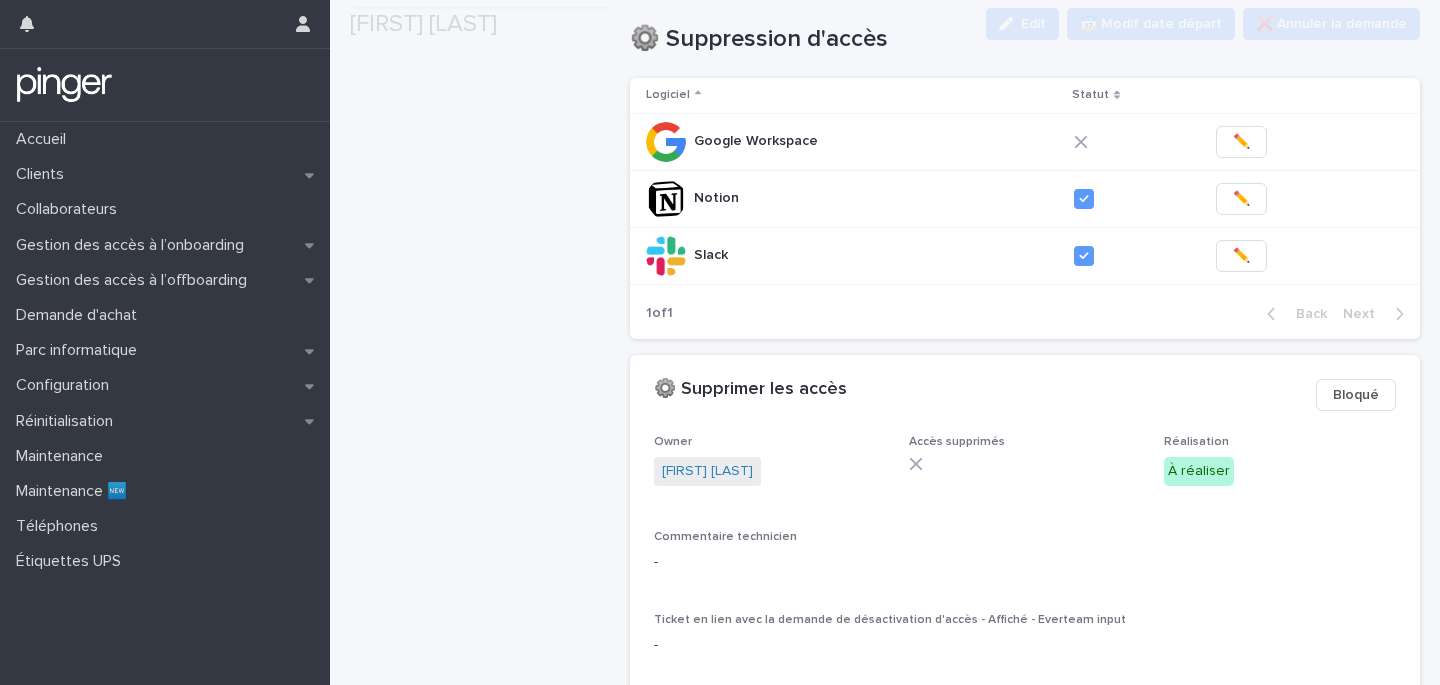 scroll, scrollTop: 556, scrollLeft: 0, axis: vertical 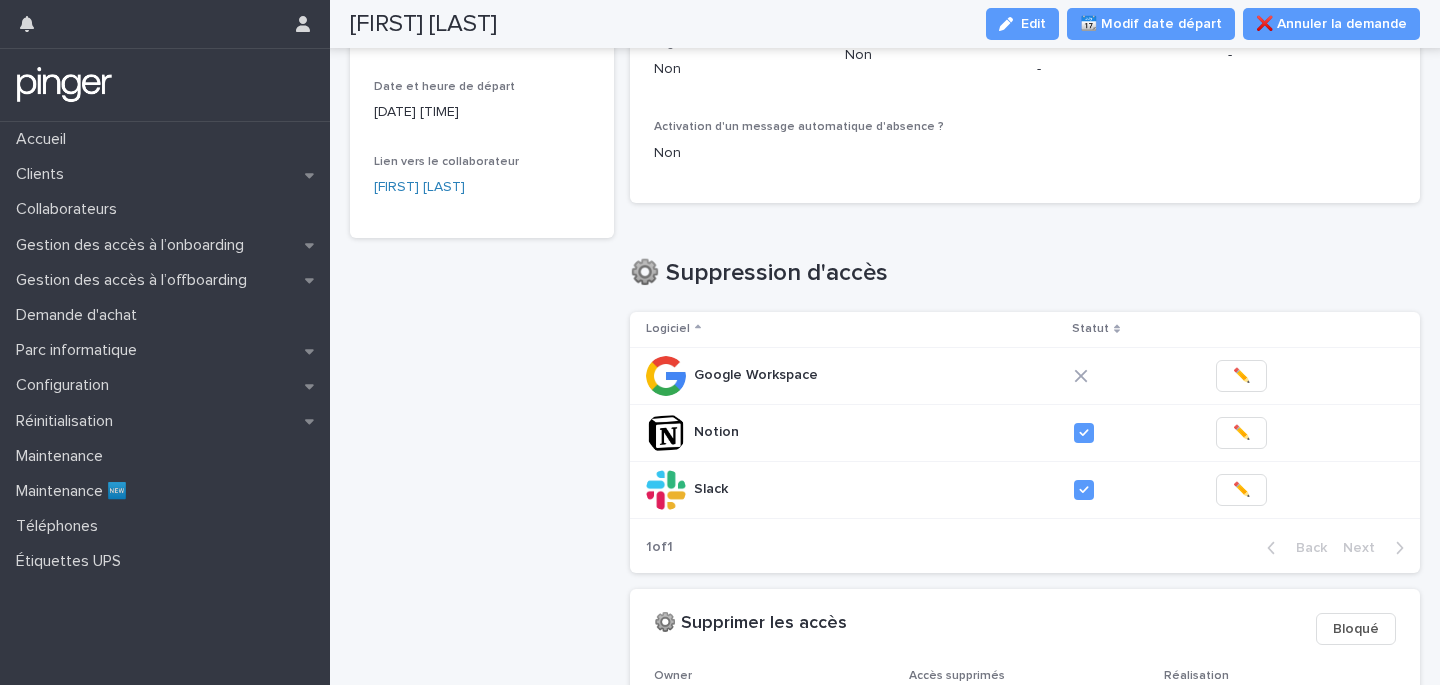 click on "Loading... Saving… ⚙️ Suppression d'accès Logiciel Statut Google Workspace Google Workspace   ✏️ Notion Notion   ✏️ Slack Slack   ✏️ 1  of  1 Back Next" at bounding box center (1025, 403) 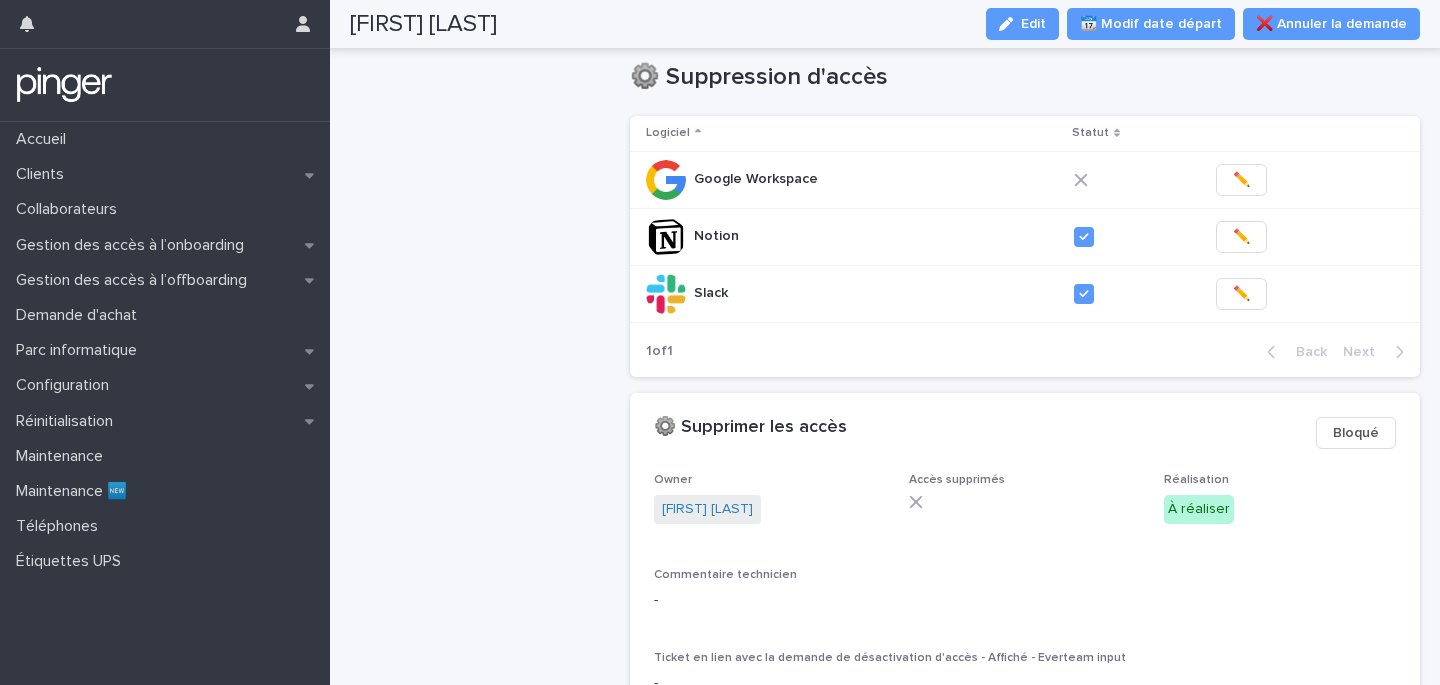 scroll, scrollTop: 353, scrollLeft: 0, axis: vertical 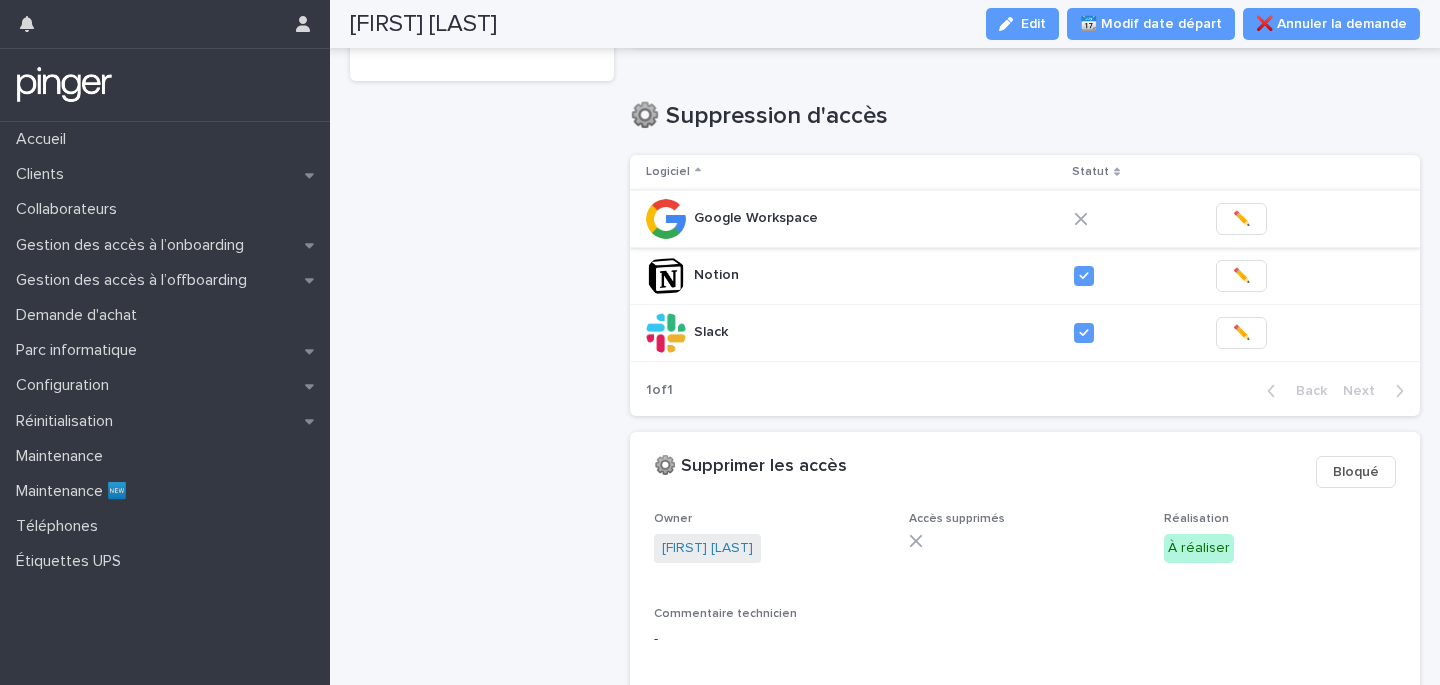 click on "✏️" at bounding box center (1241, 219) 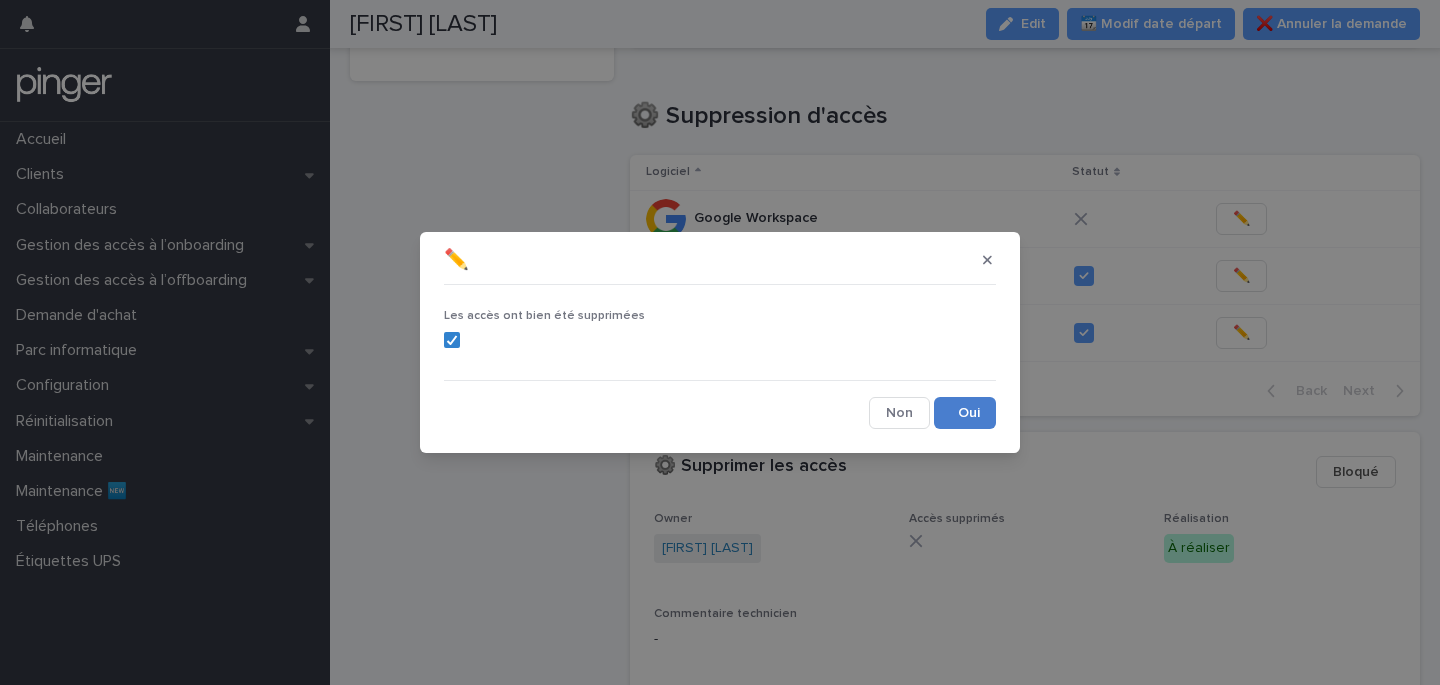 click on "Save" at bounding box center (965, 413) 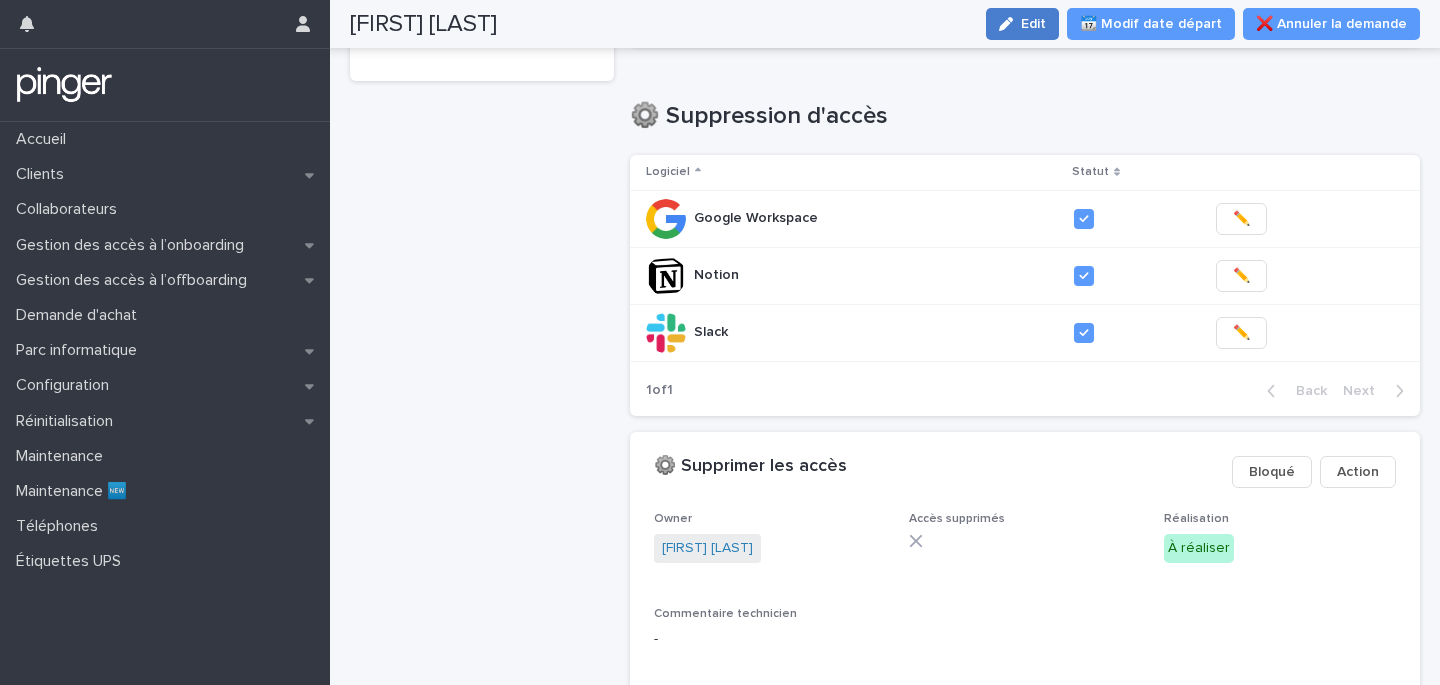 click on "Edit" at bounding box center [1022, 24] 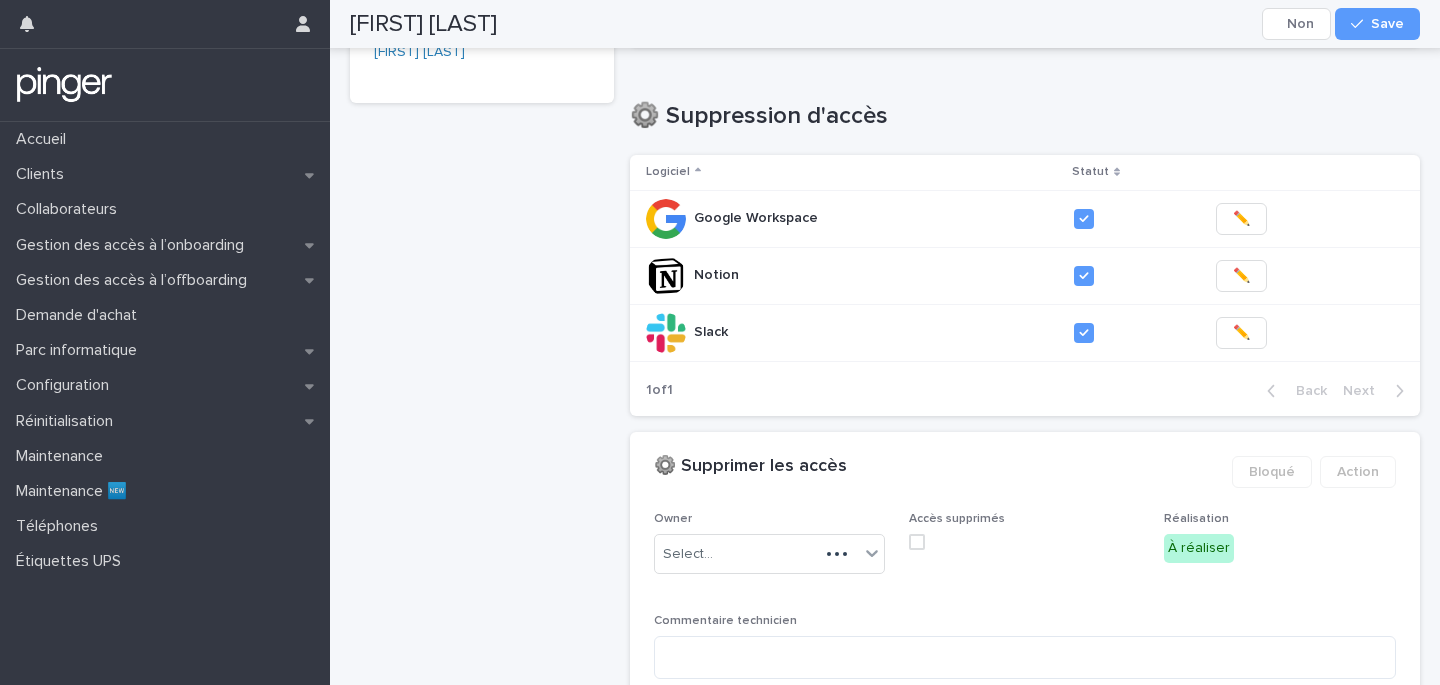 scroll, scrollTop: 377, scrollLeft: 0, axis: vertical 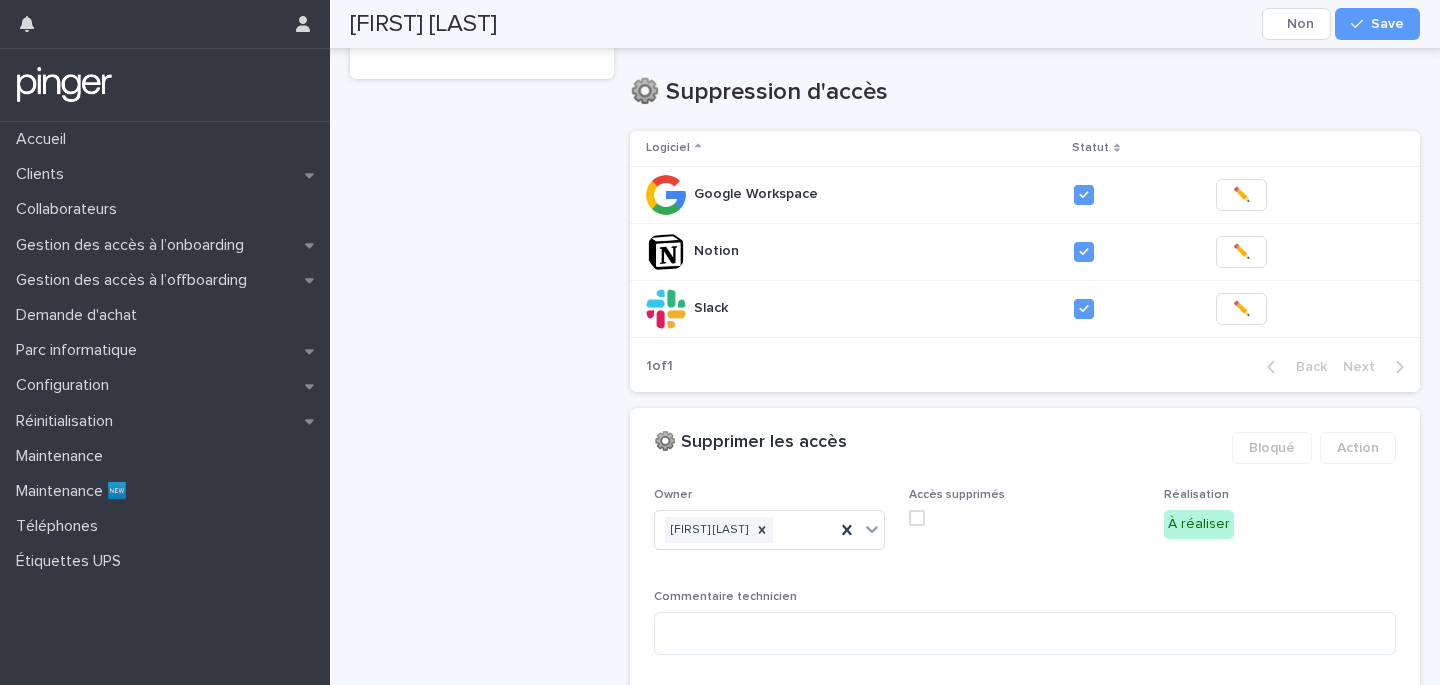 click at bounding box center [917, 518] 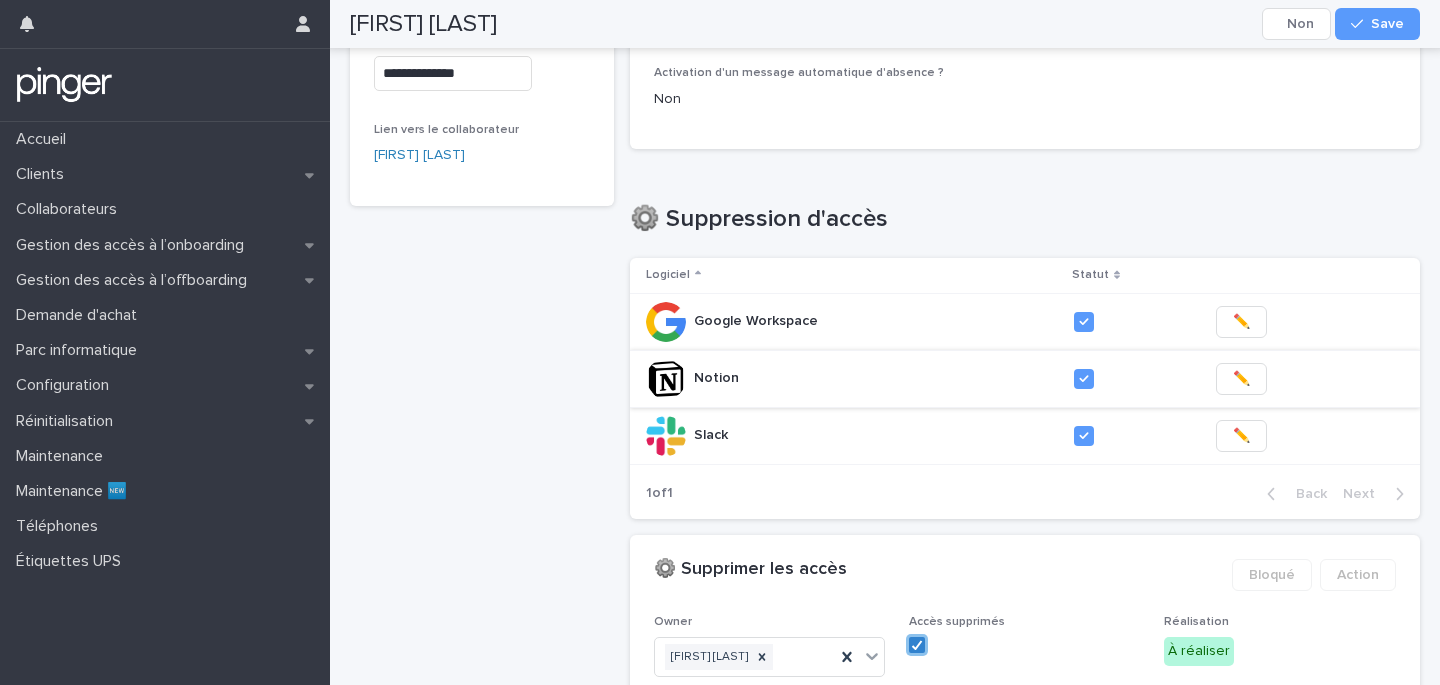 scroll, scrollTop: 0, scrollLeft: 0, axis: both 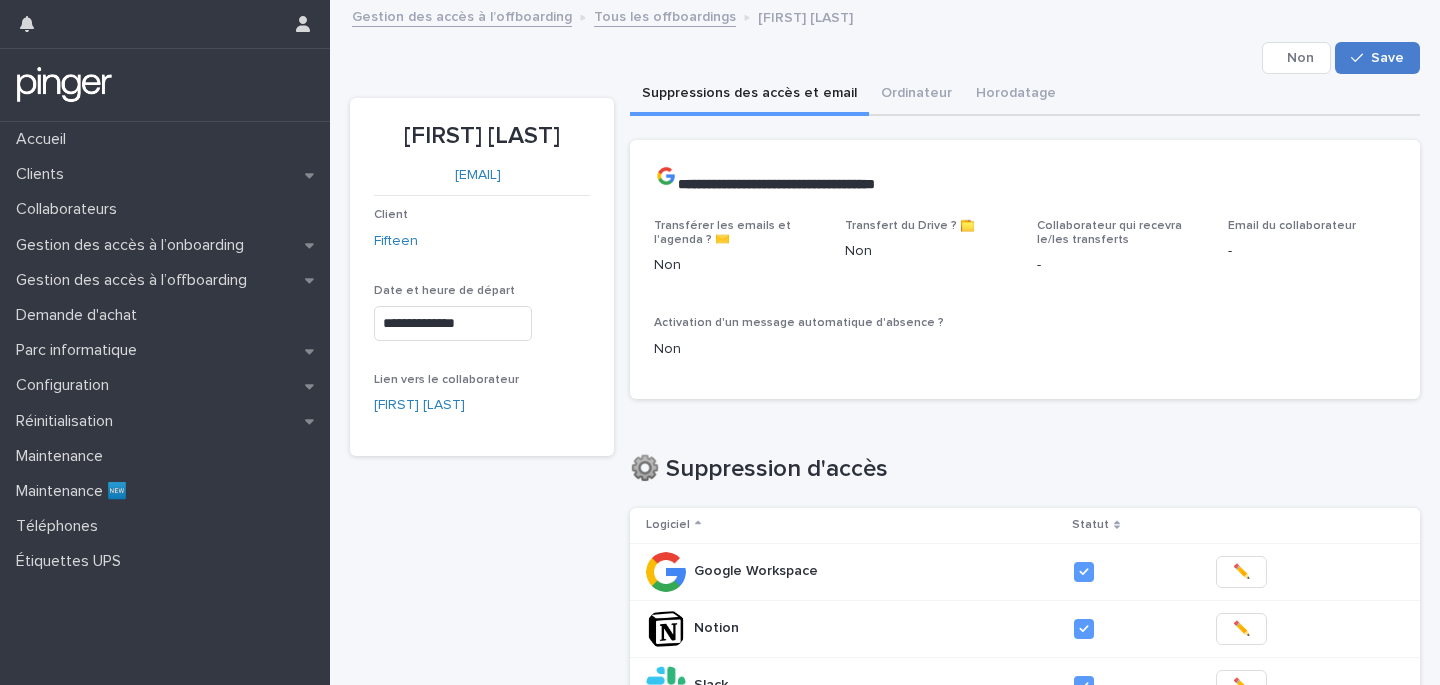click on "Save" at bounding box center (1387, 58) 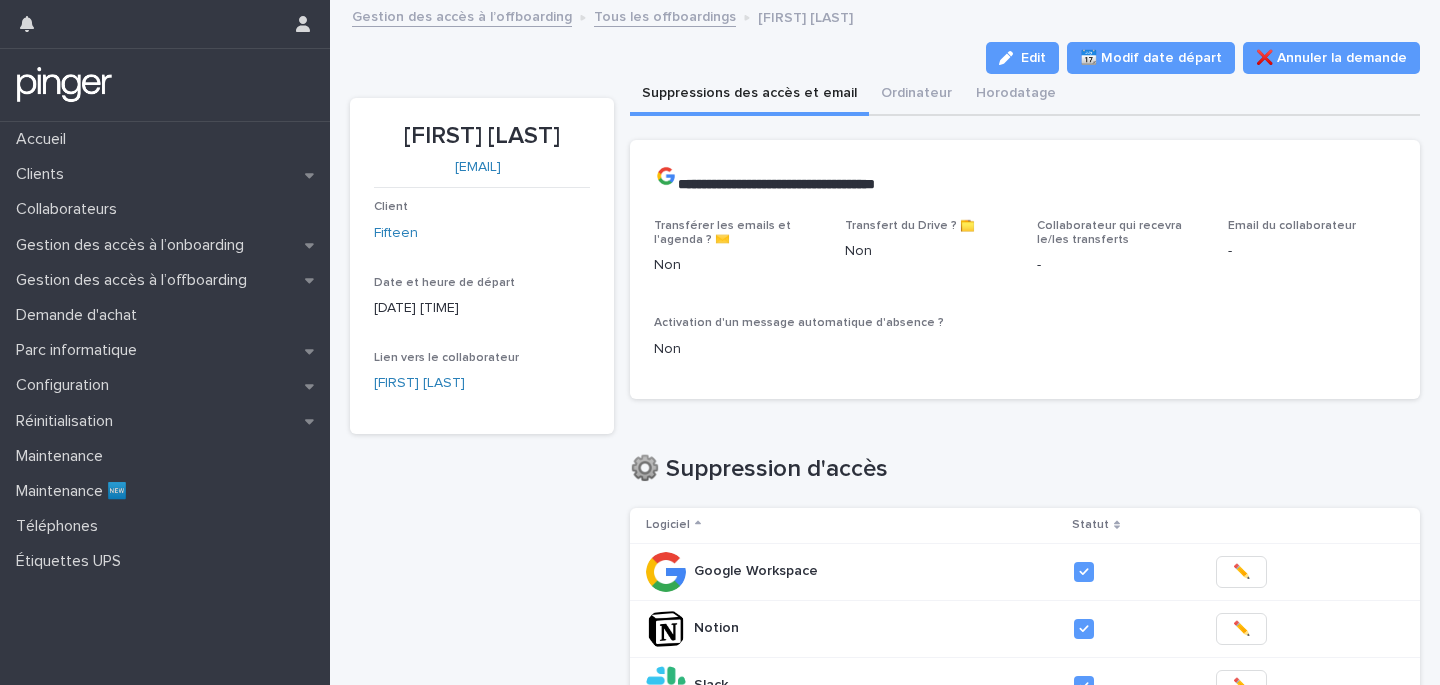 click on "[FIRST] [LAST] Client Fifteen   Date et heure de départ [DATE] [TIME] Lien vers le collaborateur [FIRST] [LAST]" at bounding box center [482, 620] 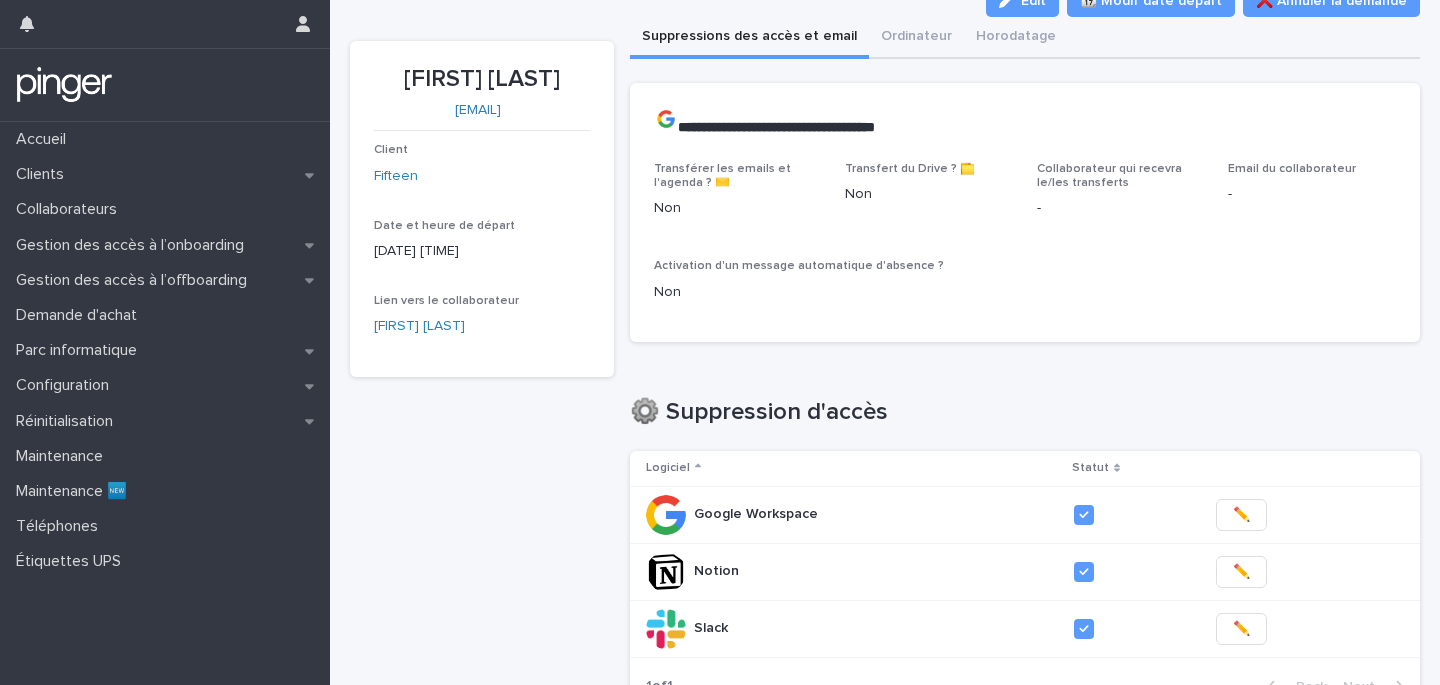 scroll, scrollTop: 0, scrollLeft: 0, axis: both 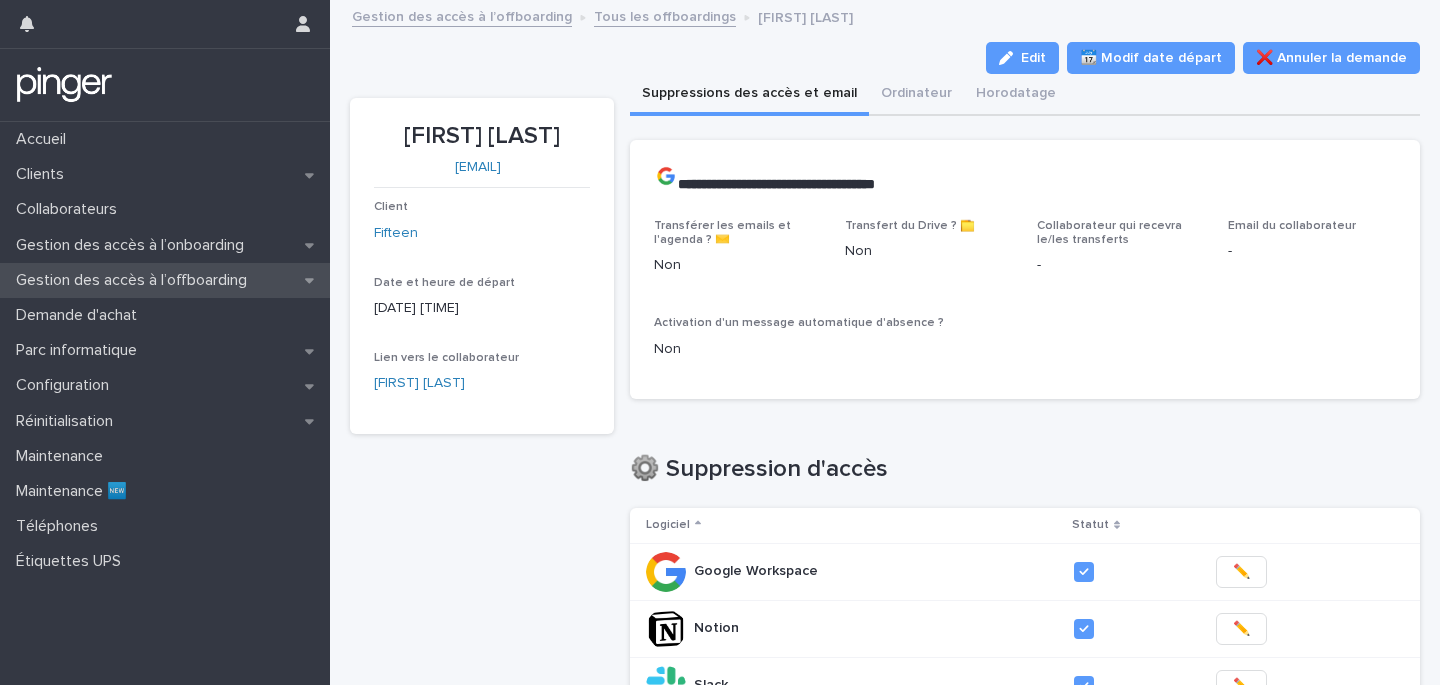click on "Gestion des accès à l’offboarding" at bounding box center (135, 280) 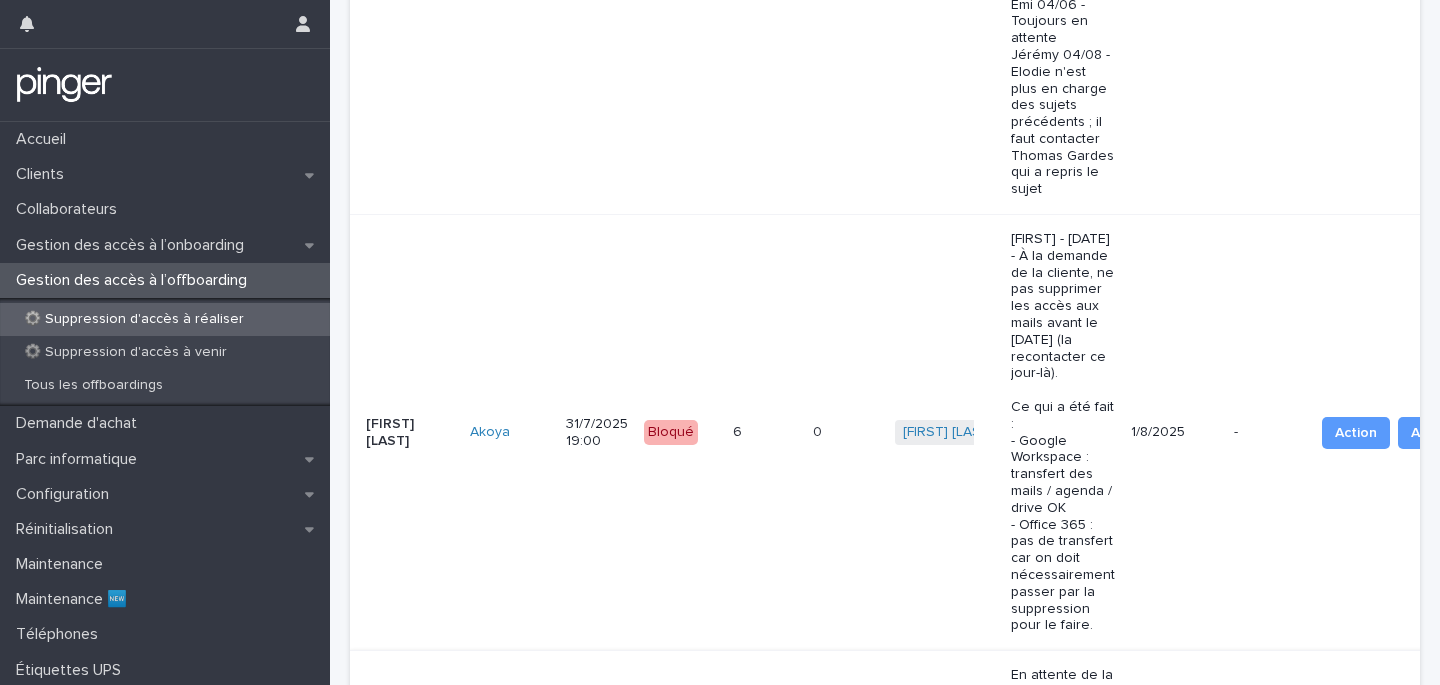 scroll, scrollTop: 0, scrollLeft: 0, axis: both 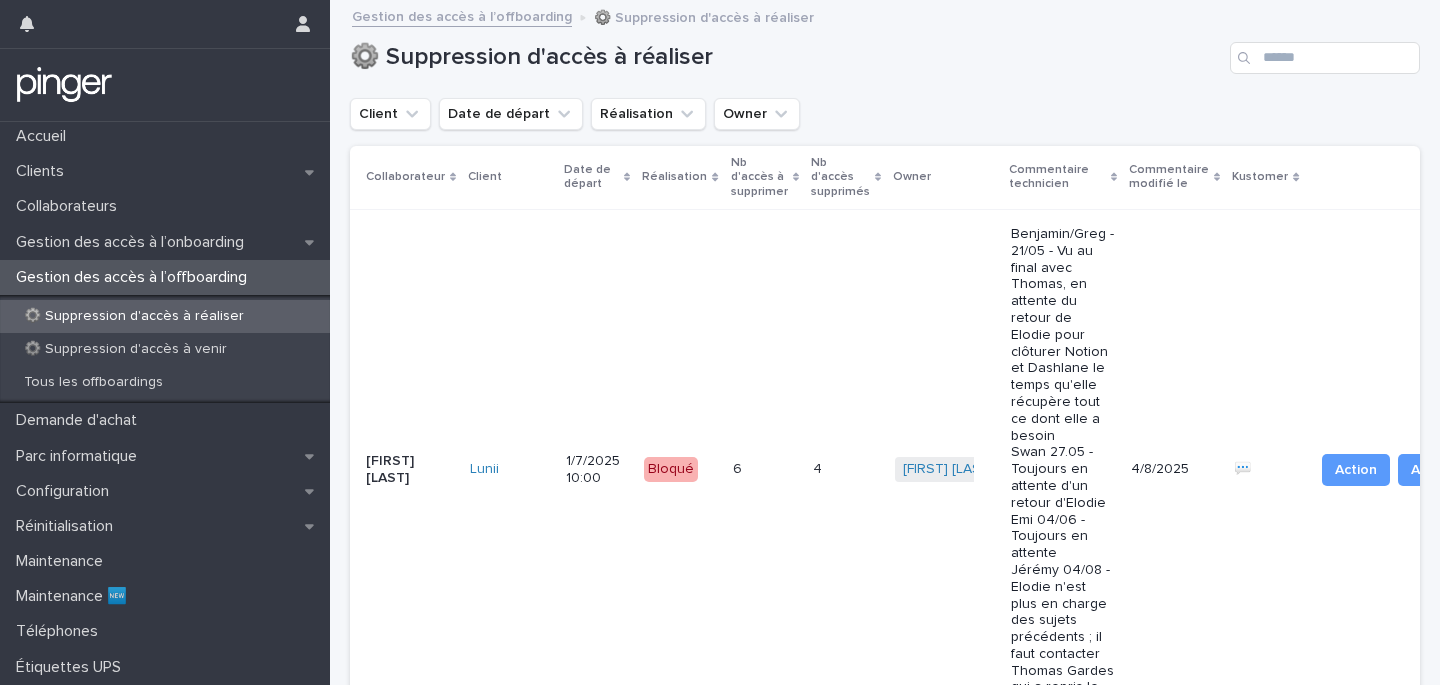 click on "⚙️ Suppression d'accès à réaliser" at bounding box center (134, 316) 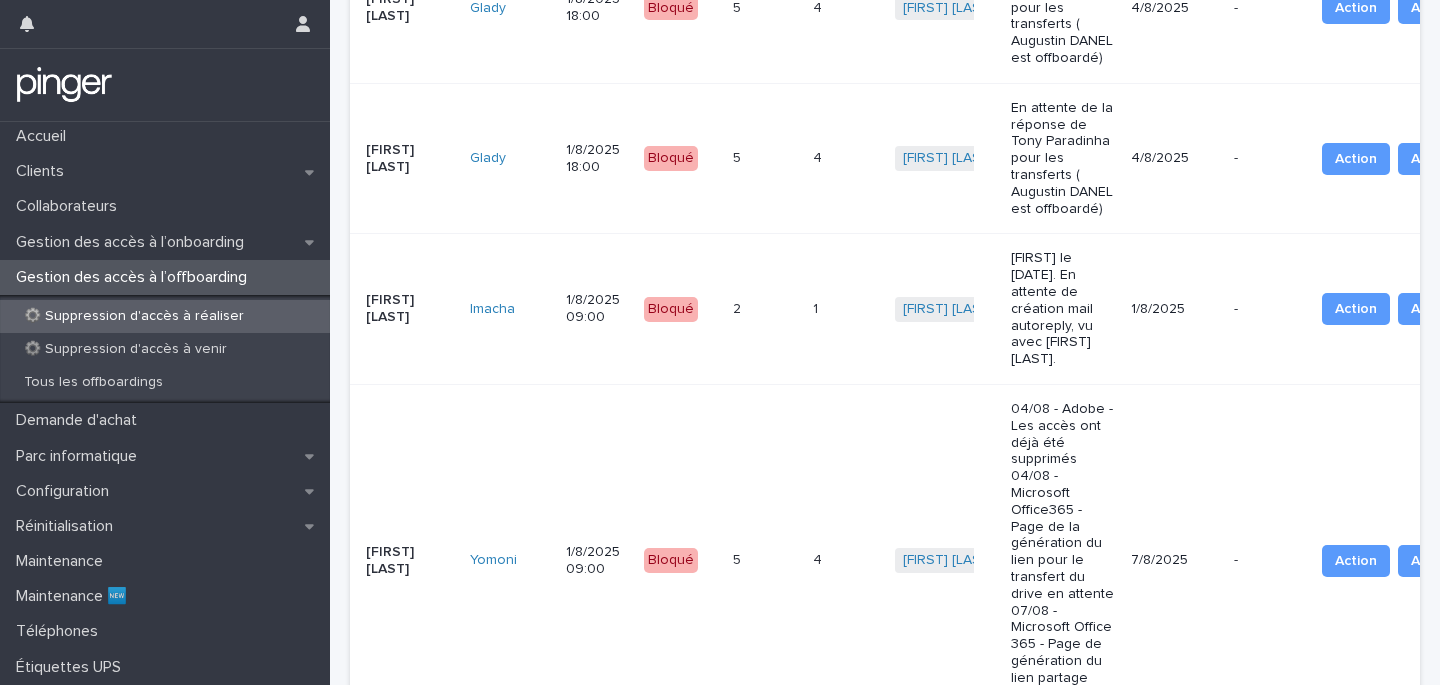 scroll, scrollTop: 1246, scrollLeft: 0, axis: vertical 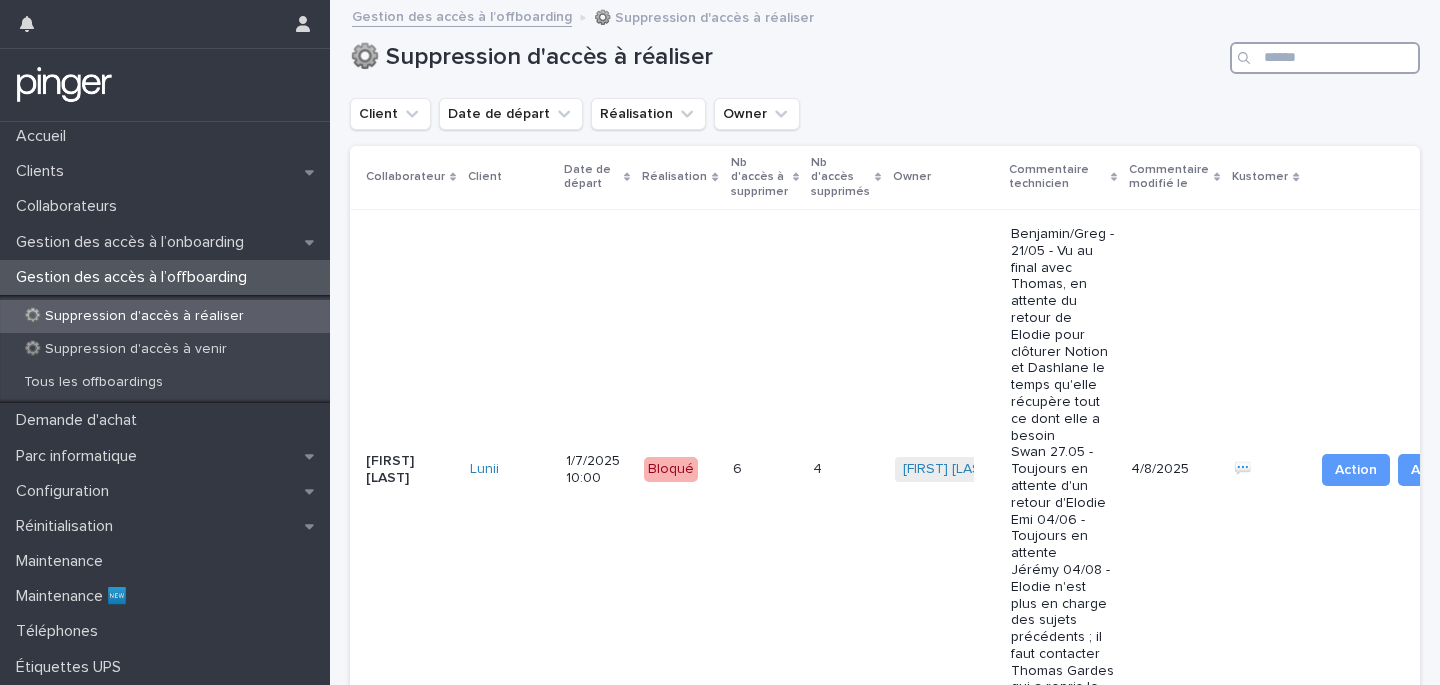 click at bounding box center [1325, 58] 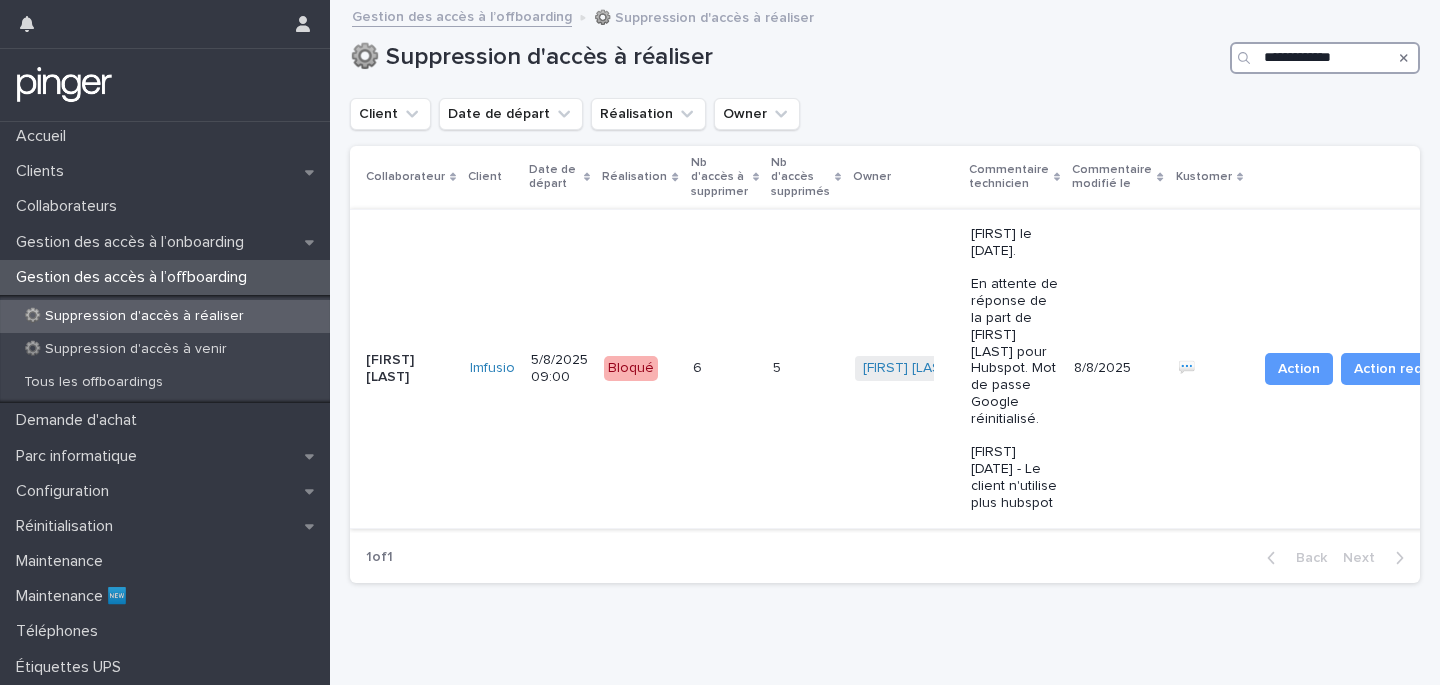 type on "**********" 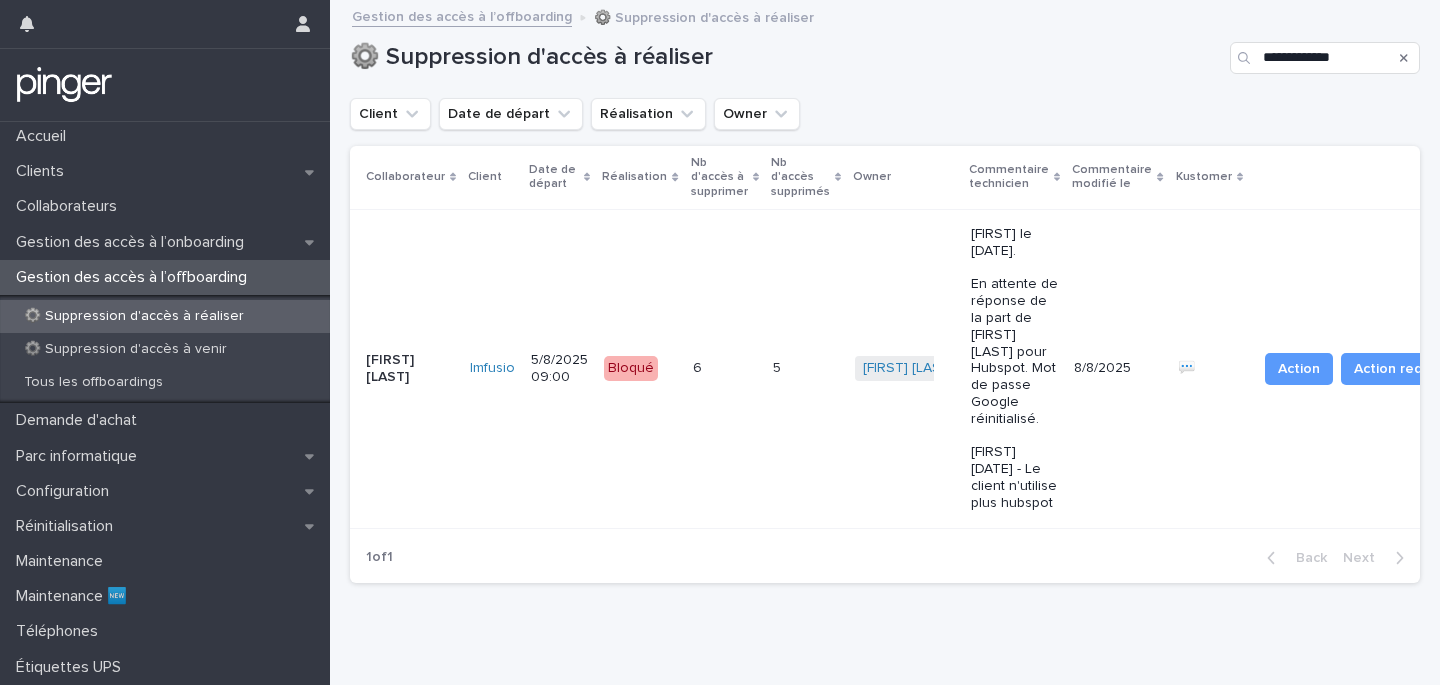 click on "[FIRST] le [DATE].
En attente de réponse de la part de [FIRST] [LAST] pour Hubspot. Mot de passe Google réinitialisé.
[FIRST] [DATE] - Le client n'utilise plus hubspot" at bounding box center [1014, 369] 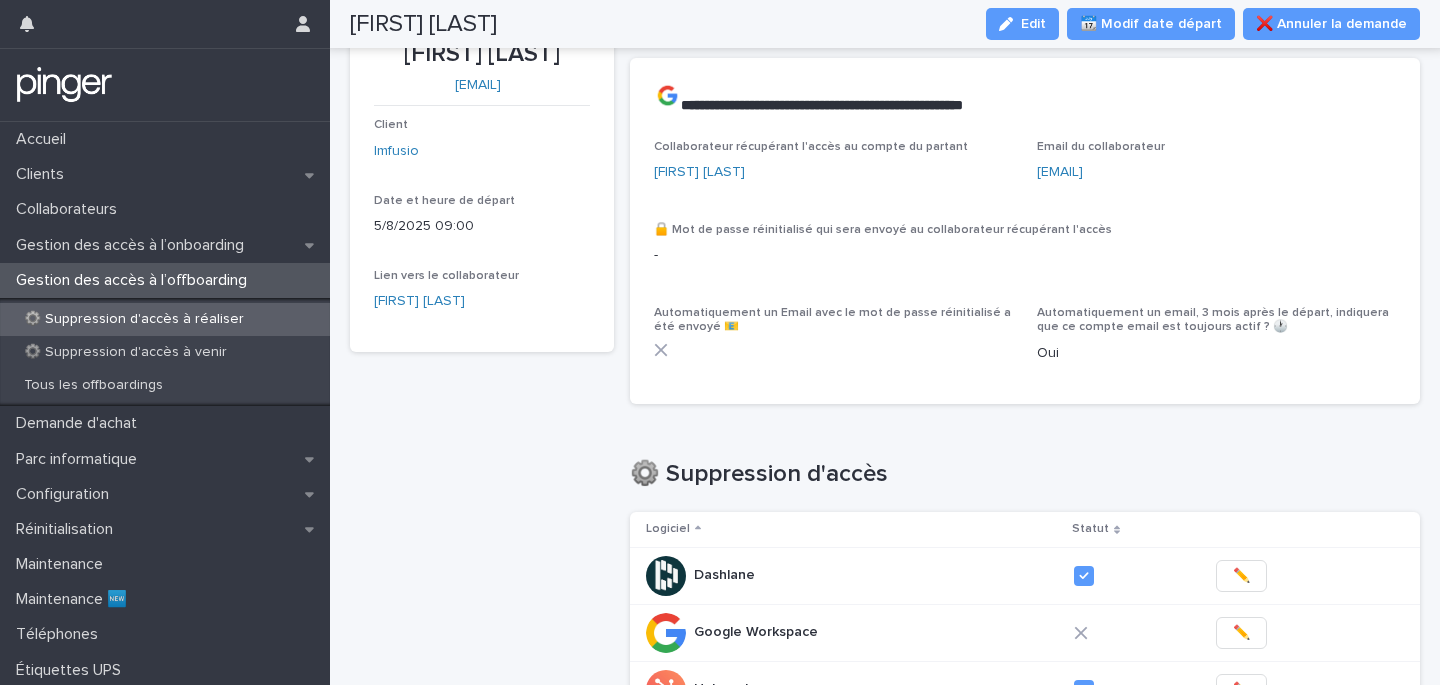 scroll, scrollTop: 78, scrollLeft: 0, axis: vertical 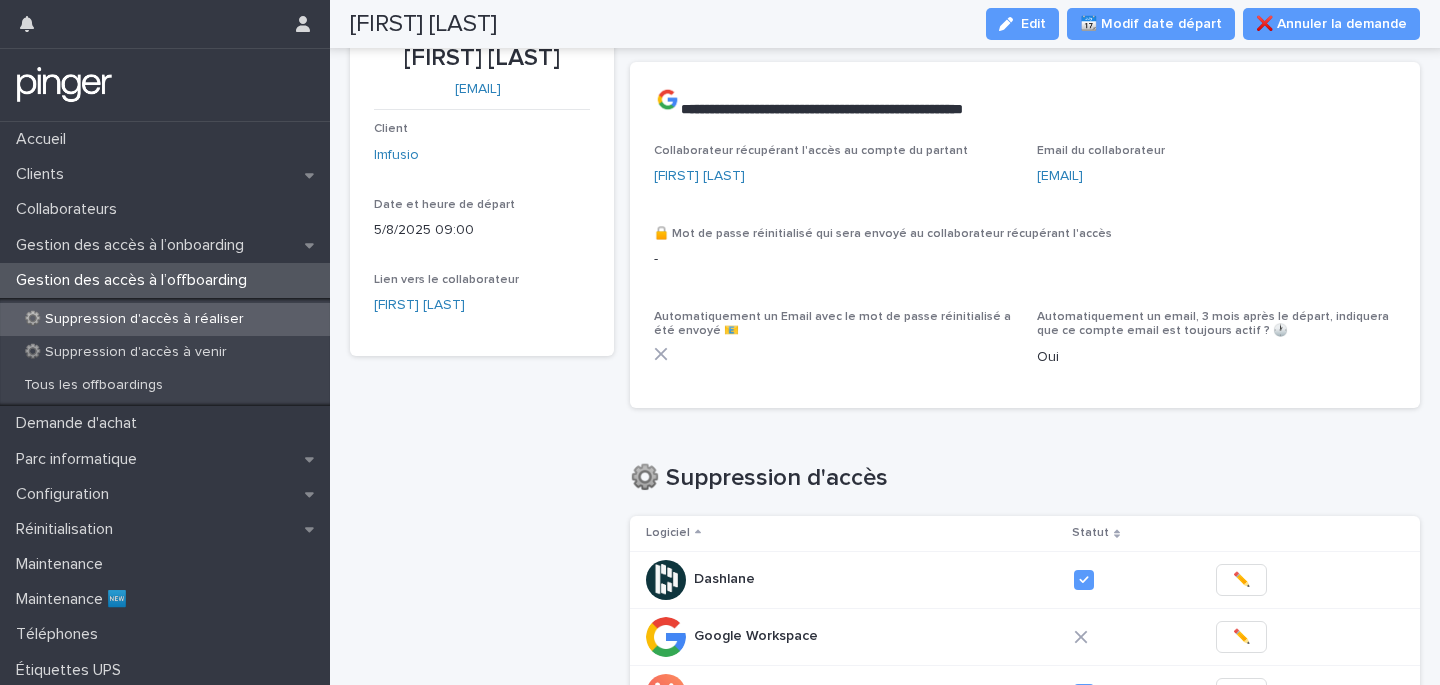 drag, startPoint x: 1229, startPoint y: 170, endPoint x: 1008, endPoint y: 171, distance: 221.00226 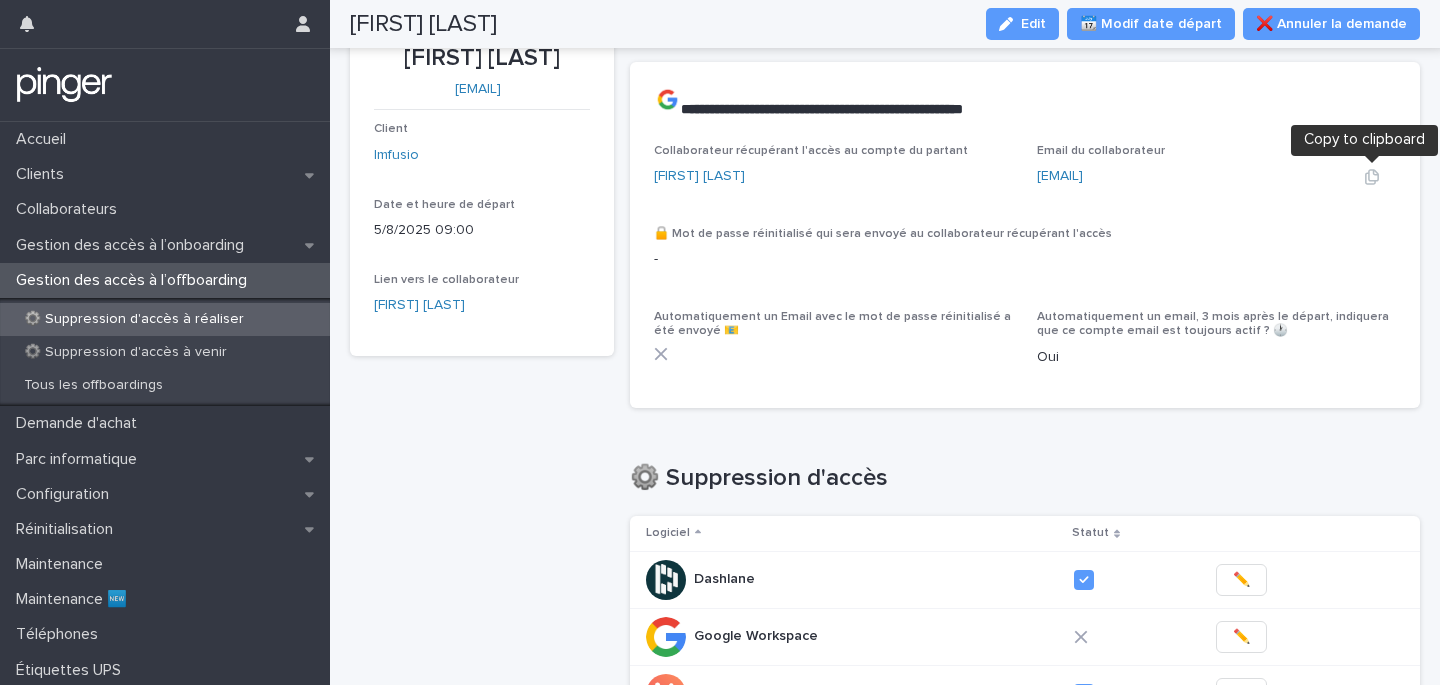 click 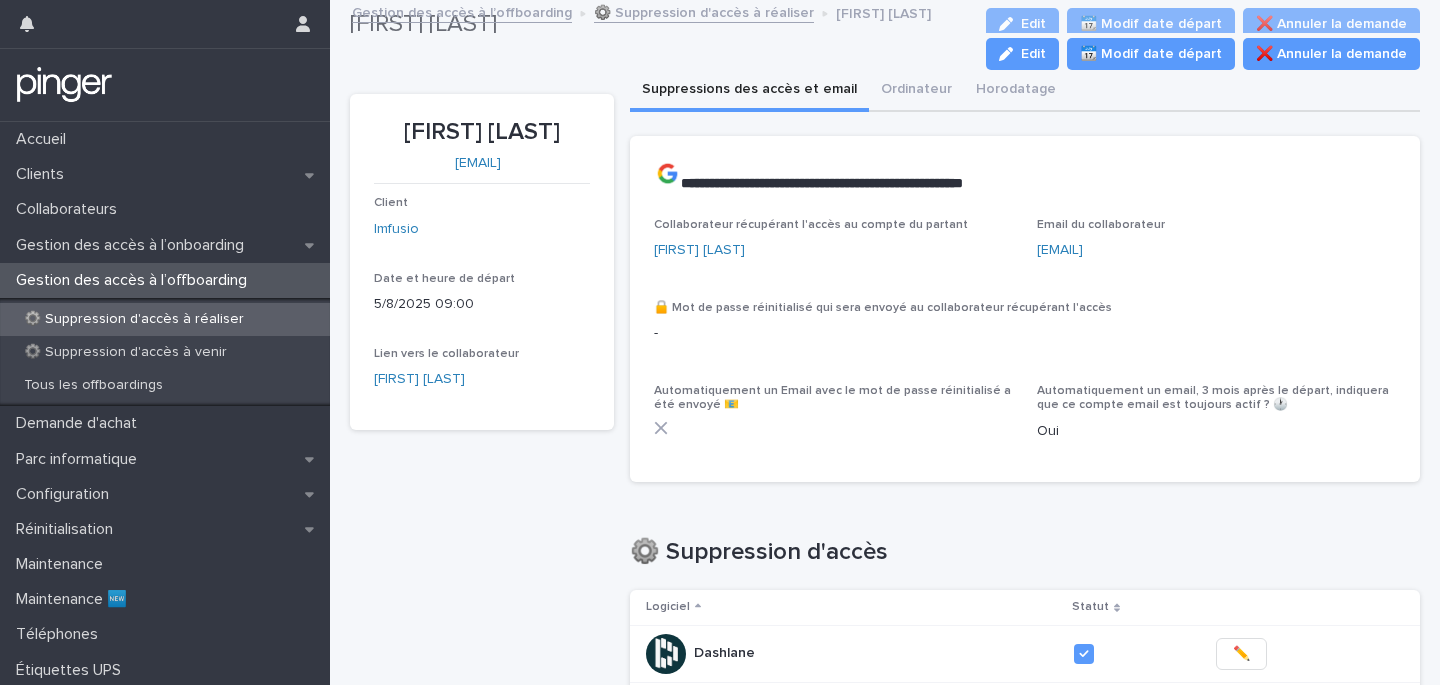 scroll, scrollTop: 0, scrollLeft: 0, axis: both 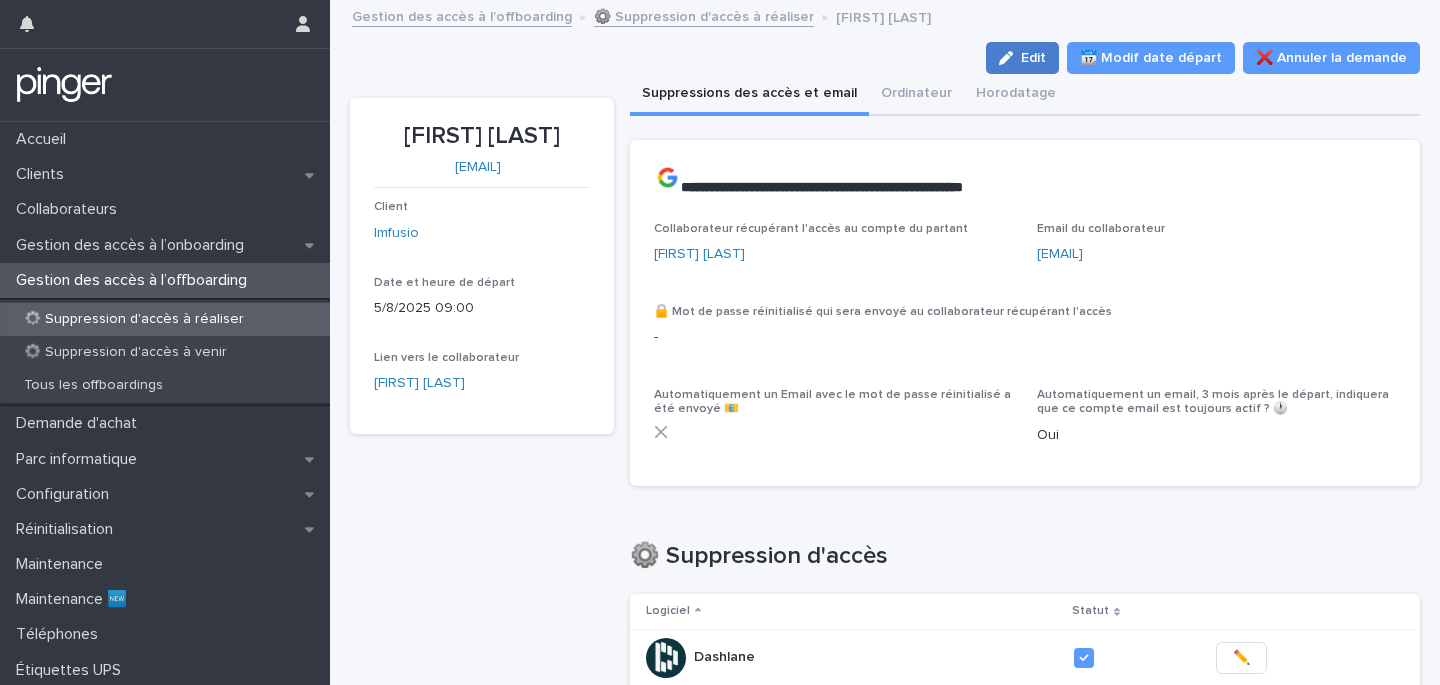 click at bounding box center [1010, 58] 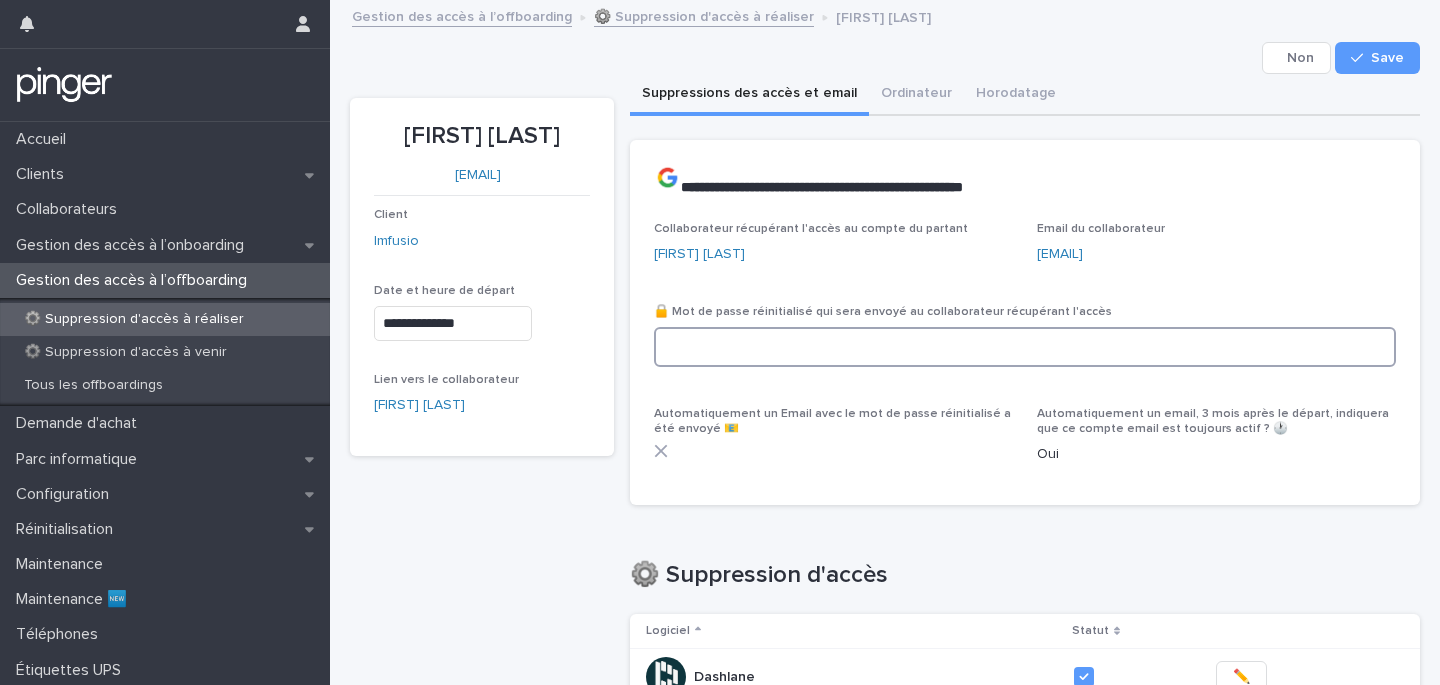 click at bounding box center [1025, 347] 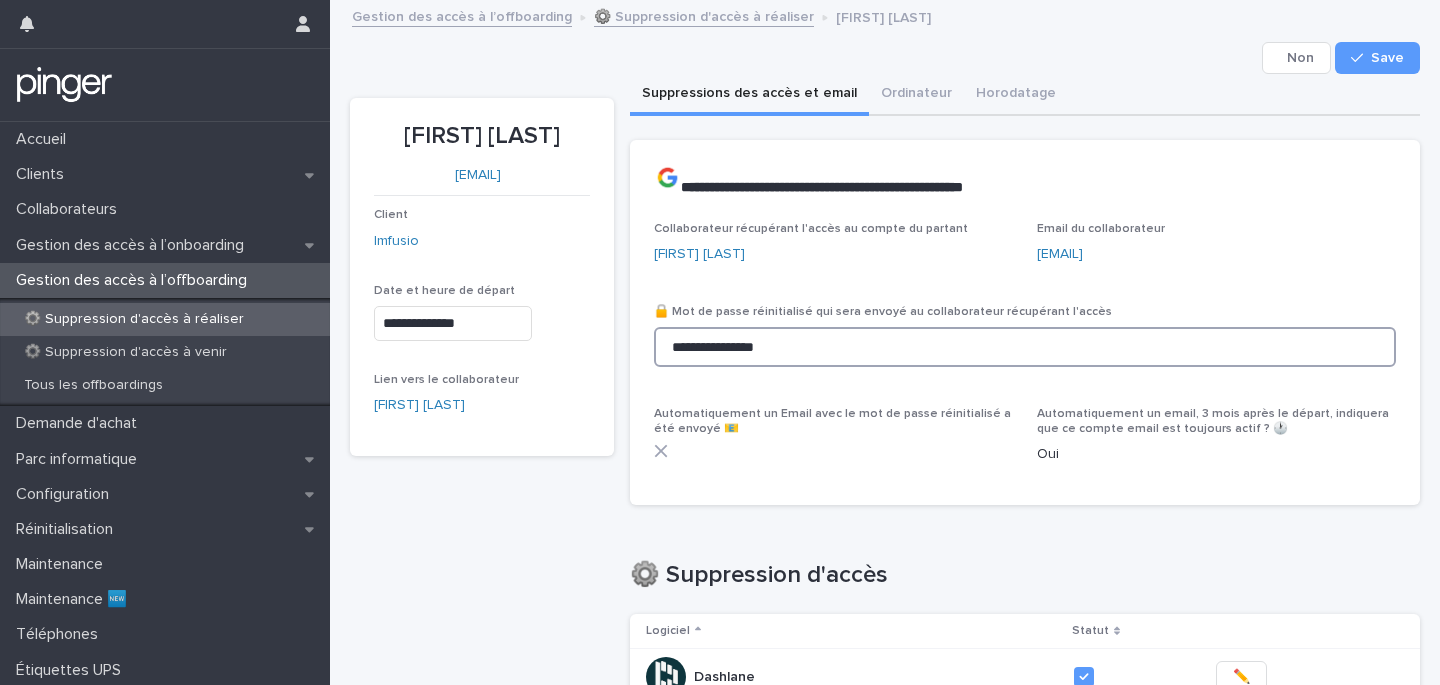 type on "**********" 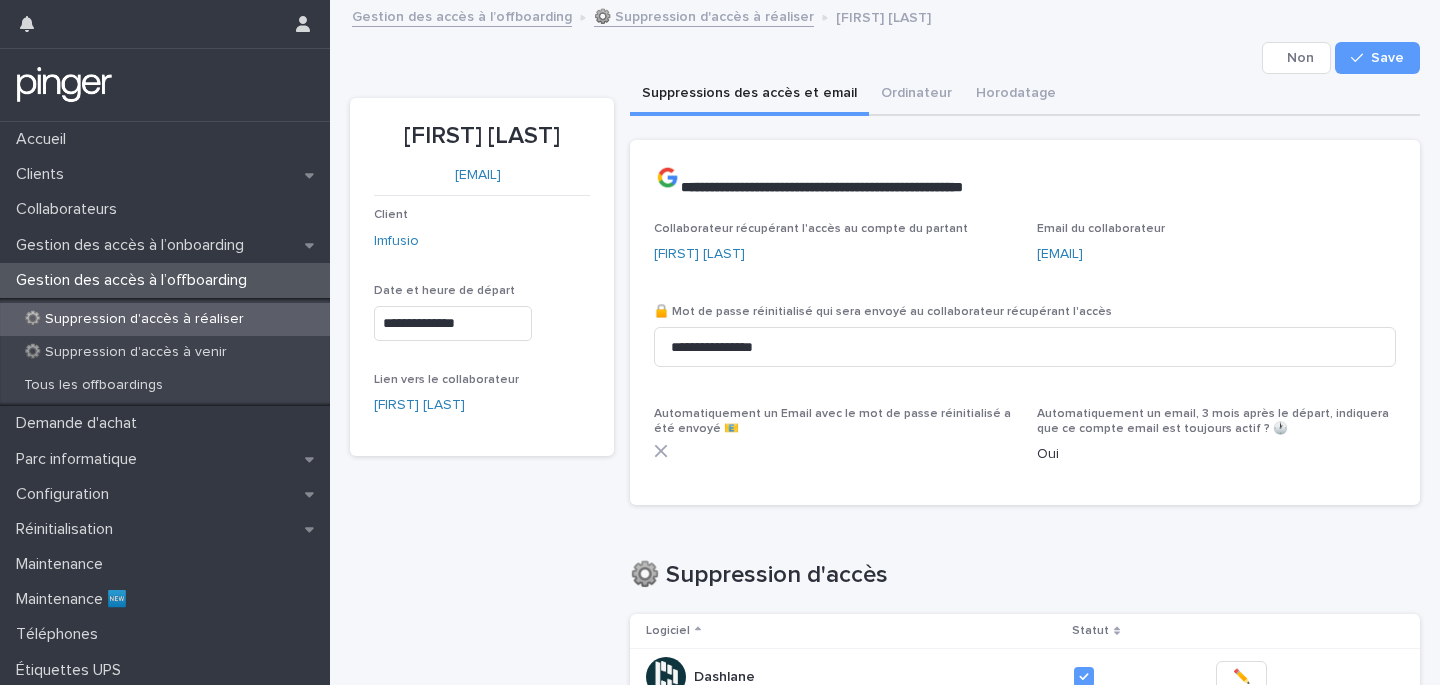 click on "Automatiquement un Email avec le mot de passe réinitialisé a été envoyé 📧" at bounding box center (833, 421) 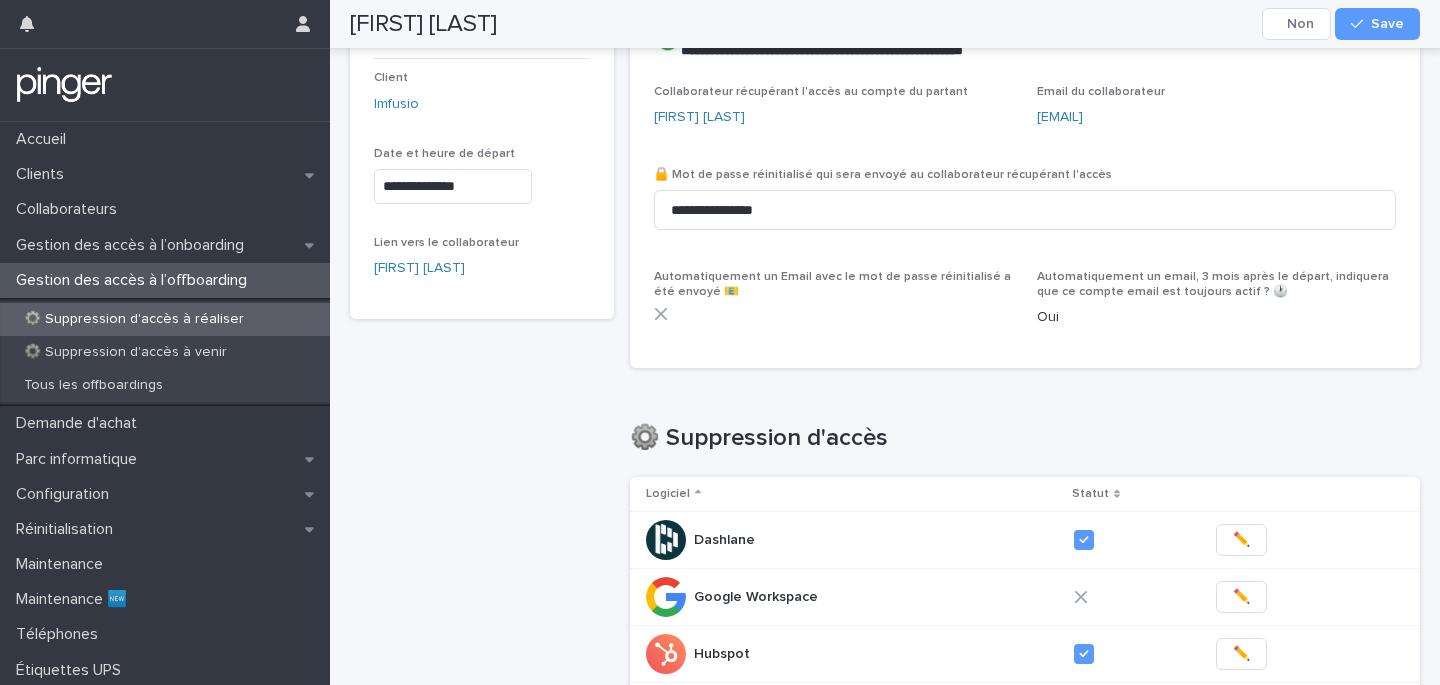 scroll, scrollTop: 149, scrollLeft: 0, axis: vertical 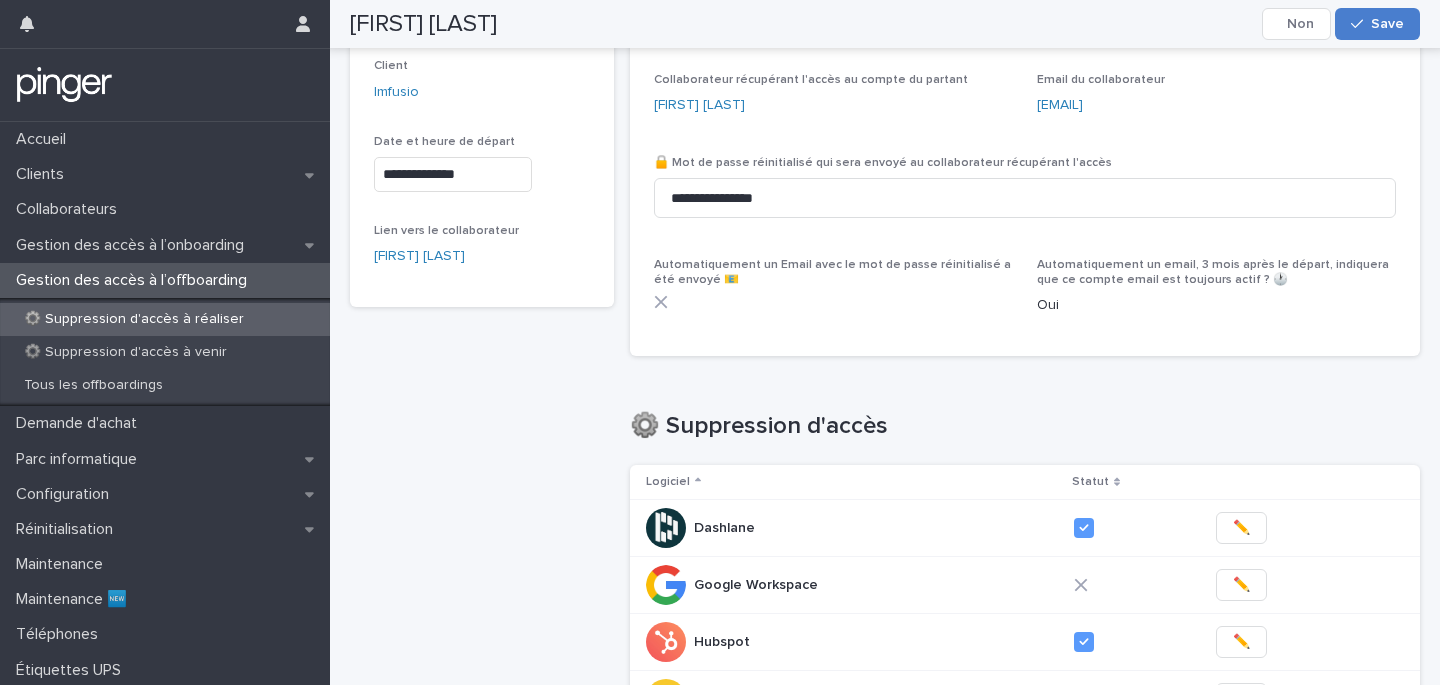 click 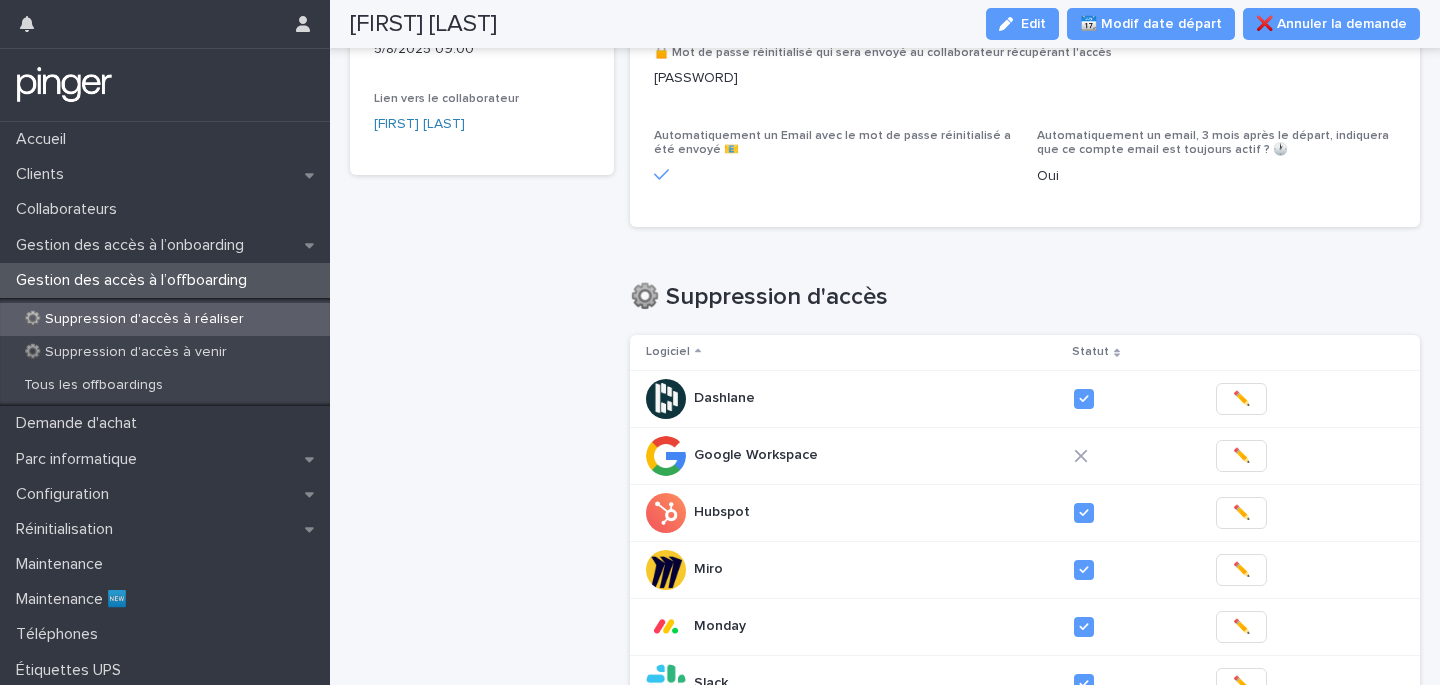 scroll, scrollTop: 308, scrollLeft: 0, axis: vertical 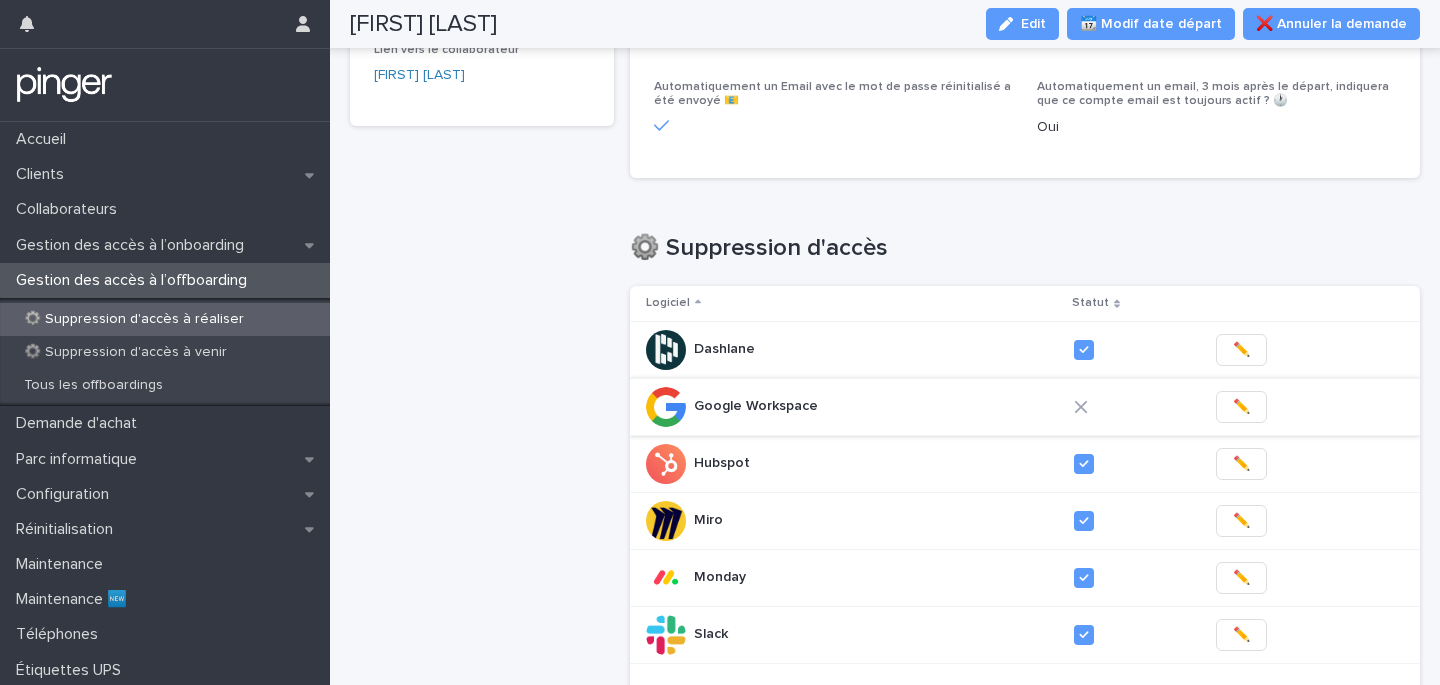 click on "✏️" at bounding box center (1241, 407) 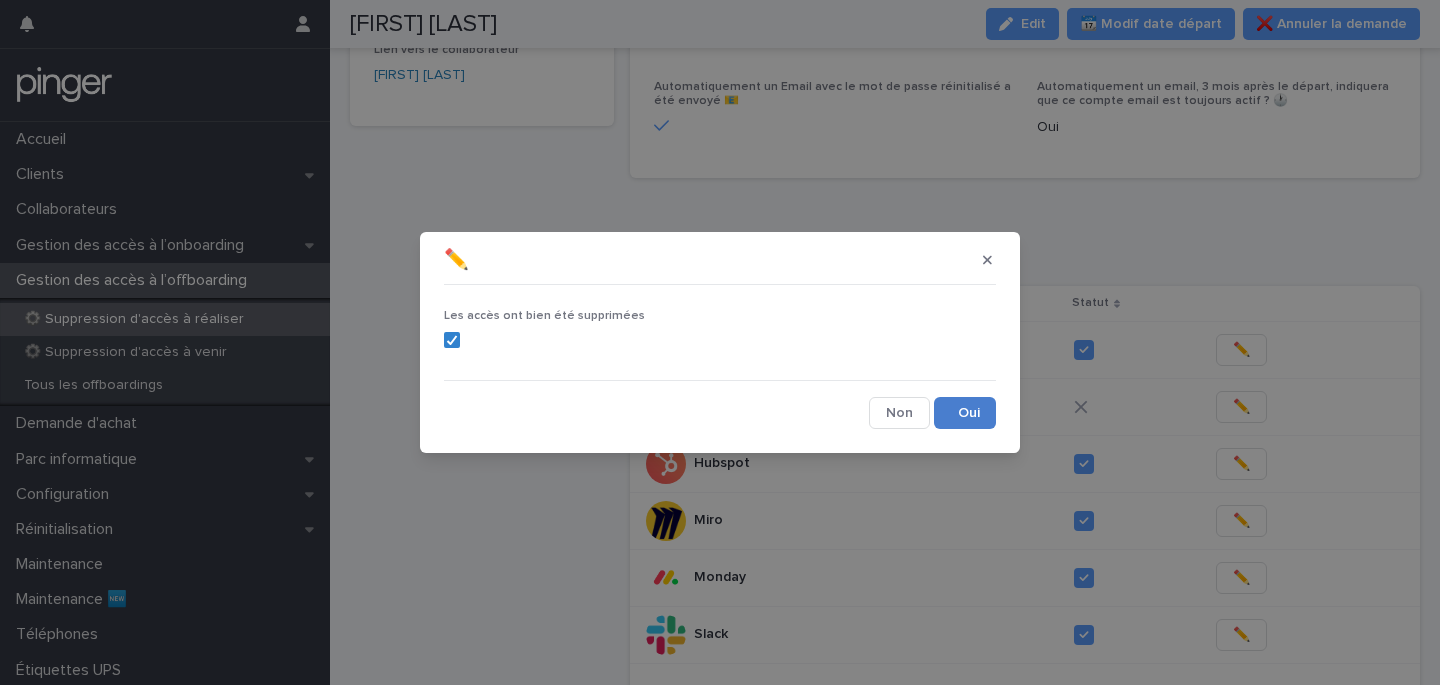 click on "Save" at bounding box center (965, 413) 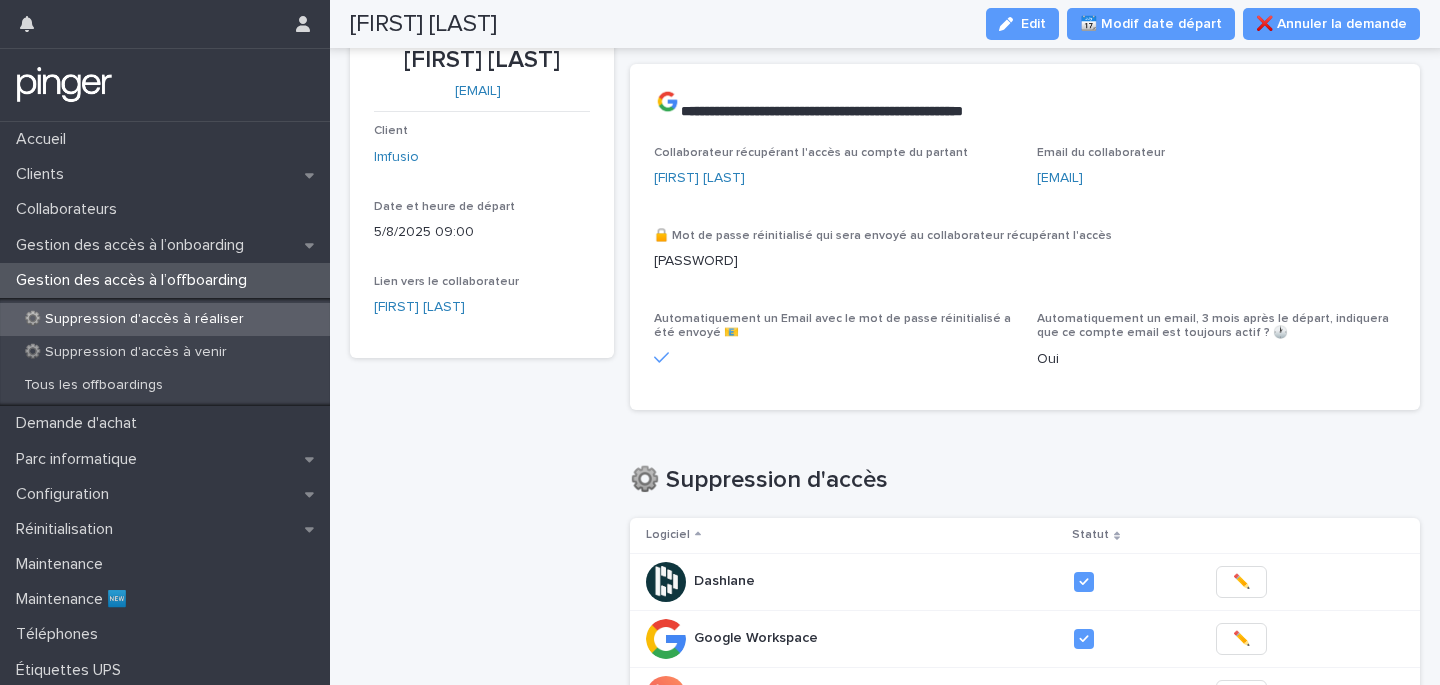 scroll, scrollTop: 0, scrollLeft: 0, axis: both 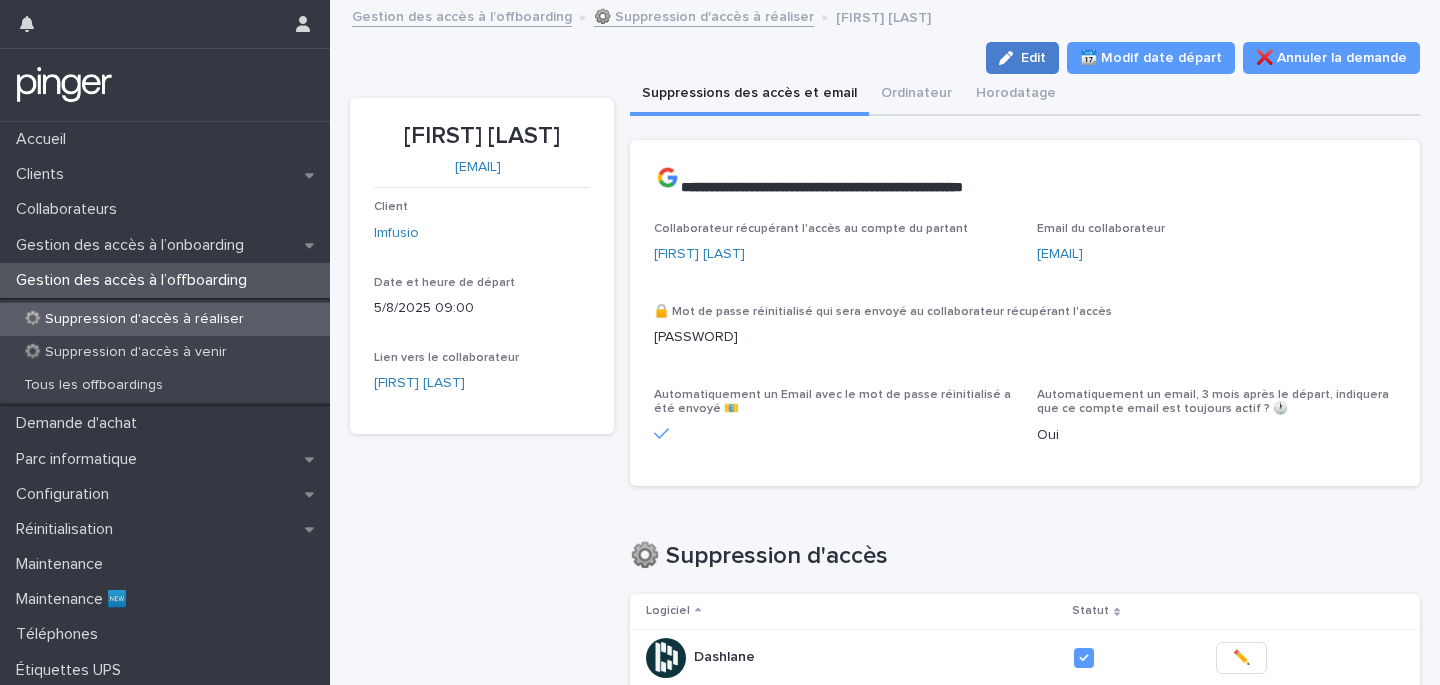 click on "Edit" at bounding box center [1033, 58] 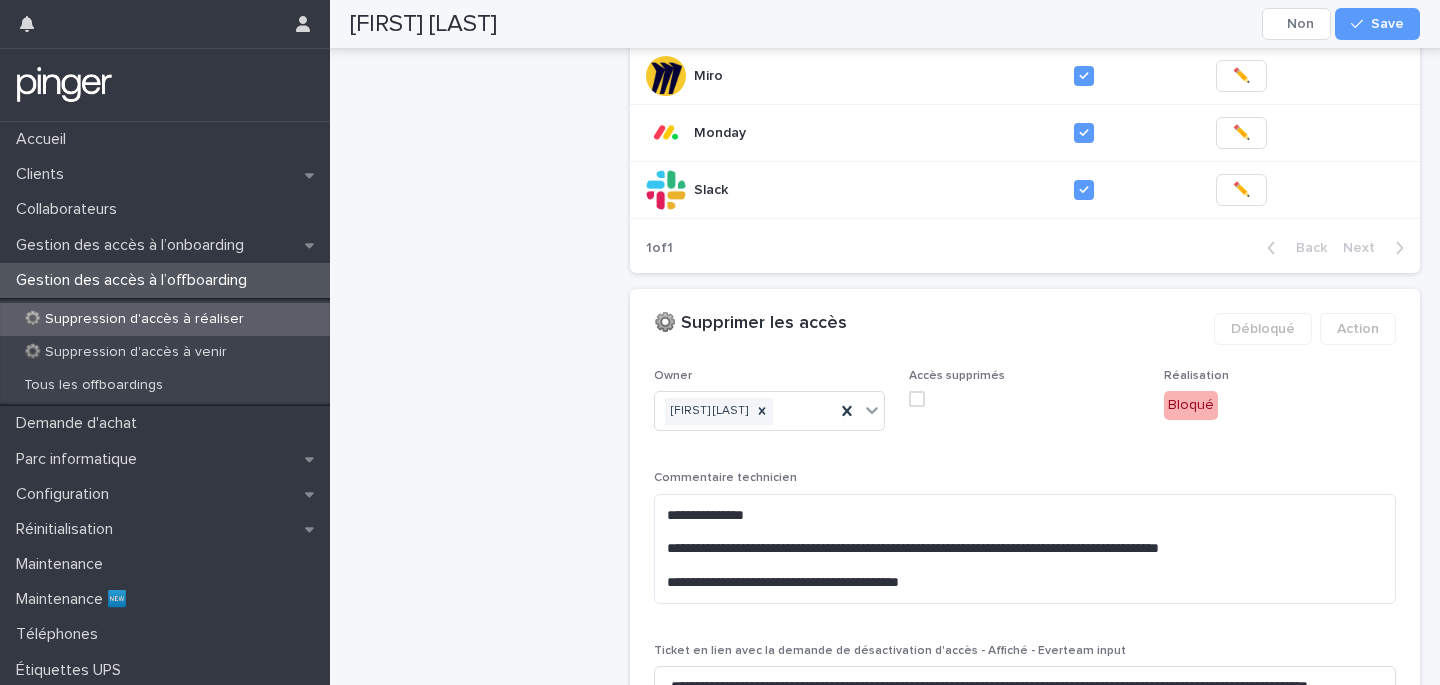 scroll, scrollTop: 949, scrollLeft: 0, axis: vertical 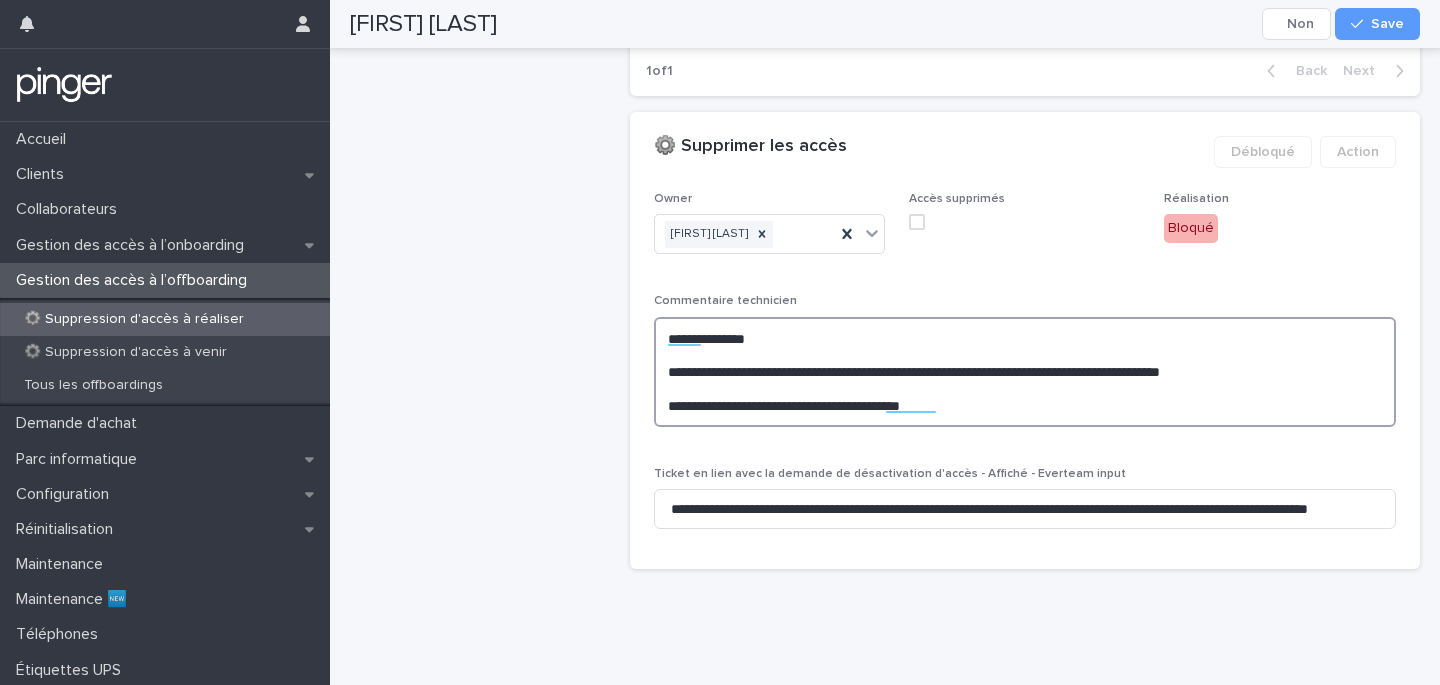 drag, startPoint x: 958, startPoint y: 413, endPoint x: 666, endPoint y: 342, distance: 300.5079 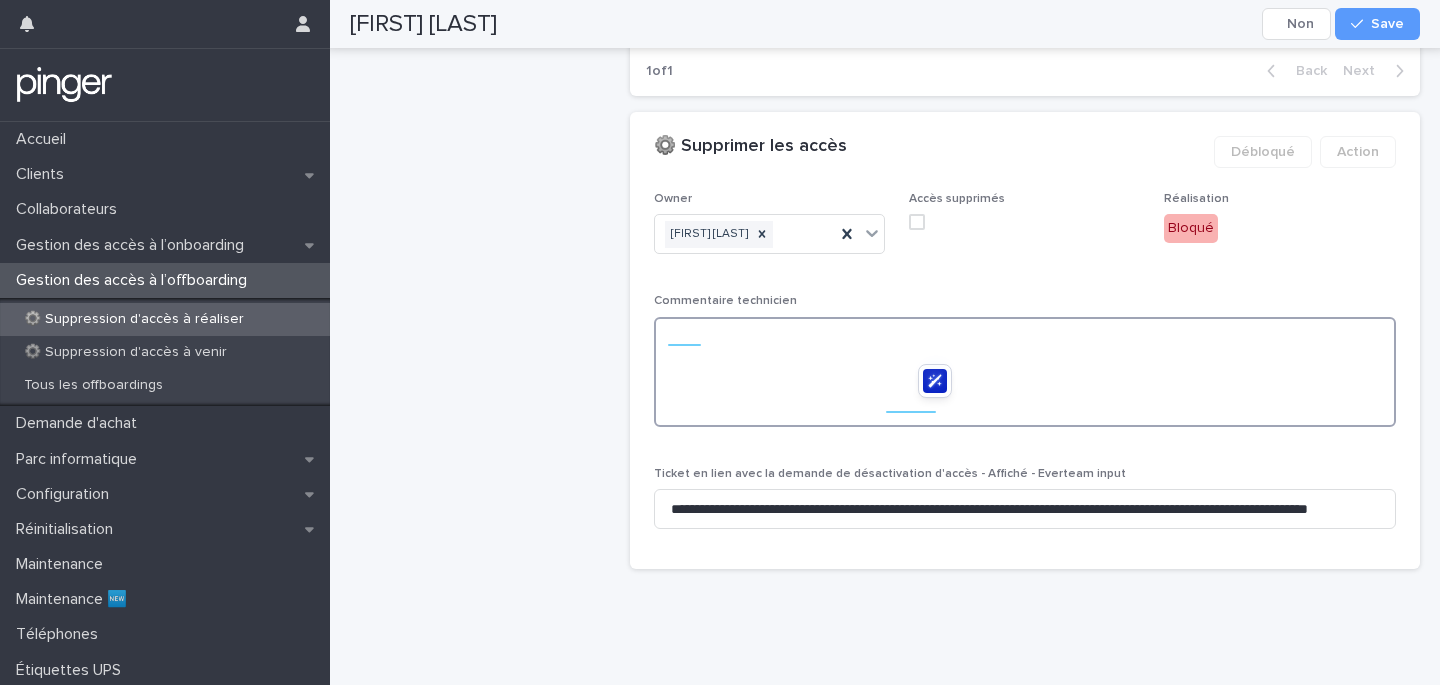 scroll, scrollTop: 882, scrollLeft: 0, axis: vertical 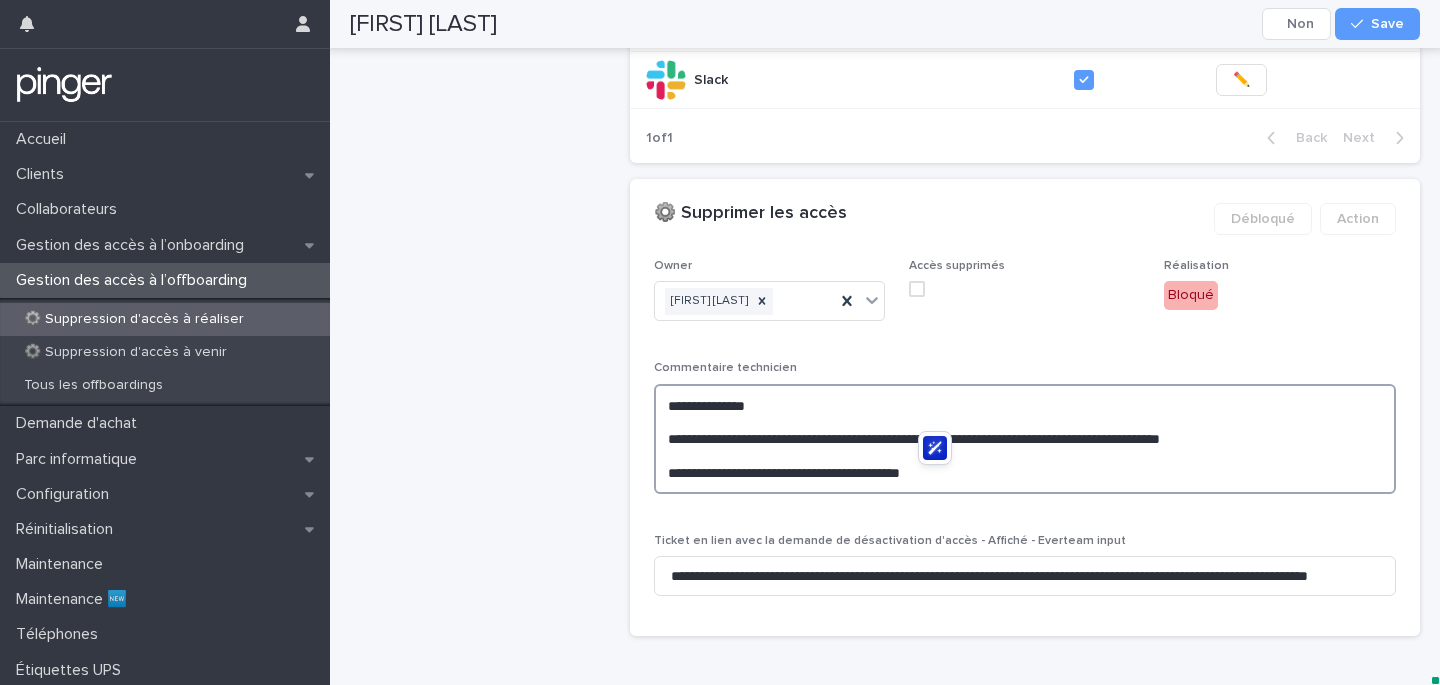 click on "**********" at bounding box center [1025, 439] 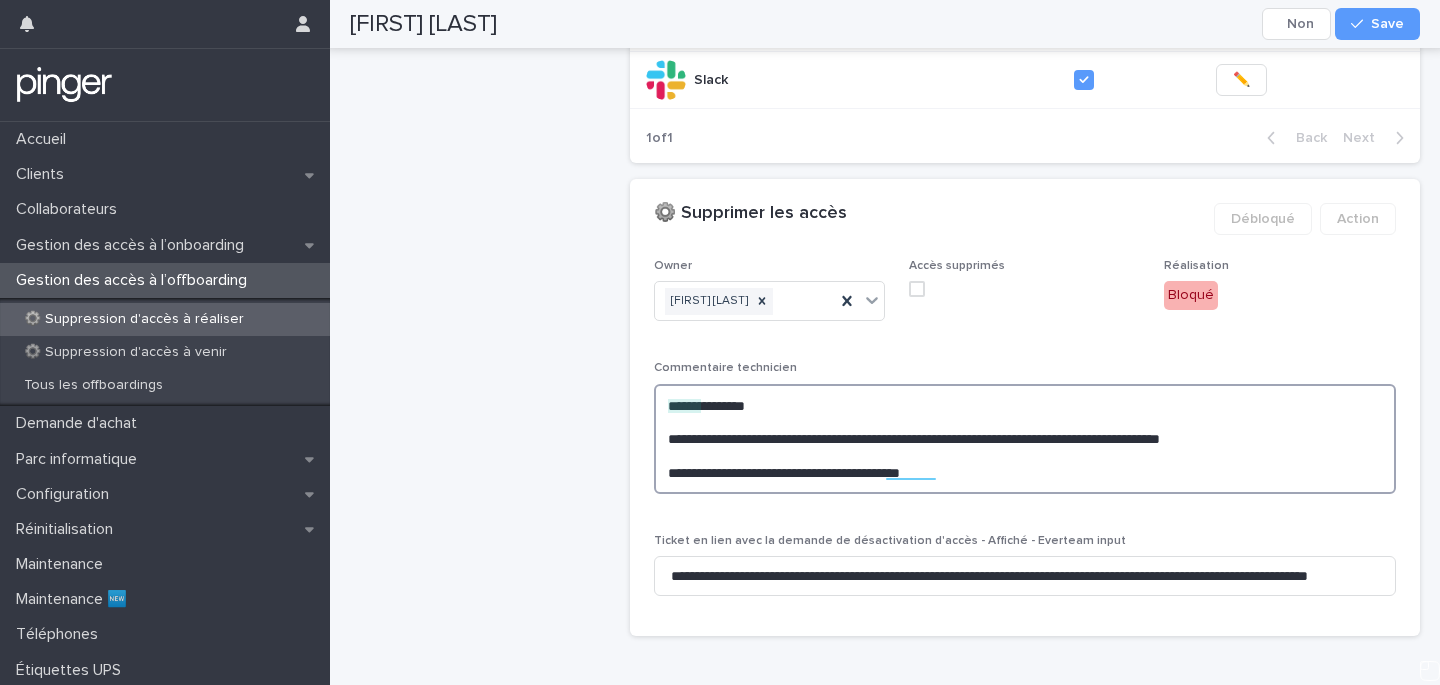 type on "**********" 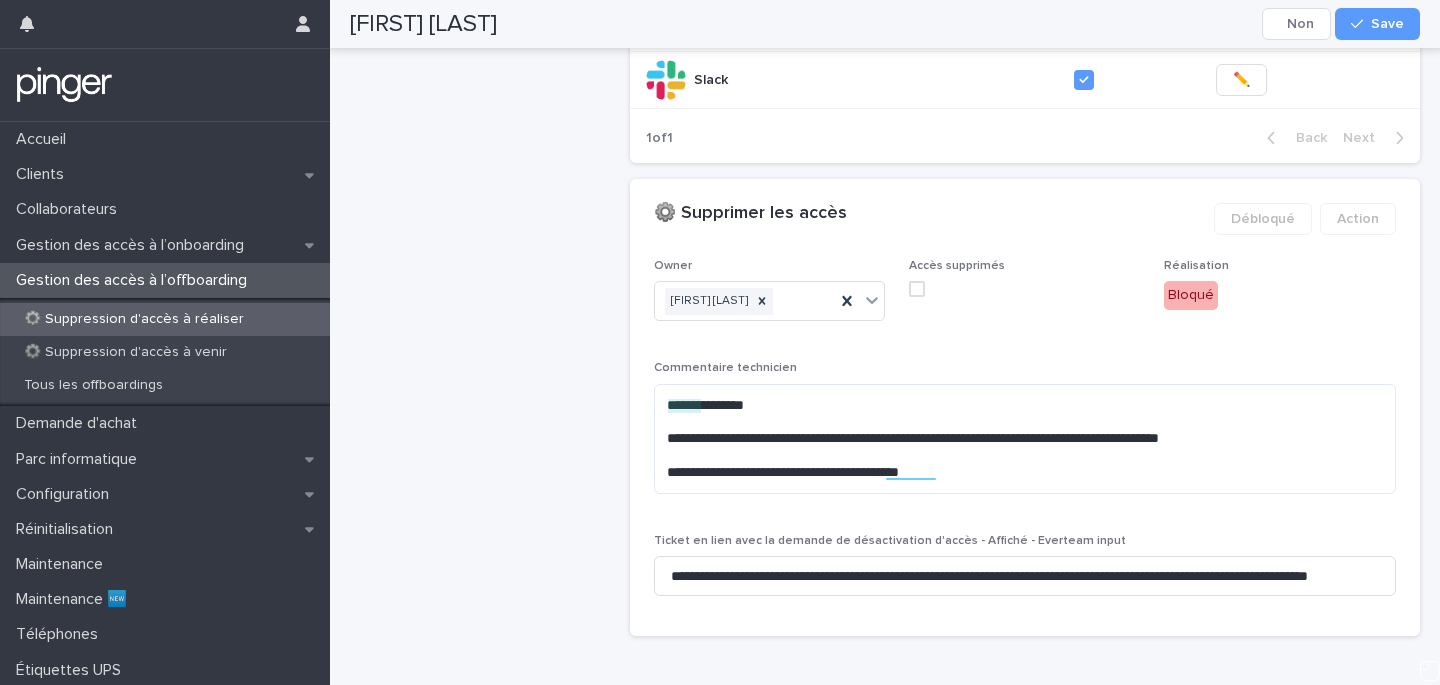 click on "**********" at bounding box center (1025, 435) 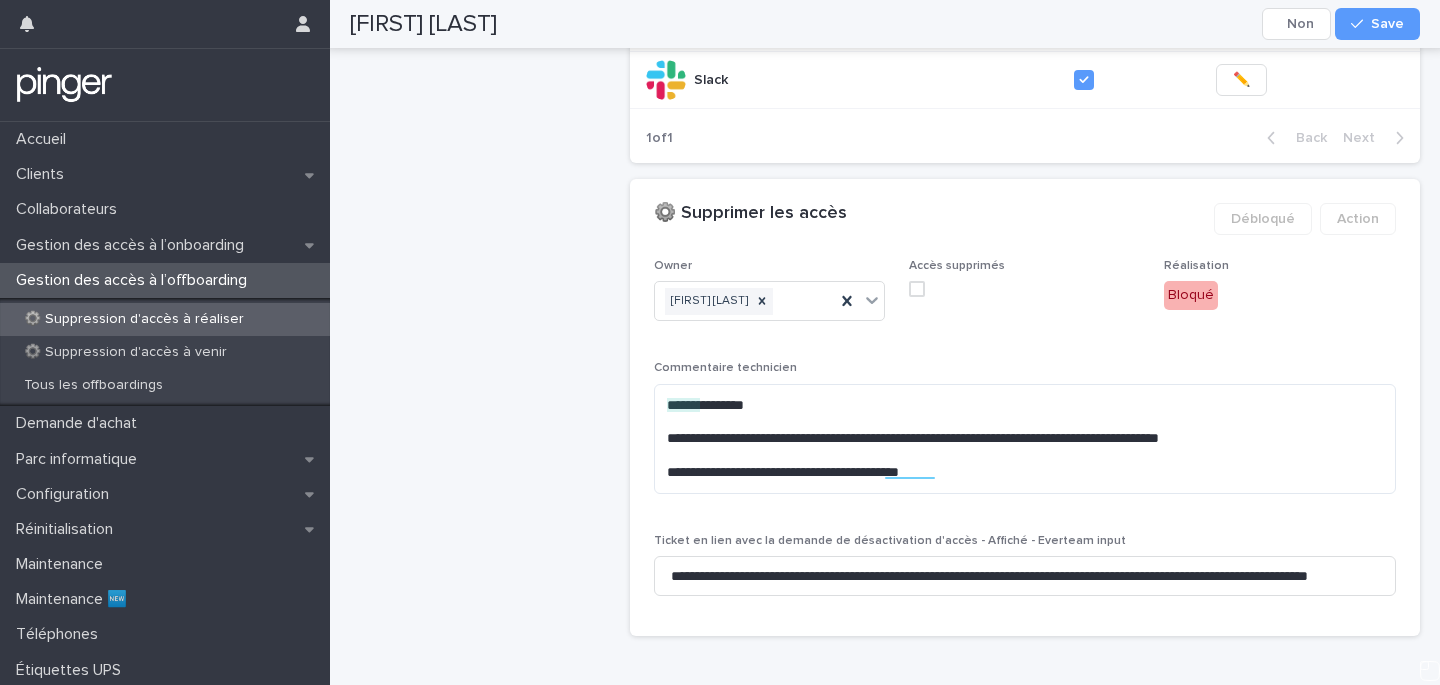click at bounding box center [917, 289] 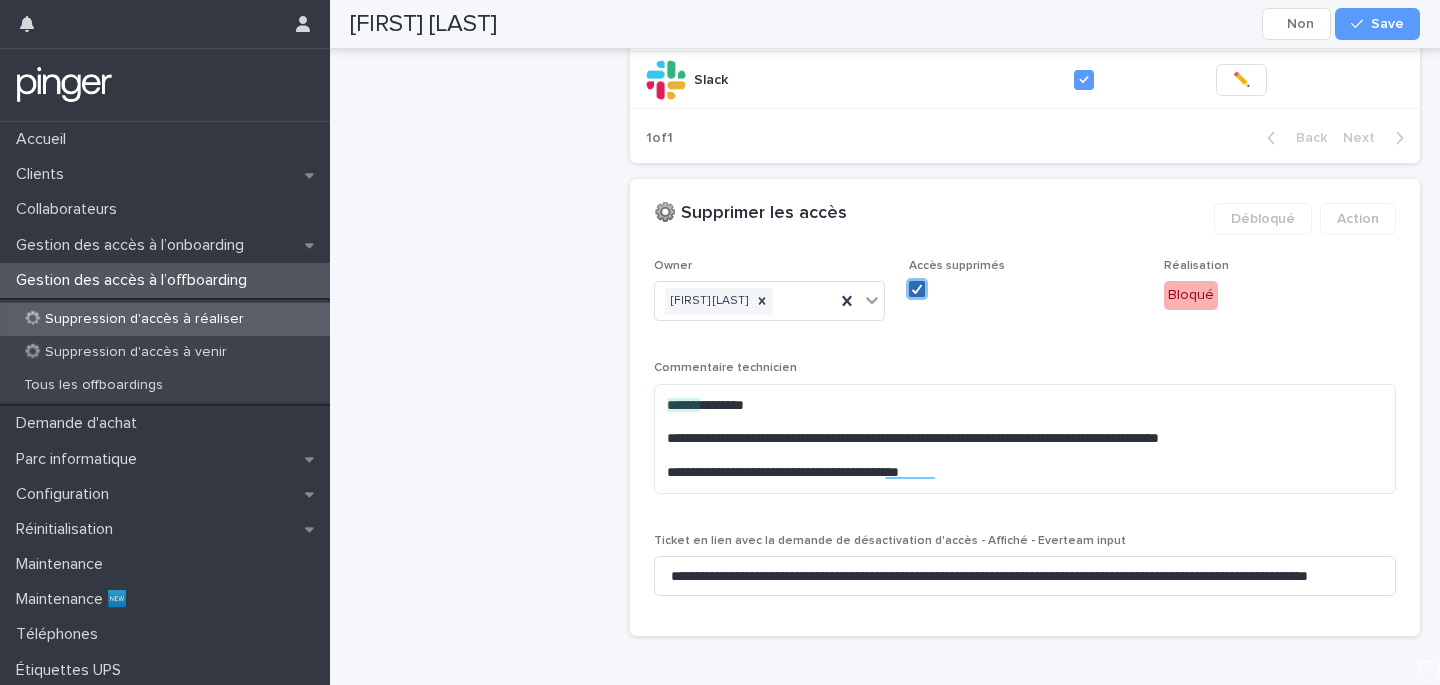 click at bounding box center (1024, 289) 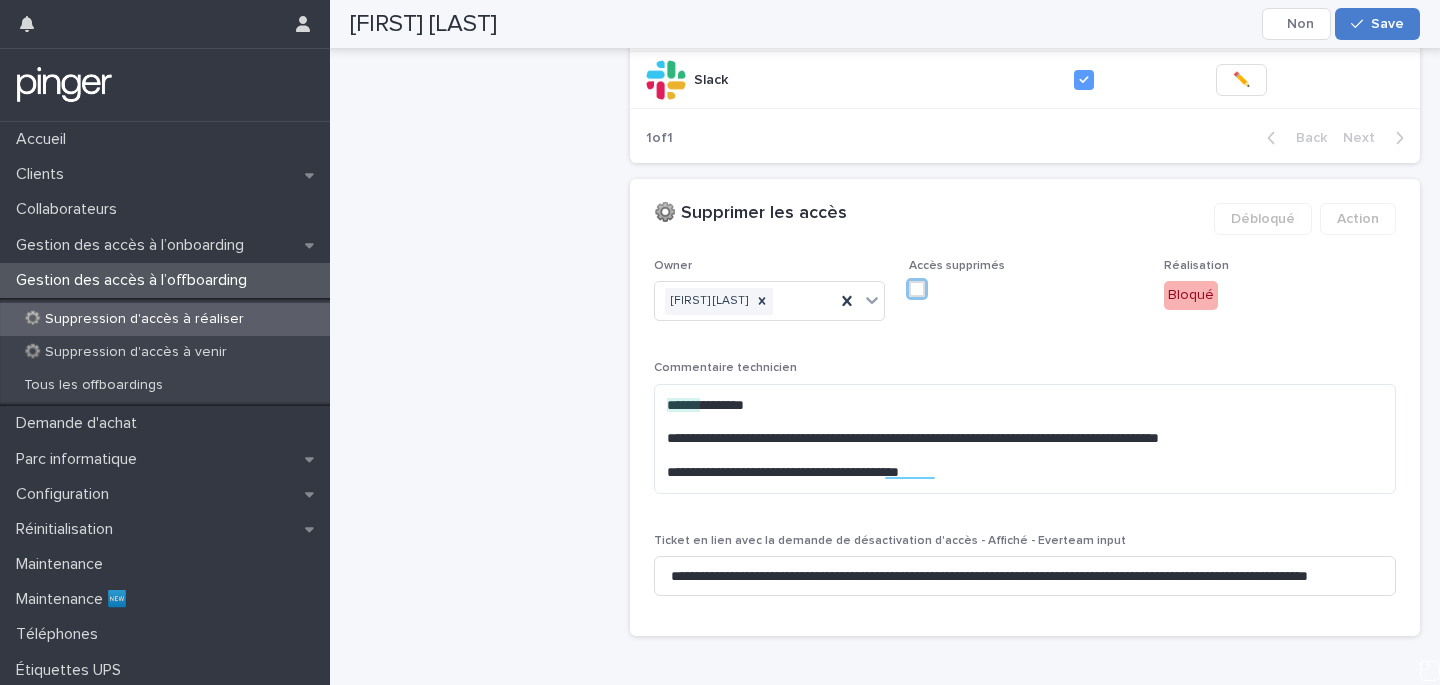 click on "Save" at bounding box center (1377, 24) 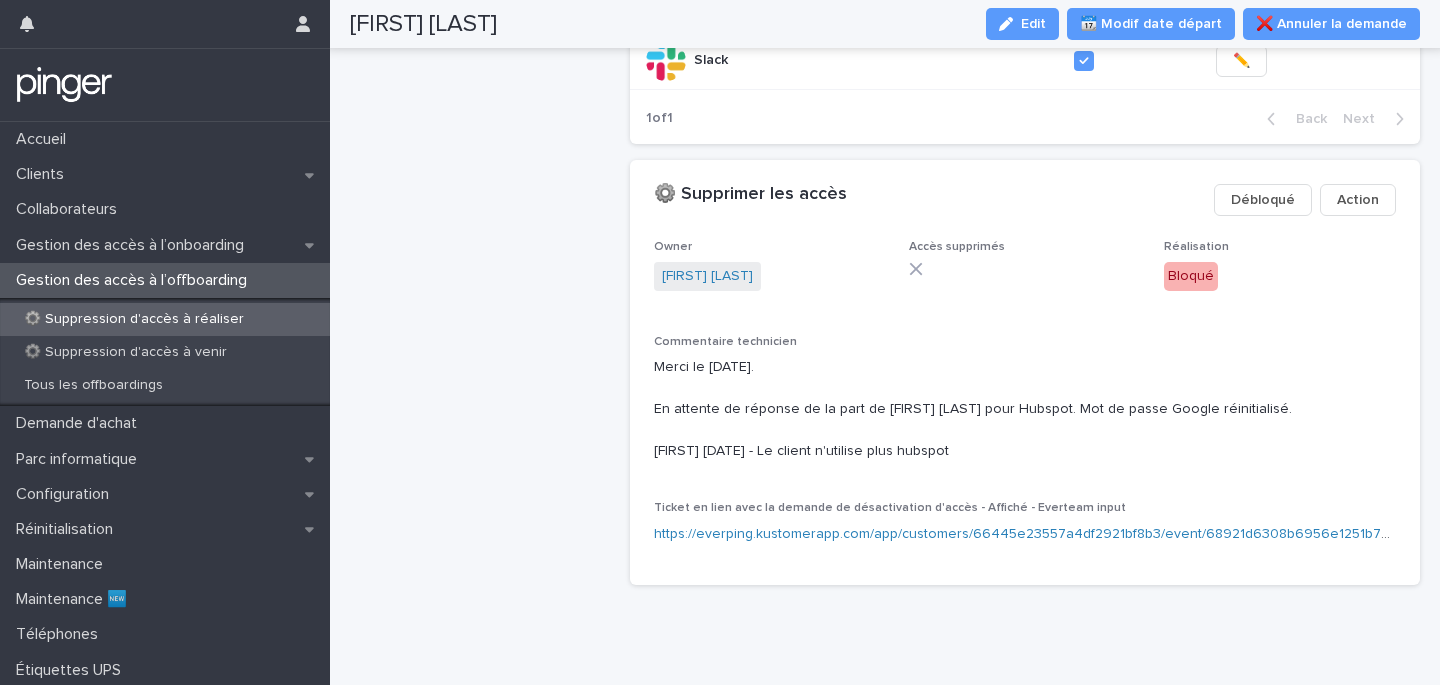 scroll, scrollTop: 897, scrollLeft: 0, axis: vertical 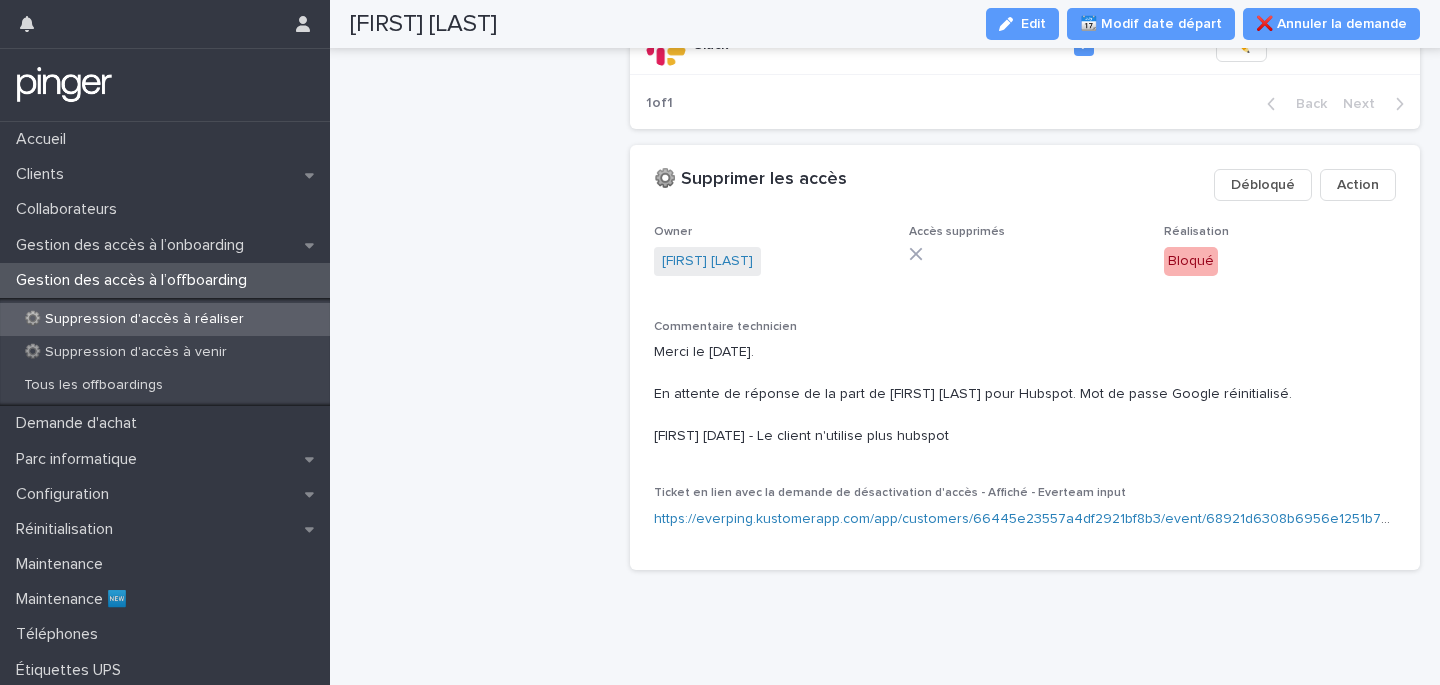 click on "Débloqué" at bounding box center [1263, 185] 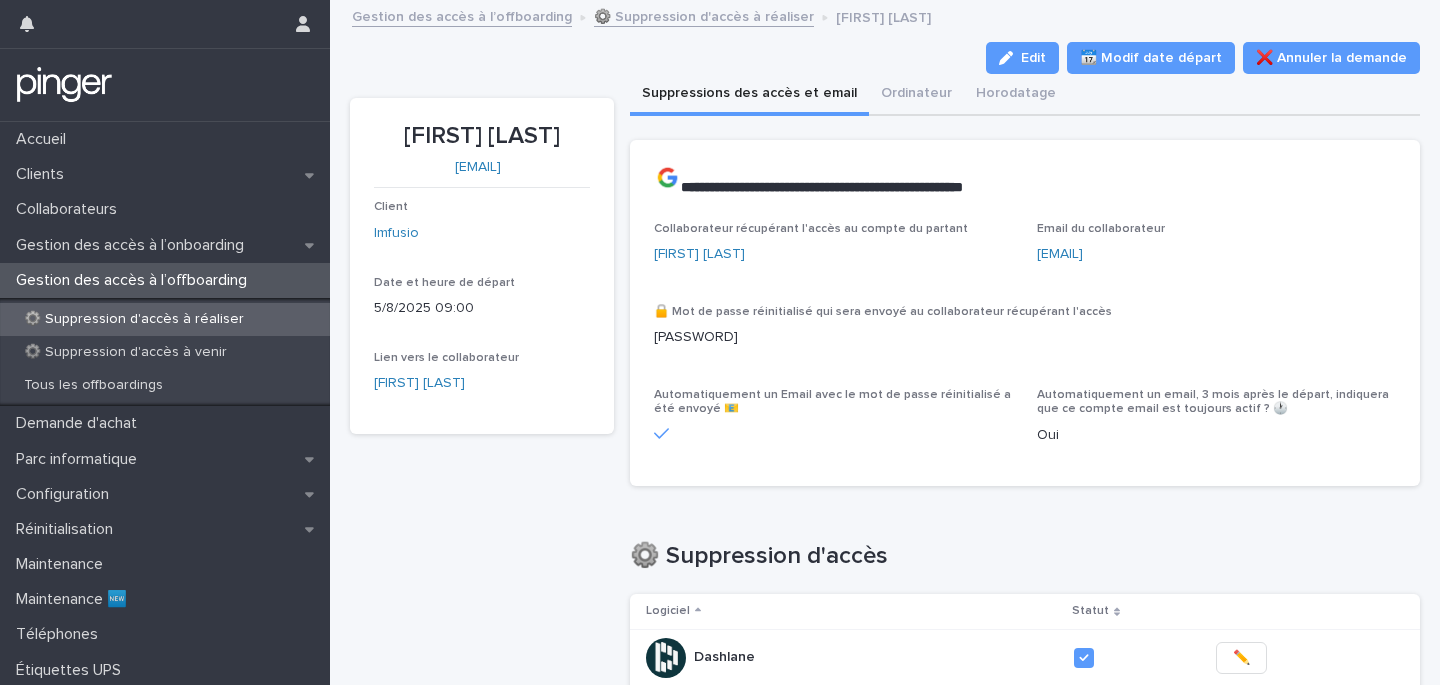 scroll, scrollTop: 813, scrollLeft: 0, axis: vertical 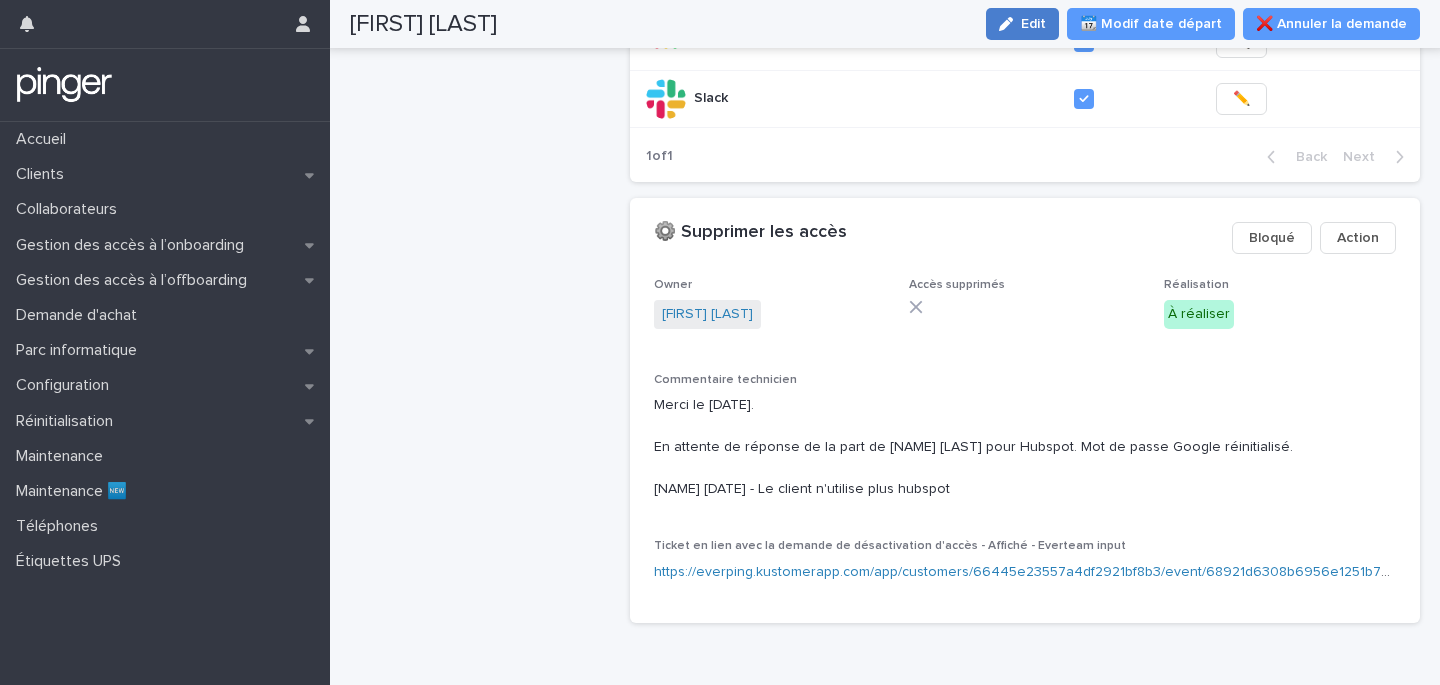 click on "Edit" at bounding box center [1033, 24] 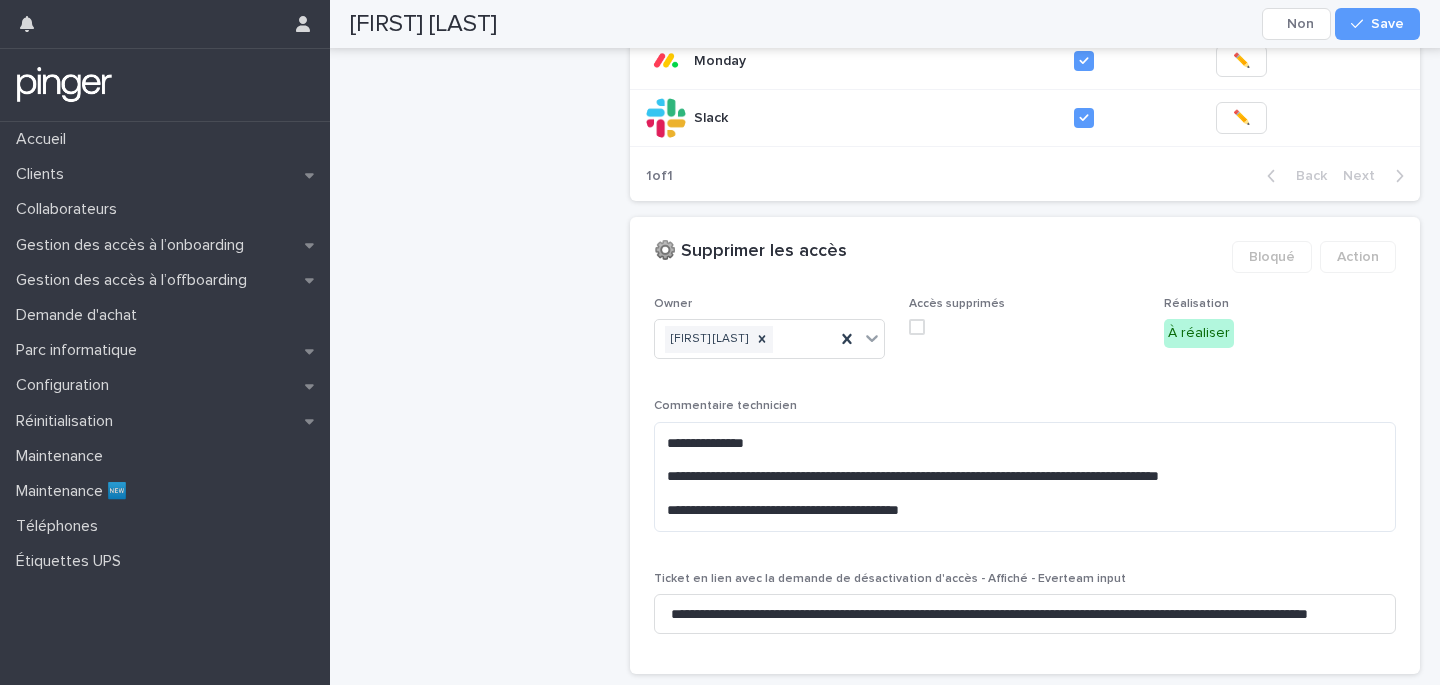 click at bounding box center [917, 327] 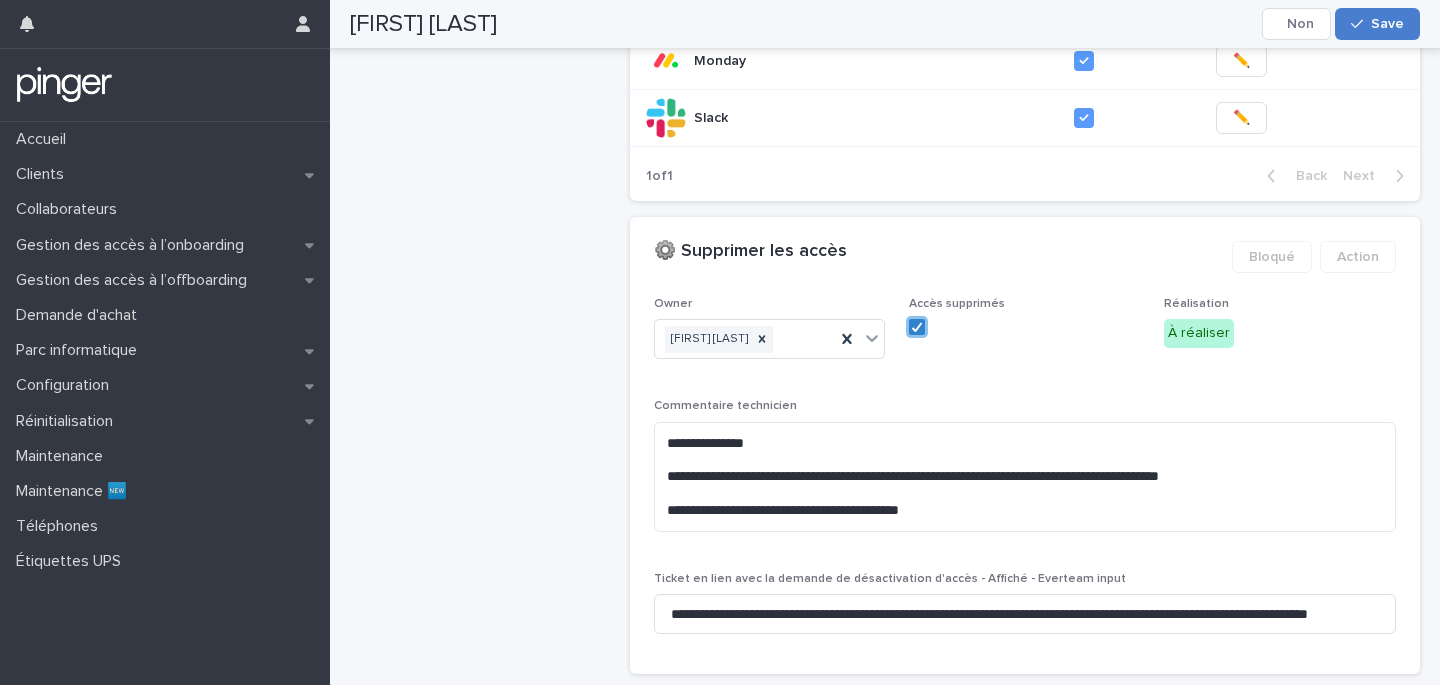 click on "Save" at bounding box center [1377, 24] 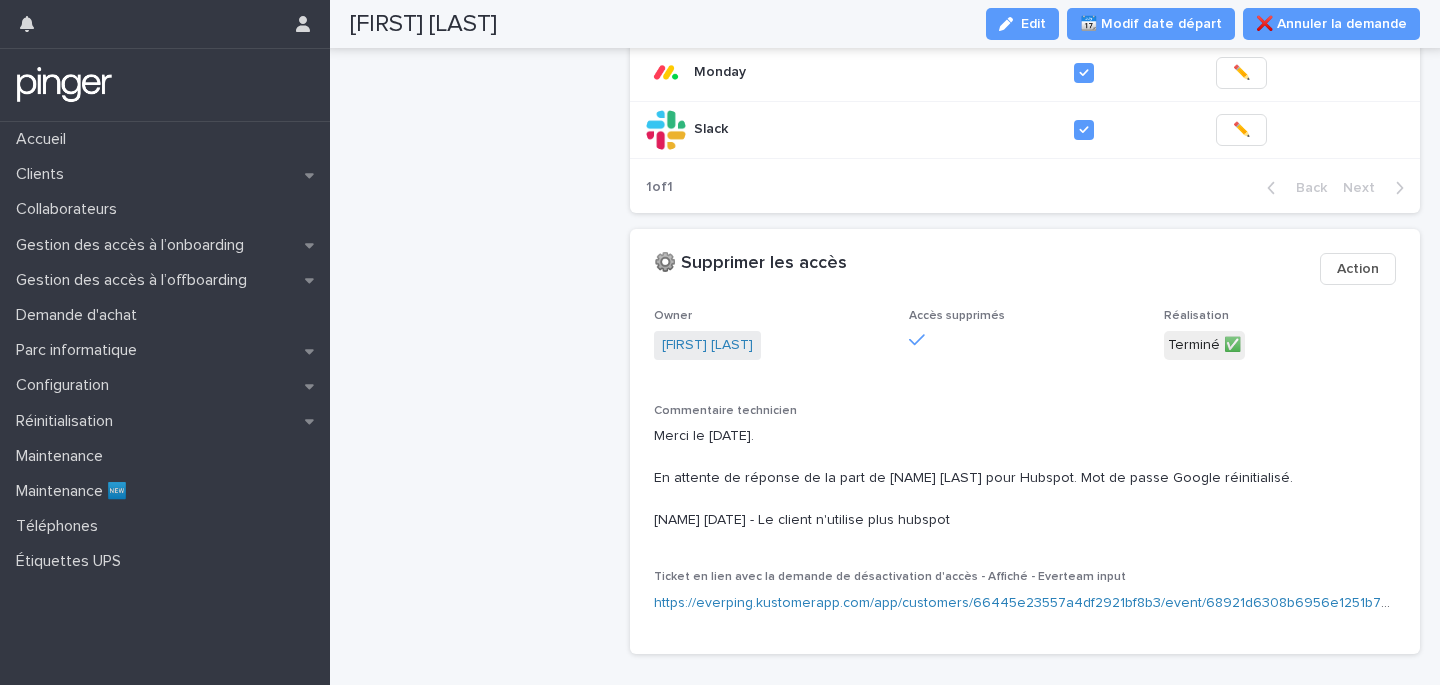 scroll, scrollTop: 828, scrollLeft: 0, axis: vertical 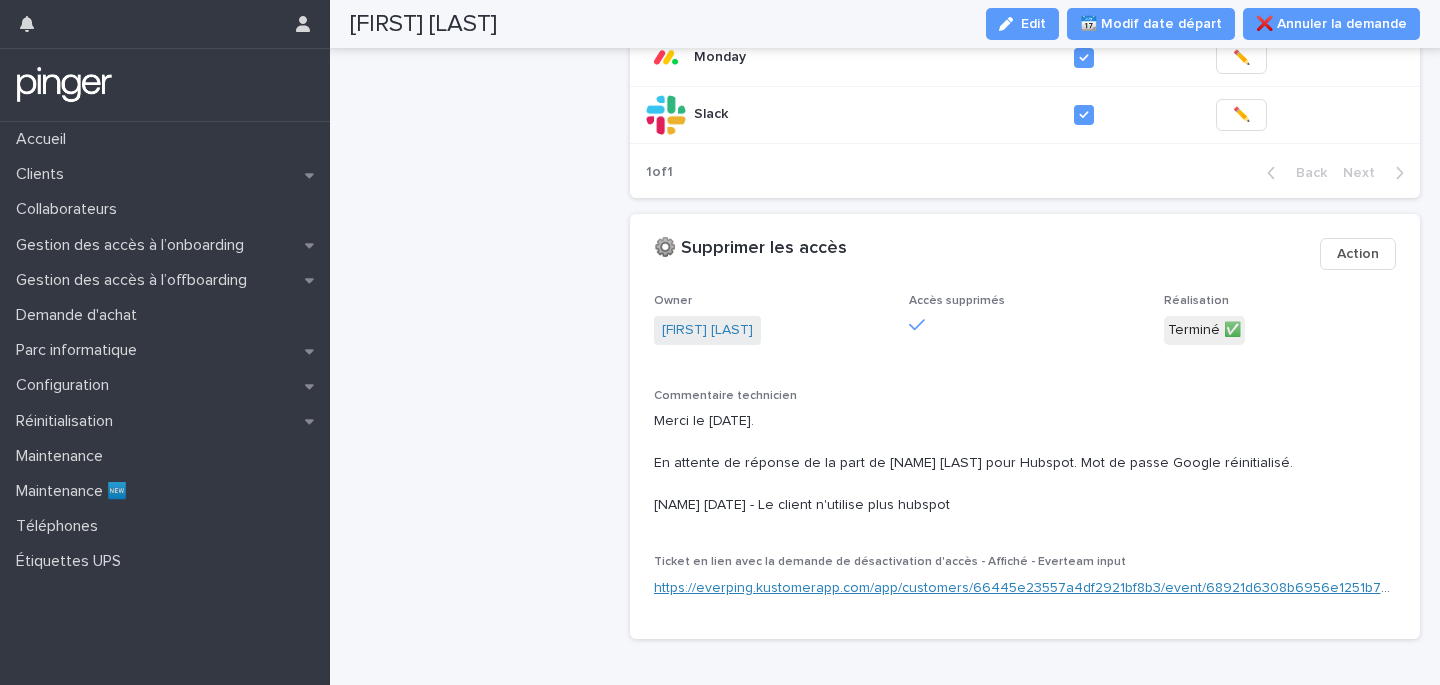click on "https://everping.kustomerapp.com/app/customers/66445e23557a4df2921bf8b3/event/68921d6308b6956e1251b7c1#68921d644297cd7ad54a3b13" at bounding box center [1123, 588] 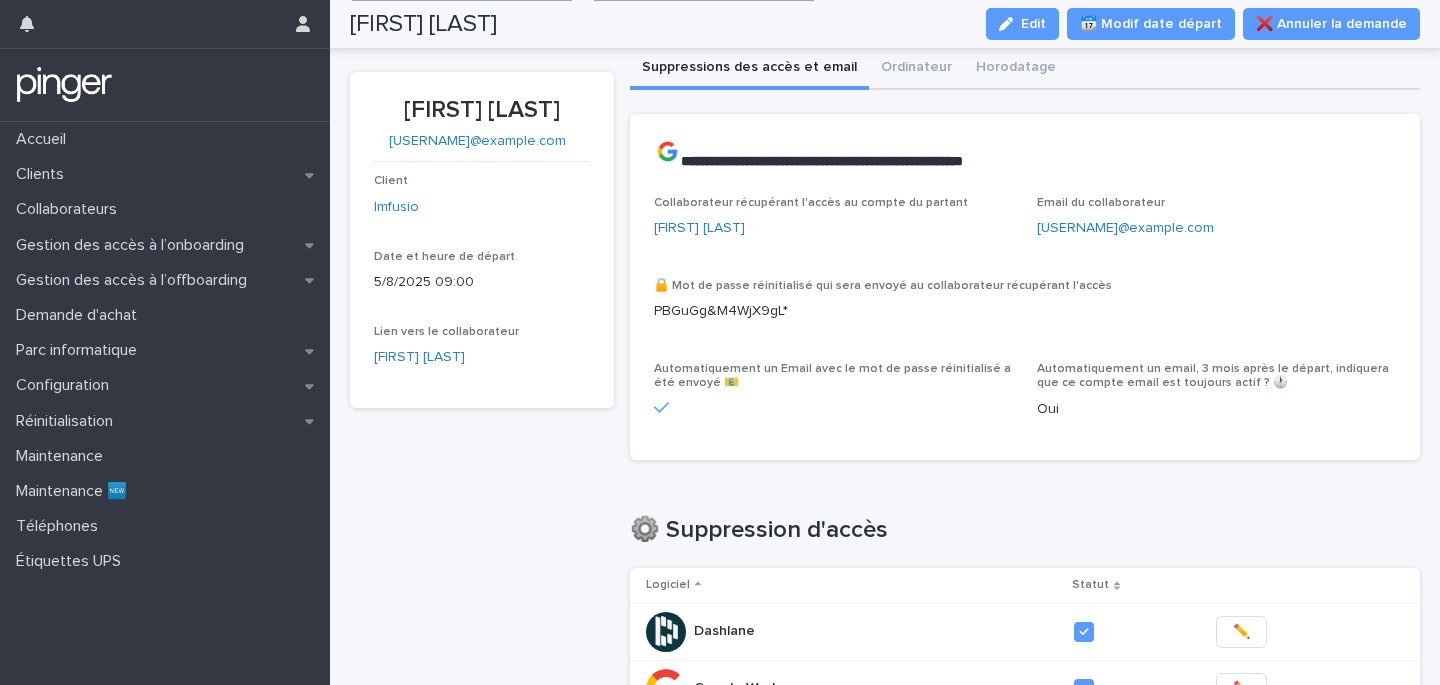 scroll, scrollTop: 0, scrollLeft: 0, axis: both 